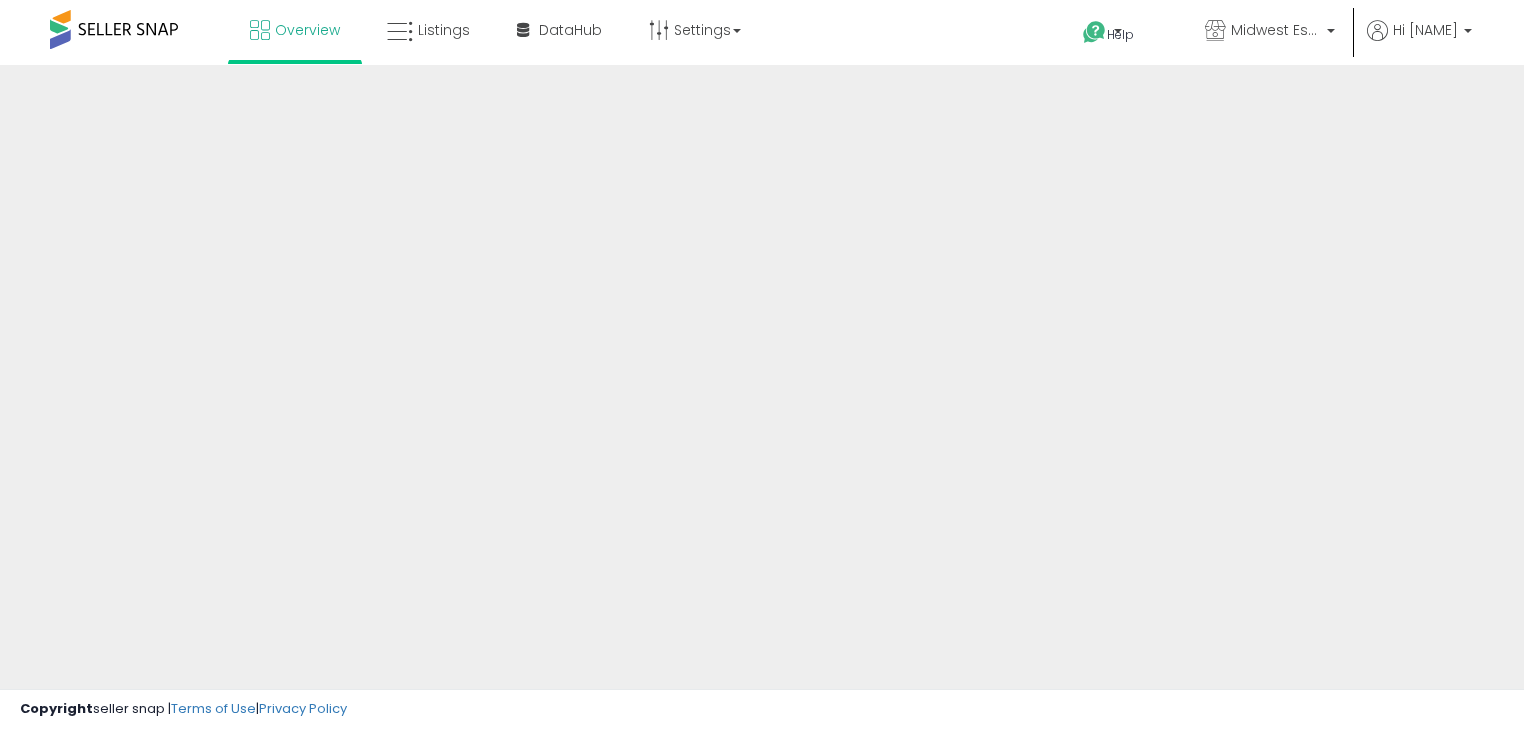 scroll, scrollTop: 0, scrollLeft: 0, axis: both 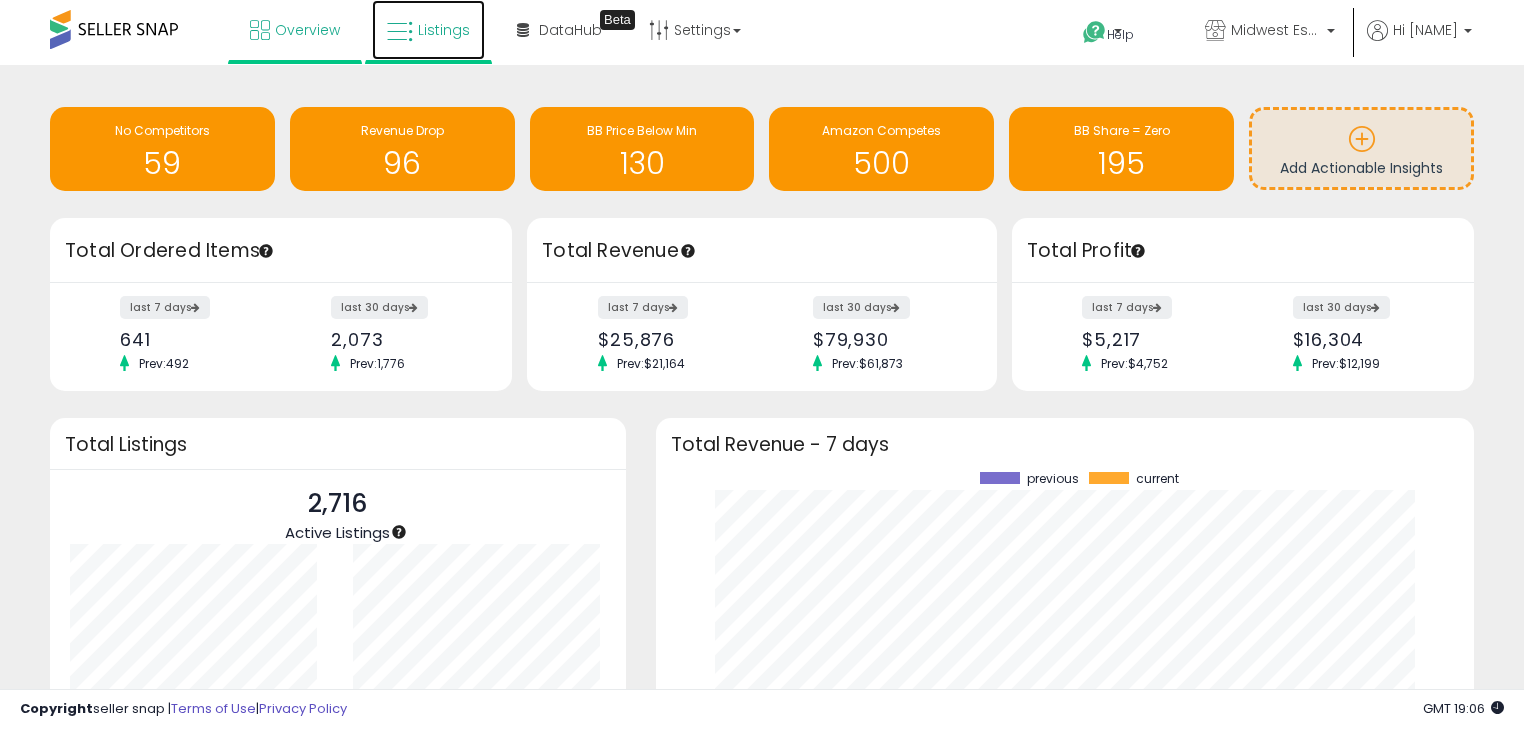 click on "Listings" at bounding box center [444, 30] 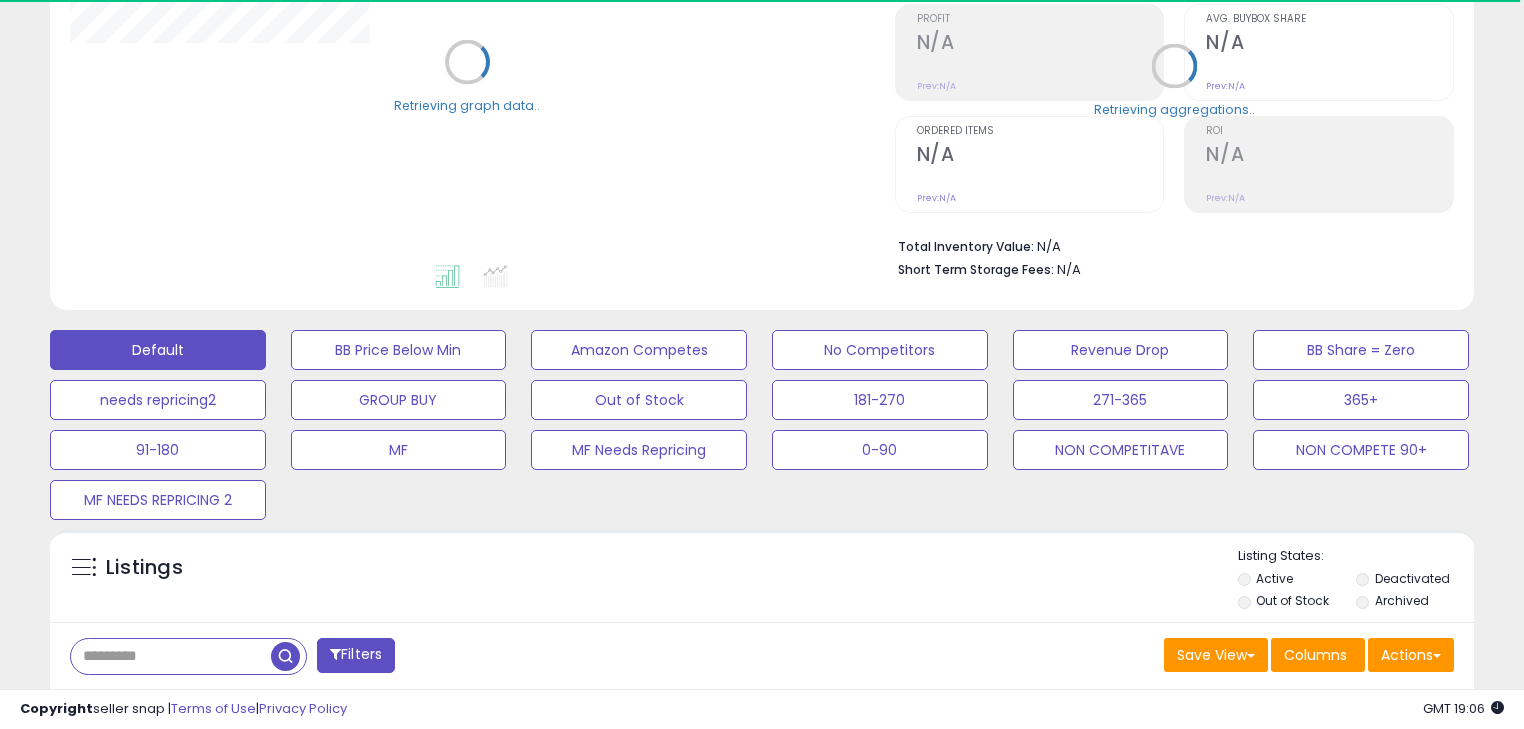 scroll, scrollTop: 320, scrollLeft: 0, axis: vertical 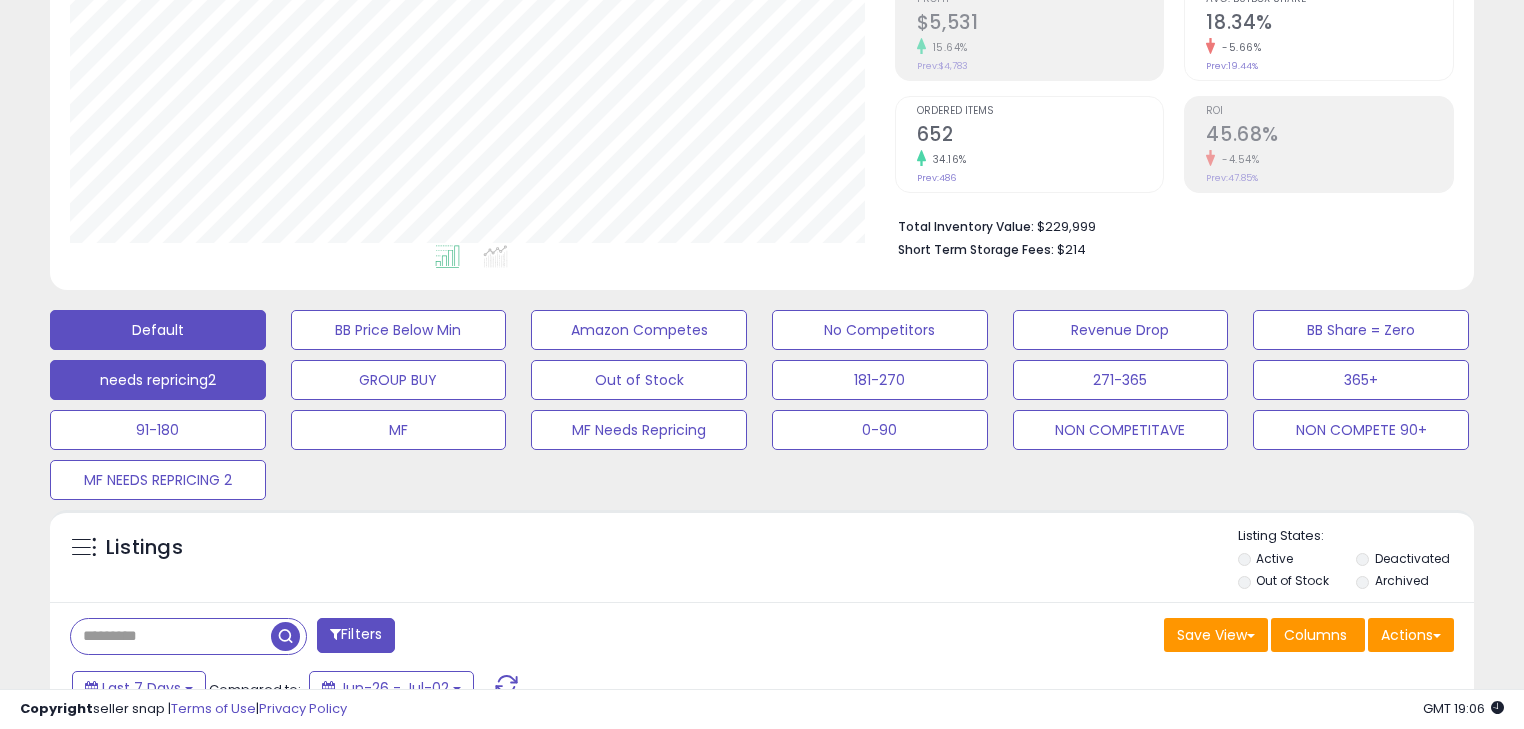 click on "needs repricing2" at bounding box center [399, 330] 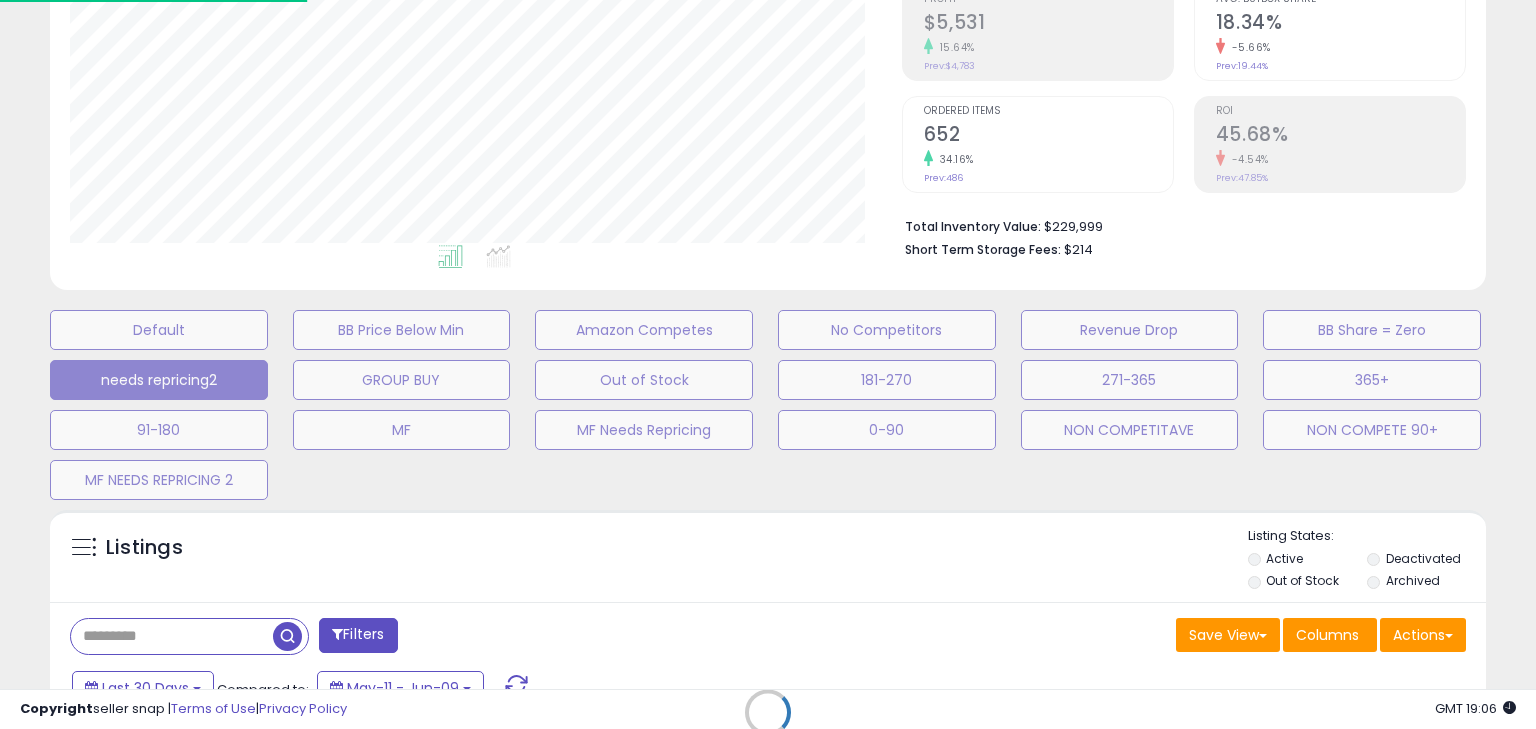 scroll, scrollTop: 999589, scrollLeft: 999168, axis: both 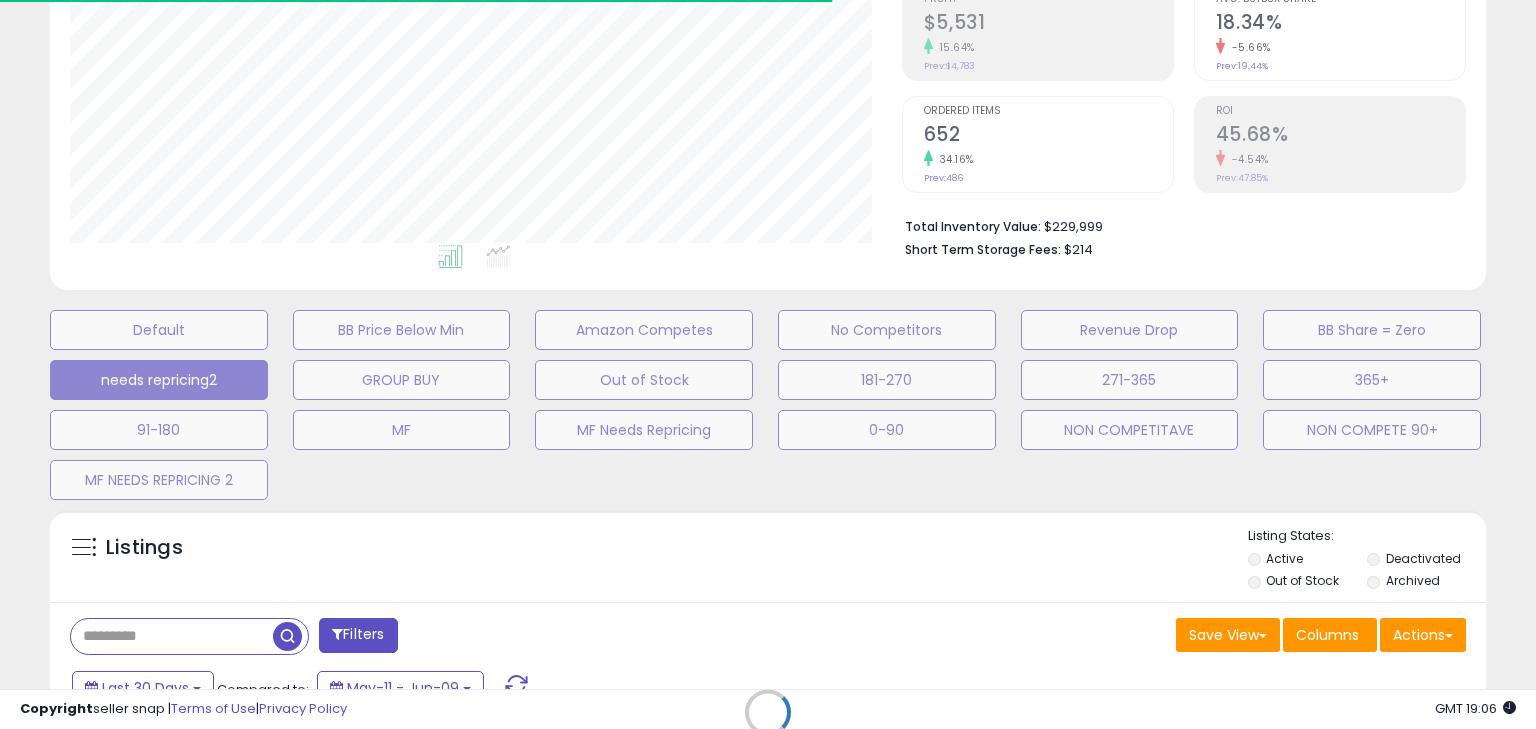 select on "**" 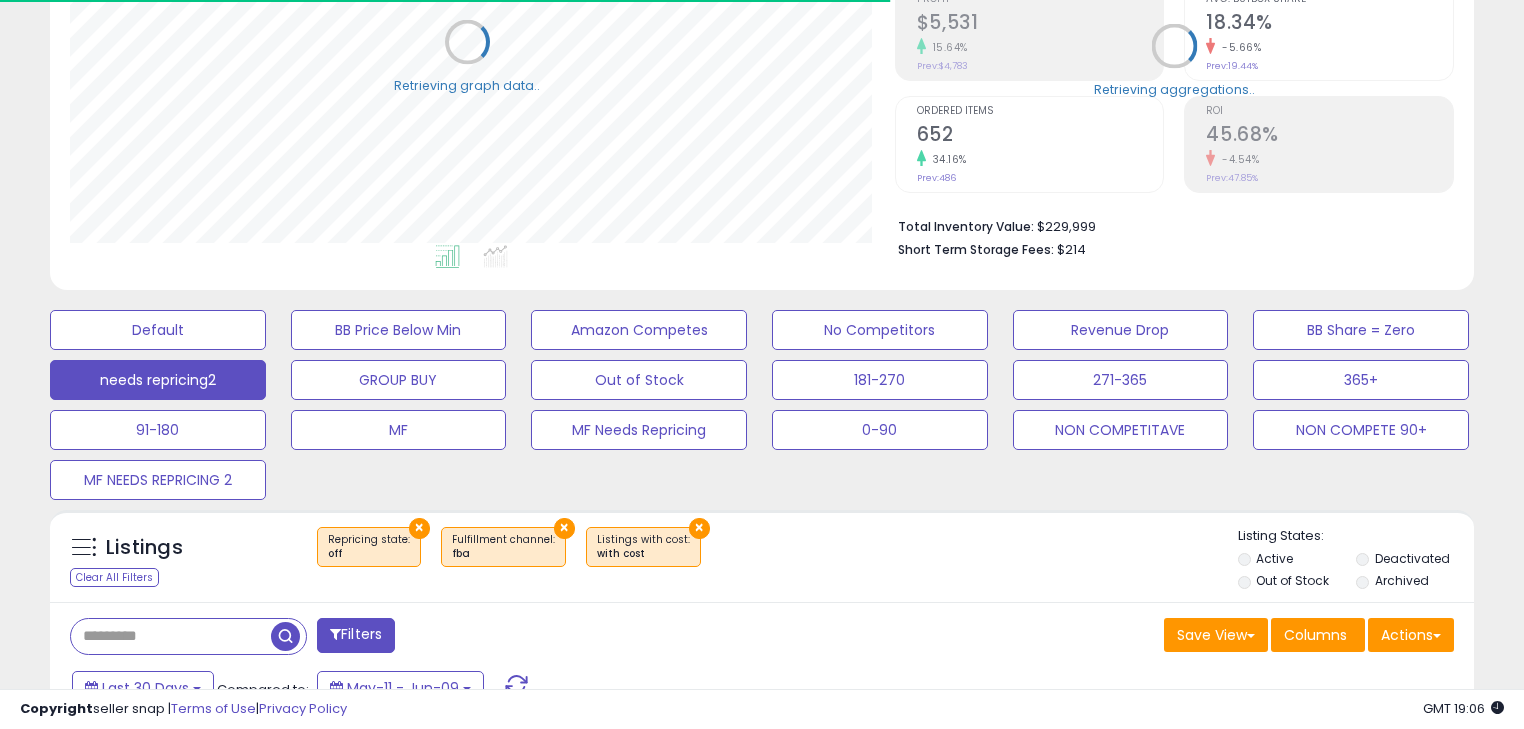scroll, scrollTop: 409, scrollLeft: 824, axis: both 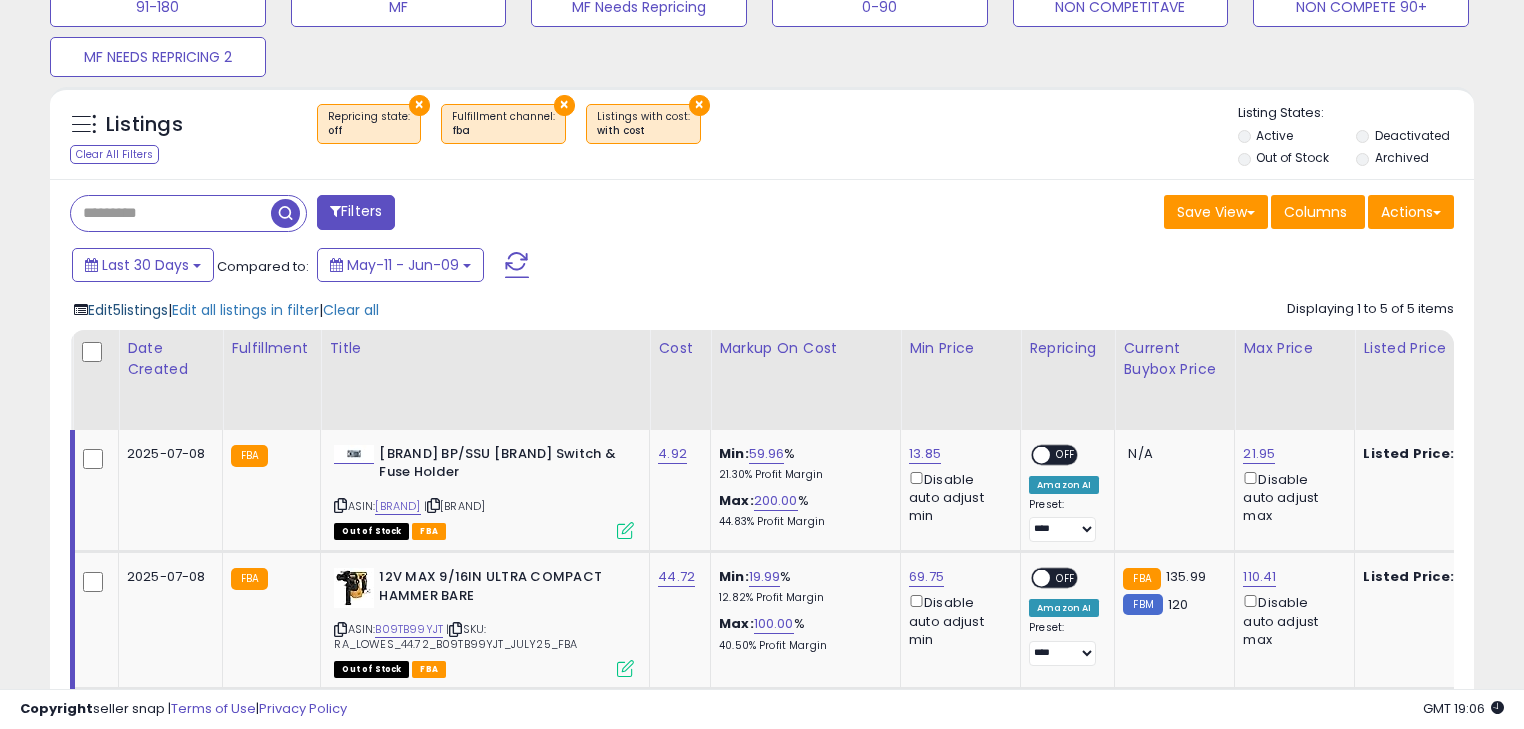 click on "Edit  5  listings" at bounding box center [128, 310] 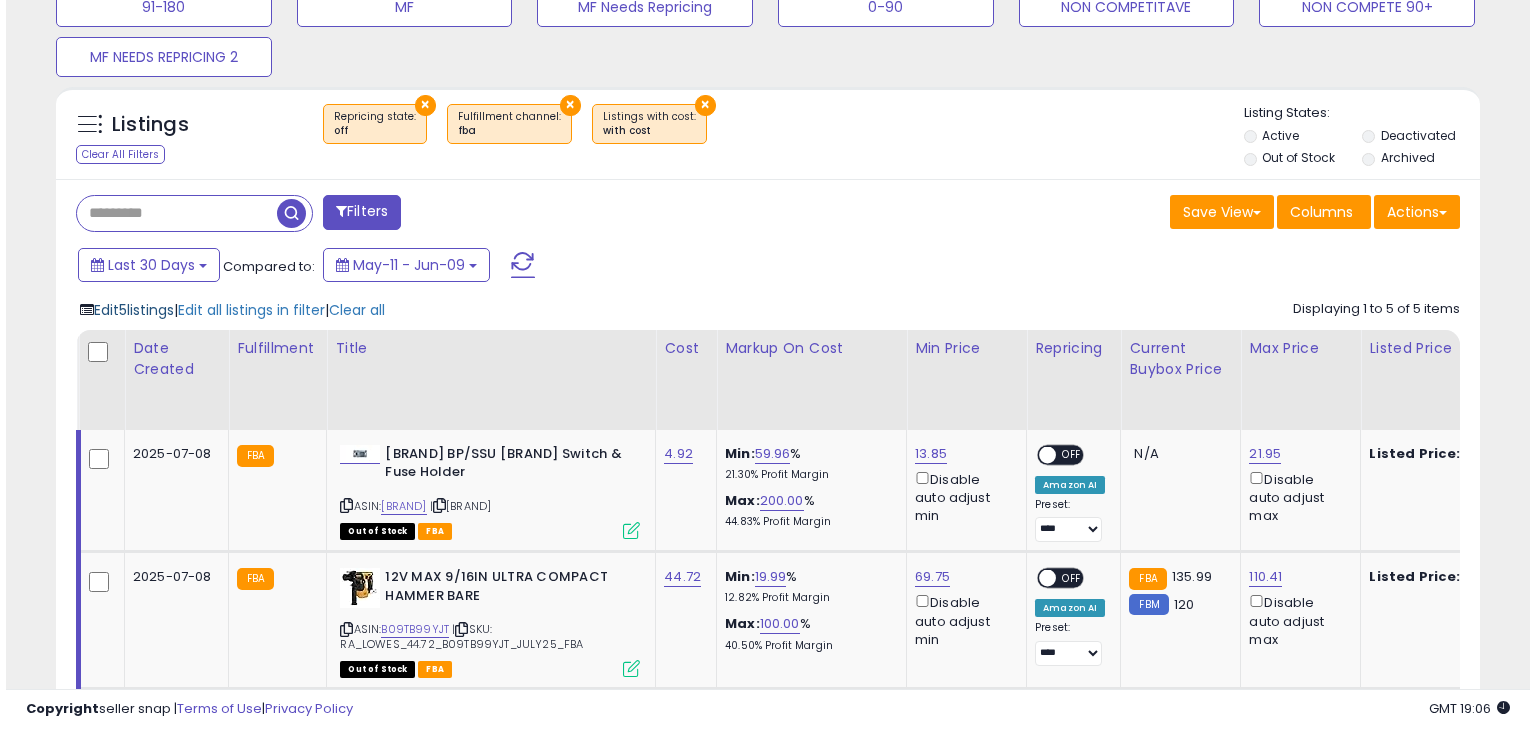 scroll, scrollTop: 999589, scrollLeft: 999168, axis: both 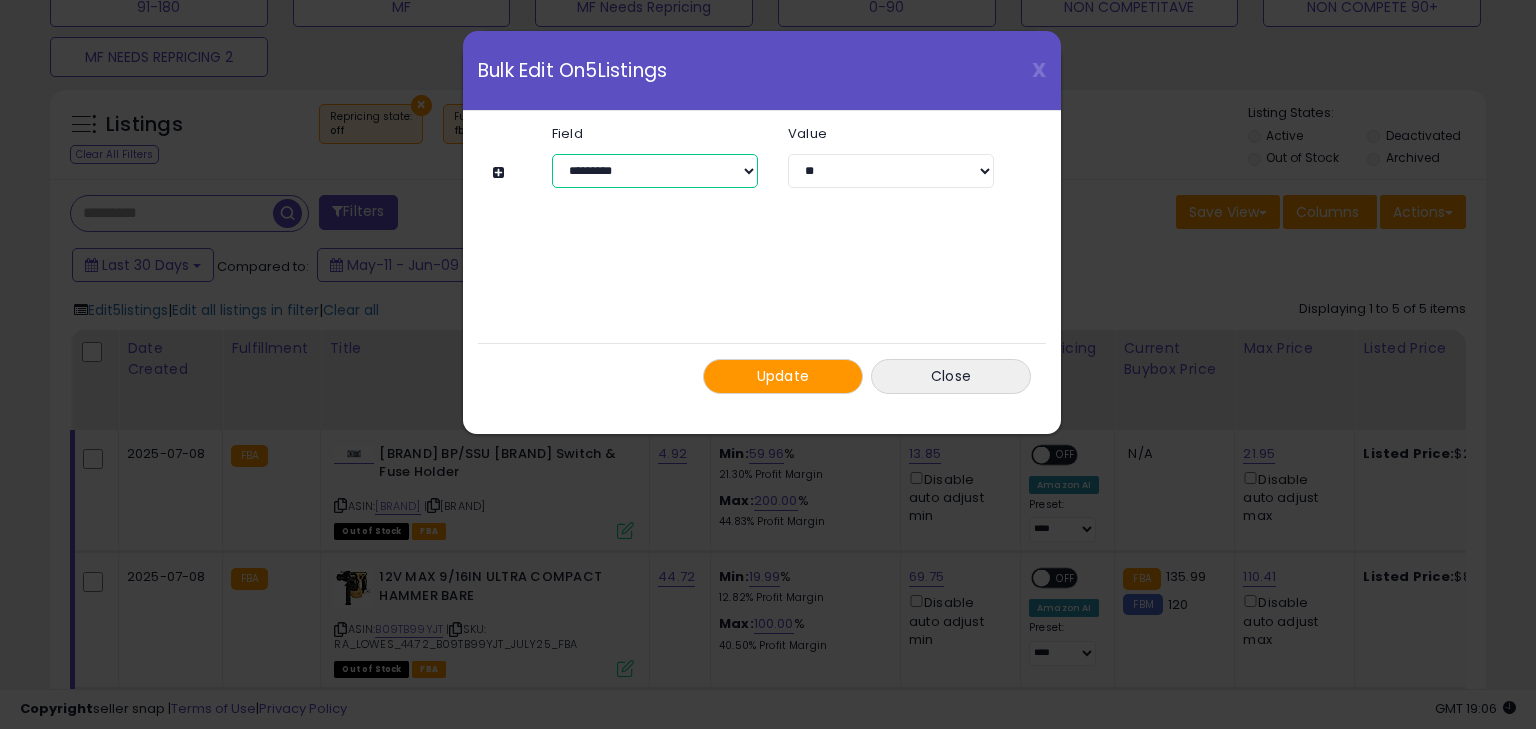 click on "**********" at bounding box center (655, 171) 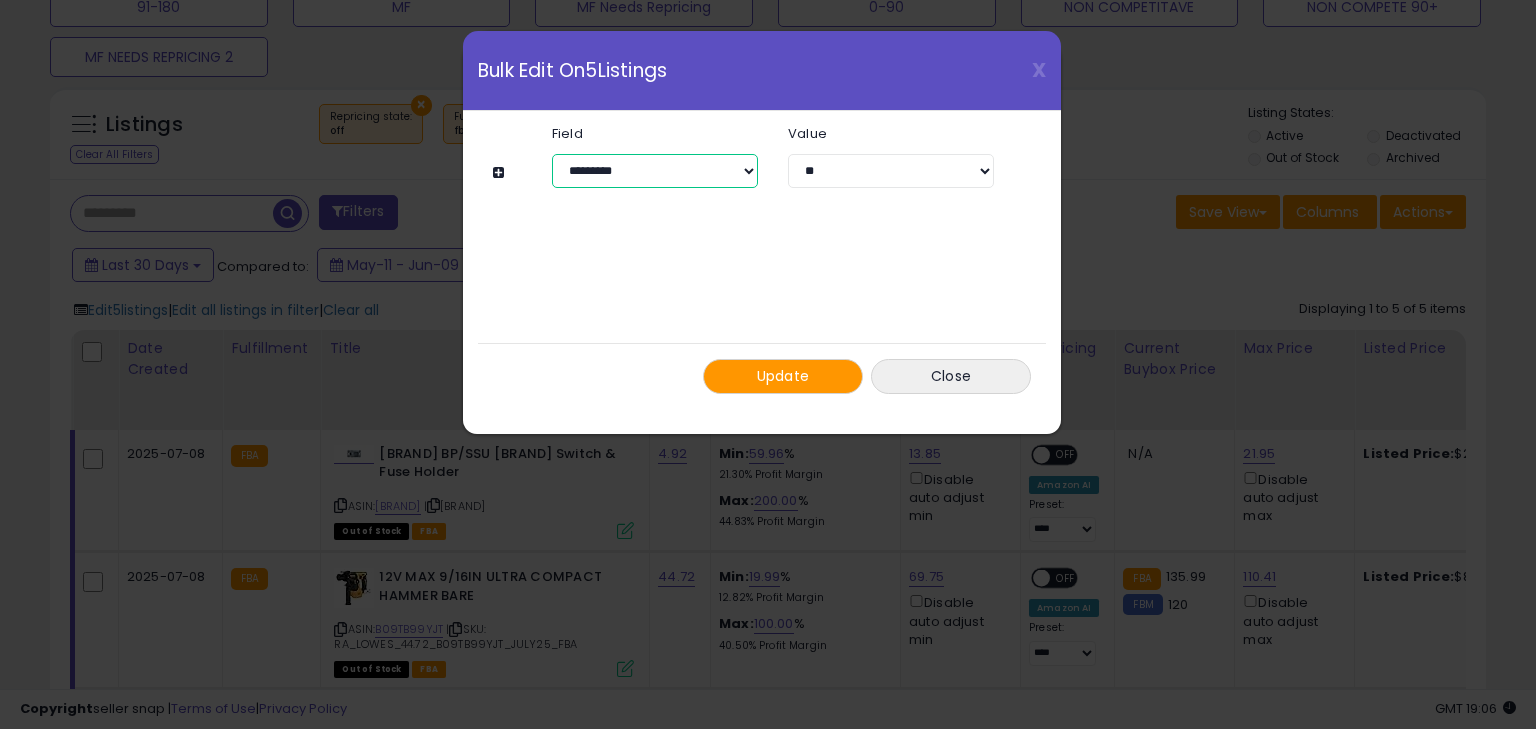 select on "**********" 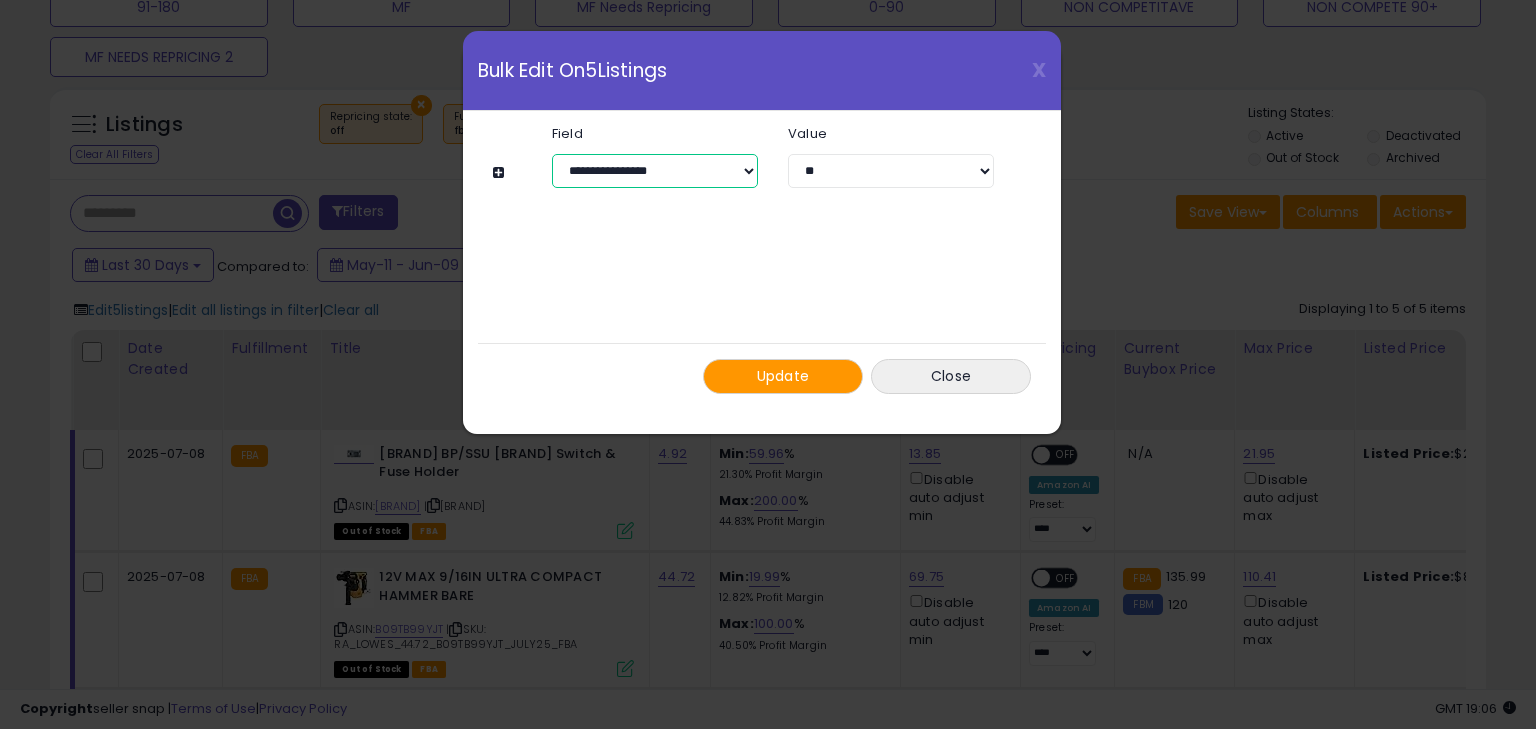 click on "**********" at bounding box center [655, 171] 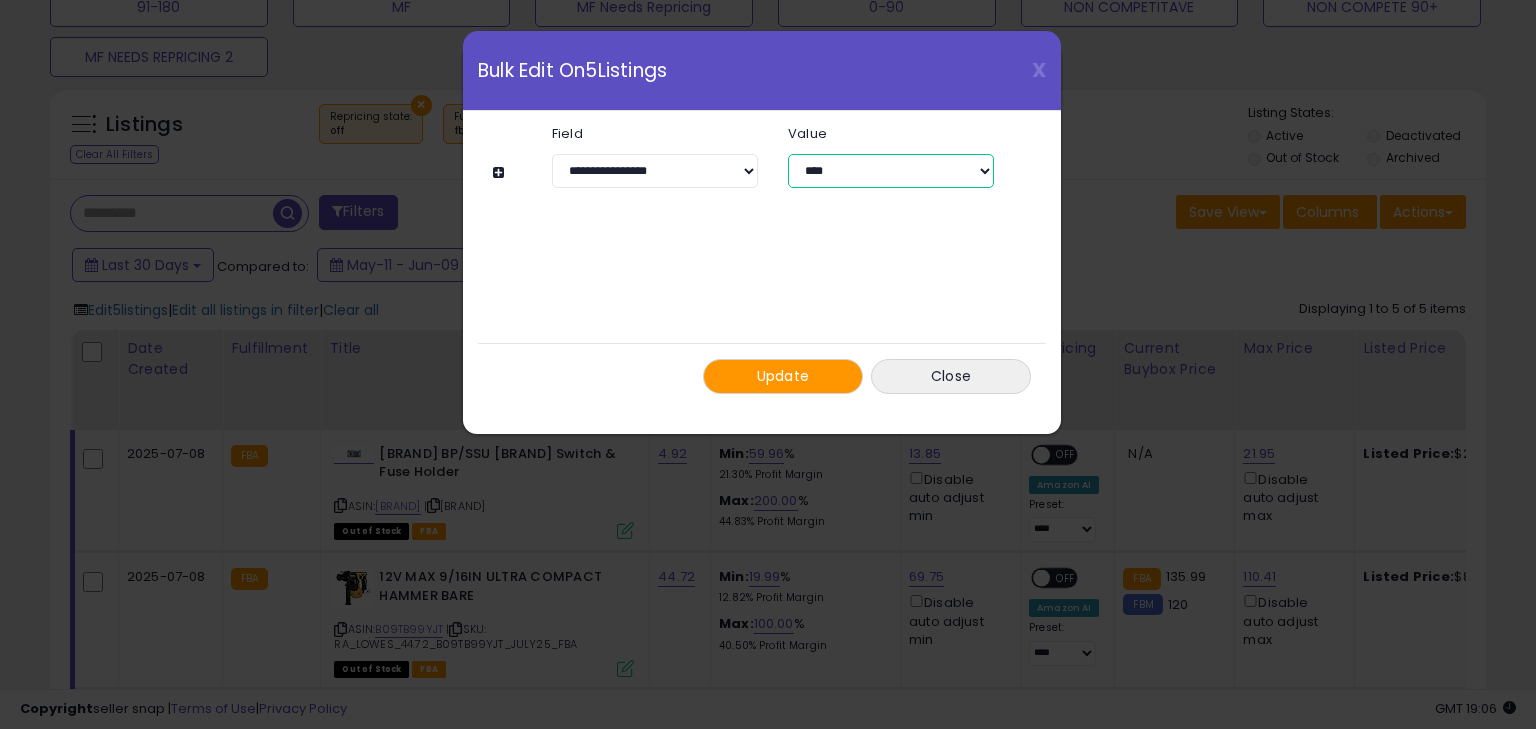 click on "**********" at bounding box center [891, 171] 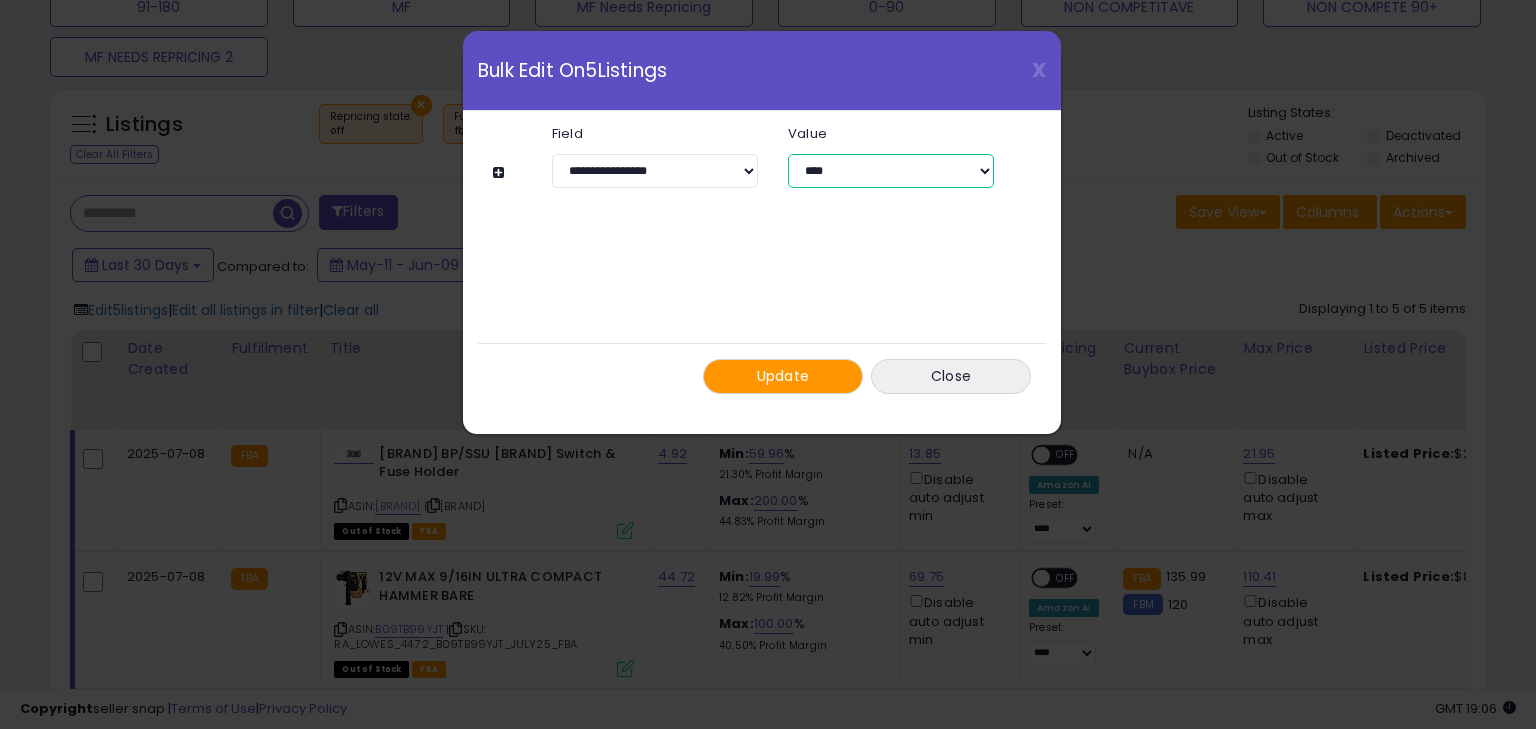 select on "*****" 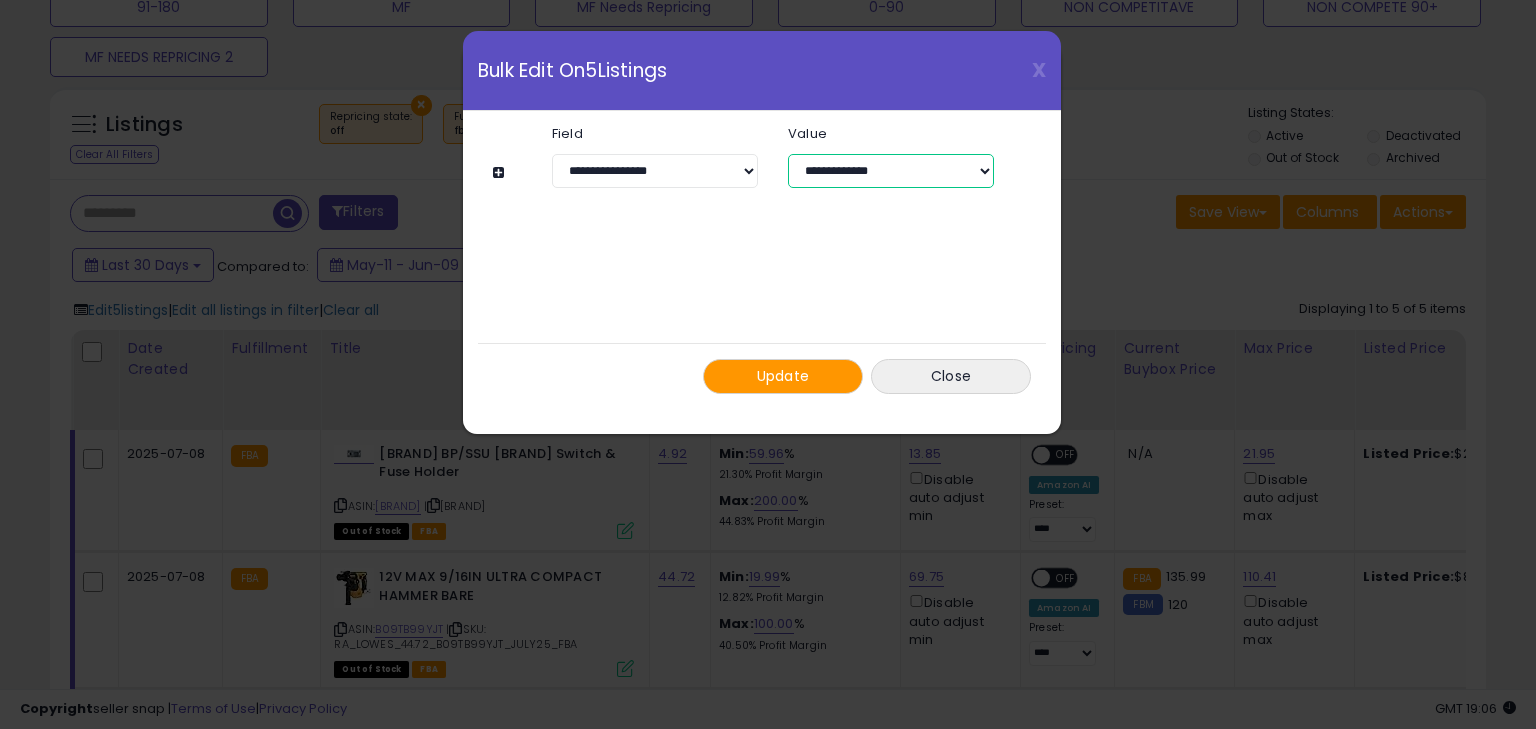 click on "**********" at bounding box center (891, 171) 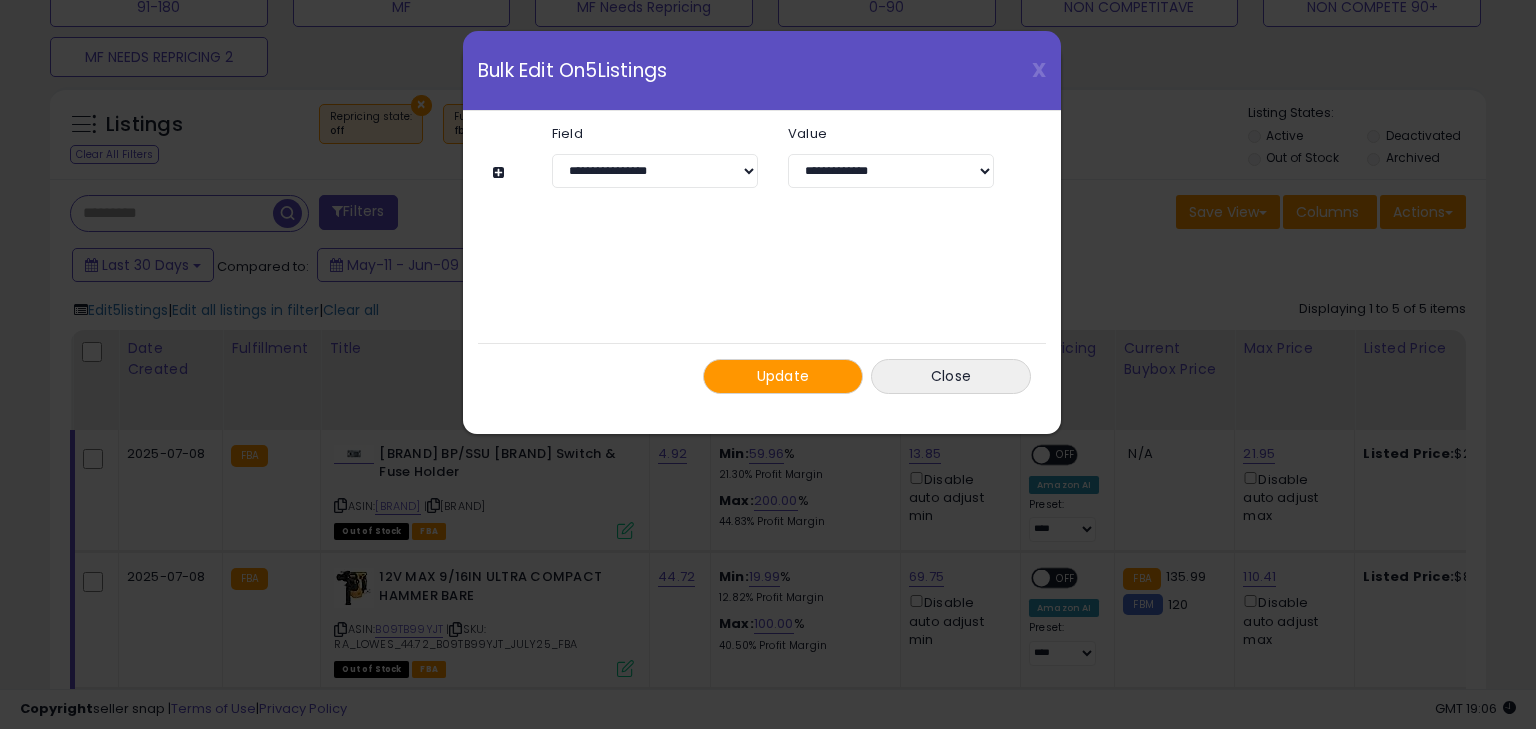click on "Update" at bounding box center (783, 376) 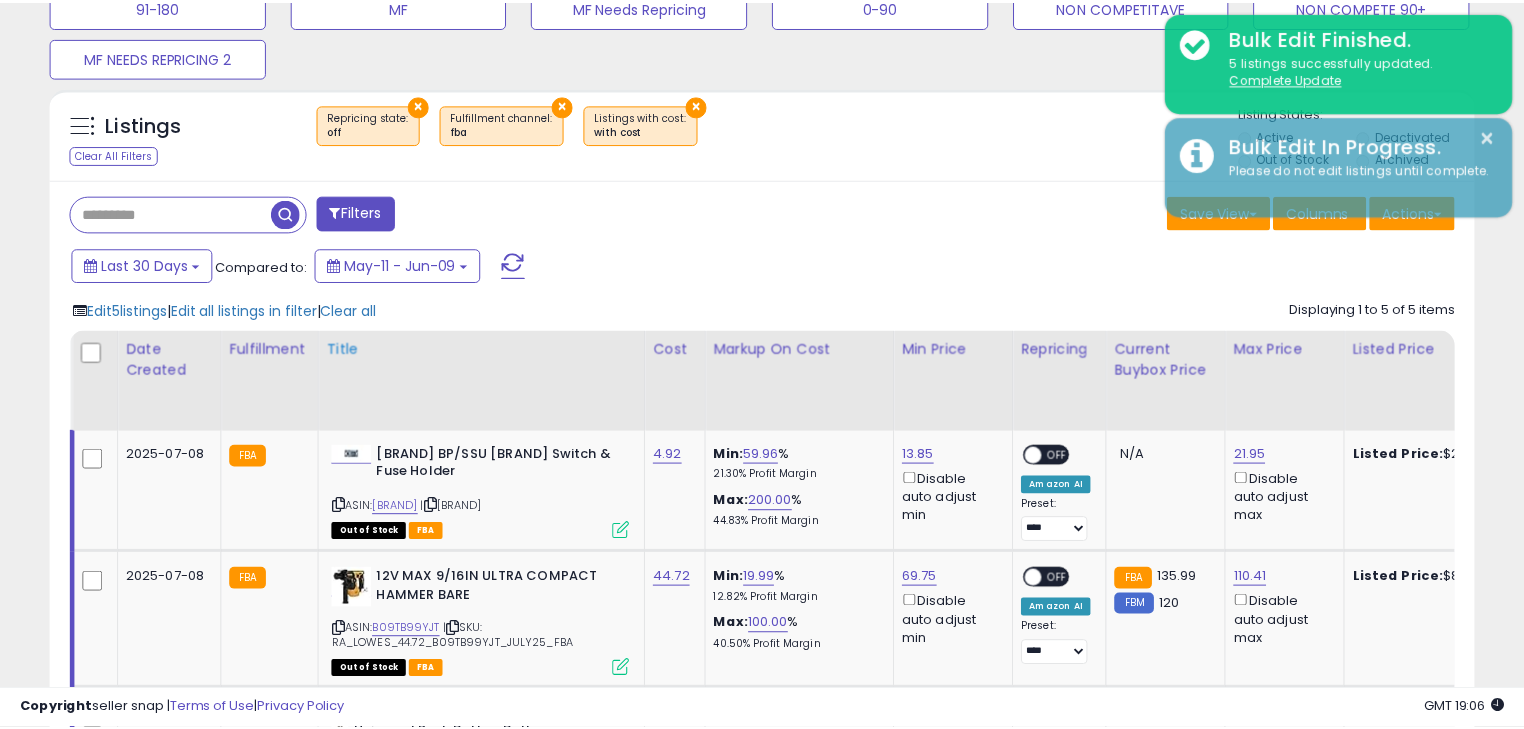 scroll, scrollTop: 409, scrollLeft: 824, axis: both 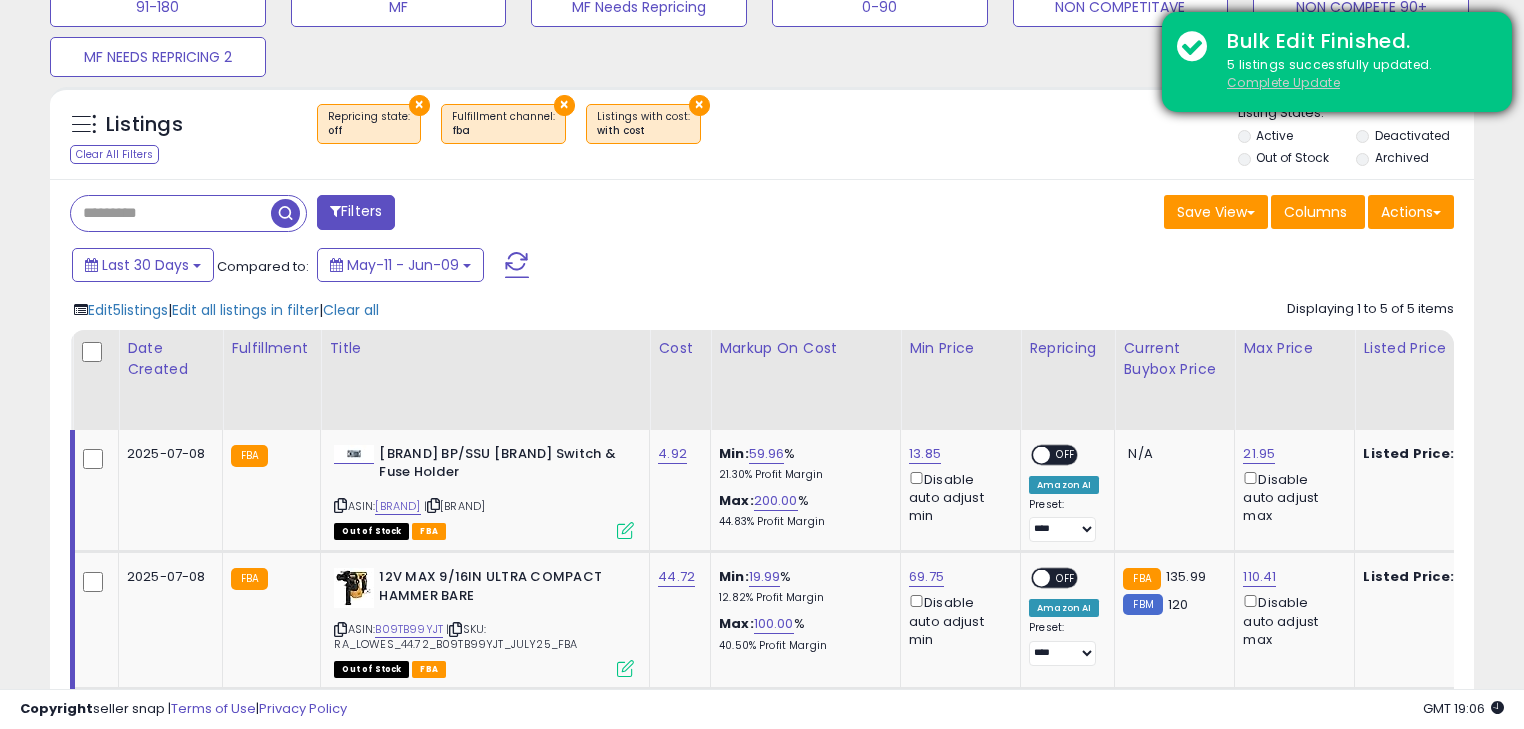 click on "Complete Update" at bounding box center (1283, 82) 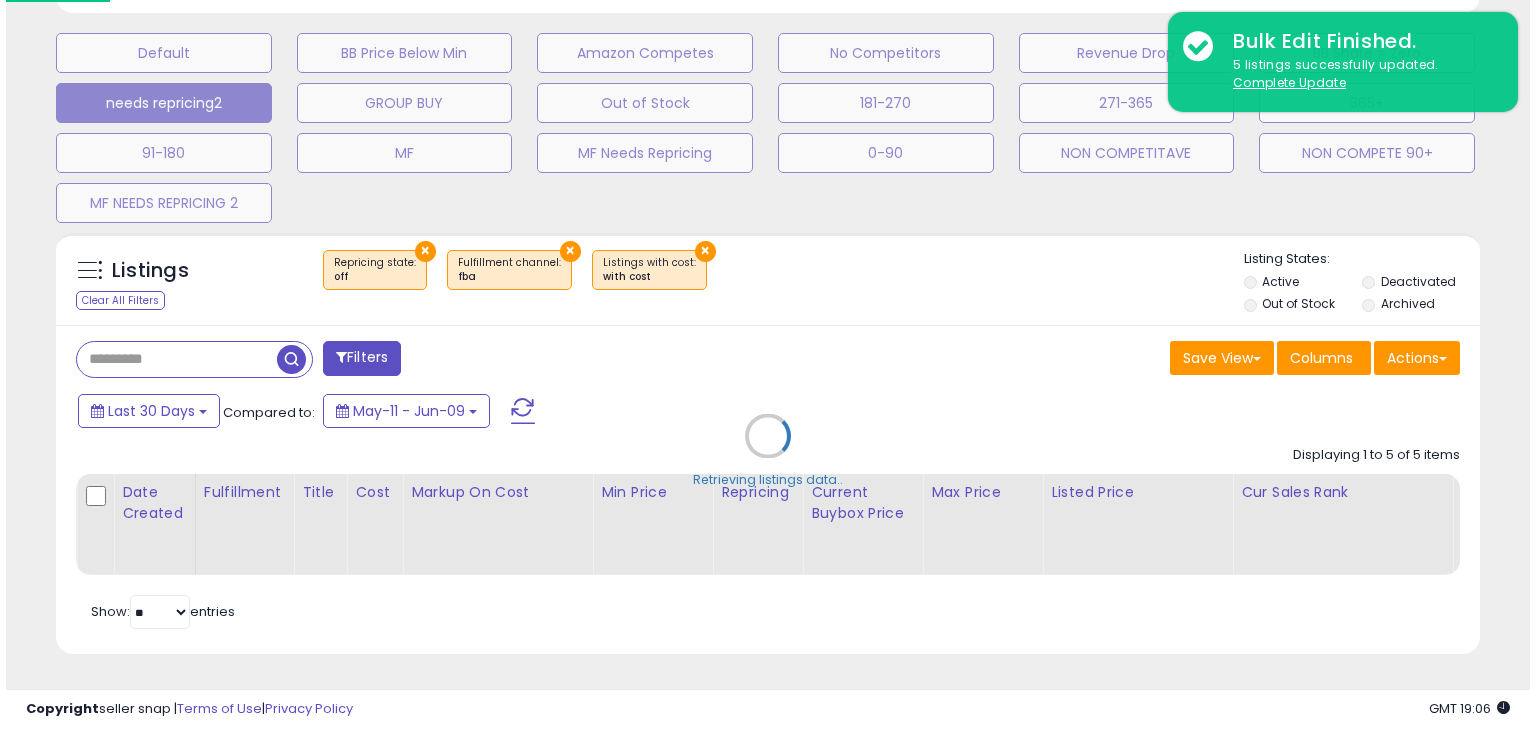 scroll, scrollTop: 608, scrollLeft: 0, axis: vertical 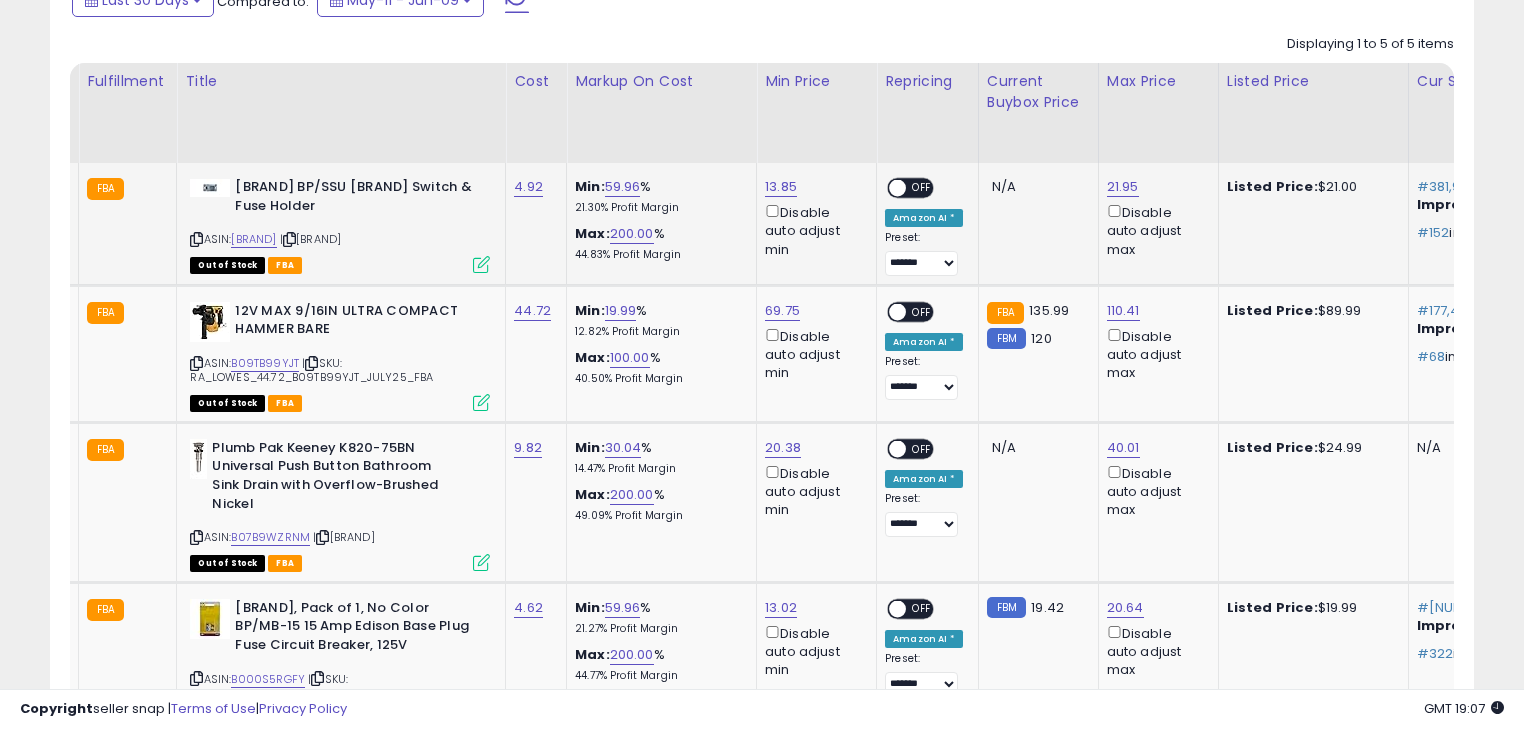 click on "OFF" at bounding box center (922, 188) 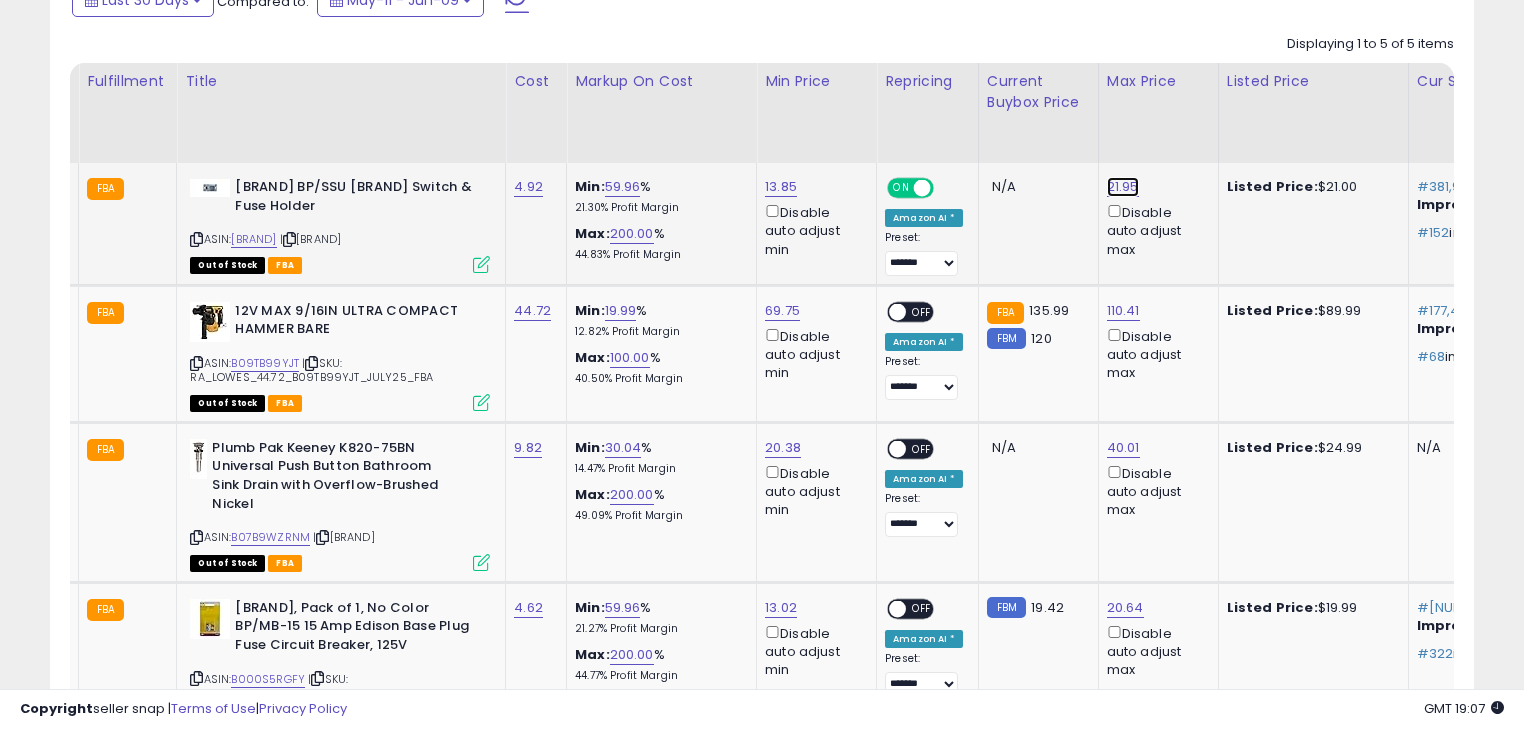 click on "21.95" at bounding box center [1123, 187] 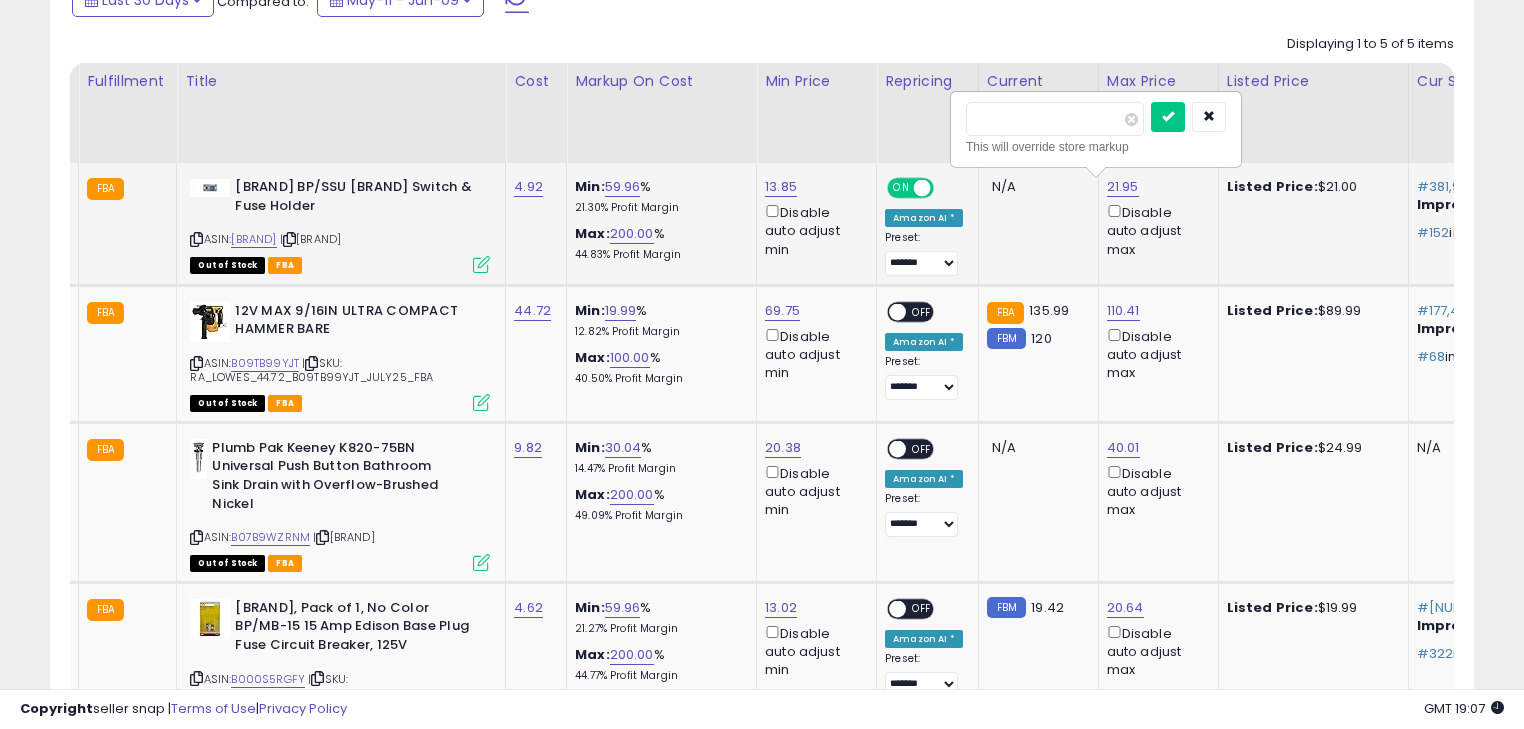 type on "*" 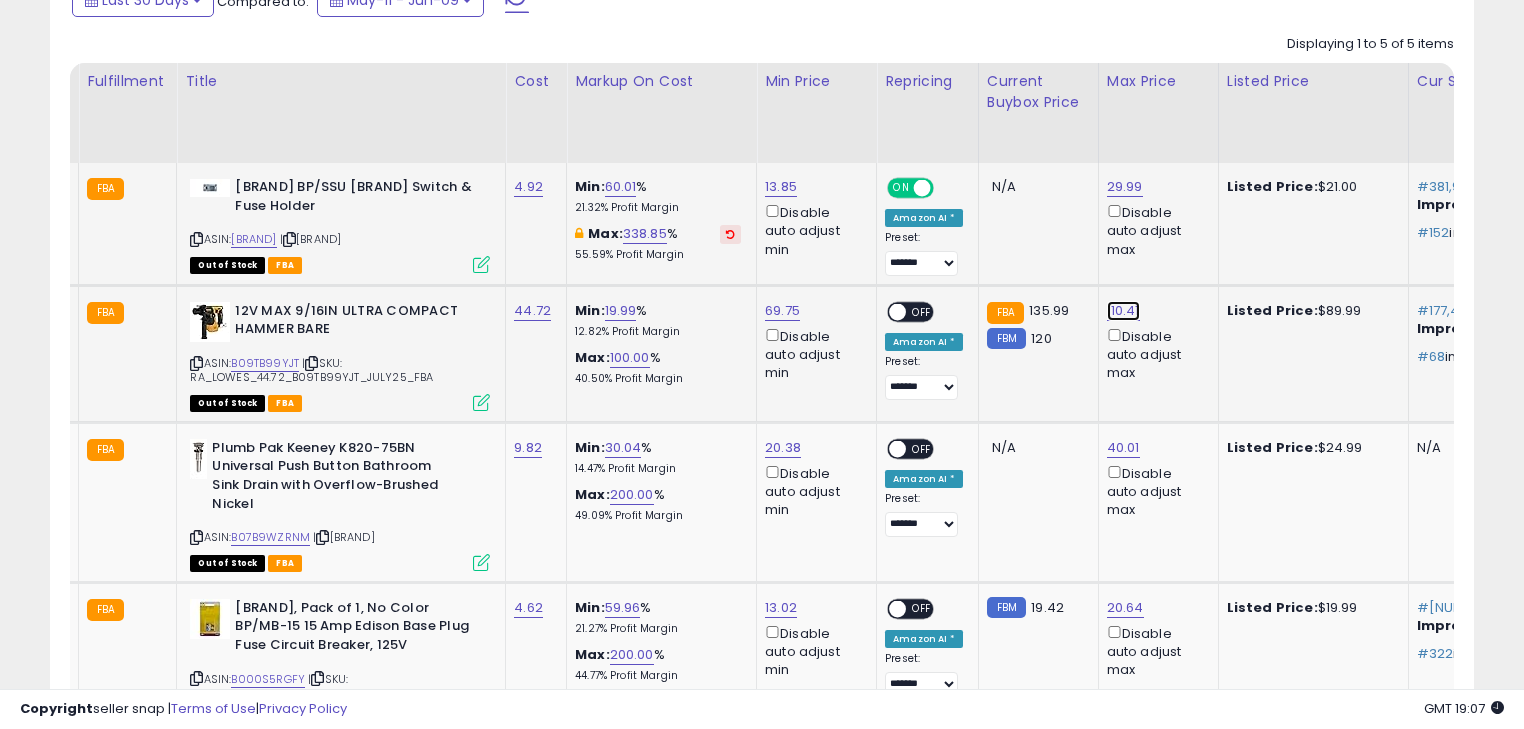 click on "110.41" at bounding box center [1125, 187] 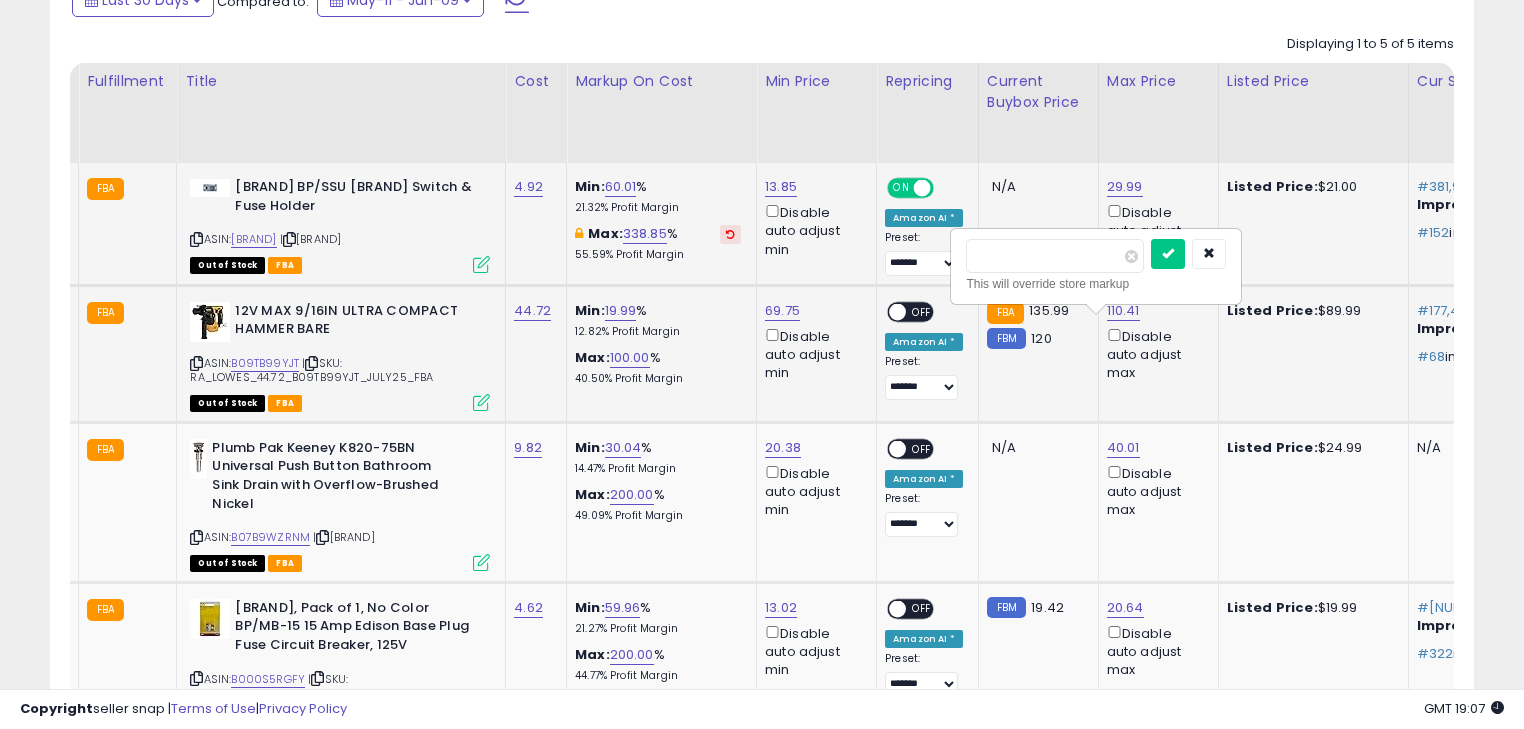 type on "*" 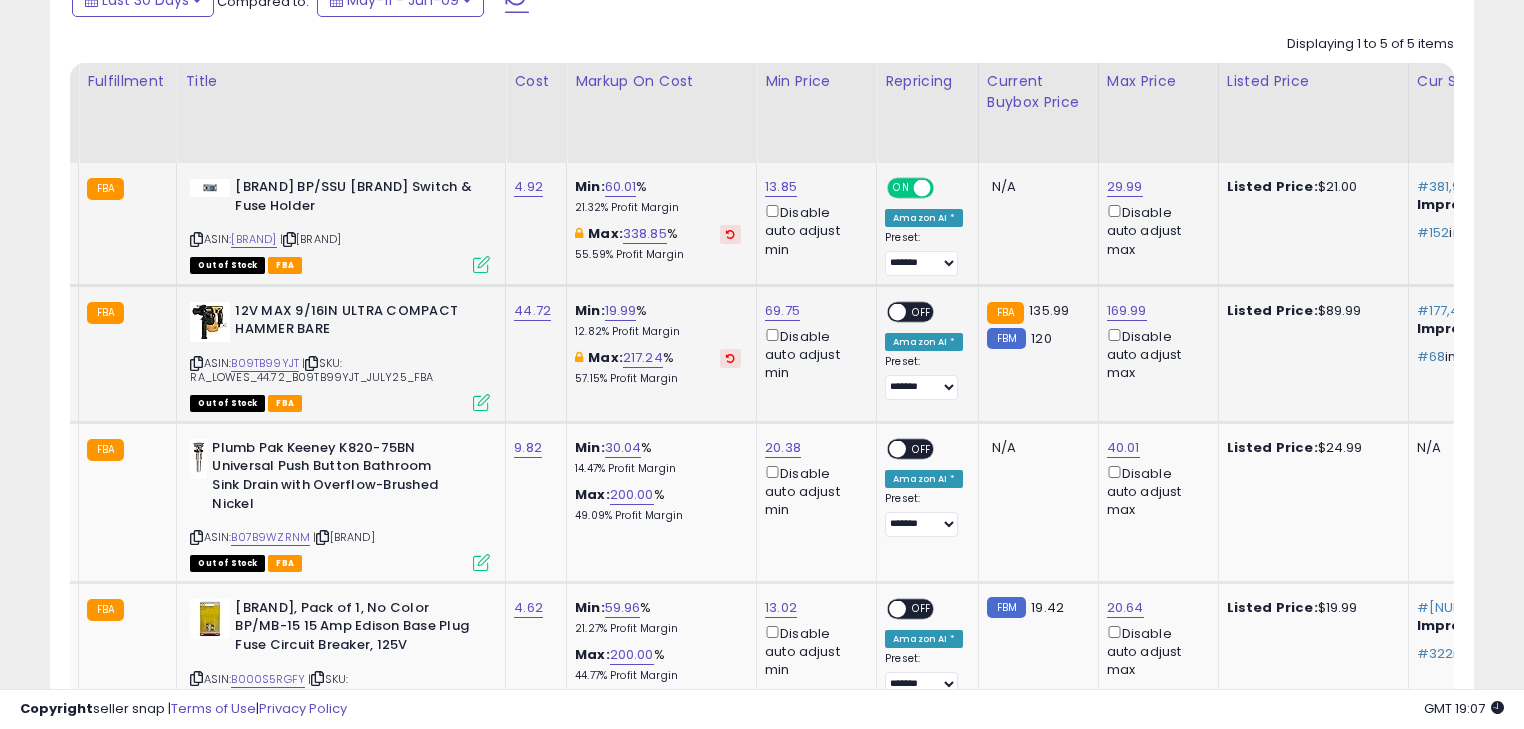 click on "OFF" at bounding box center (922, 311) 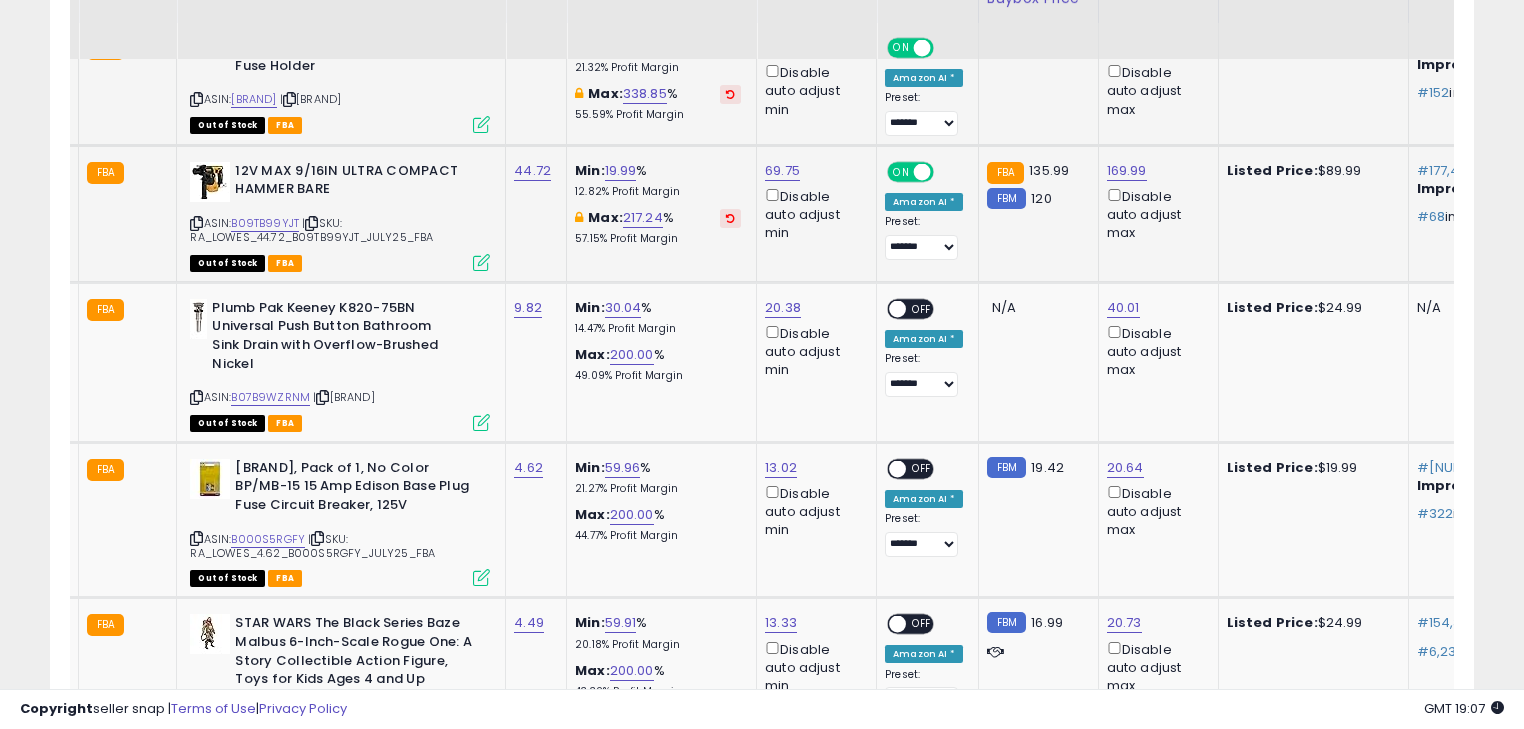 scroll, scrollTop: 1168, scrollLeft: 0, axis: vertical 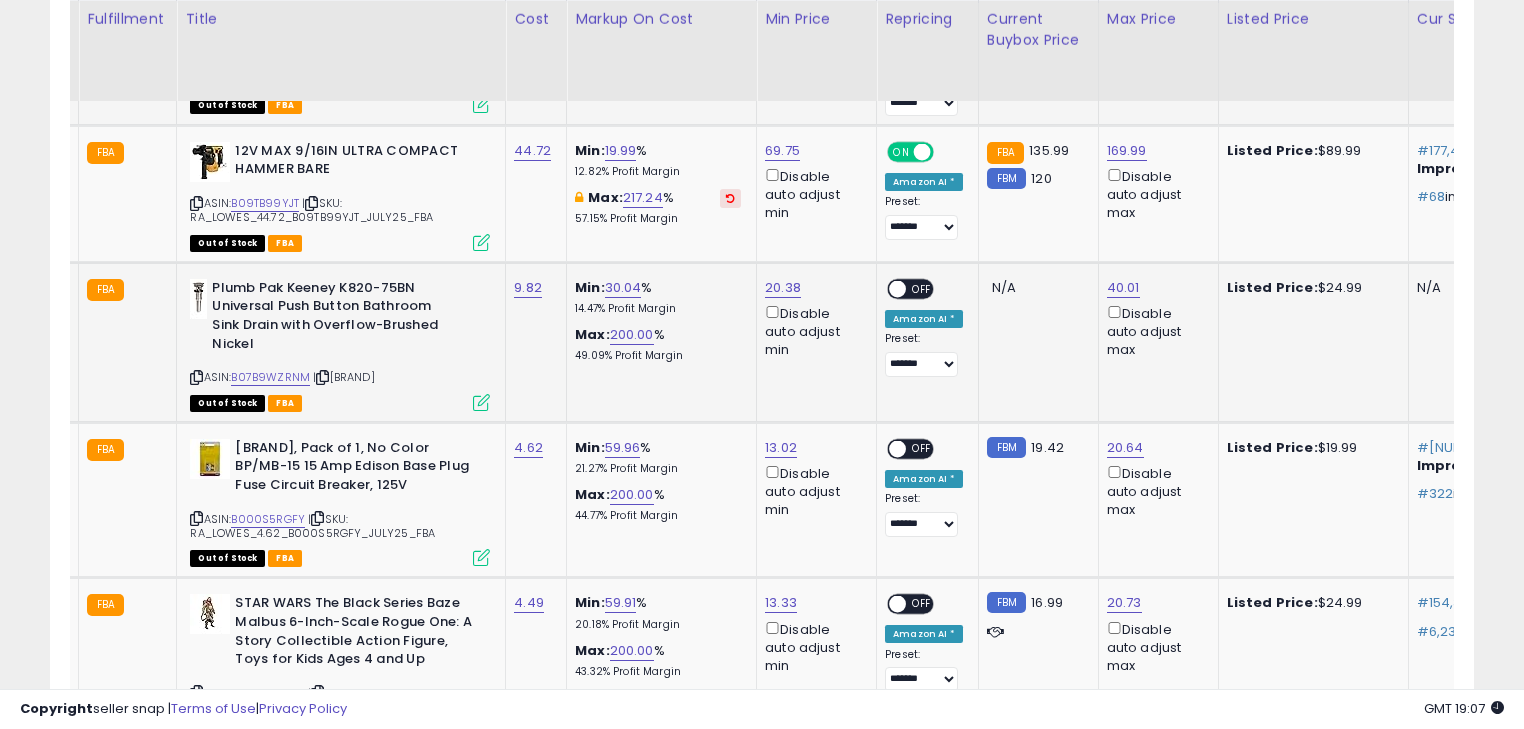click on "OFF" at bounding box center (922, 288) 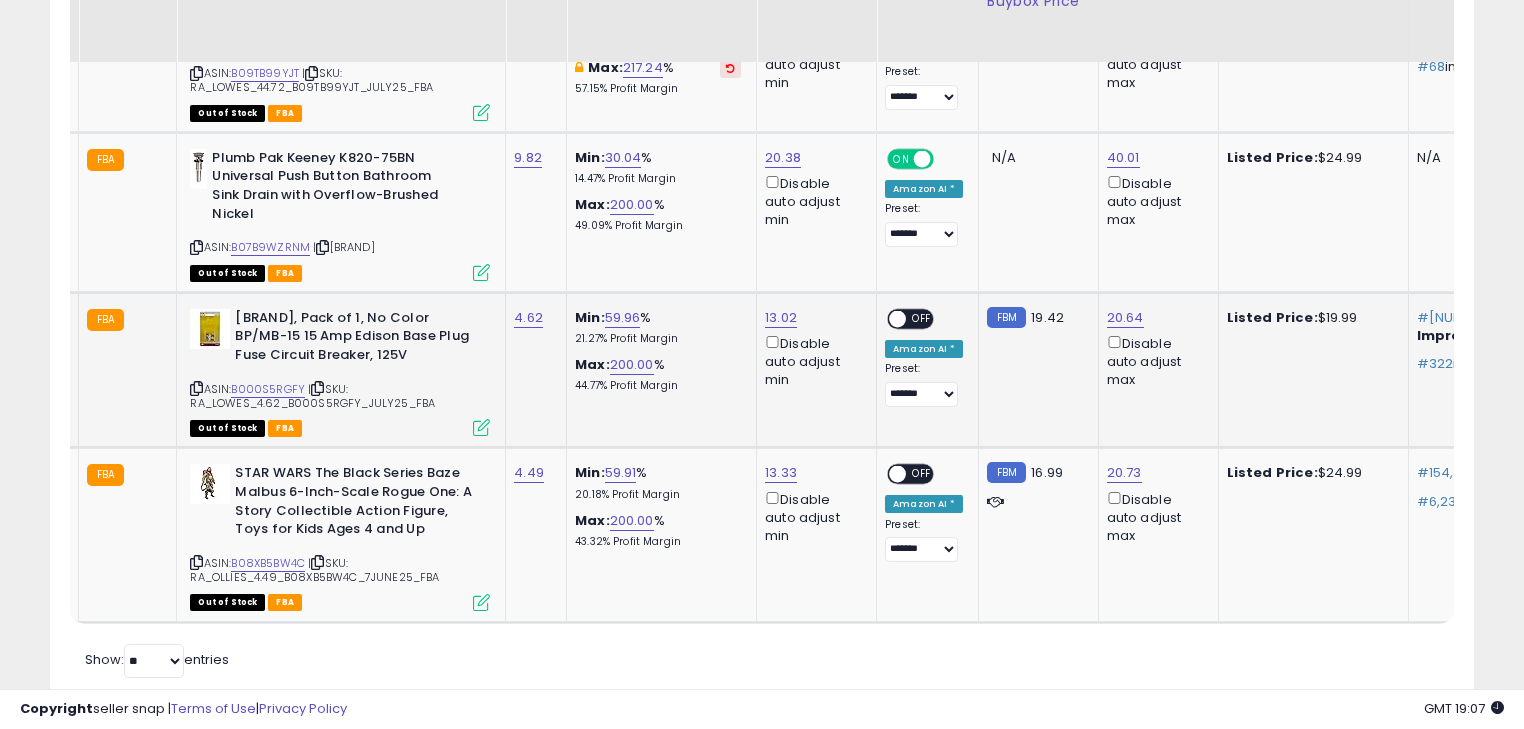 scroll, scrollTop: 1328, scrollLeft: 0, axis: vertical 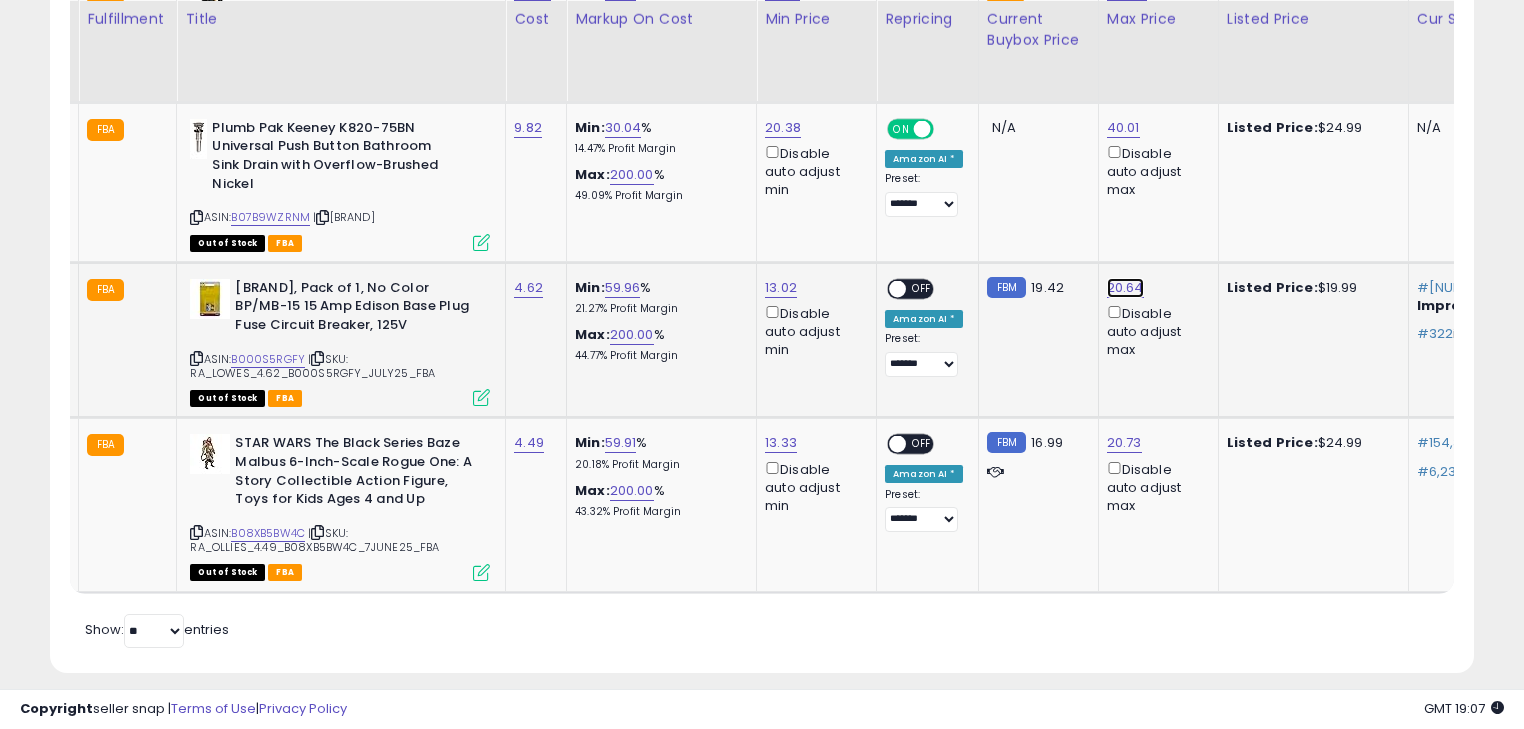 click on "20.64" at bounding box center [1125, -133] 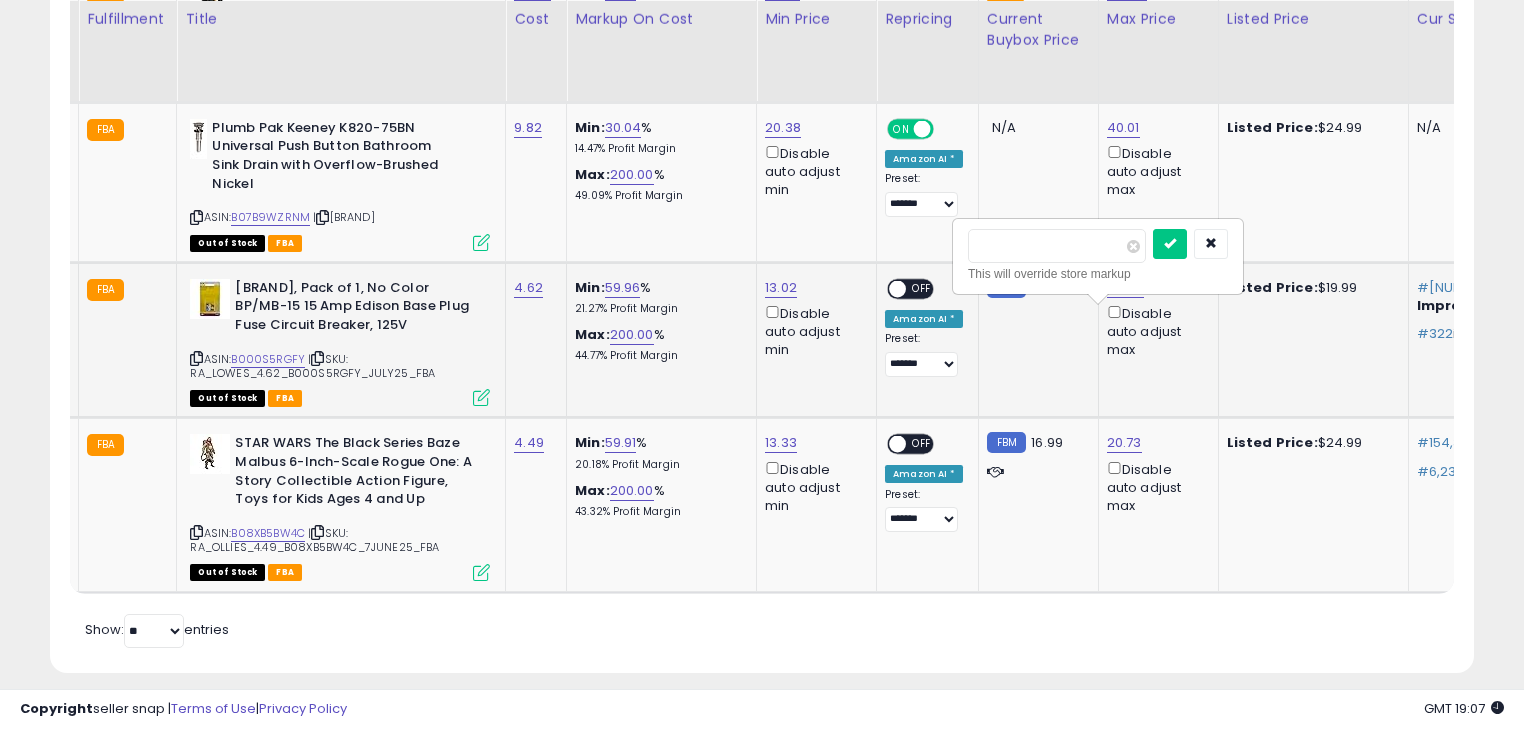 type on "*" 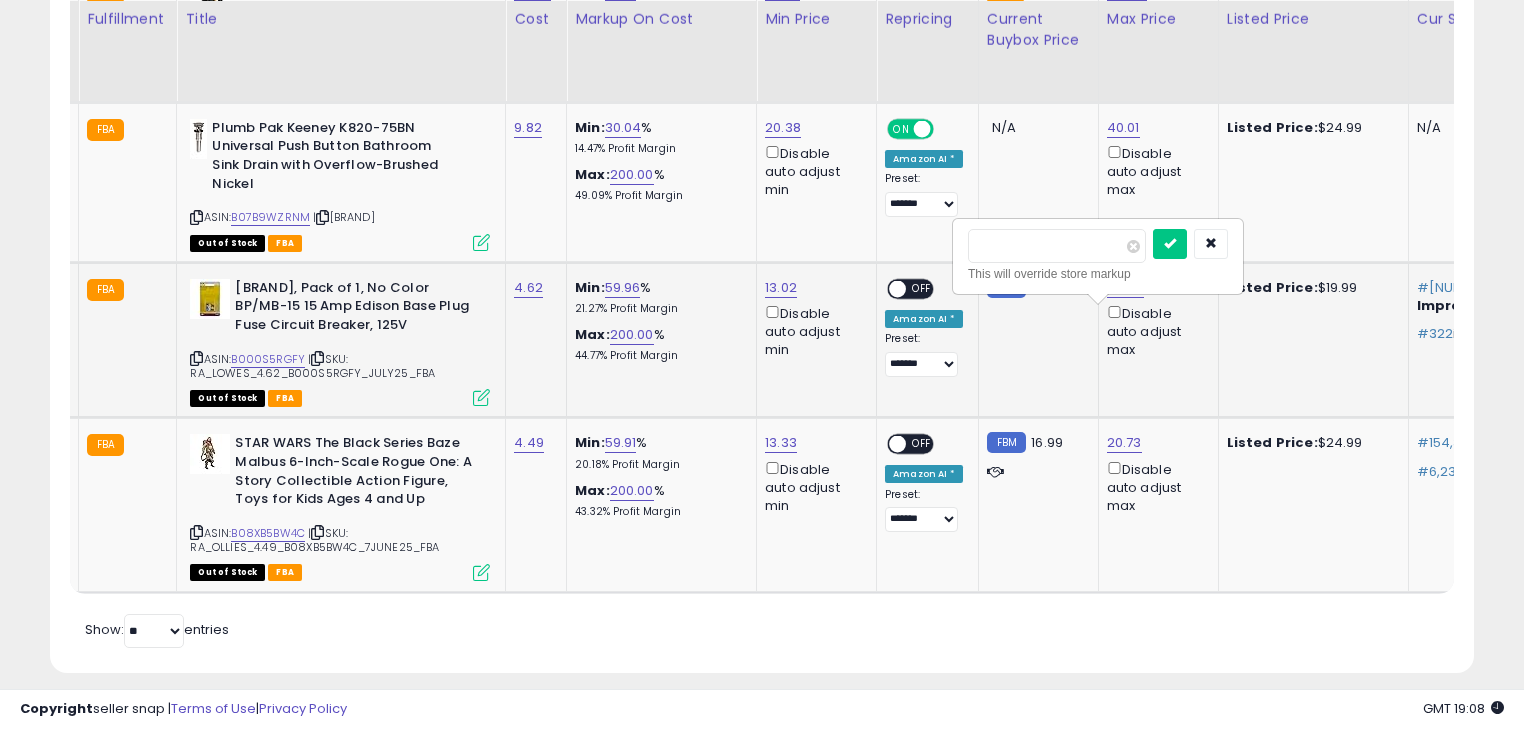 type on "*****" 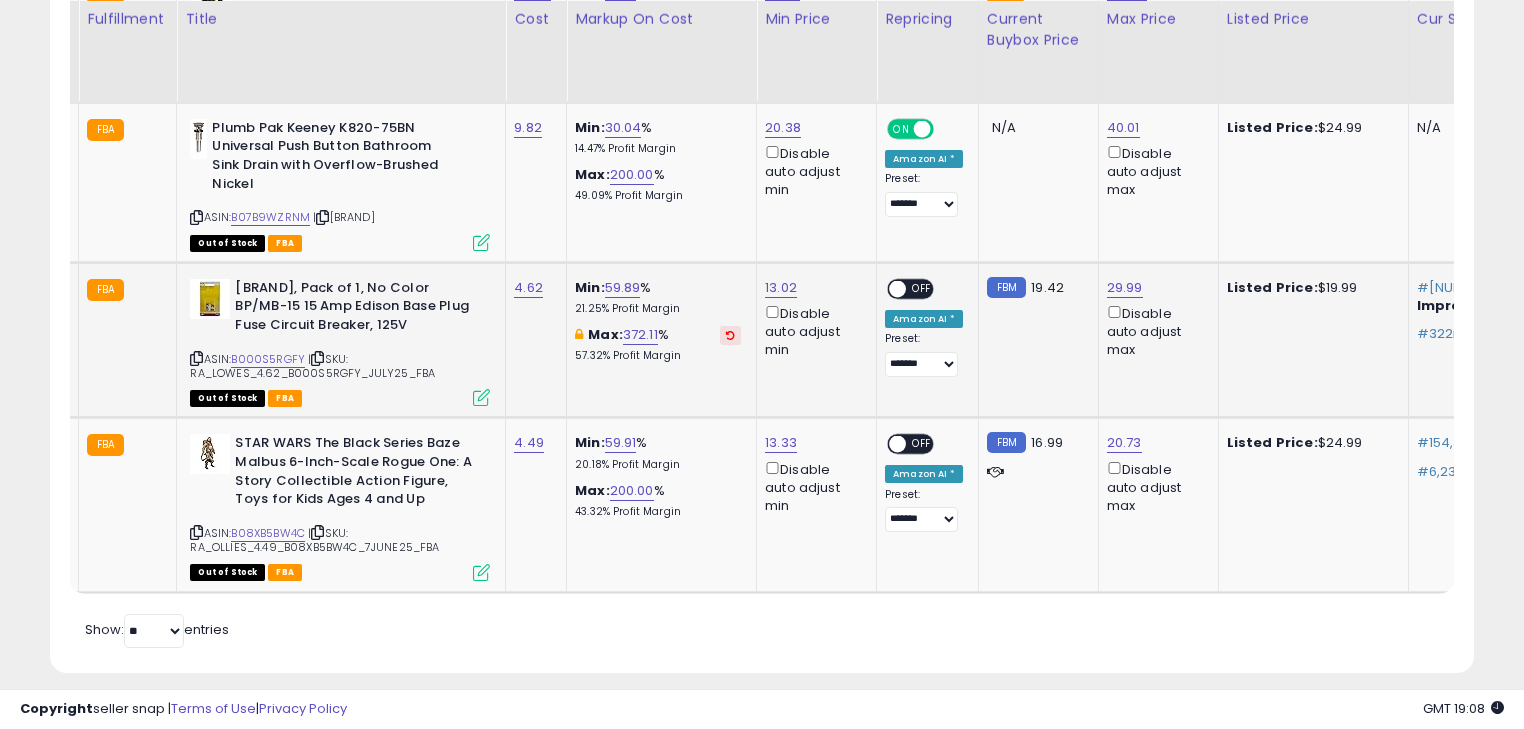 click on "OFF" at bounding box center [922, 288] 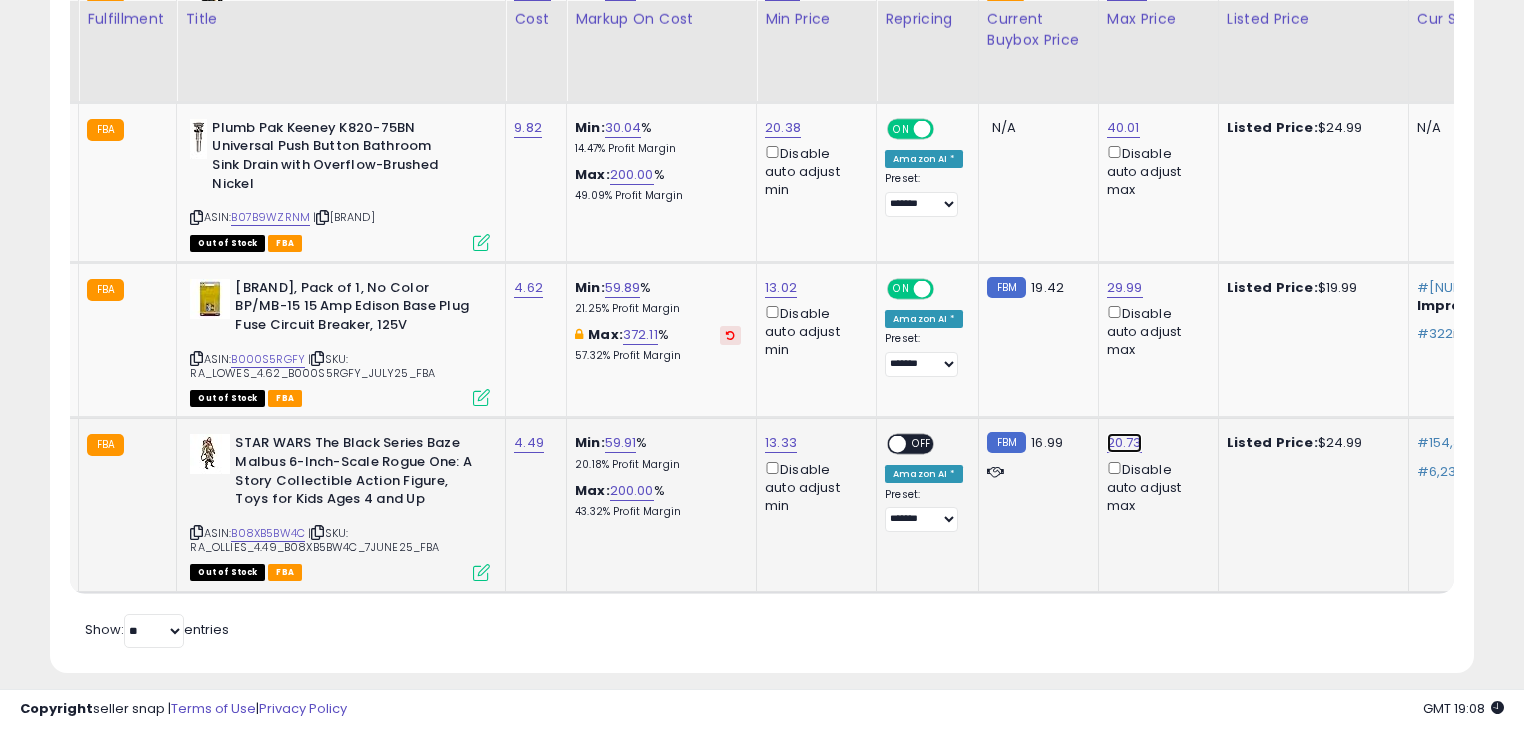 click on "20.73" at bounding box center (1125, -133) 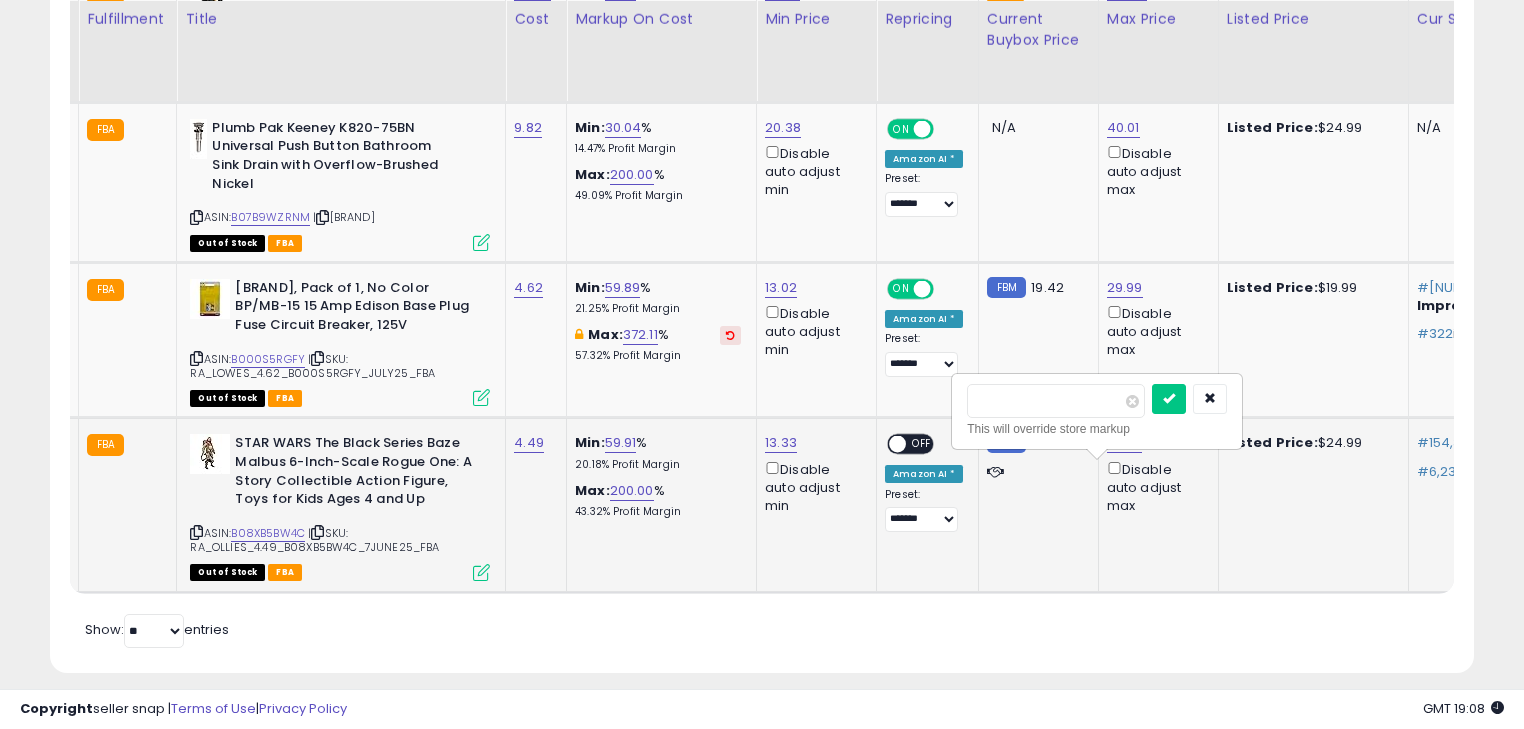 type on "*" 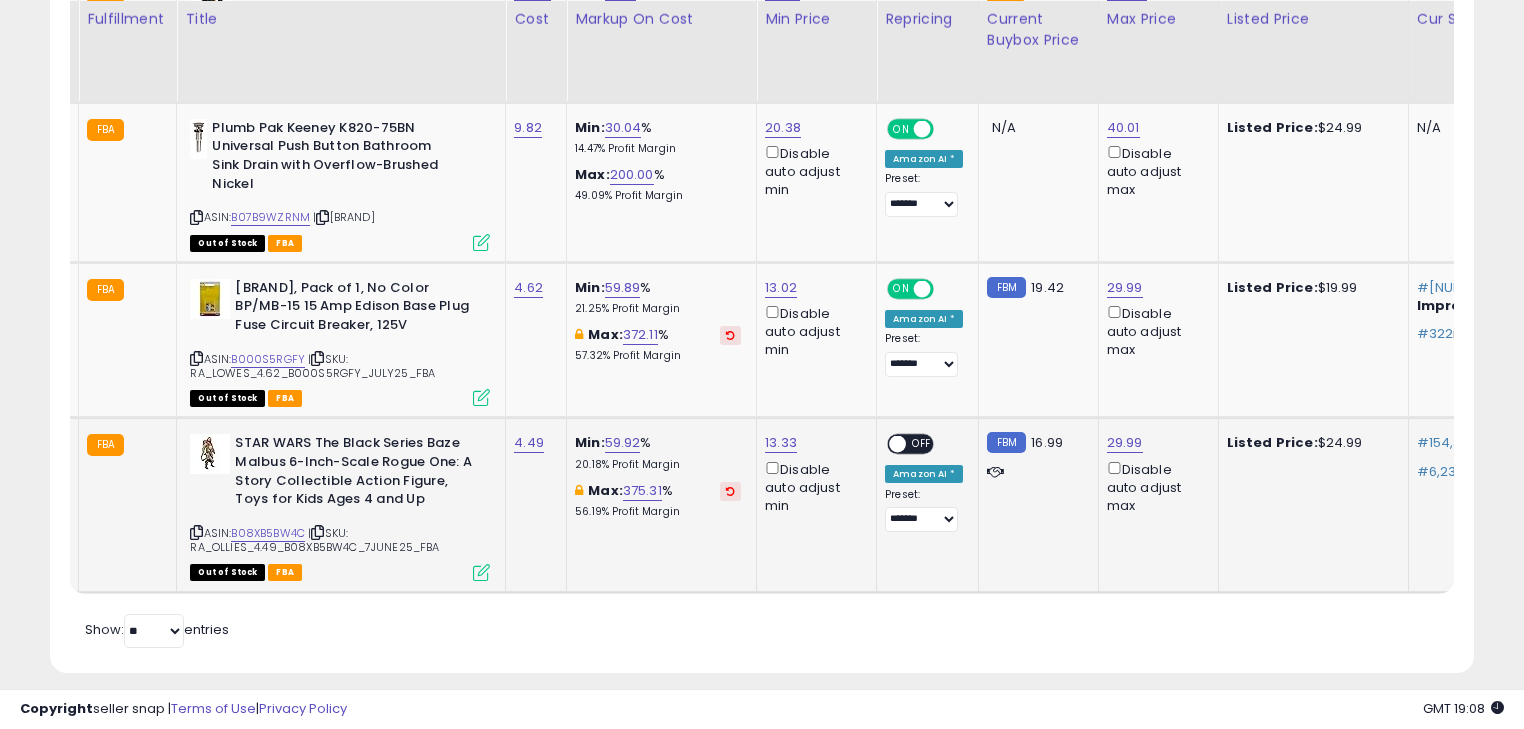 click on "OFF" at bounding box center [922, 444] 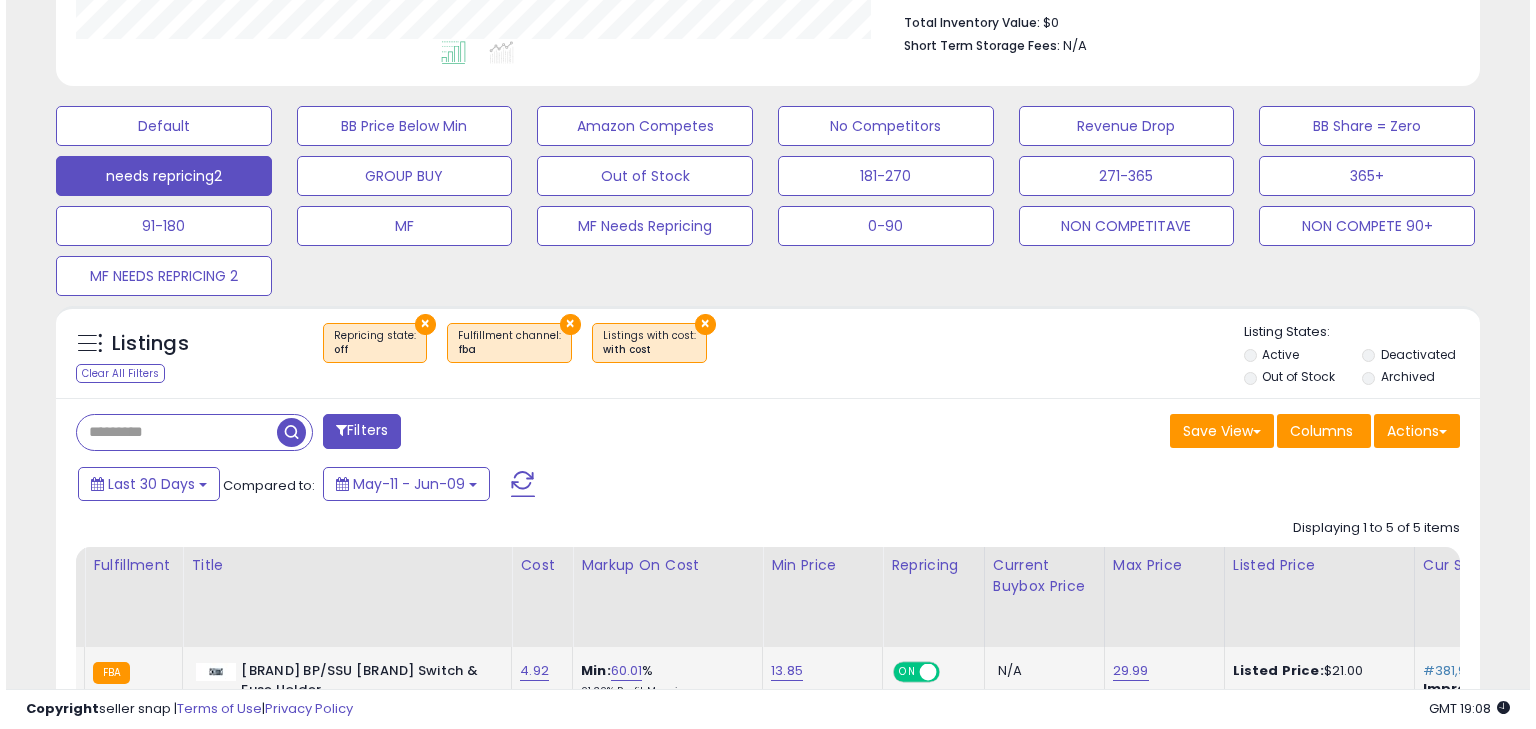 scroll, scrollTop: 528, scrollLeft: 0, axis: vertical 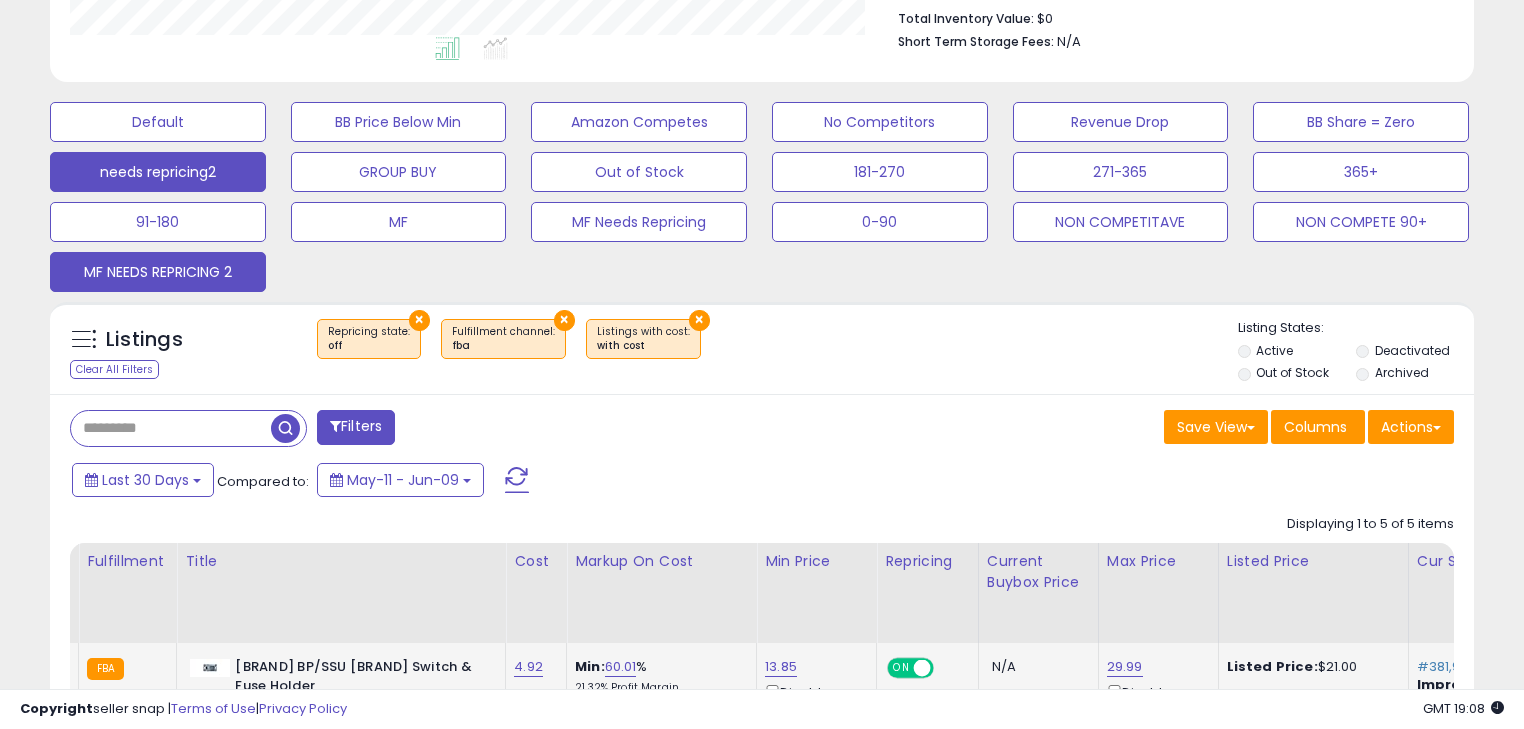 click on "MF NEEDS REPRICING 2" at bounding box center (158, 122) 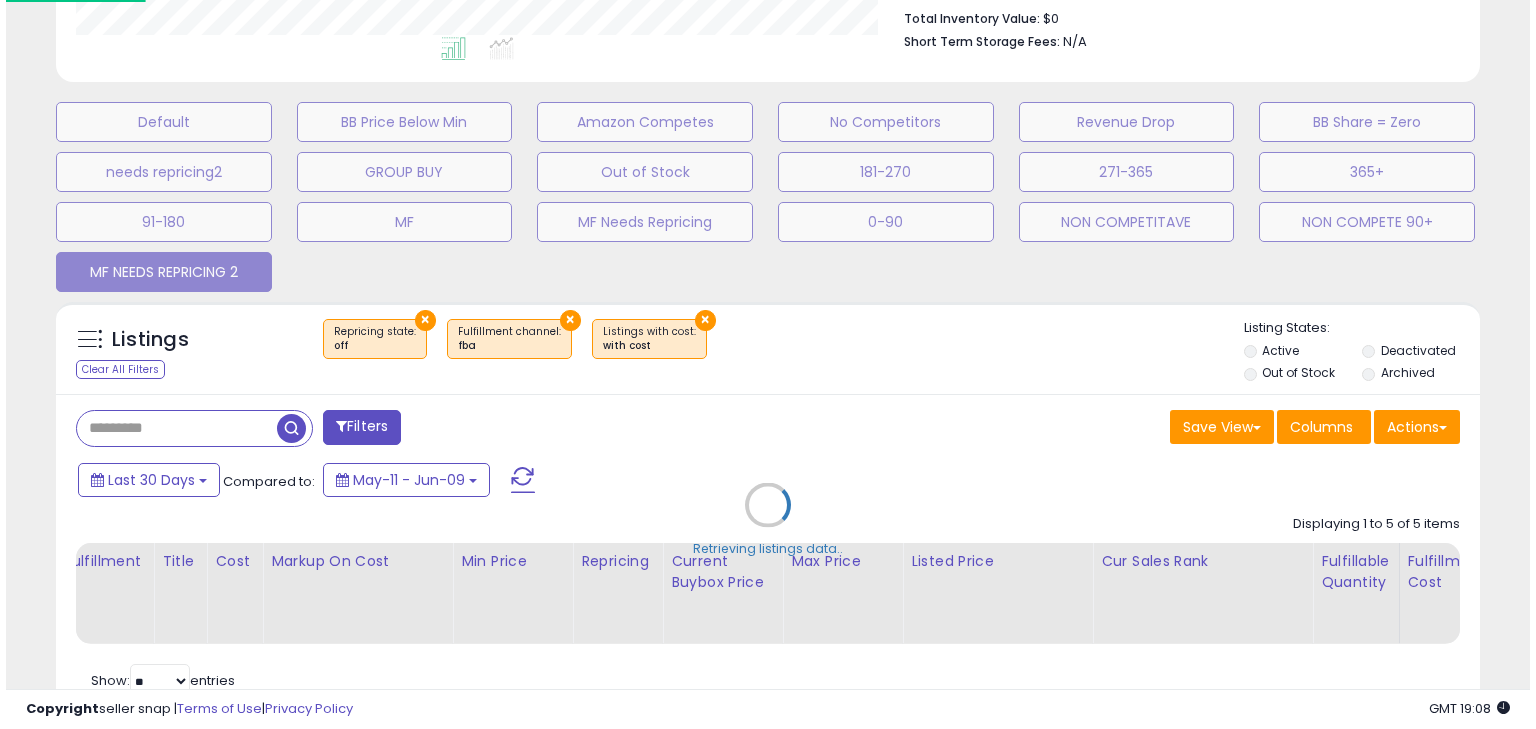 scroll, scrollTop: 999589, scrollLeft: 999168, axis: both 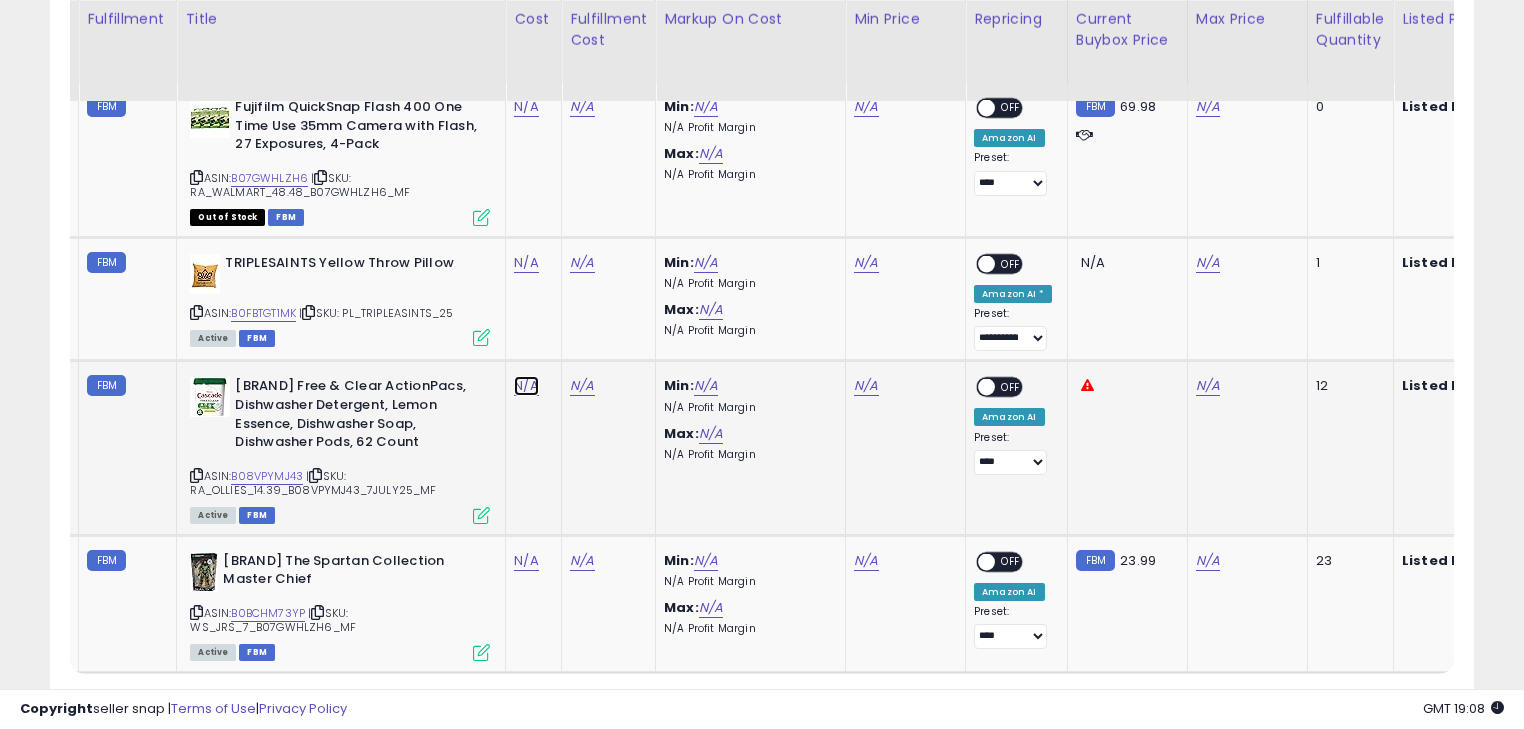 click on "N/A" at bounding box center [526, 107] 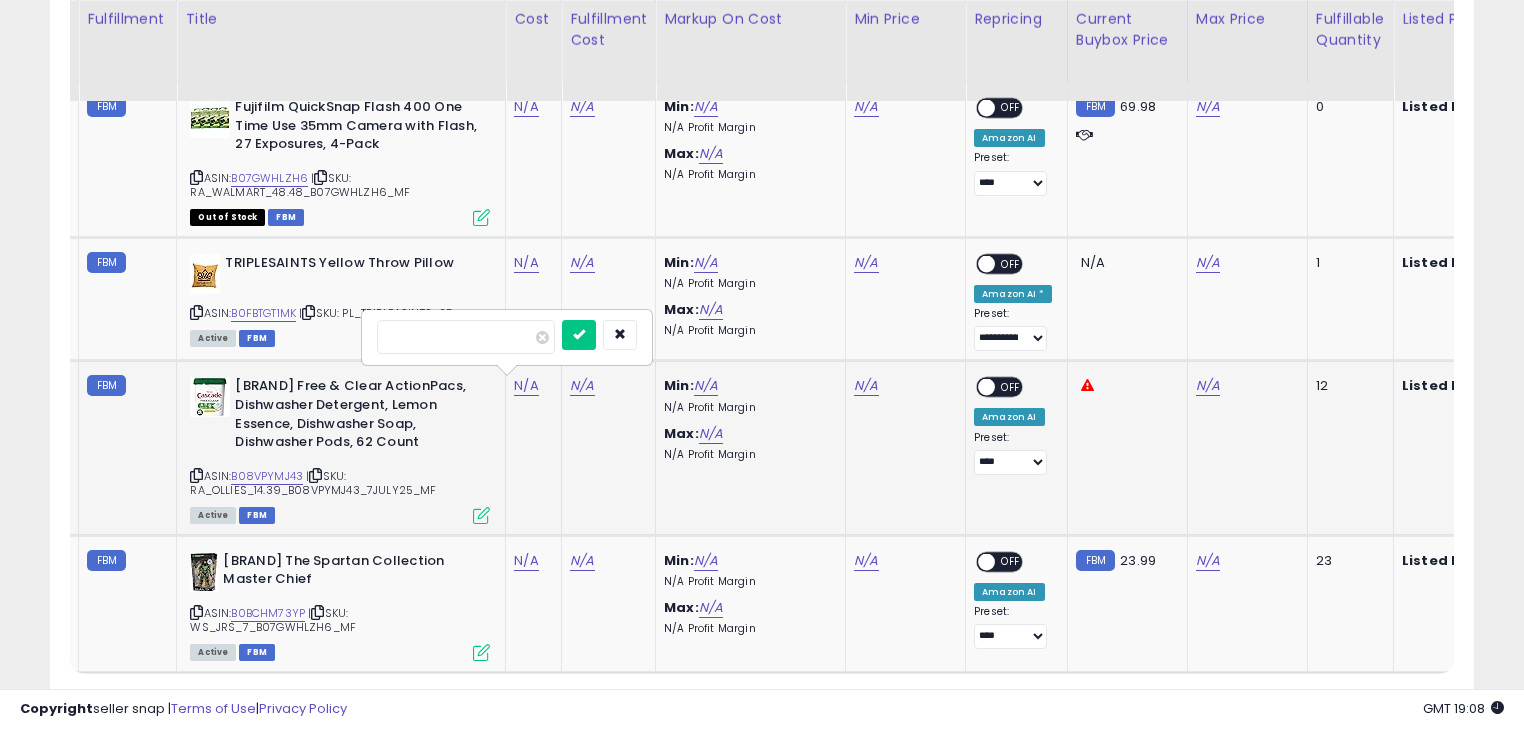 type on "*****" 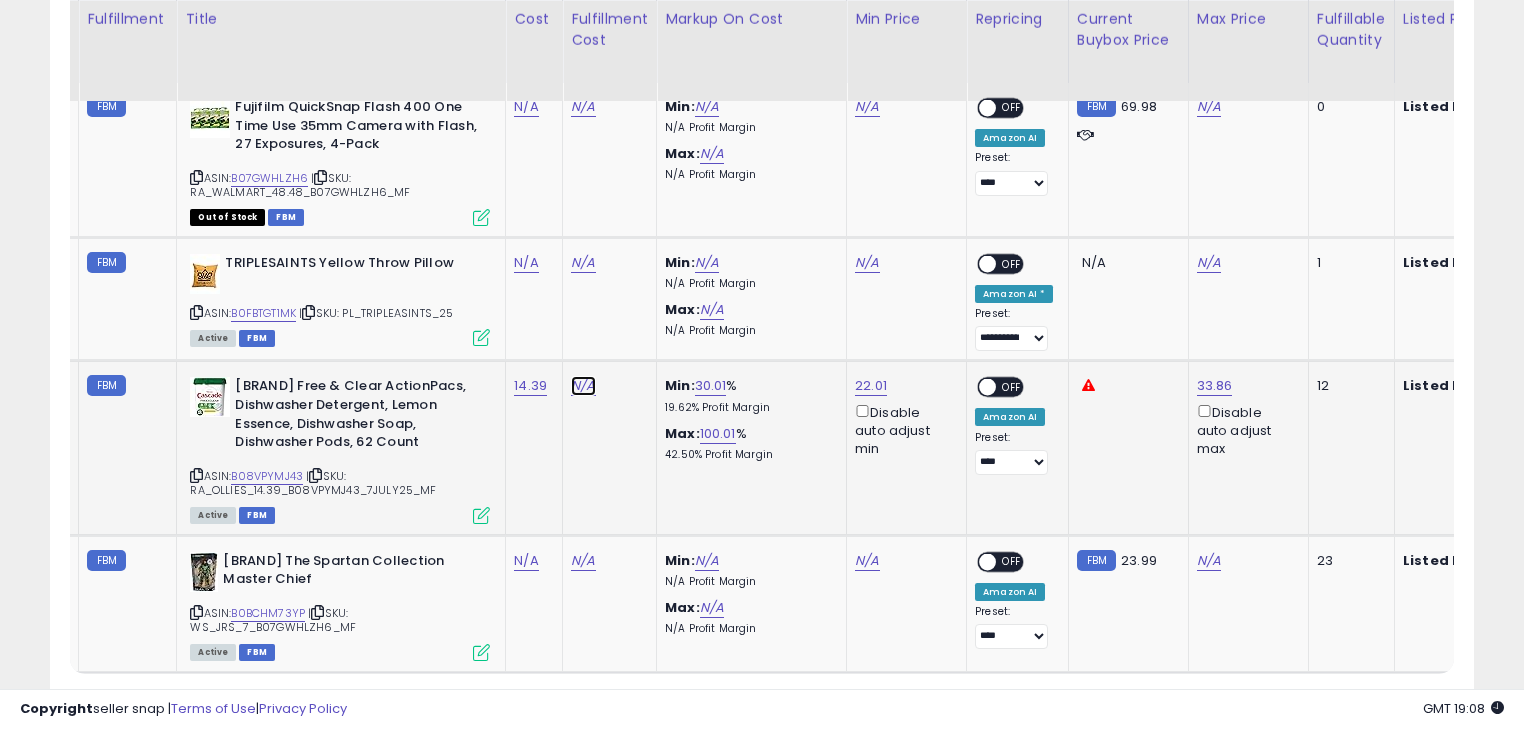 click on "N/A" at bounding box center [583, 107] 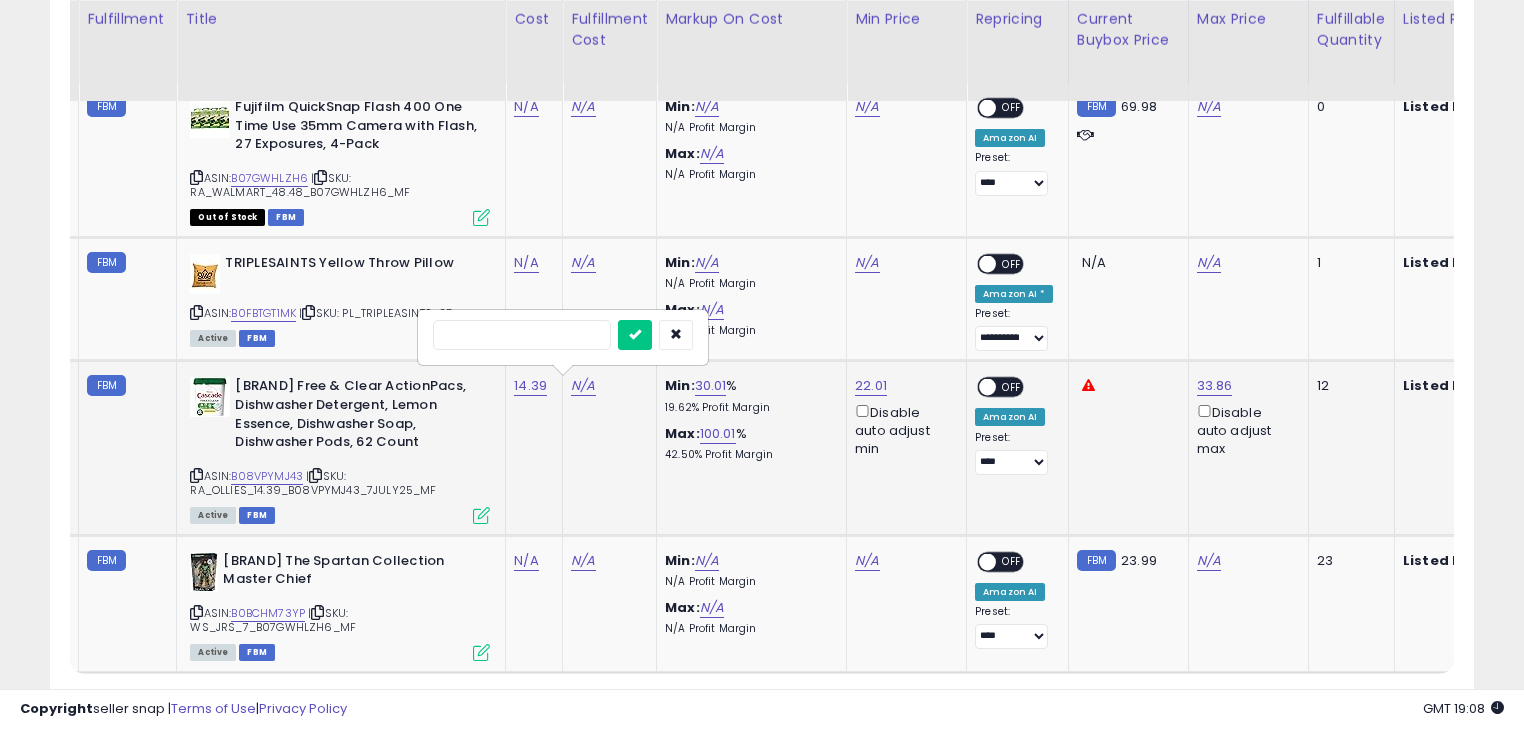 type on "*" 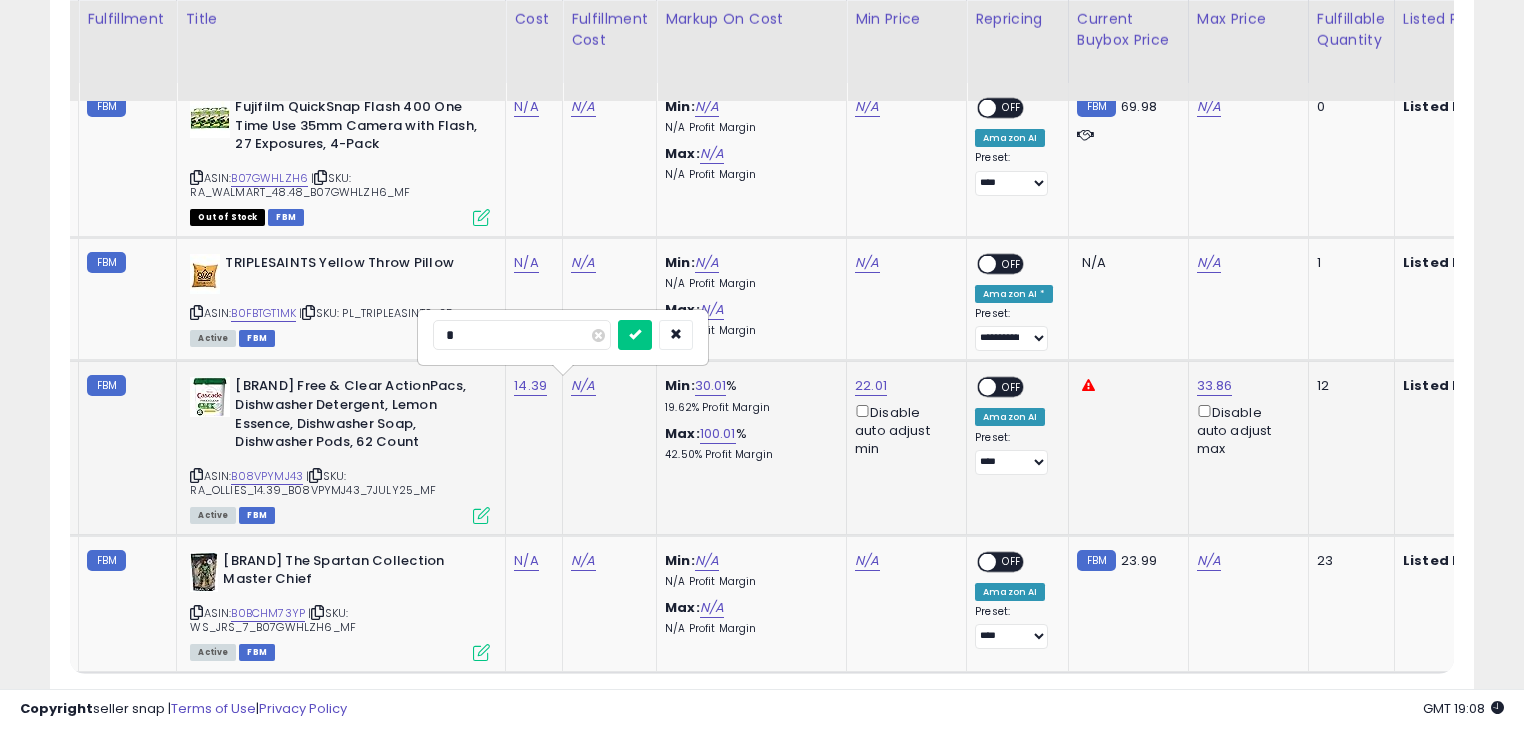 click at bounding box center (635, 335) 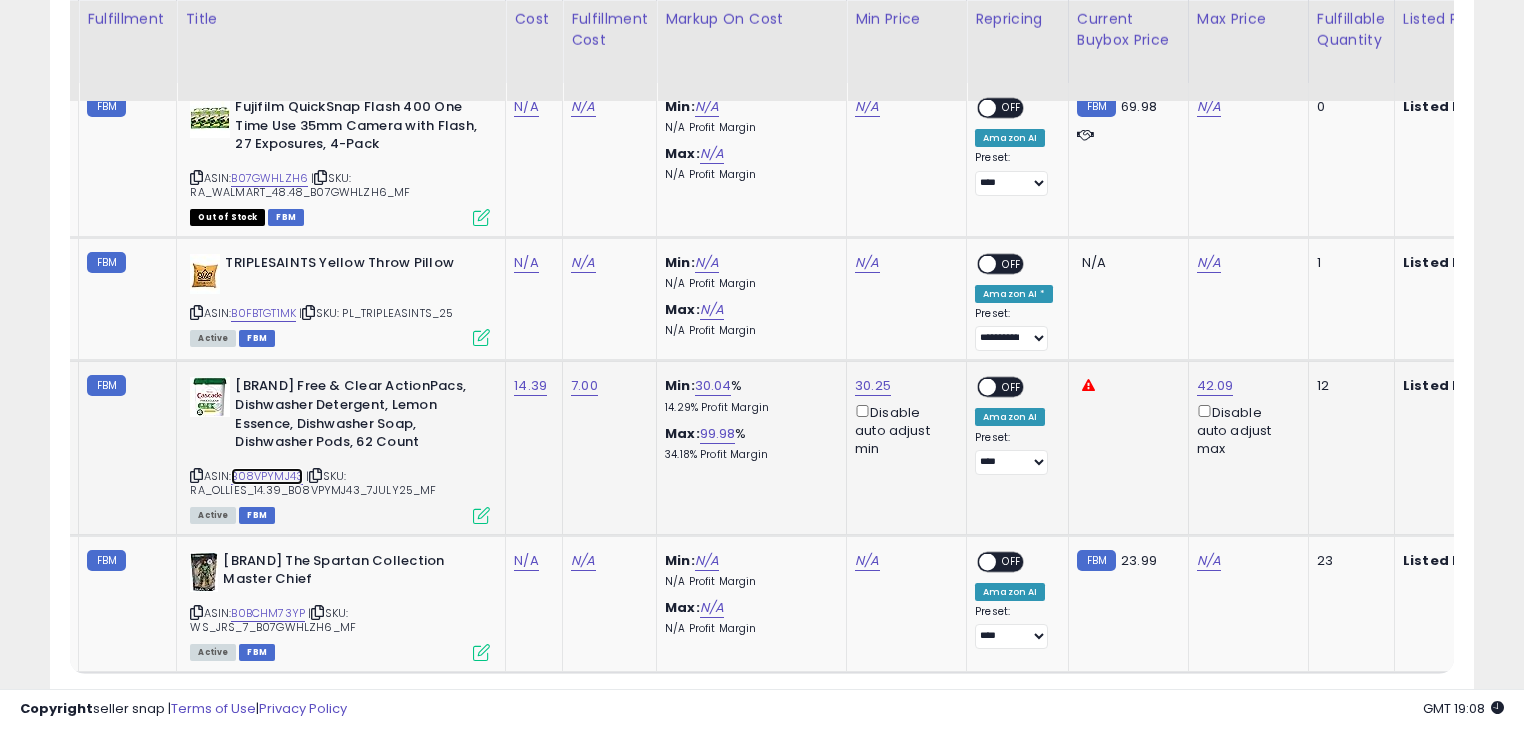 click on "B08VPYMJ43" at bounding box center (267, 476) 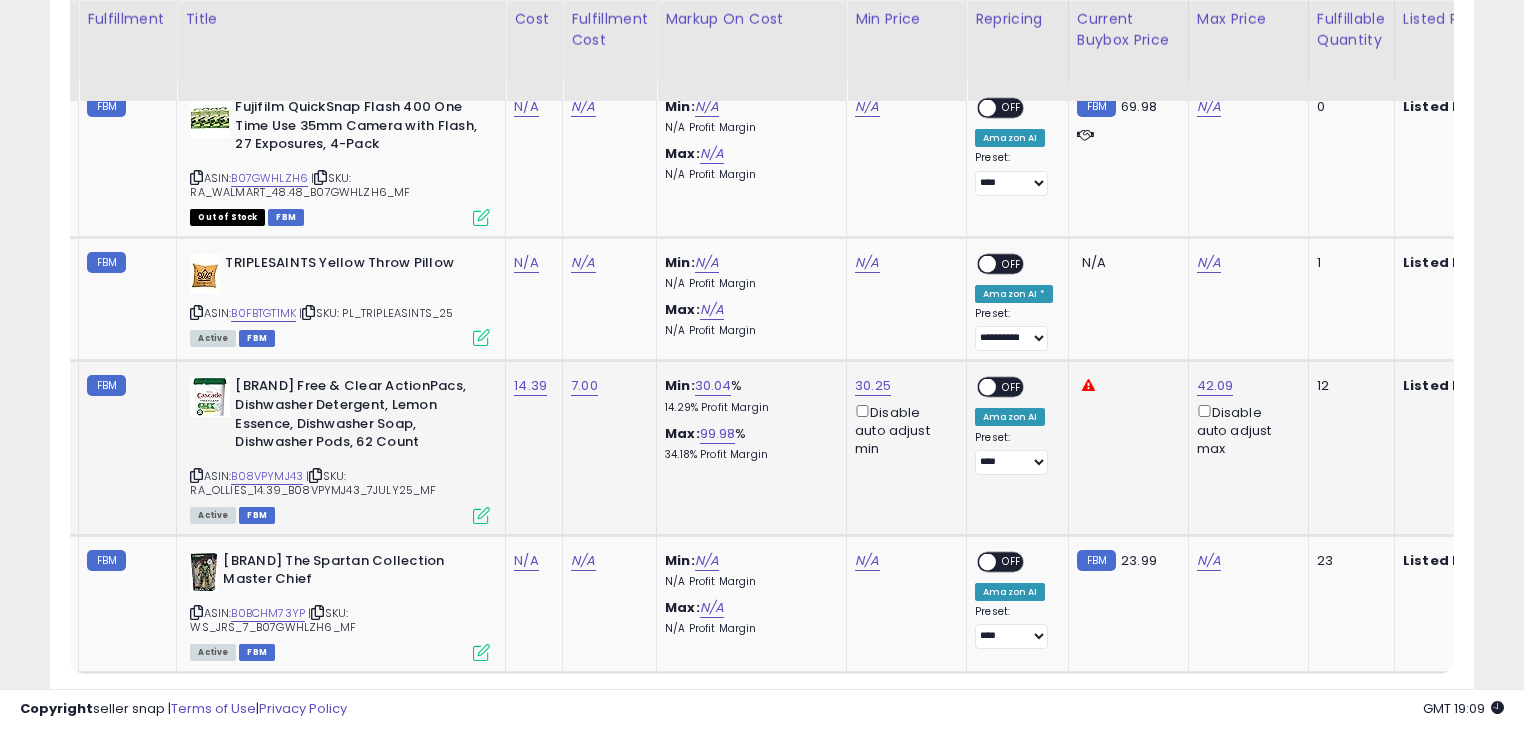click on "OFF" at bounding box center (1012, 387) 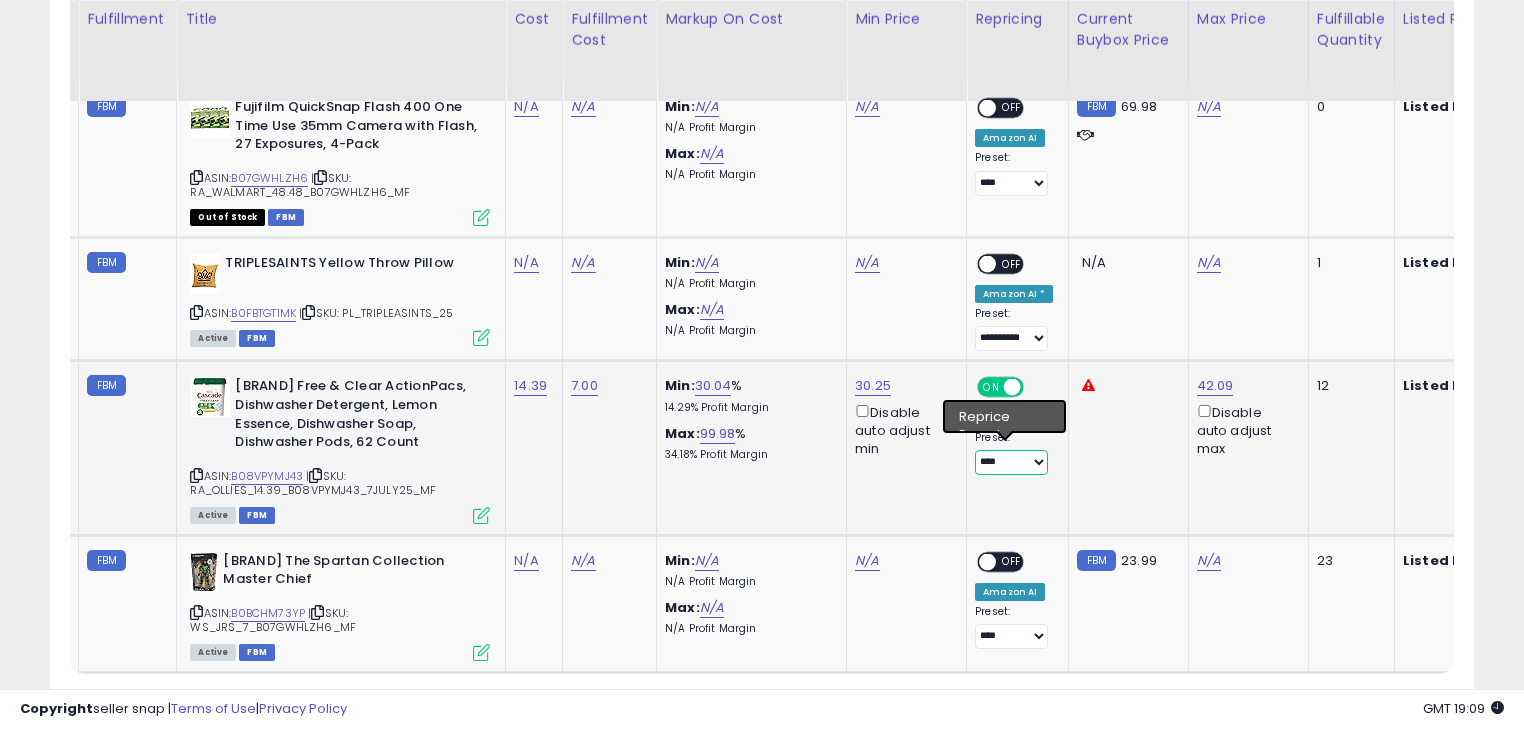 click on "**********" at bounding box center [1011, 462] 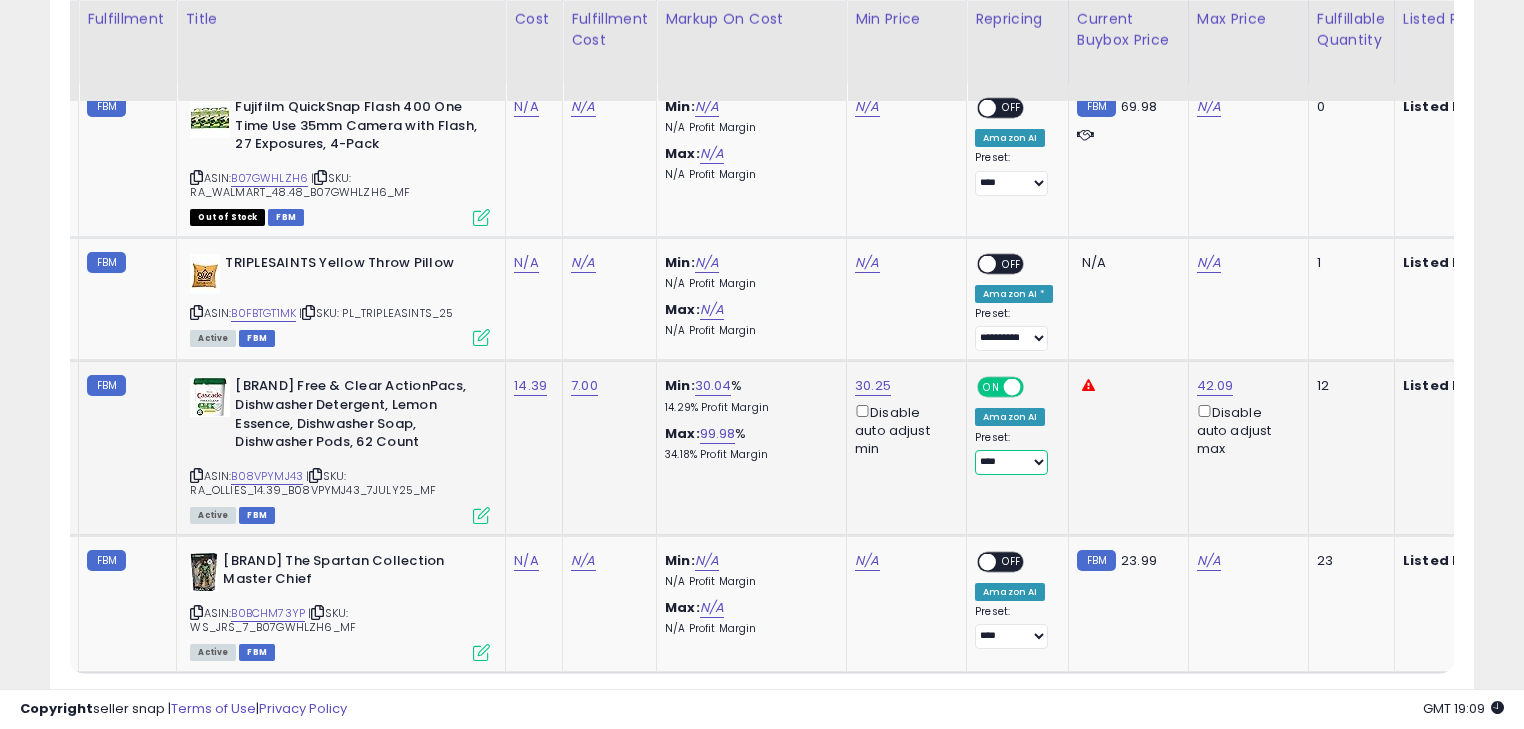 select on "**********" 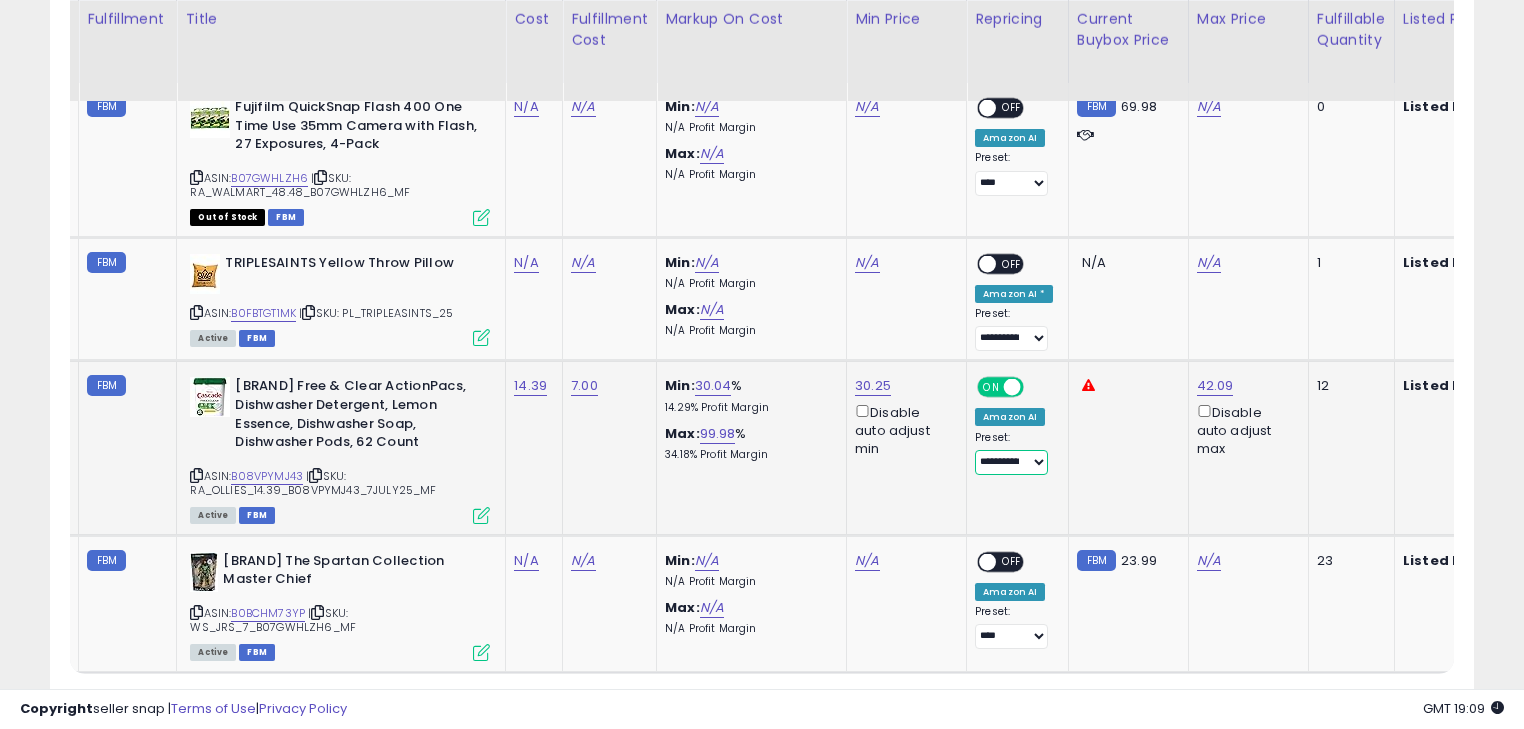 click on "**********" at bounding box center [1011, 462] 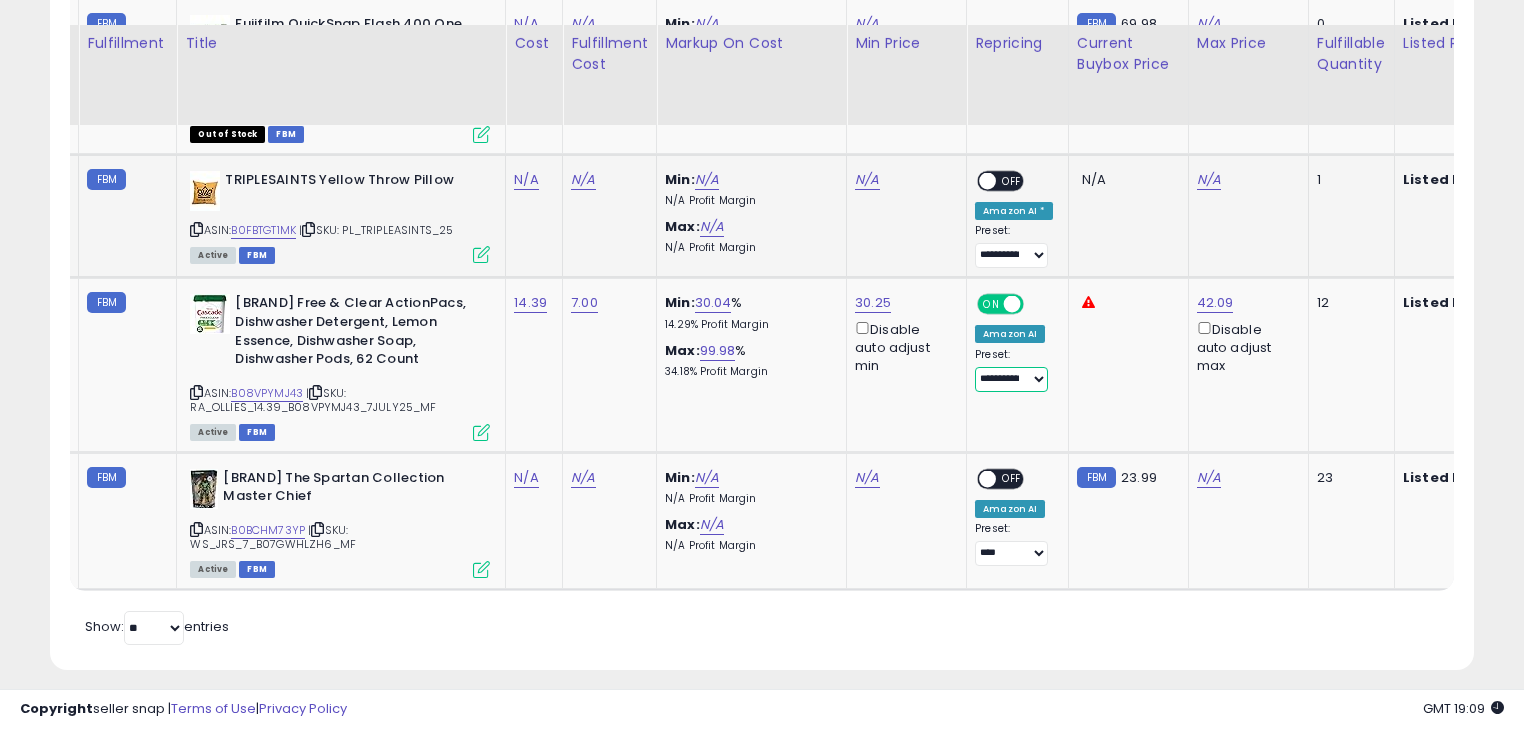 scroll, scrollTop: 1195, scrollLeft: 0, axis: vertical 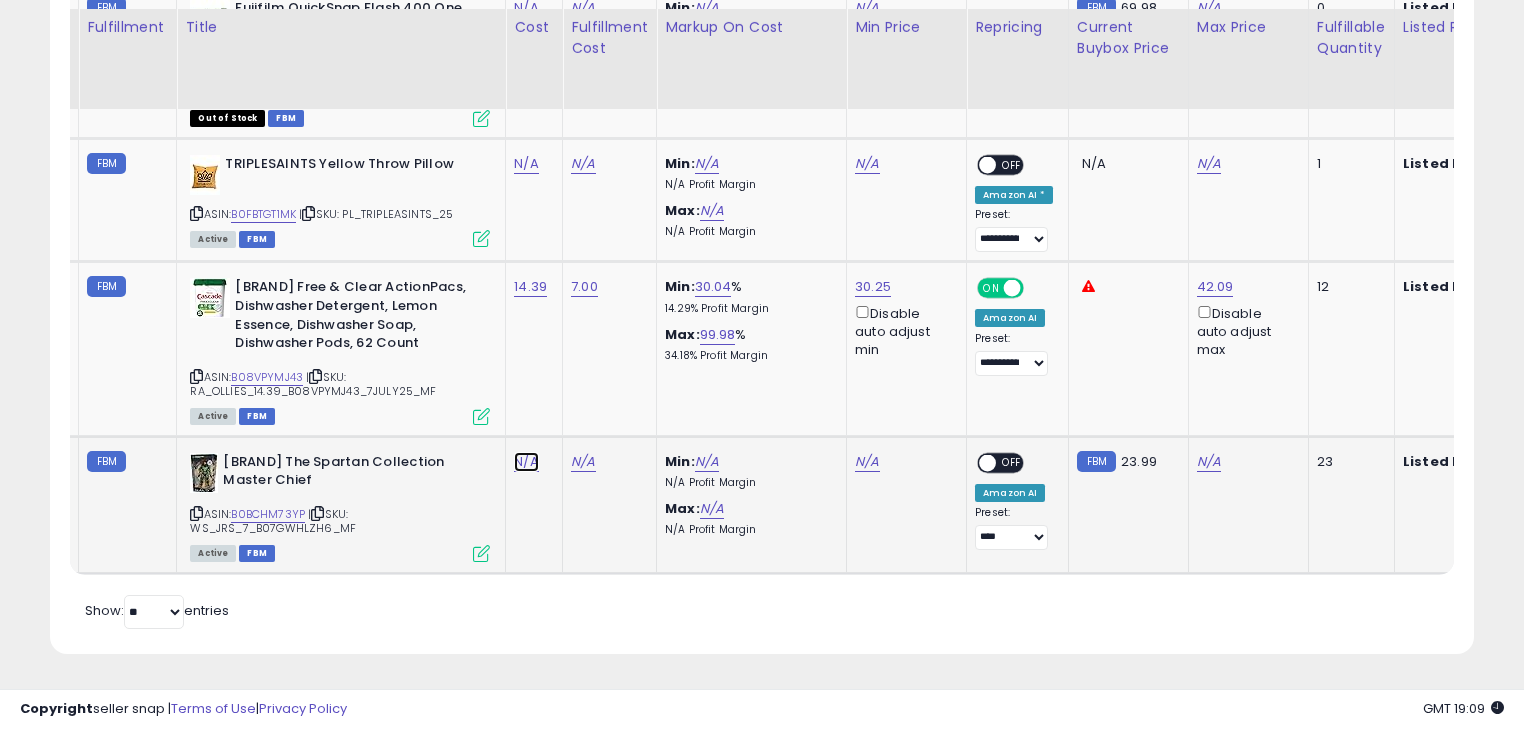 click on "N/A" at bounding box center [526, 8] 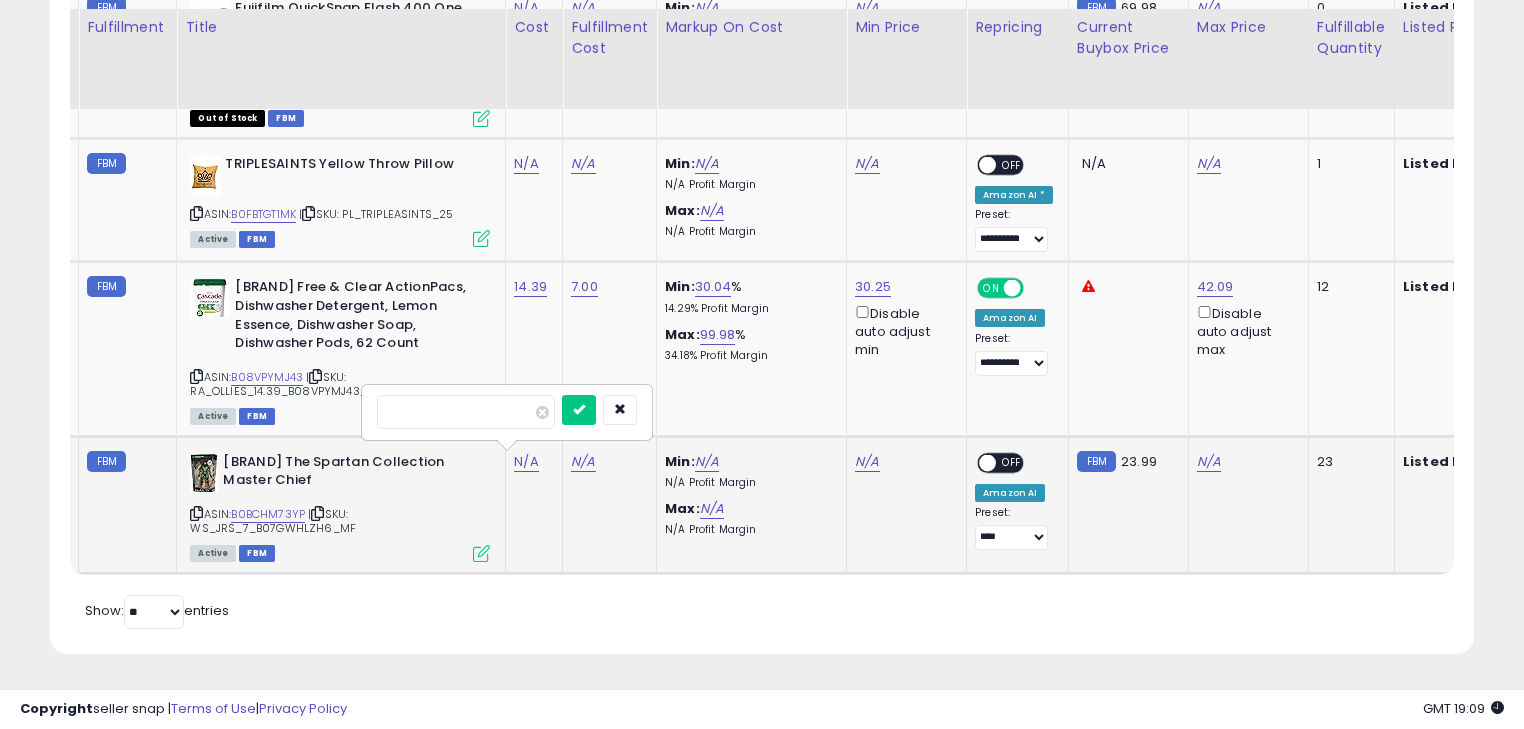 type on "*" 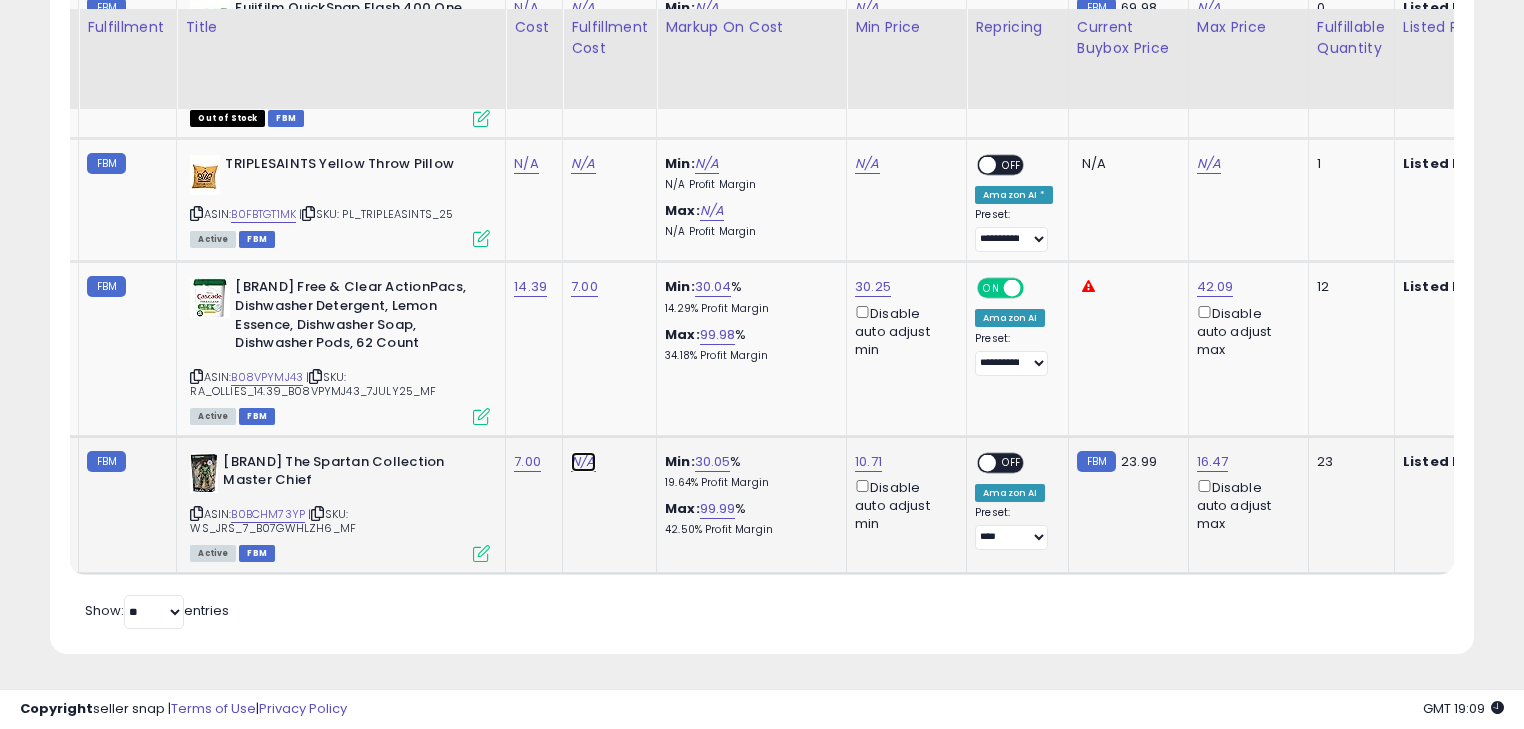 click on "N/A" at bounding box center (583, 8) 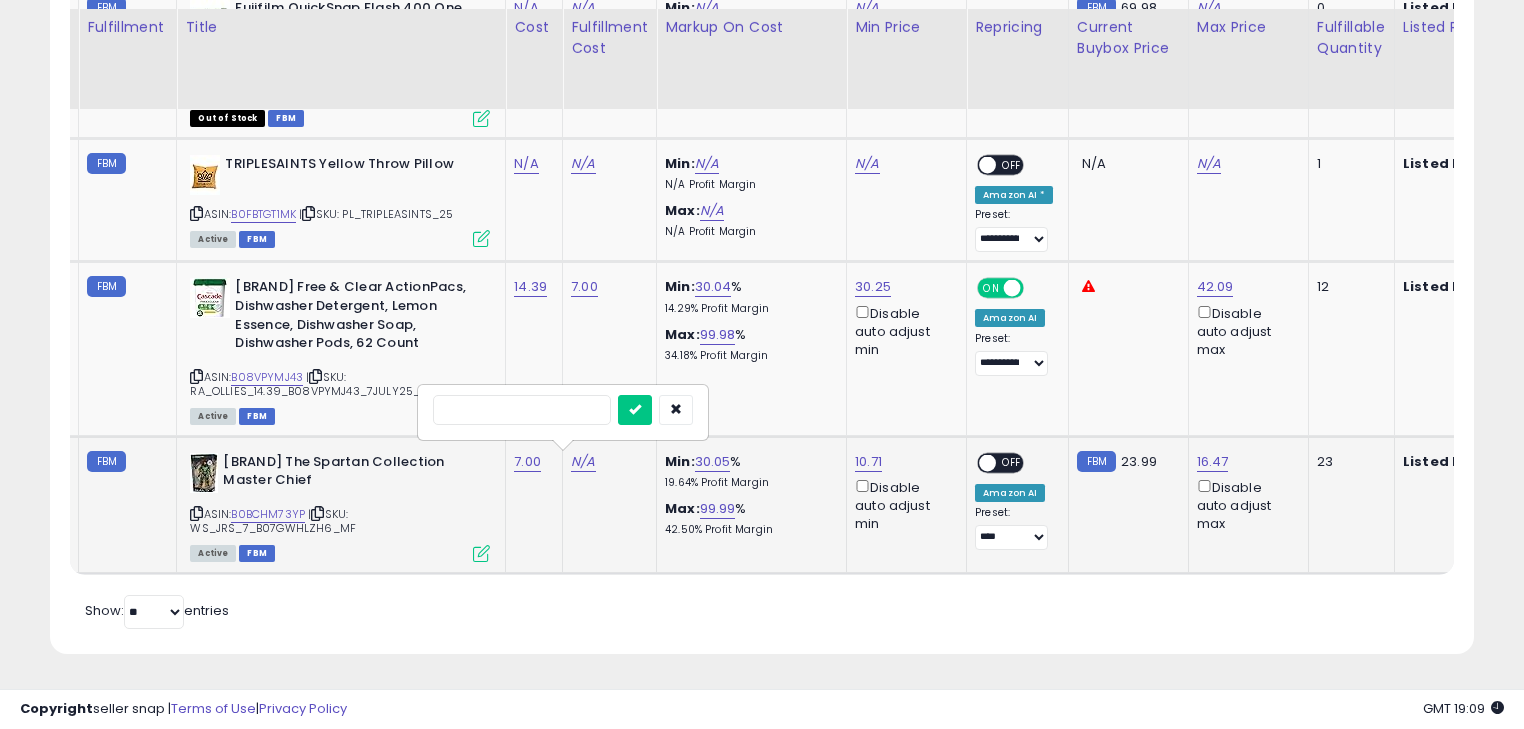 type on "*" 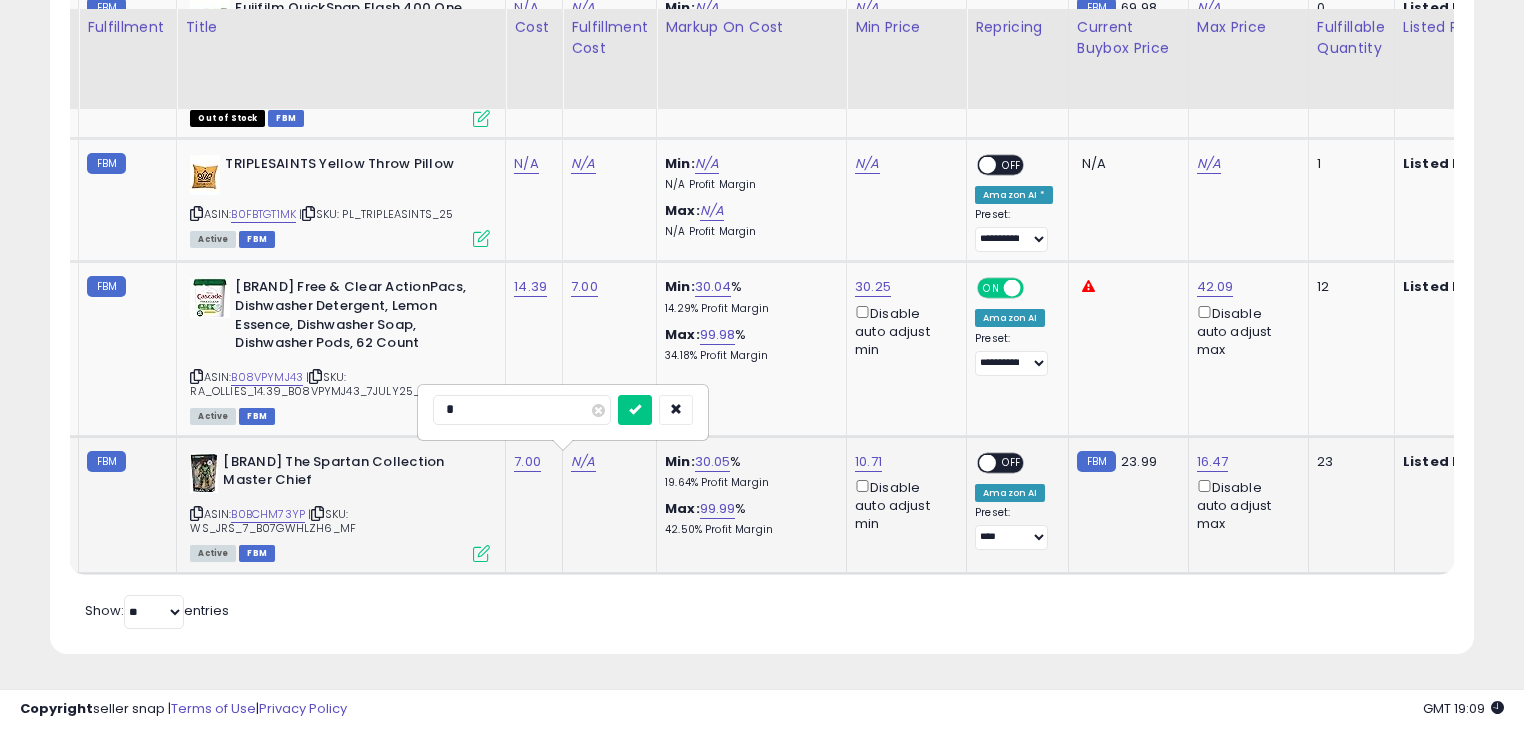 click at bounding box center [635, 410] 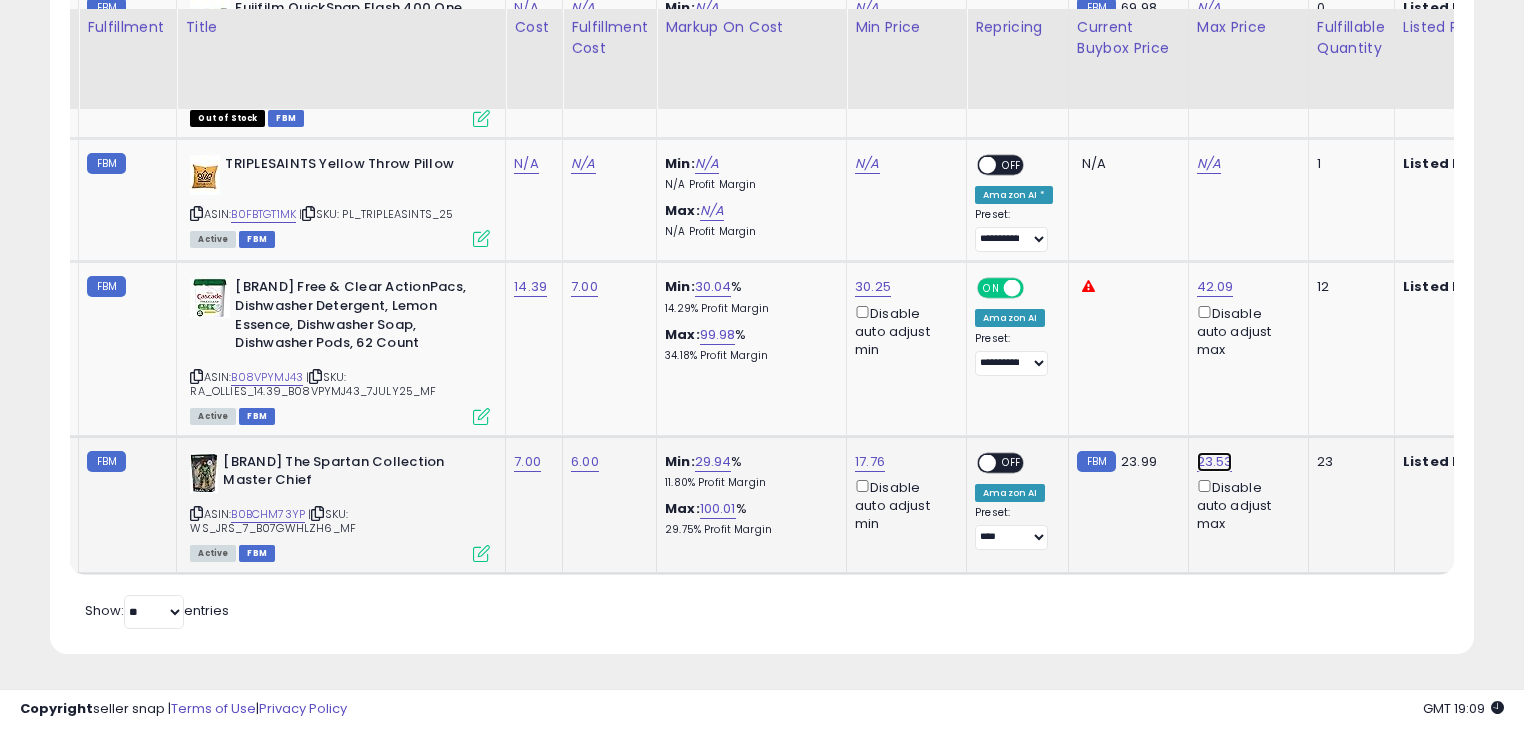 click on "23.53" at bounding box center [1209, 8] 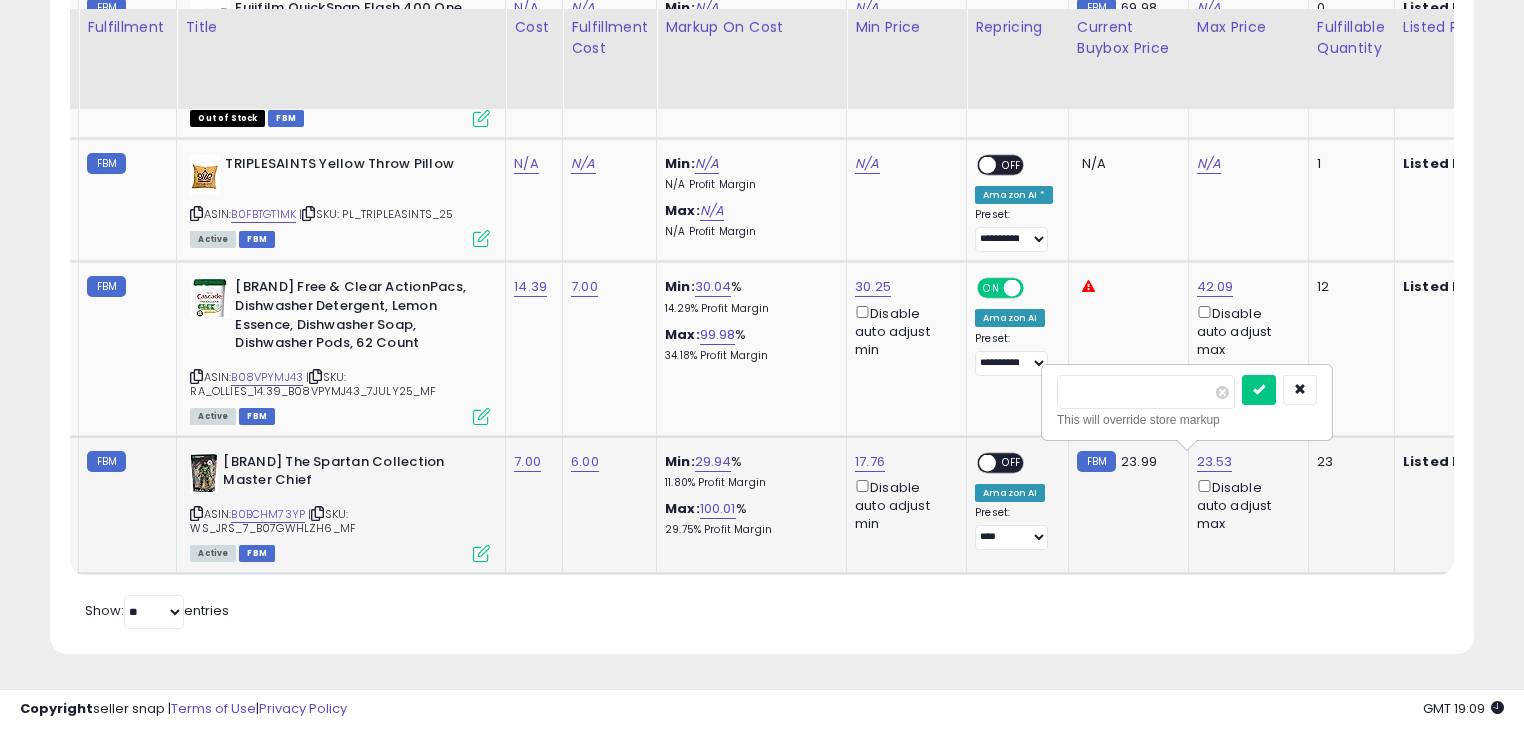 type on "*" 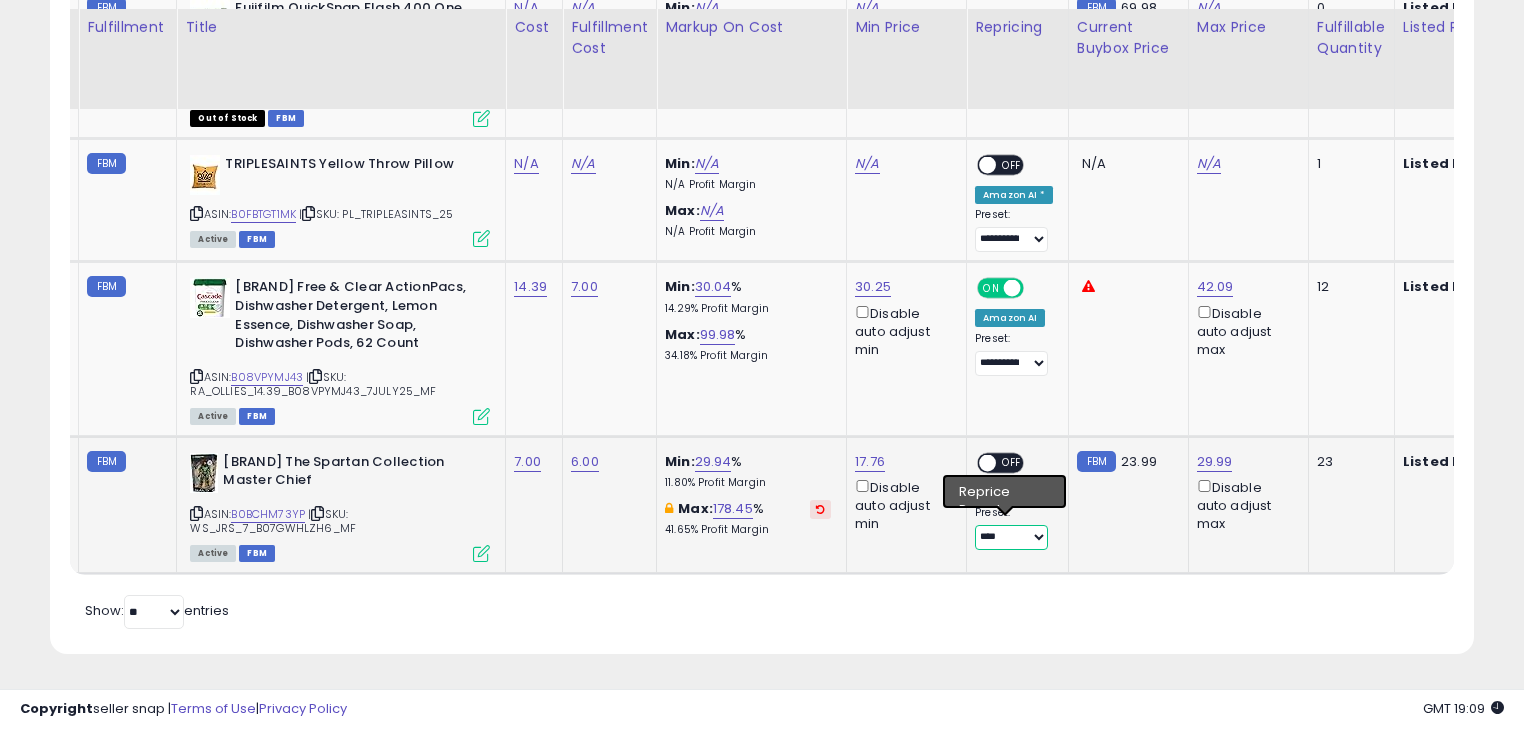 click on "**********" at bounding box center [1011, 537] 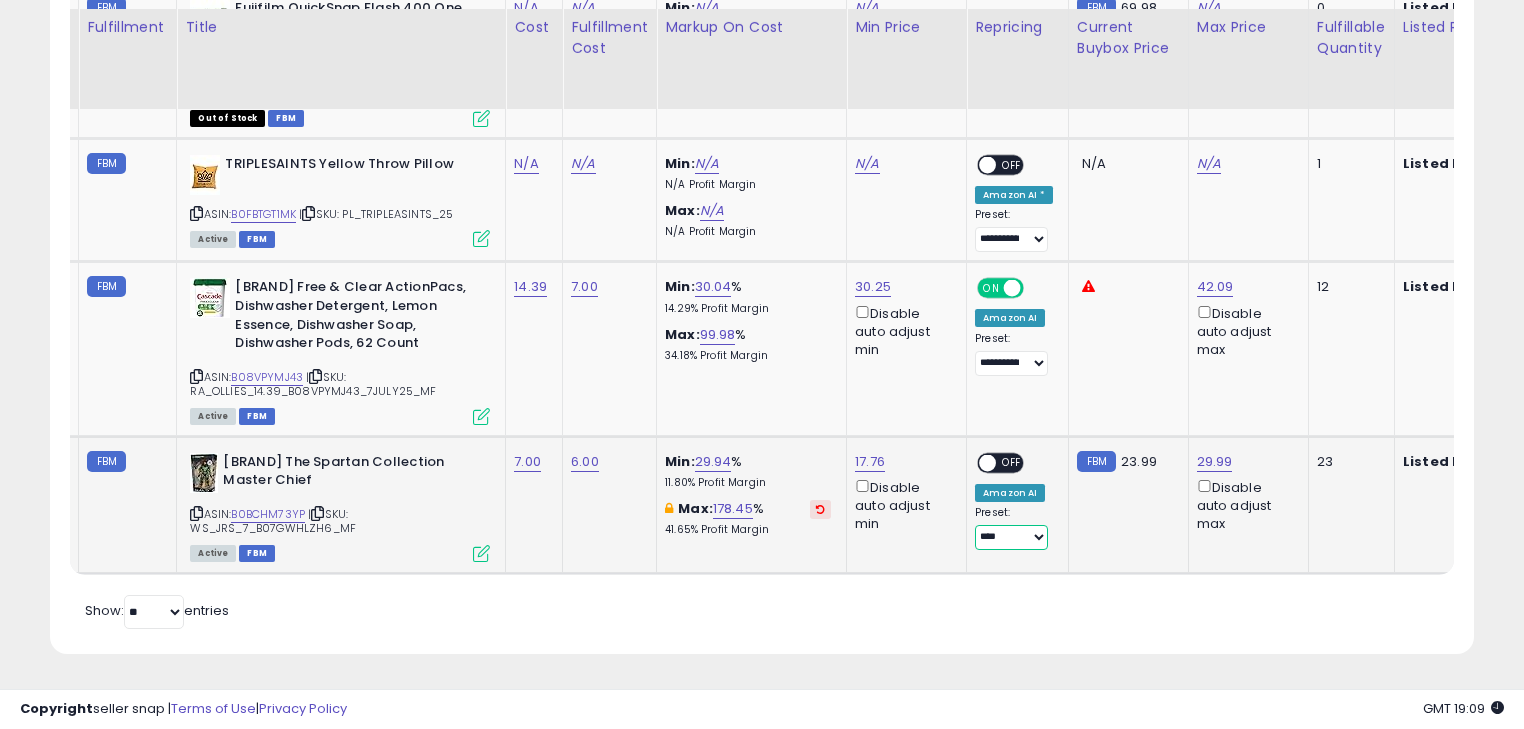 select on "**********" 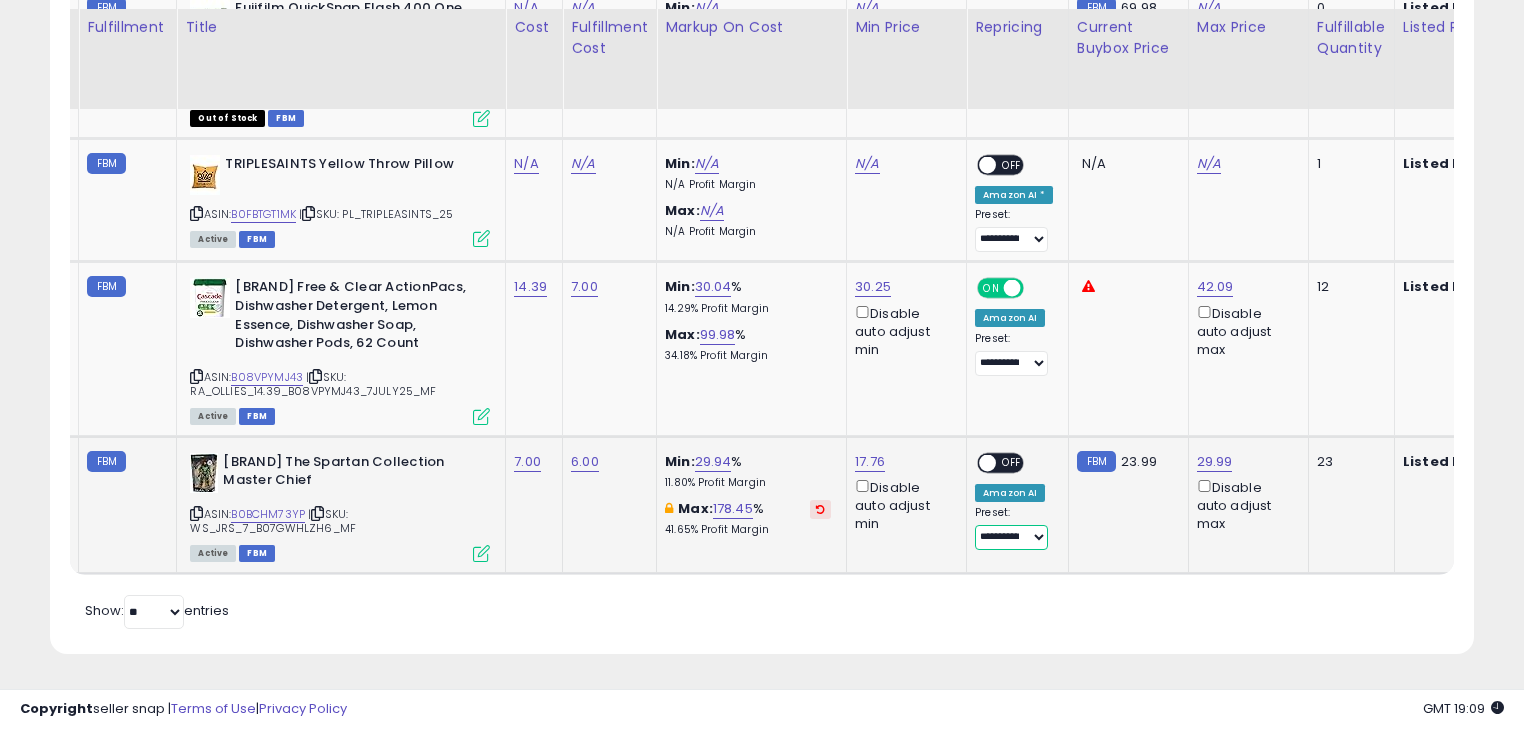 click on "**********" at bounding box center (1011, 537) 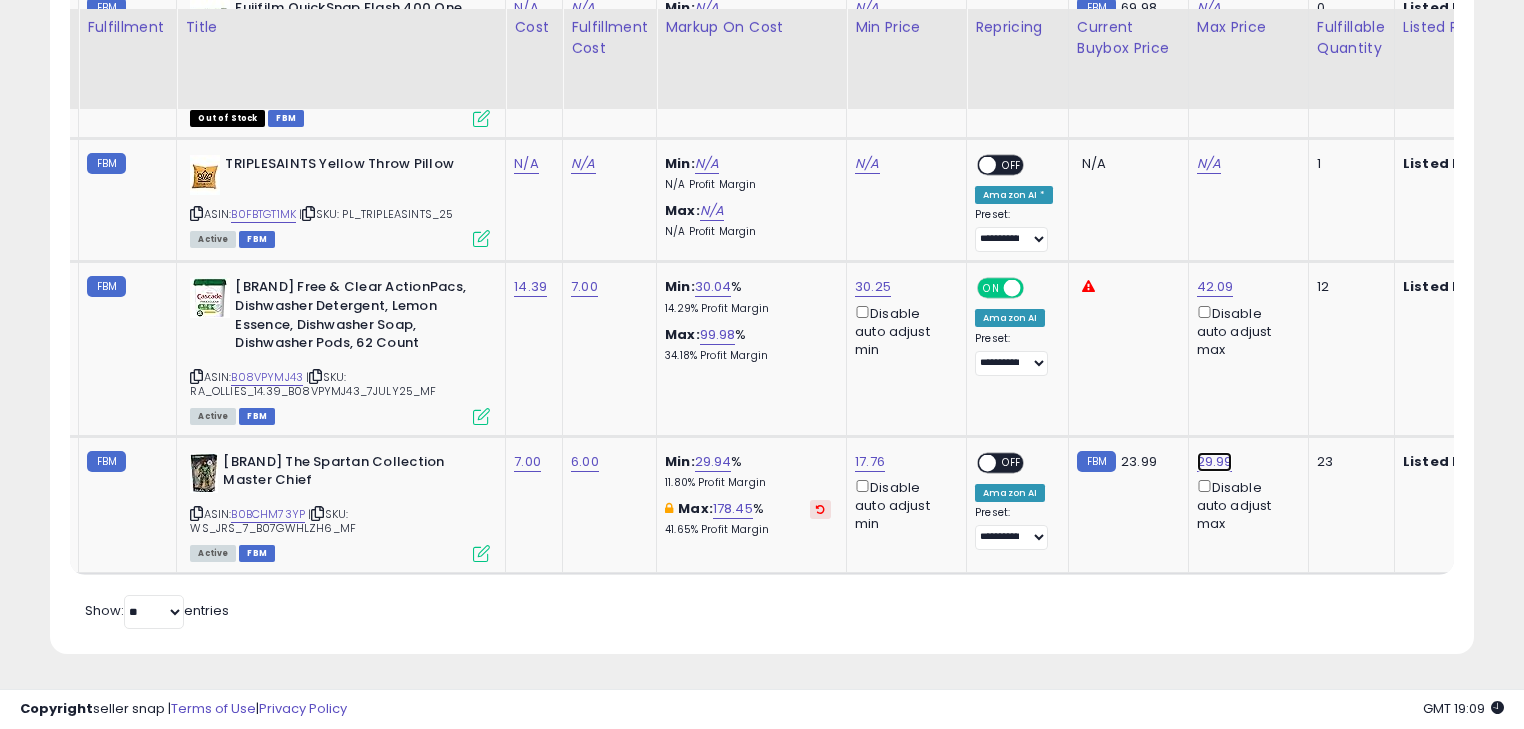 click on "29.99" at bounding box center (1209, 8) 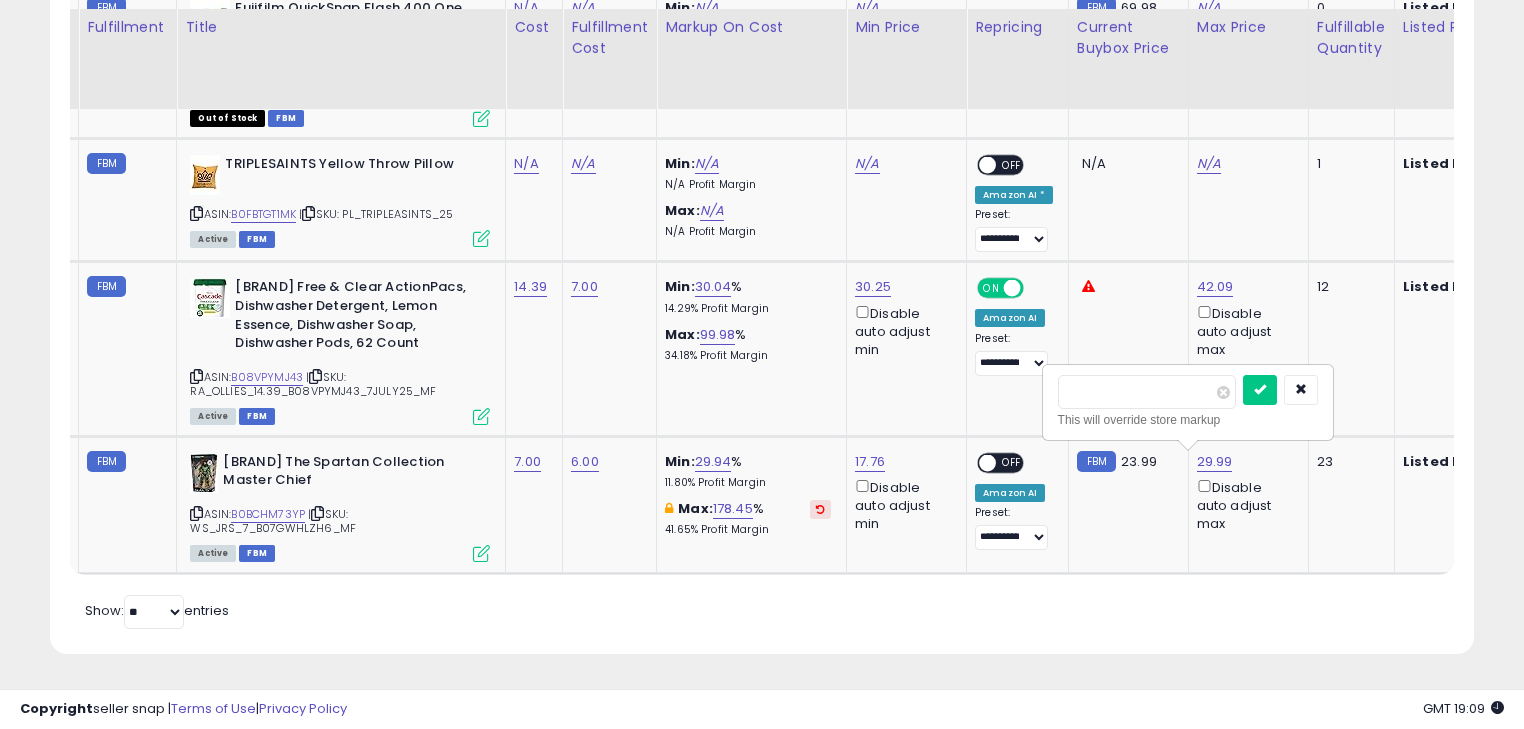 type on "*" 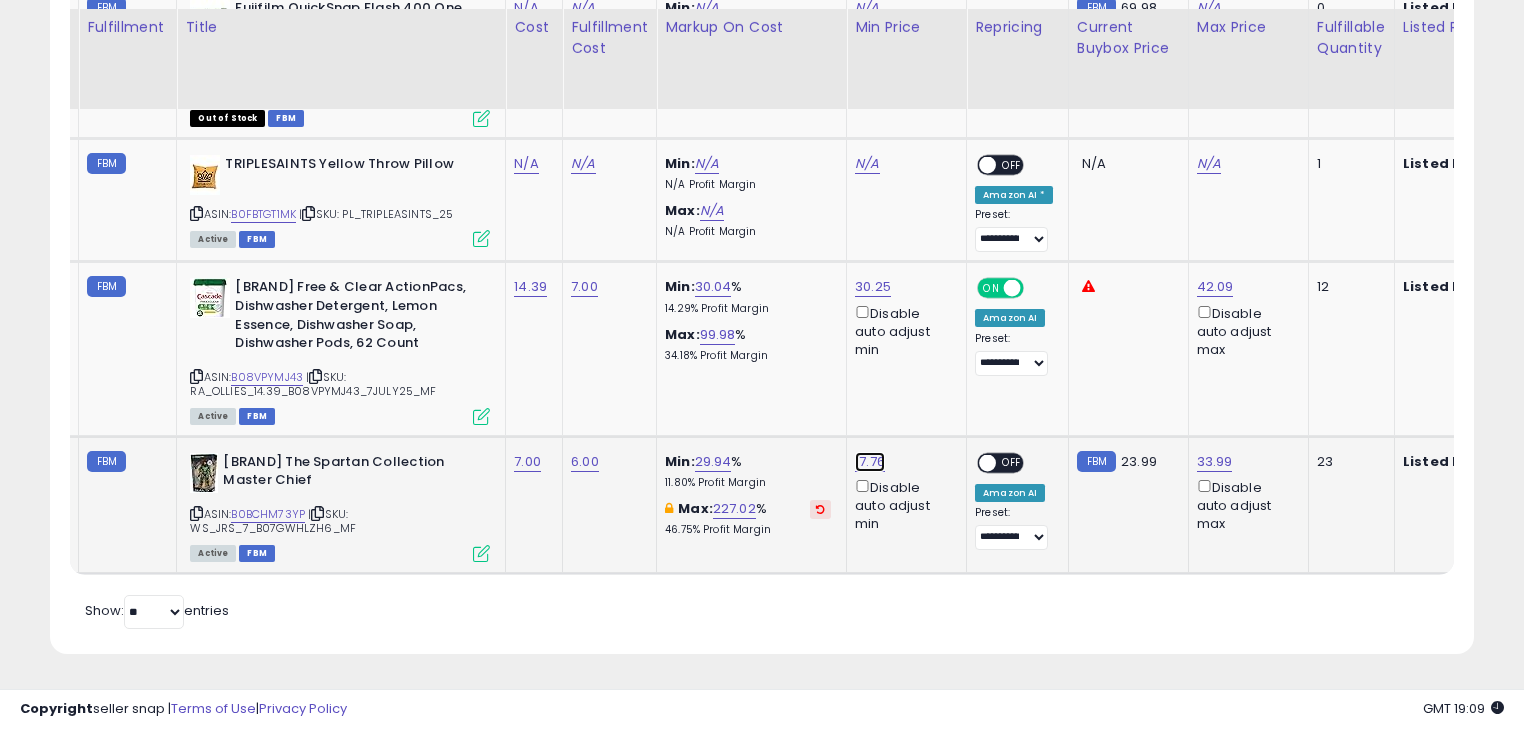 click on "17.76" at bounding box center [867, 8] 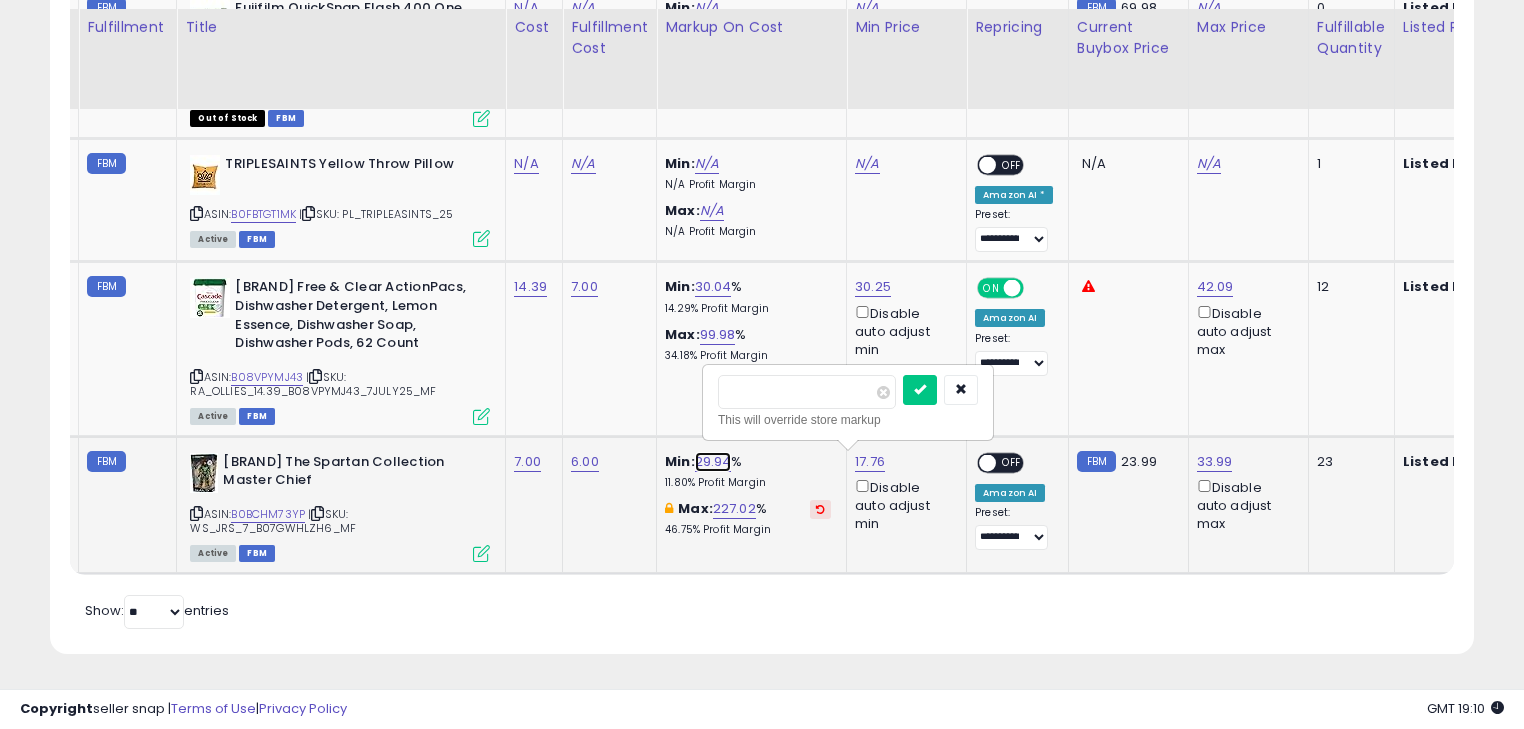 click on "29.94" at bounding box center [713, 462] 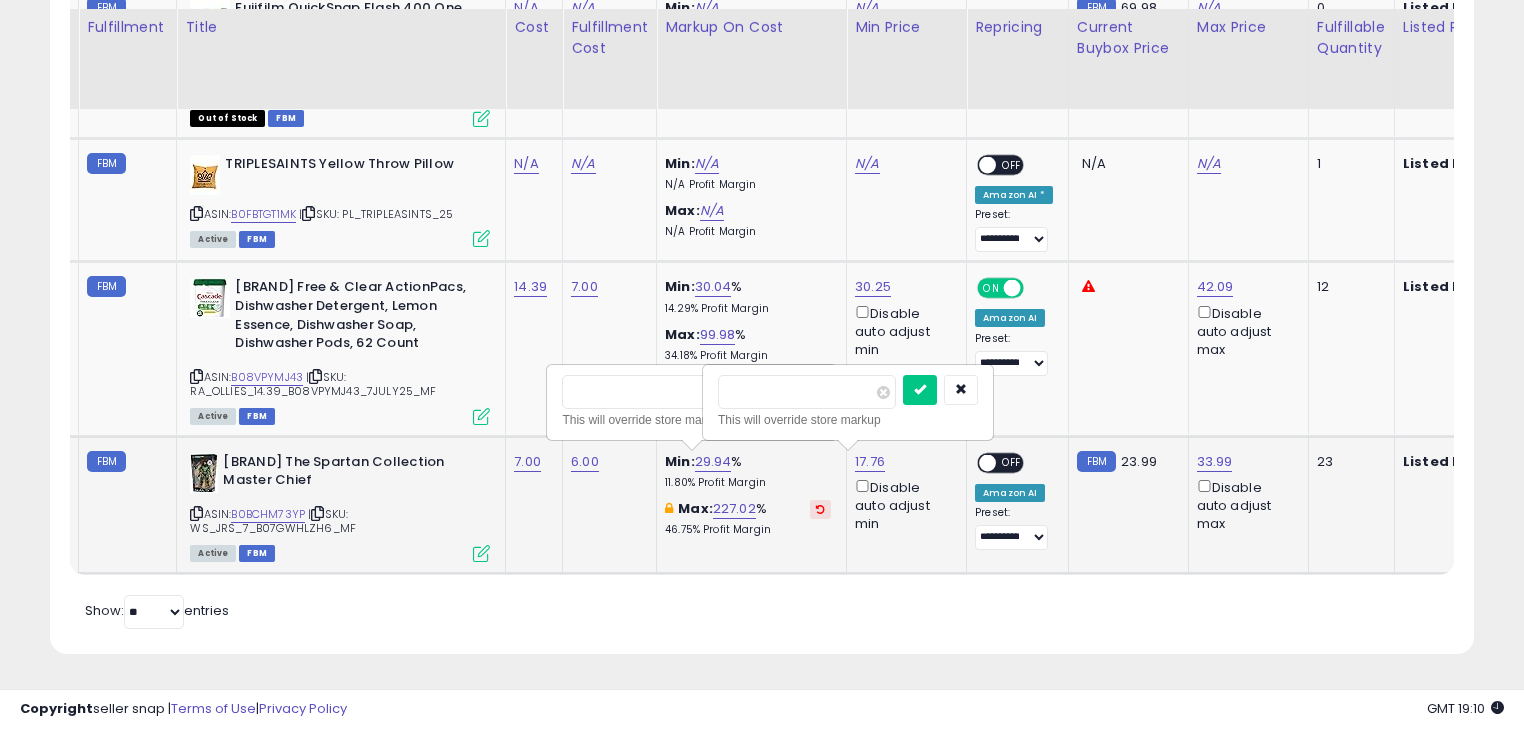 type on "*" 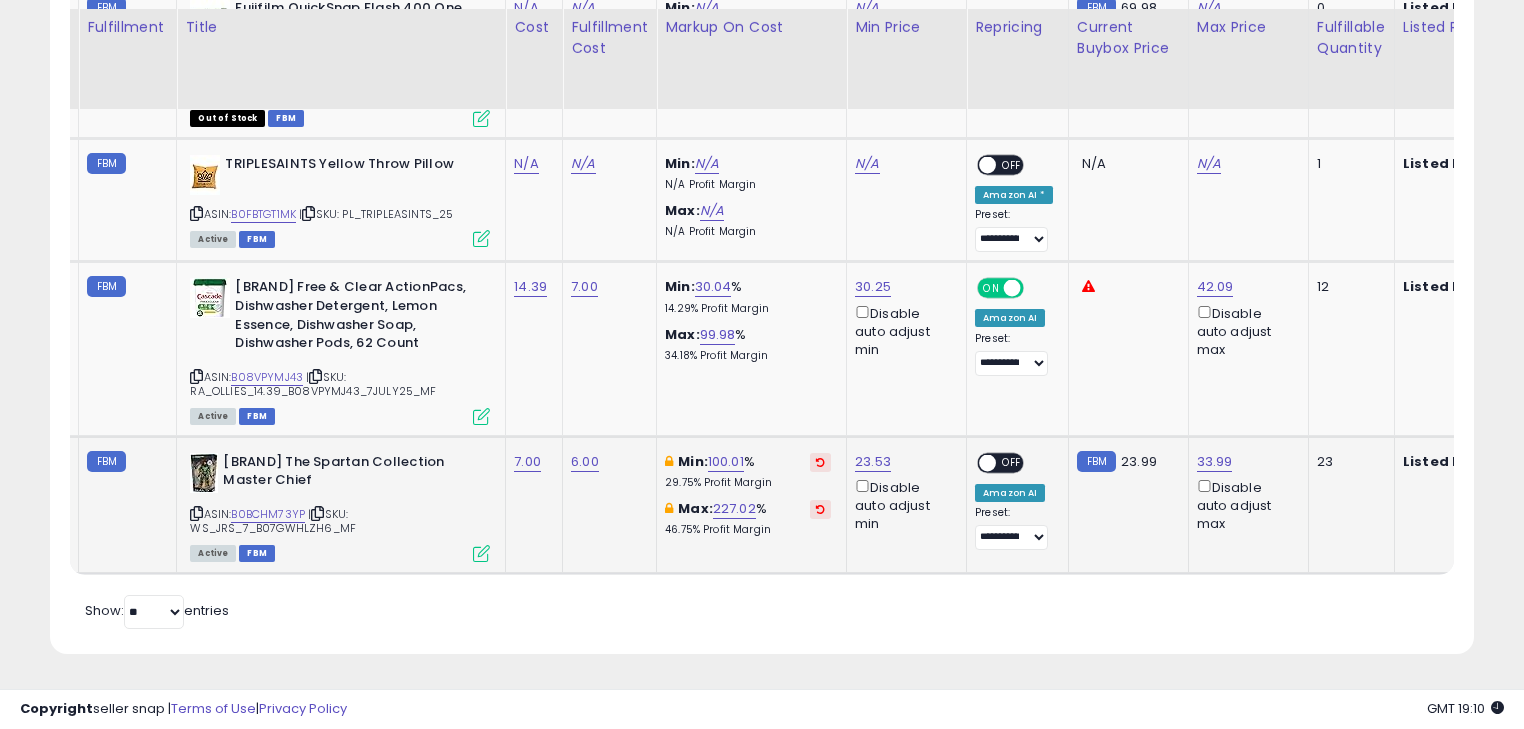 click on "OFF" at bounding box center (1012, 462) 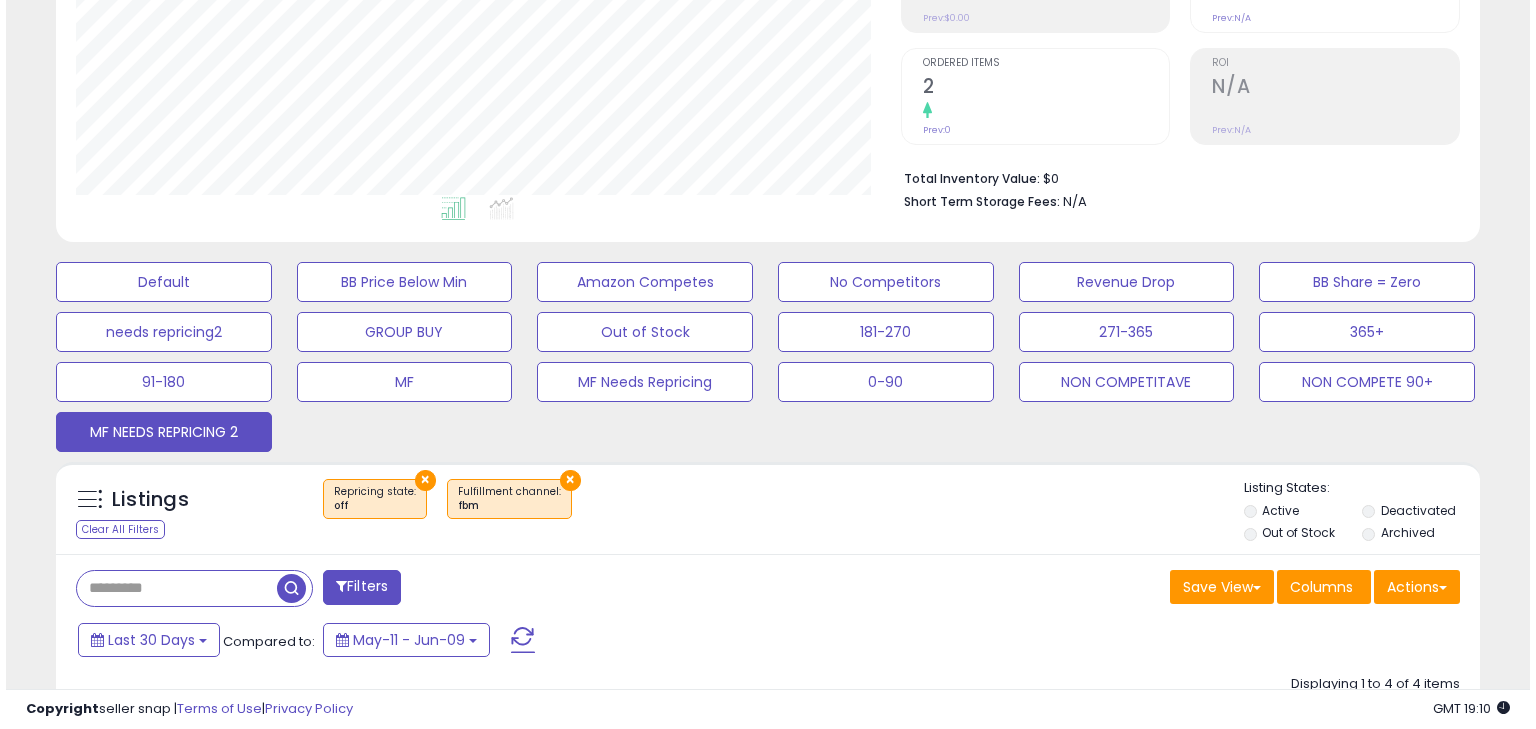 scroll, scrollTop: 400, scrollLeft: 0, axis: vertical 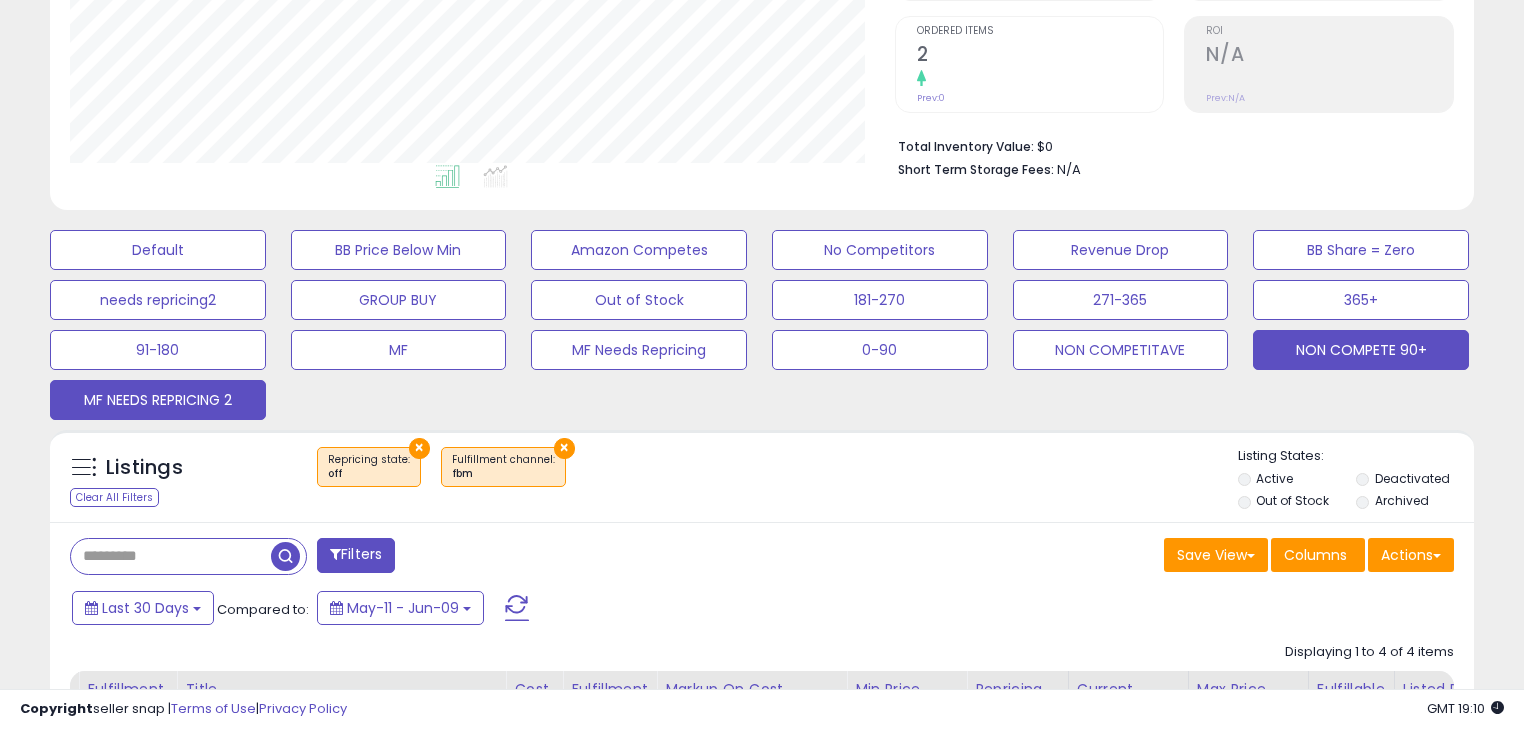 click on "NON COMPETE 90+" at bounding box center (158, 250) 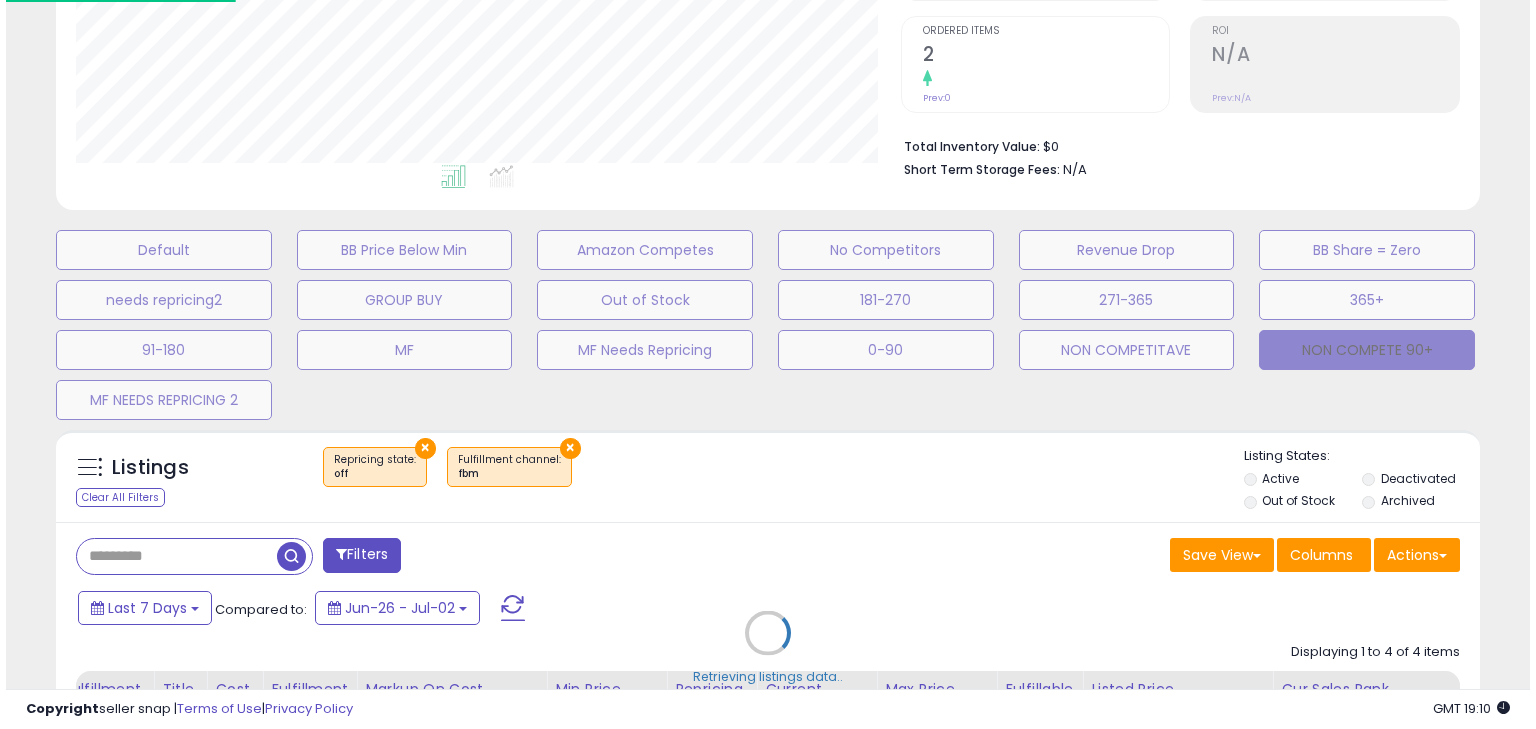 scroll, scrollTop: 999589, scrollLeft: 999168, axis: both 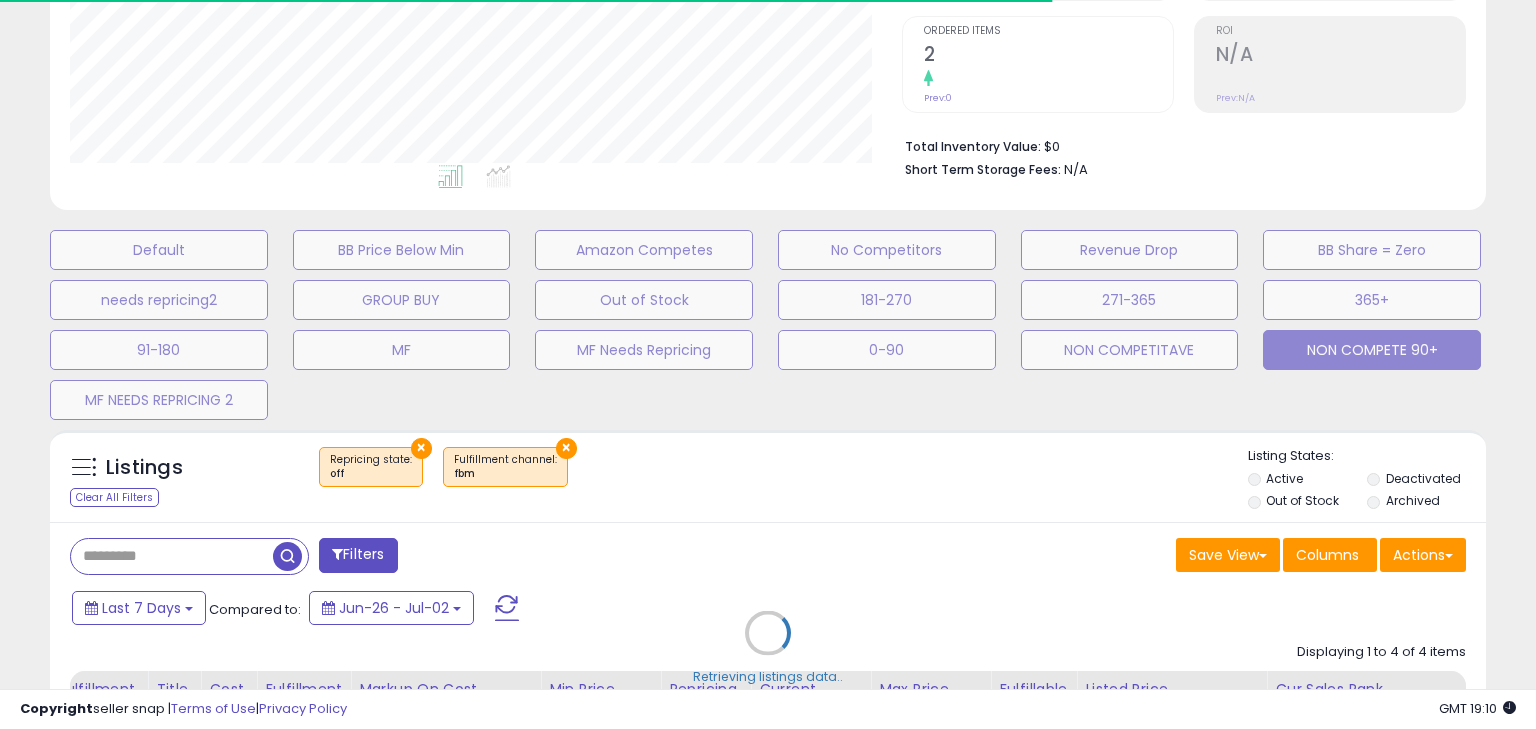 select on "**" 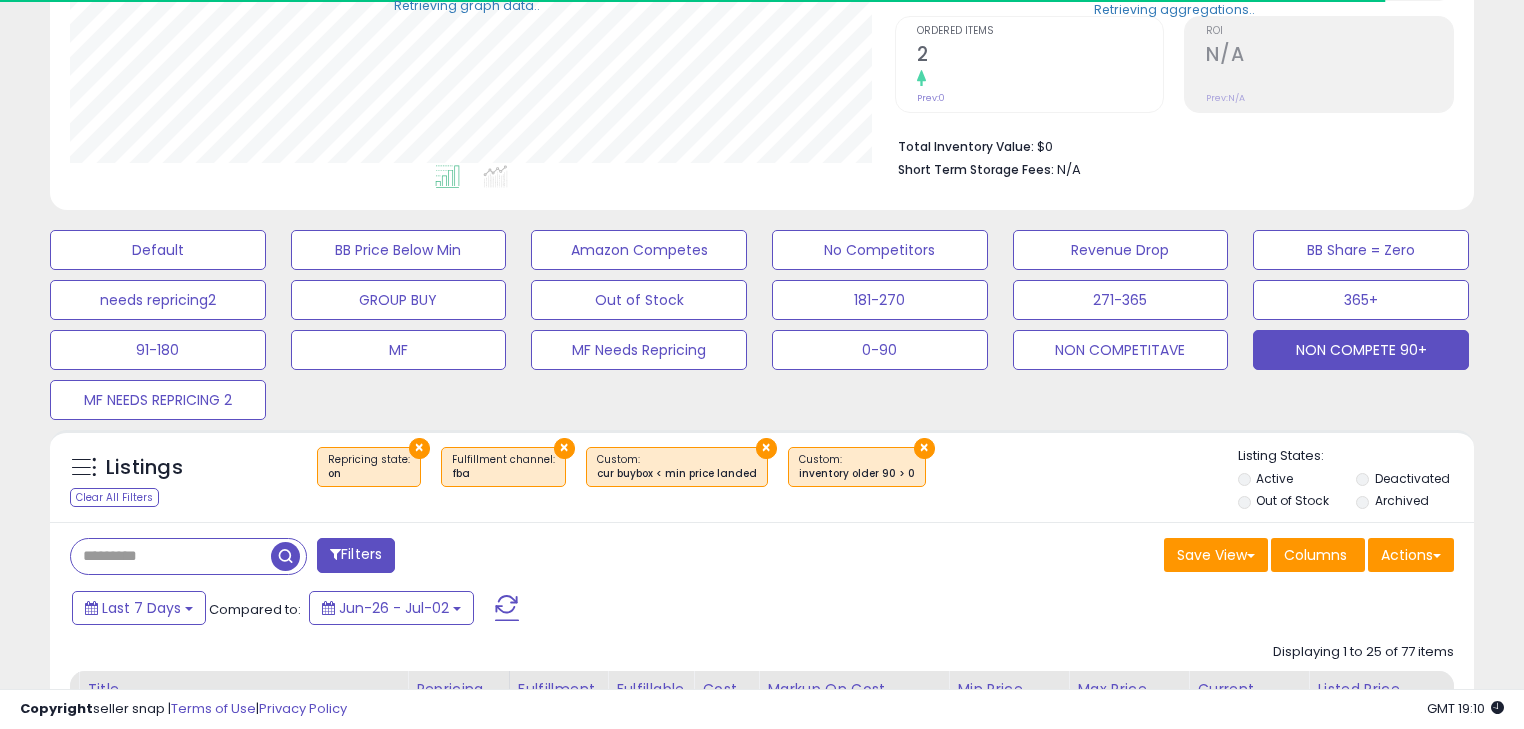 scroll, scrollTop: 409, scrollLeft: 824, axis: both 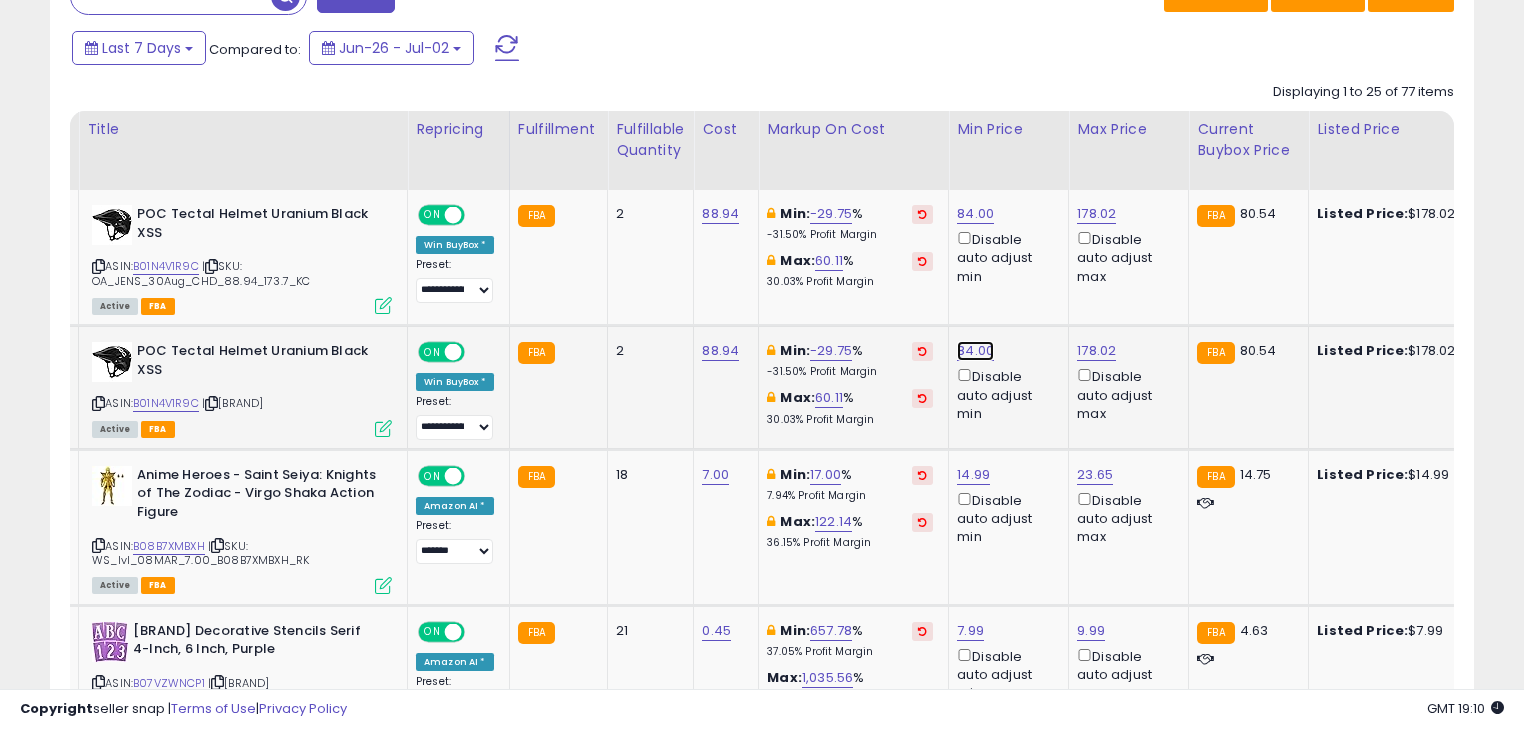 click on "84.00" at bounding box center (975, 214) 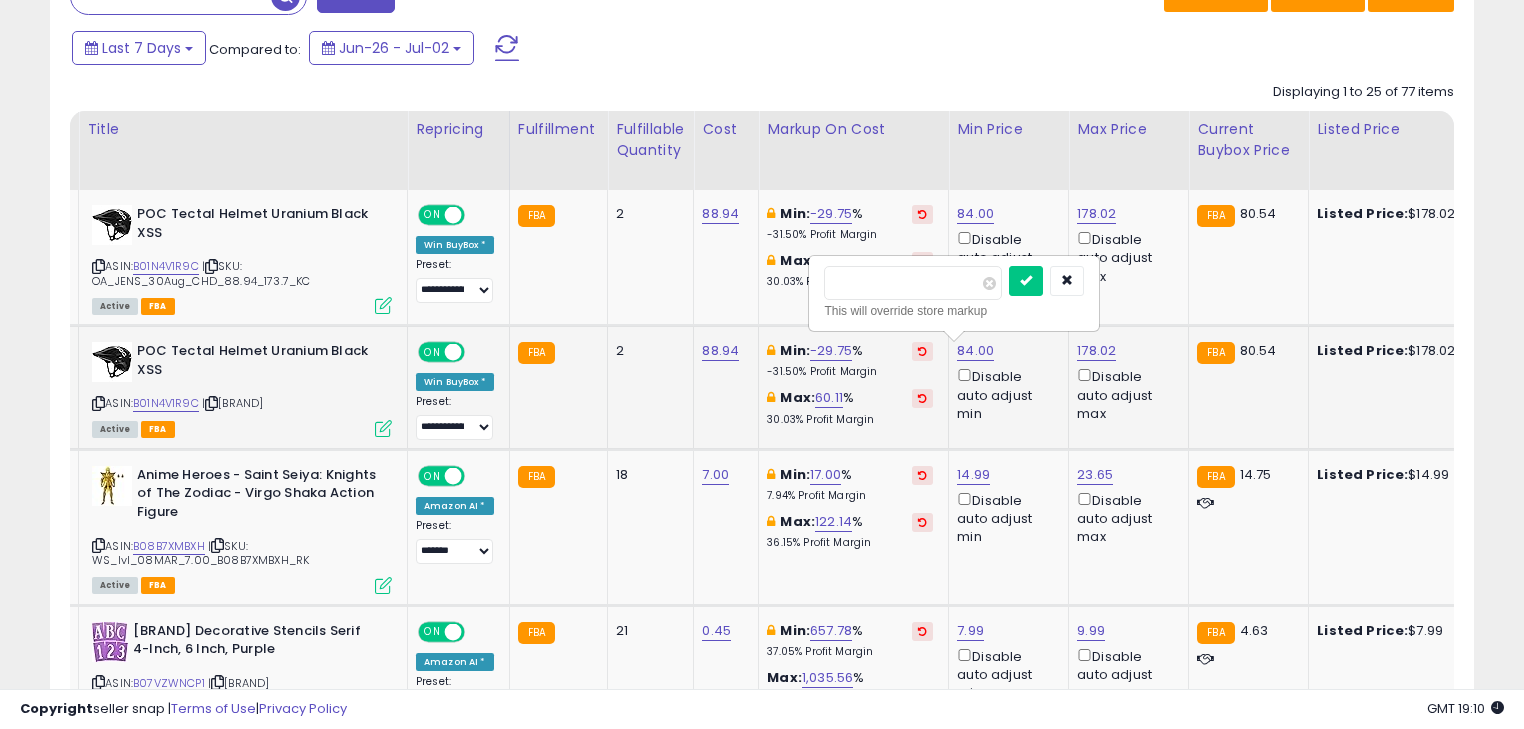 type on "*" 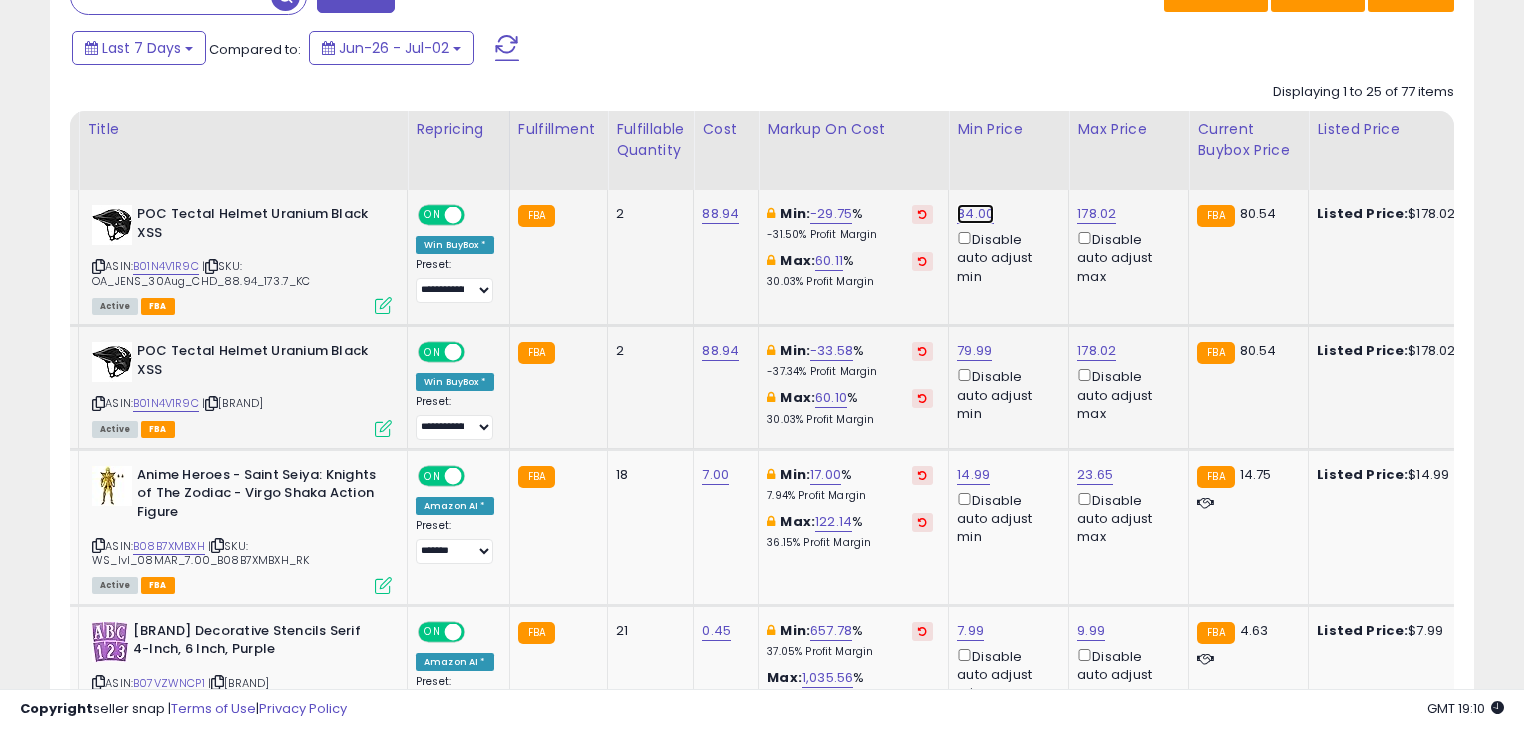 click on "84.00" at bounding box center (975, 214) 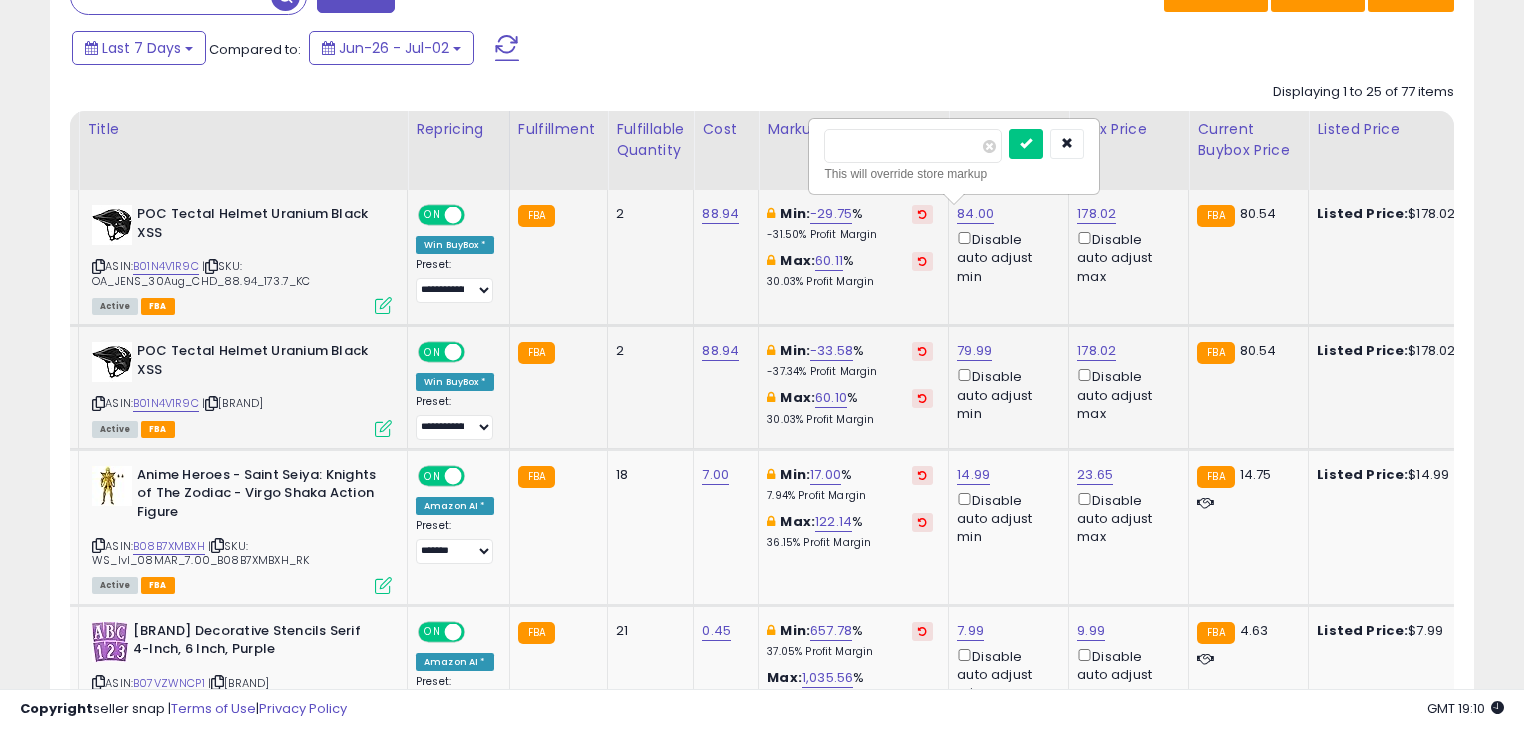 type on "*" 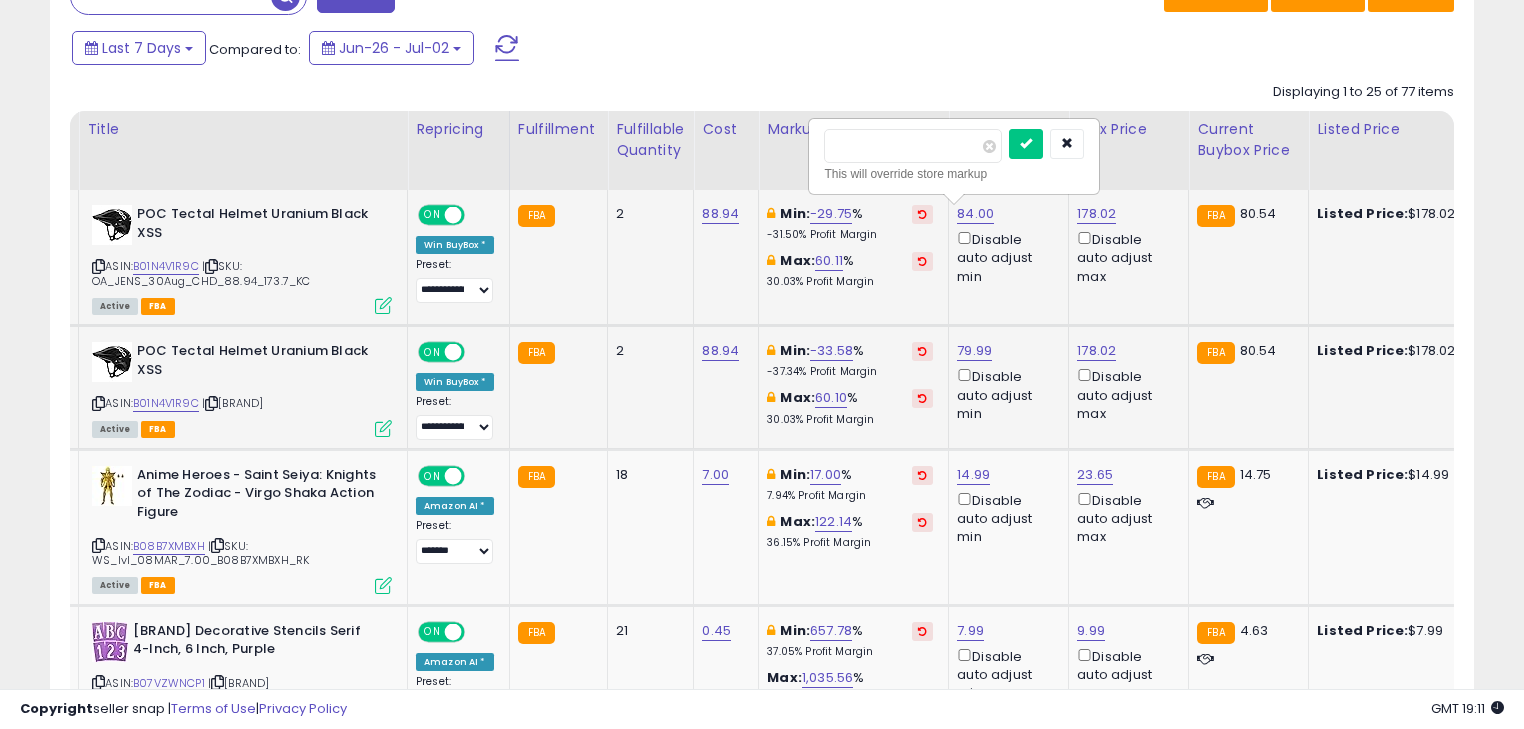 click at bounding box center [1026, 144] 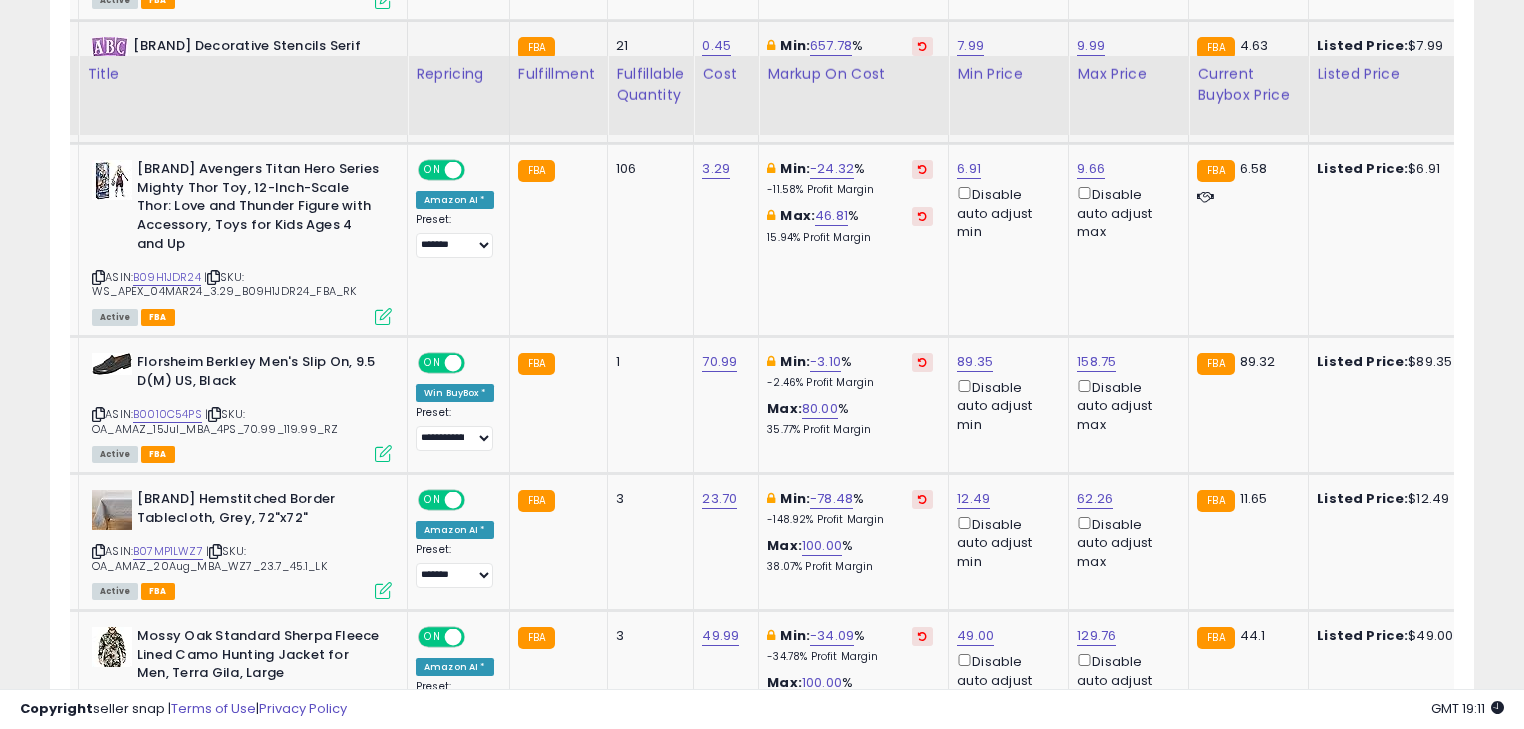 scroll, scrollTop: 1520, scrollLeft: 0, axis: vertical 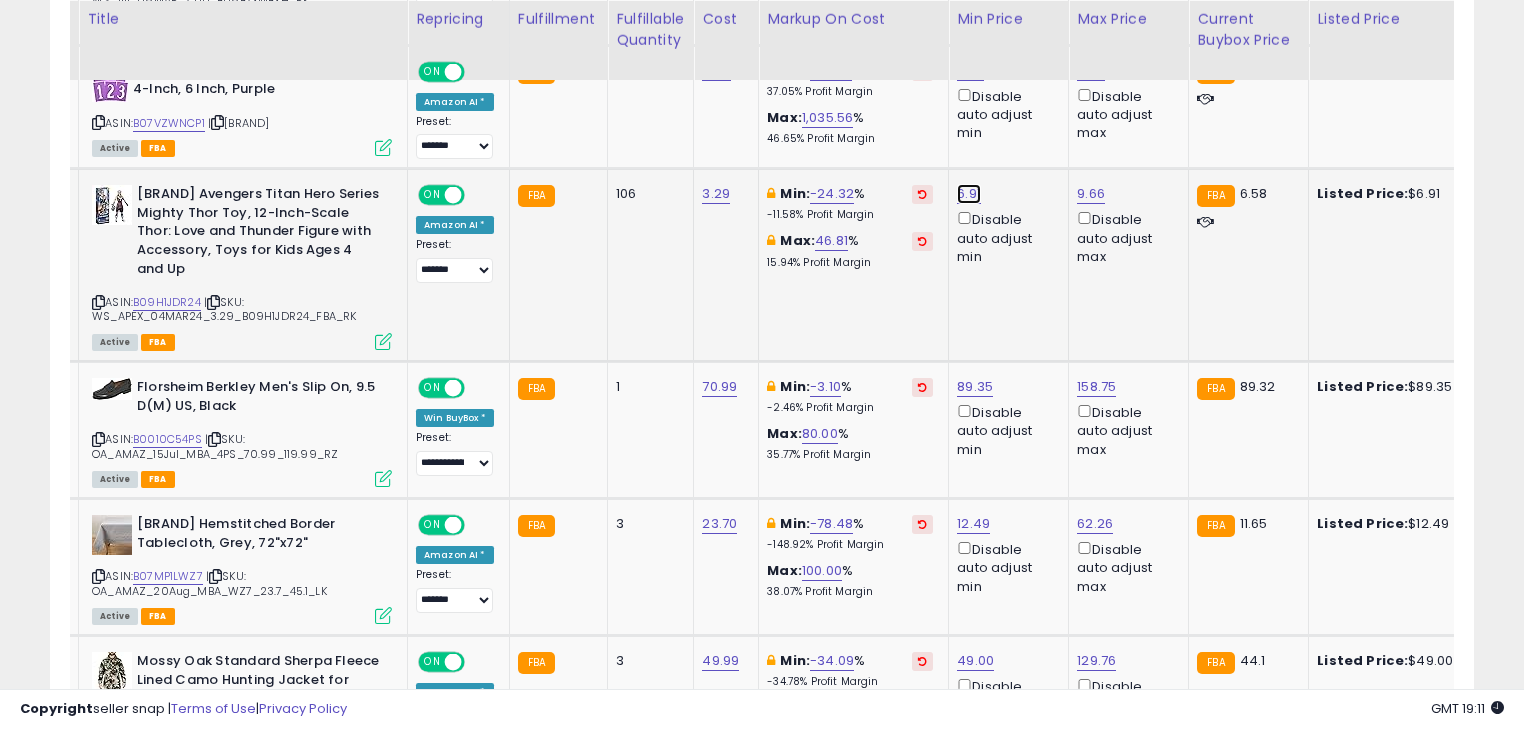 click on "6.91" at bounding box center (974, -346) 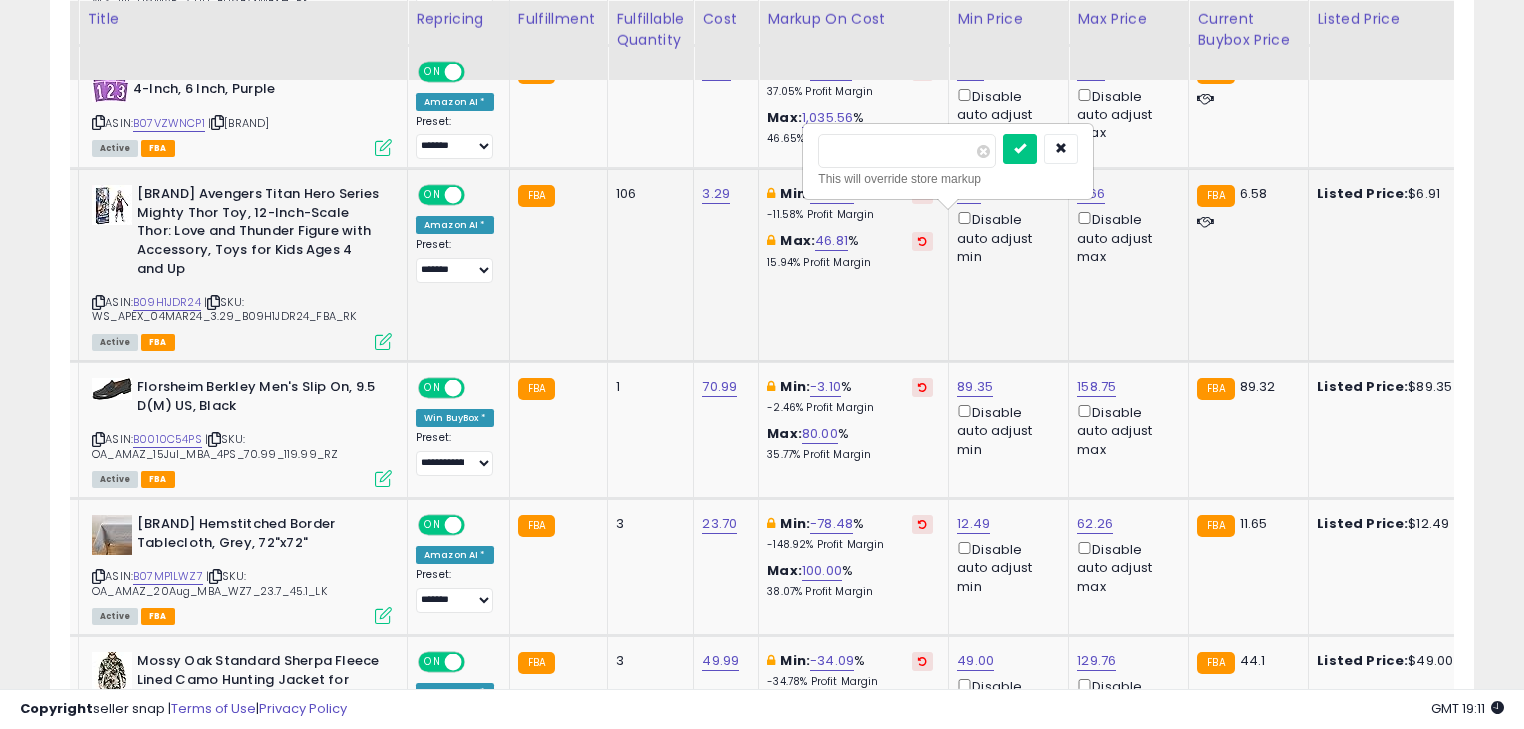 type on "*" 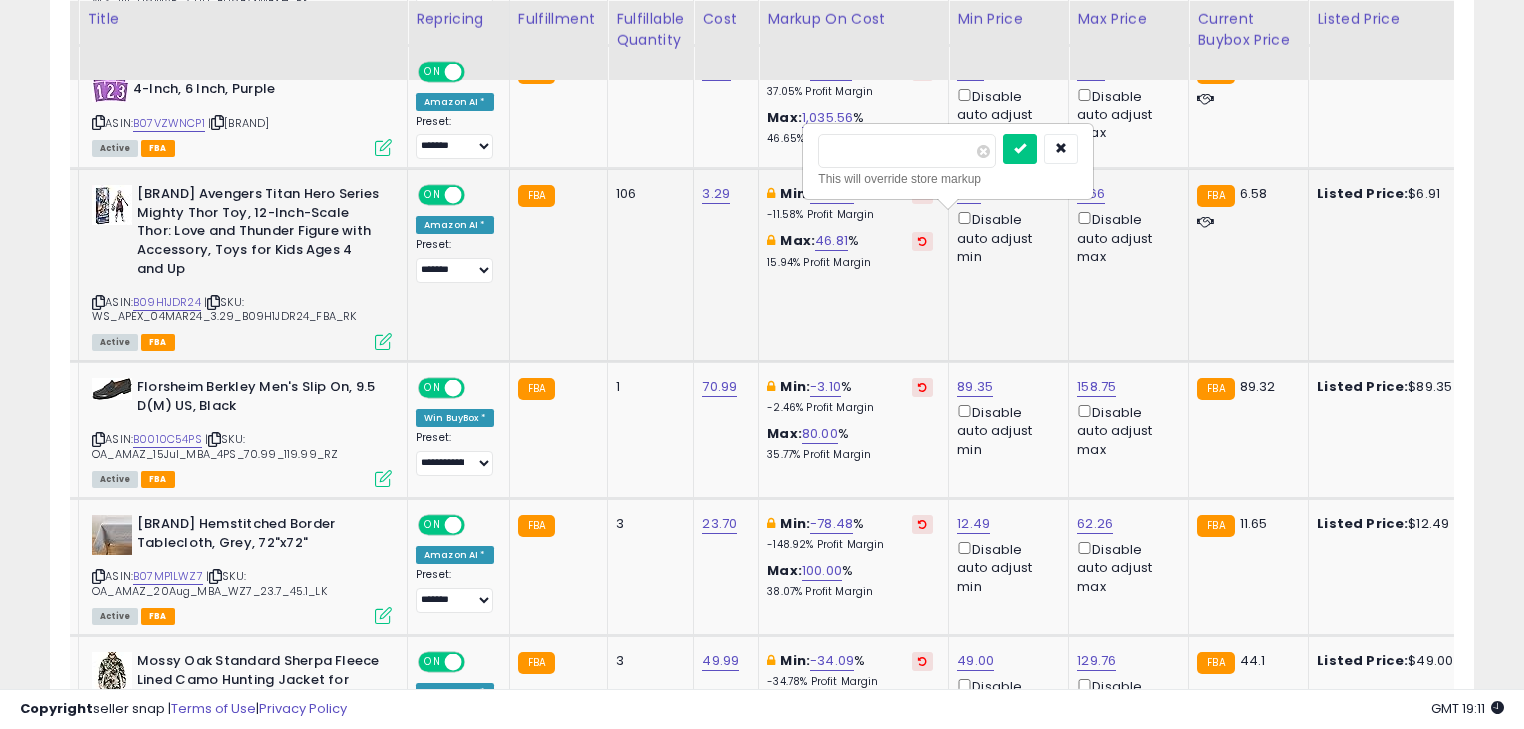 type on "****" 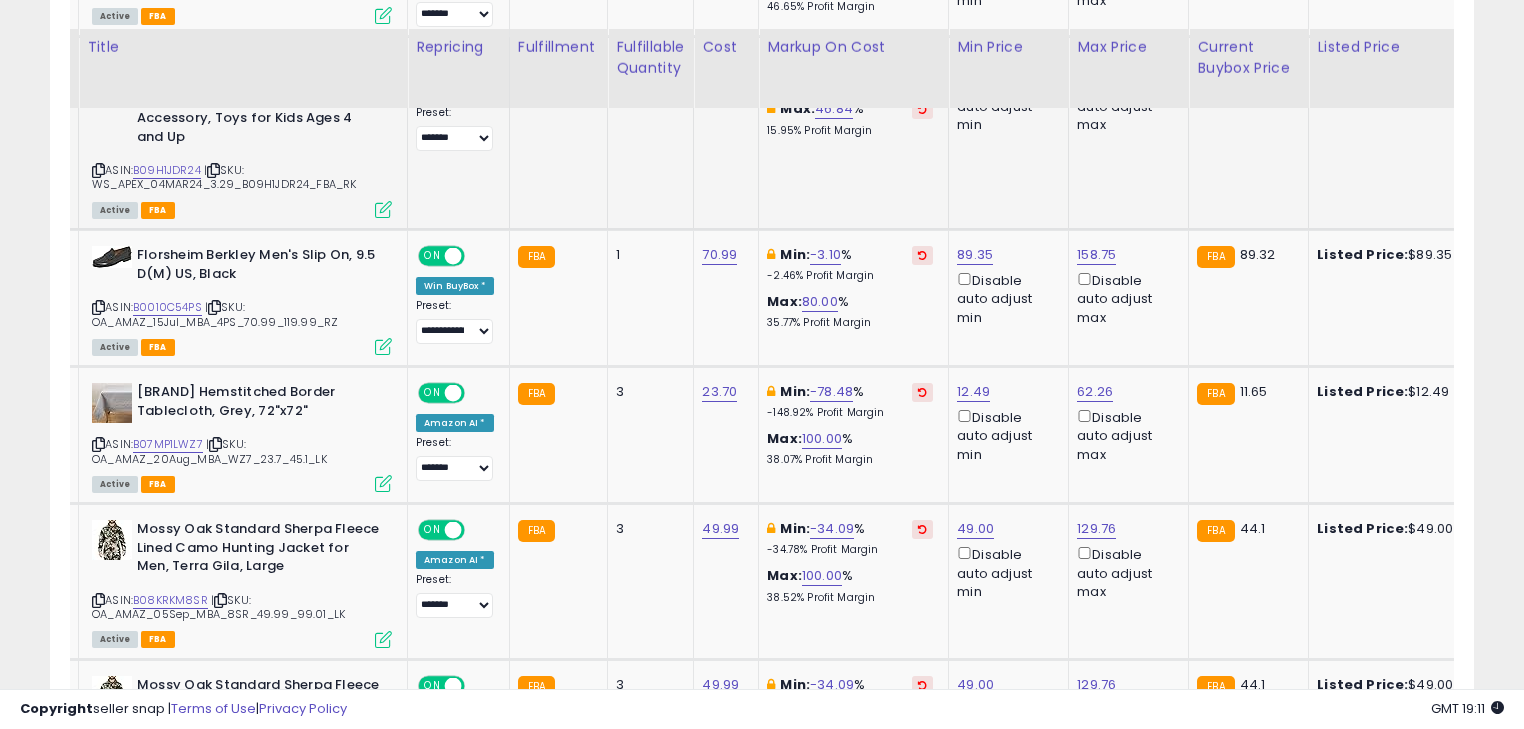 scroll, scrollTop: 1680, scrollLeft: 0, axis: vertical 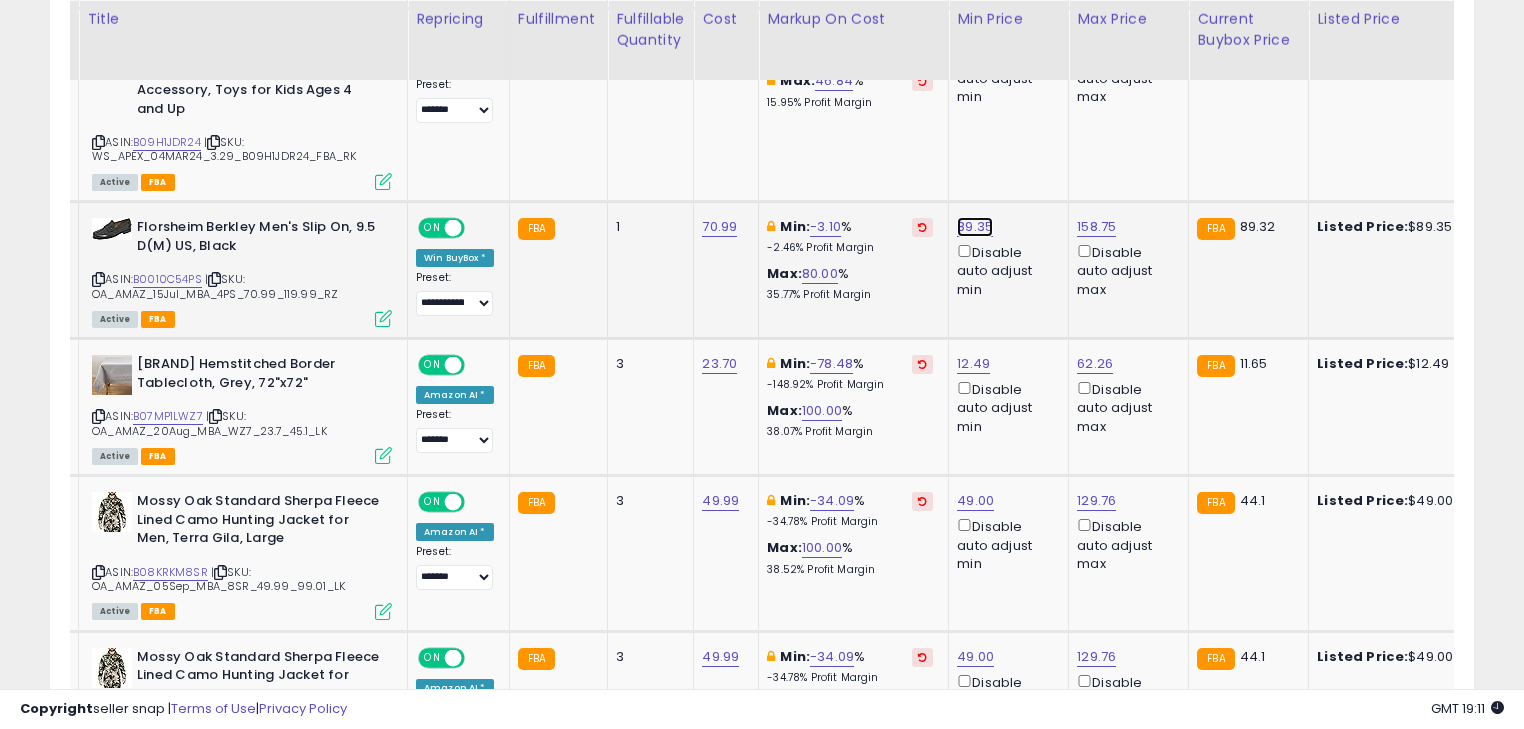click on "89.35" at bounding box center [974, -506] 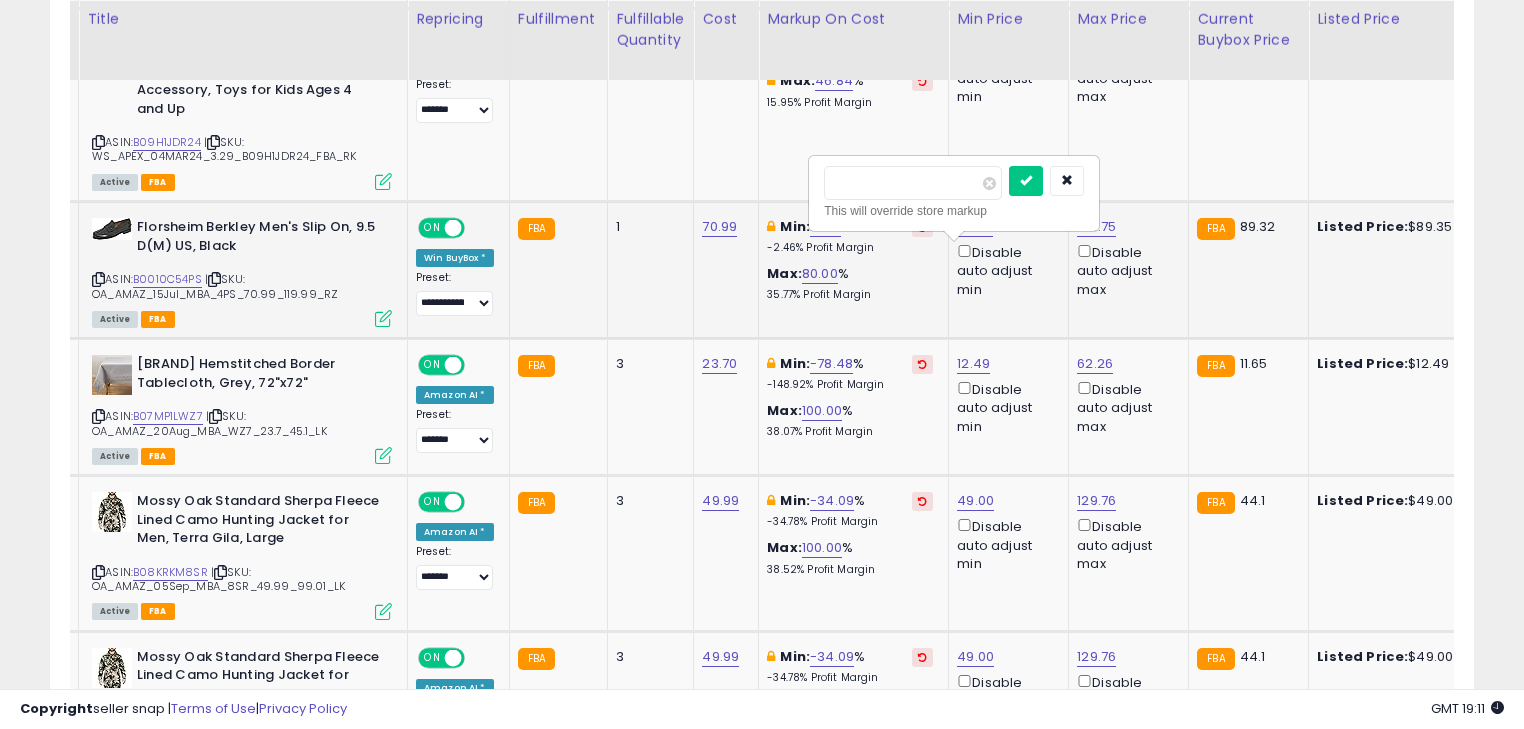 type on "*" 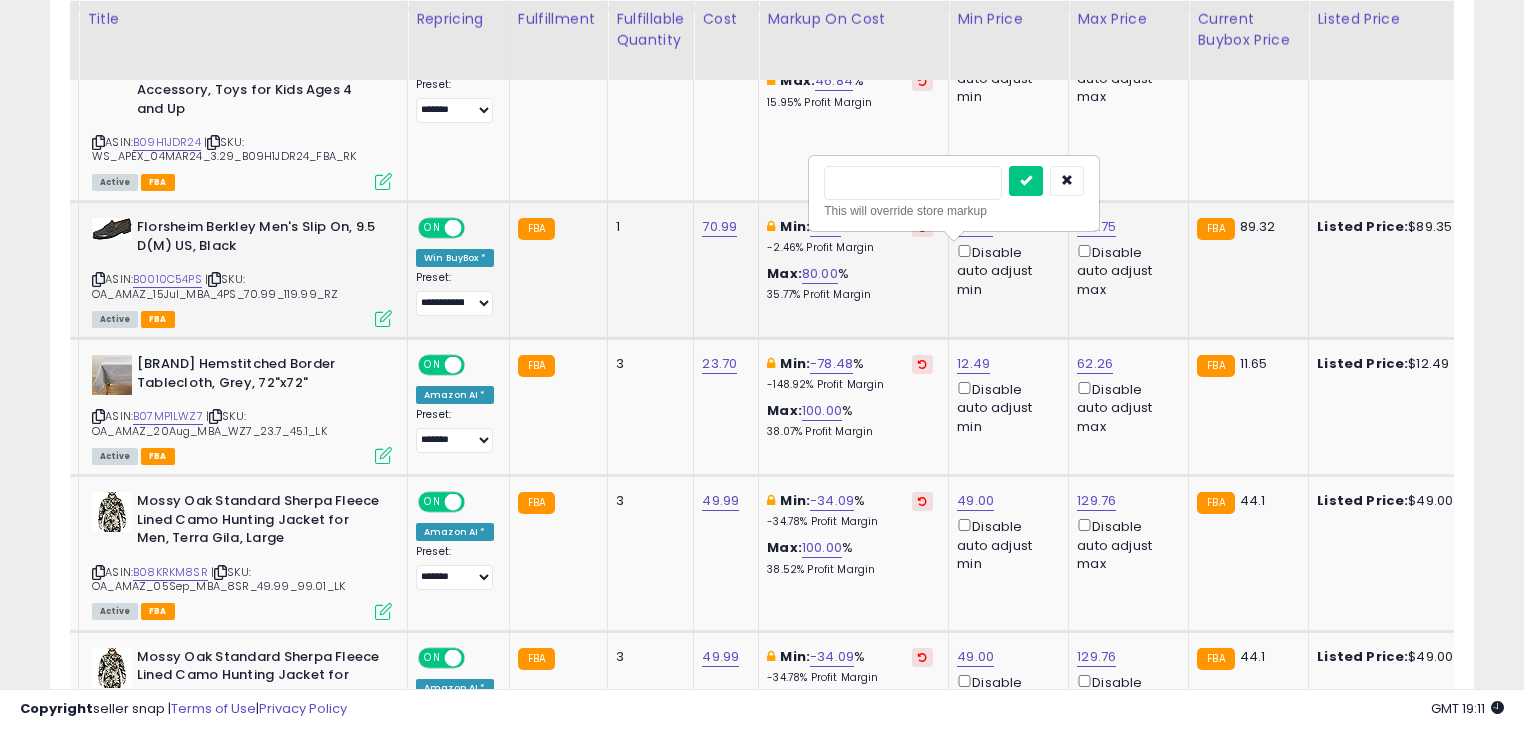 type on "*" 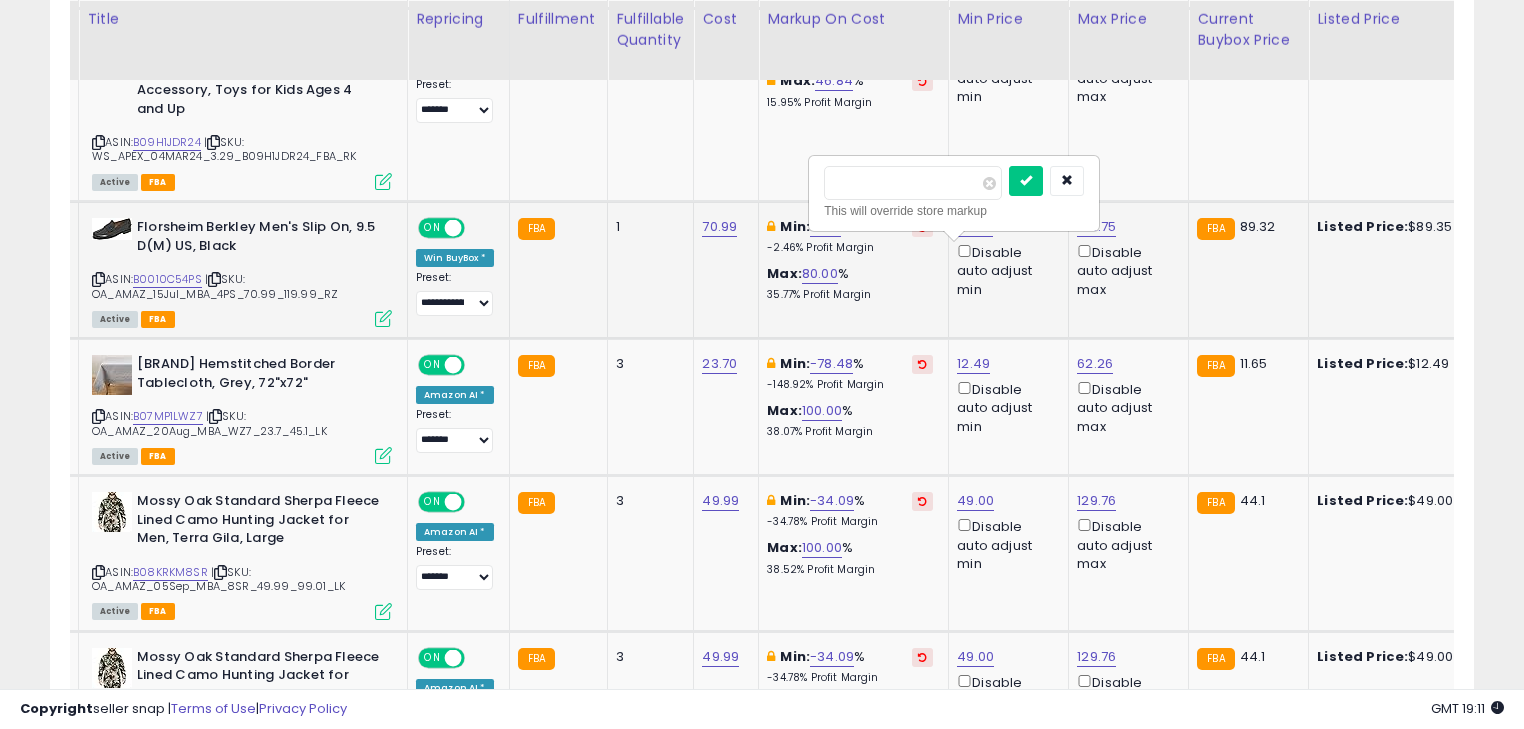 click at bounding box center [1026, 181] 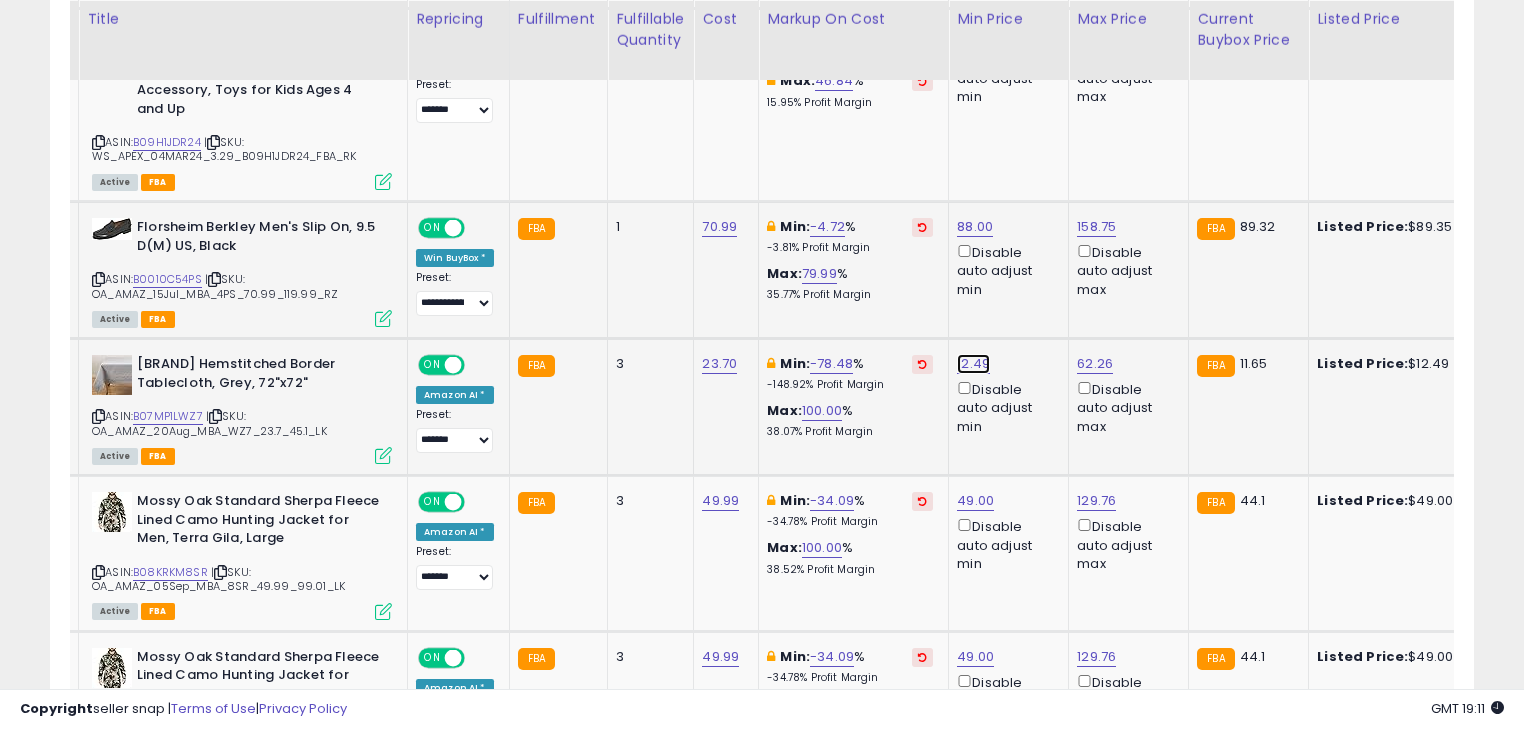 click on "12.49" at bounding box center (974, -506) 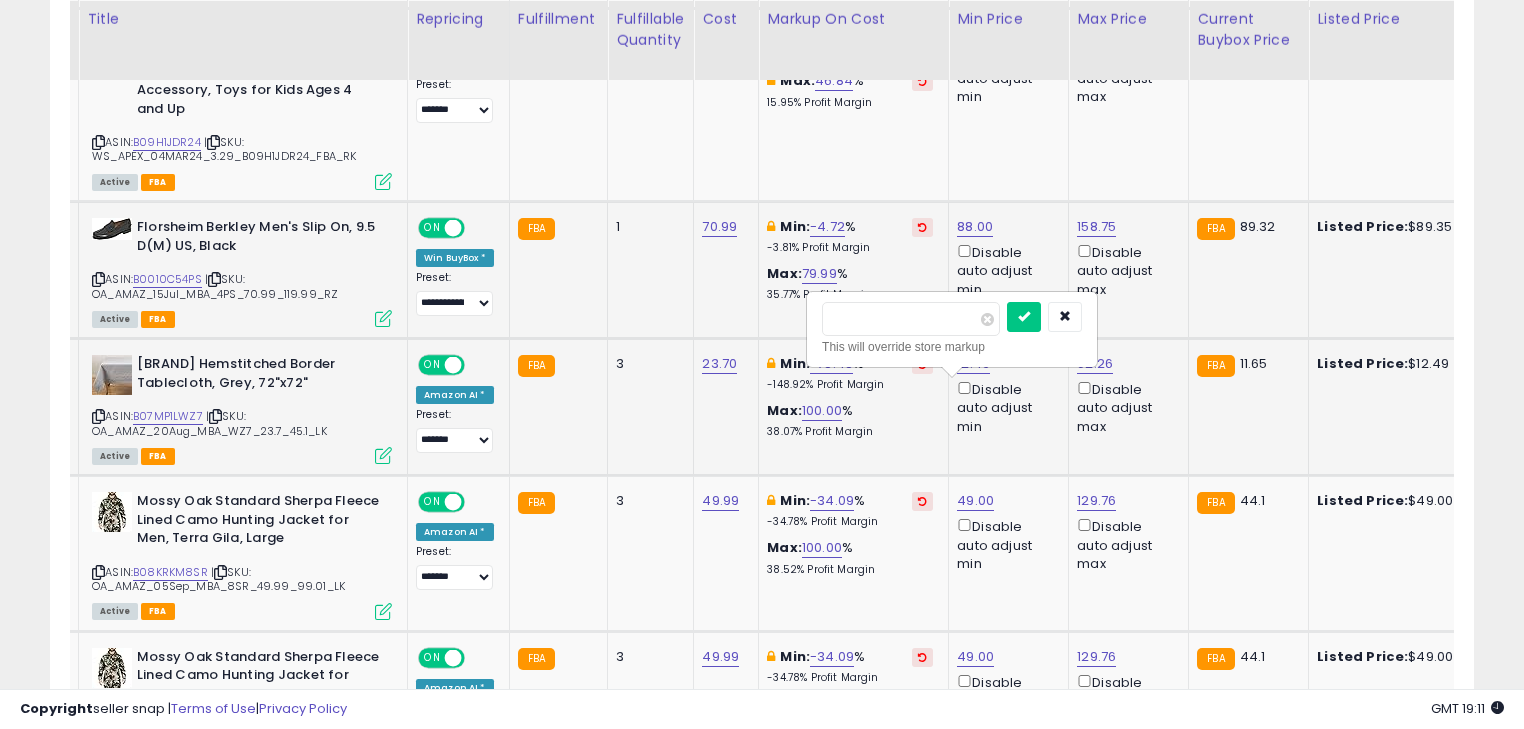 type on "*" 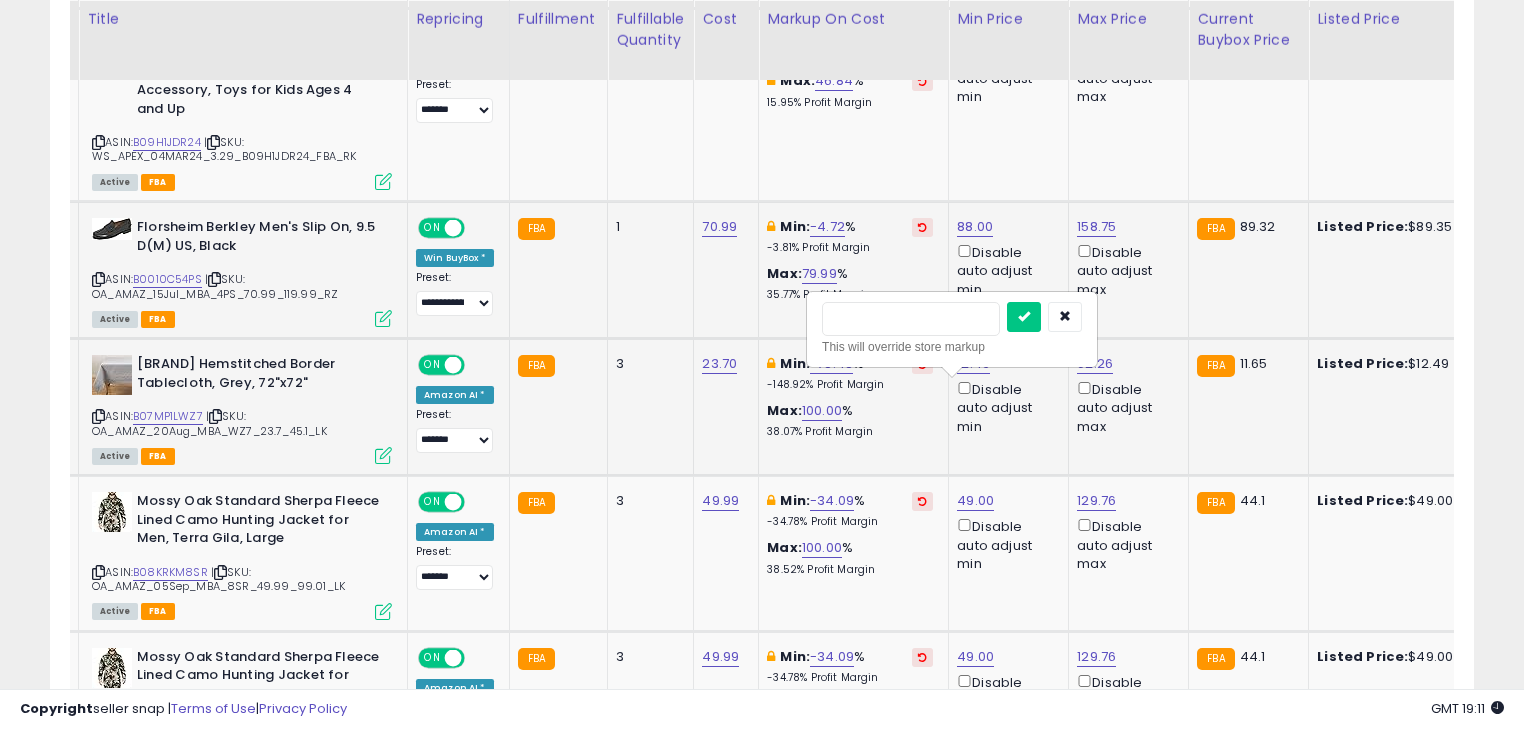 type on "**" 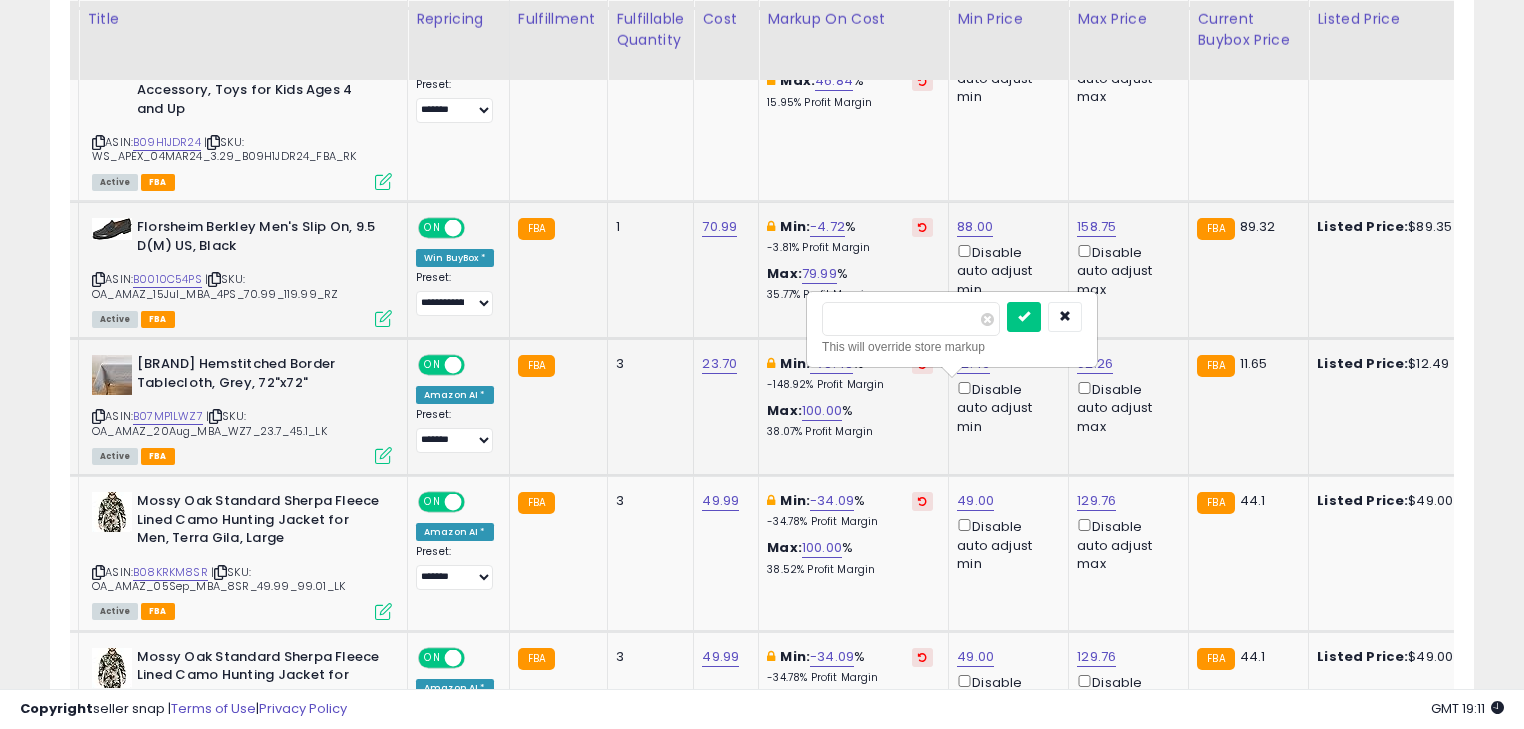 click at bounding box center [1024, 317] 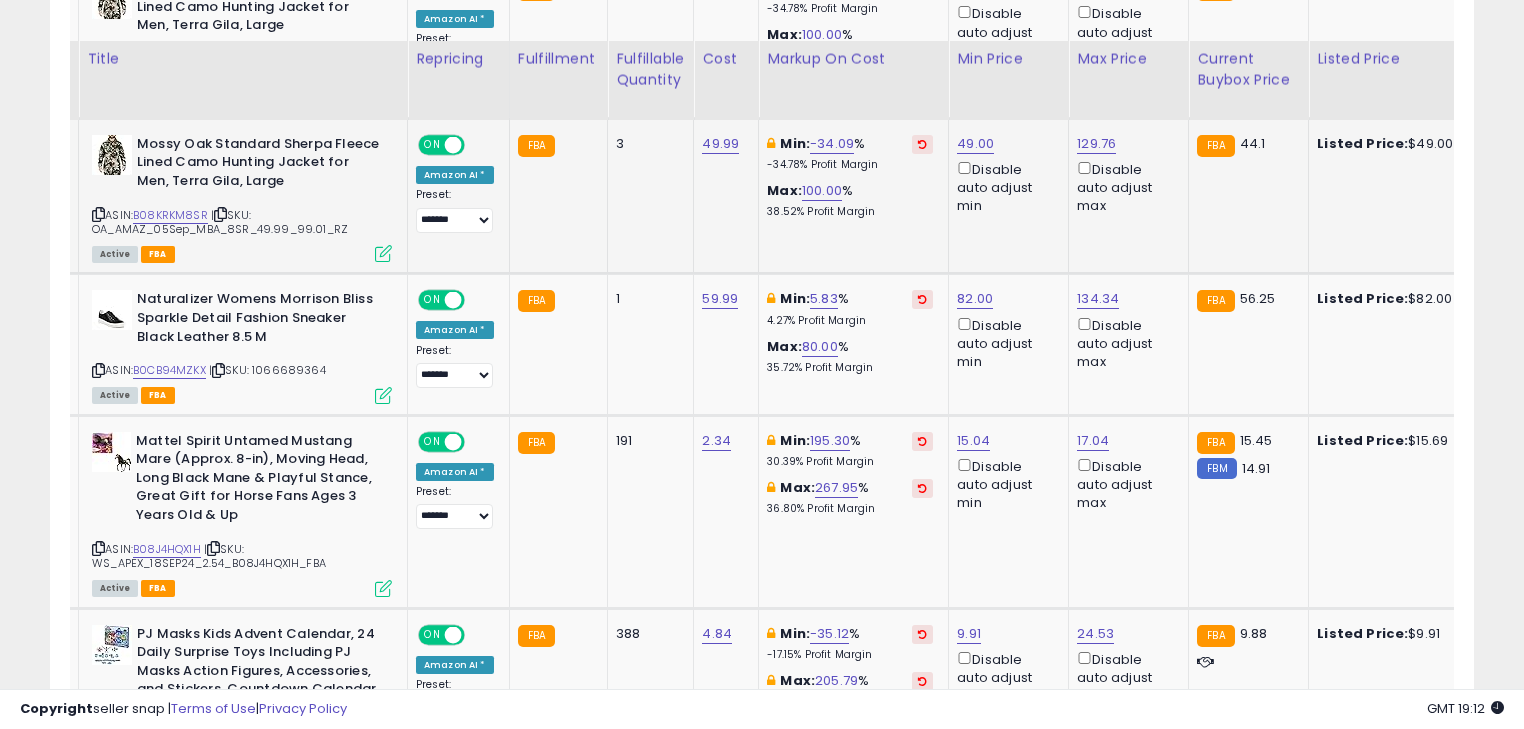 scroll, scrollTop: 2240, scrollLeft: 0, axis: vertical 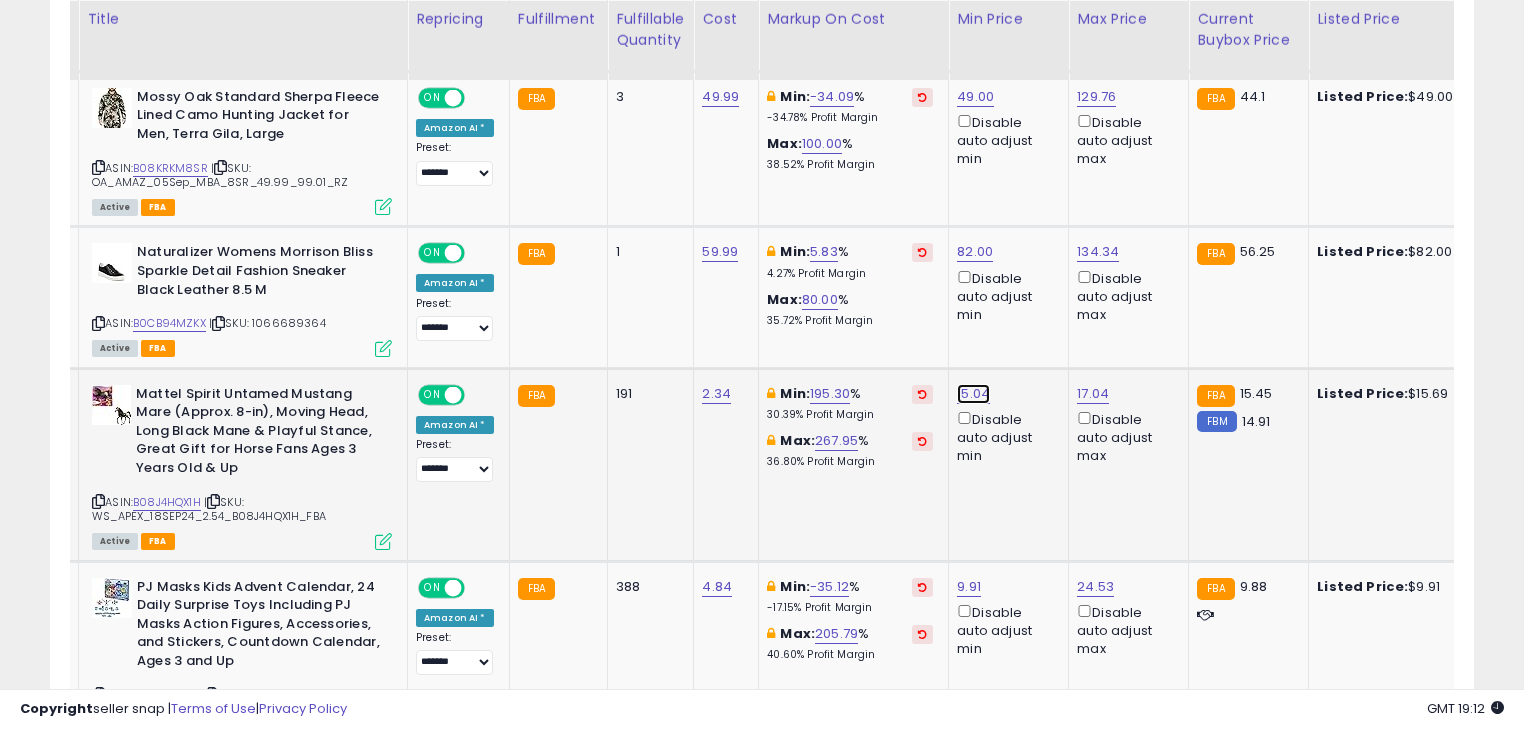 click on "15.04" at bounding box center (974, -1066) 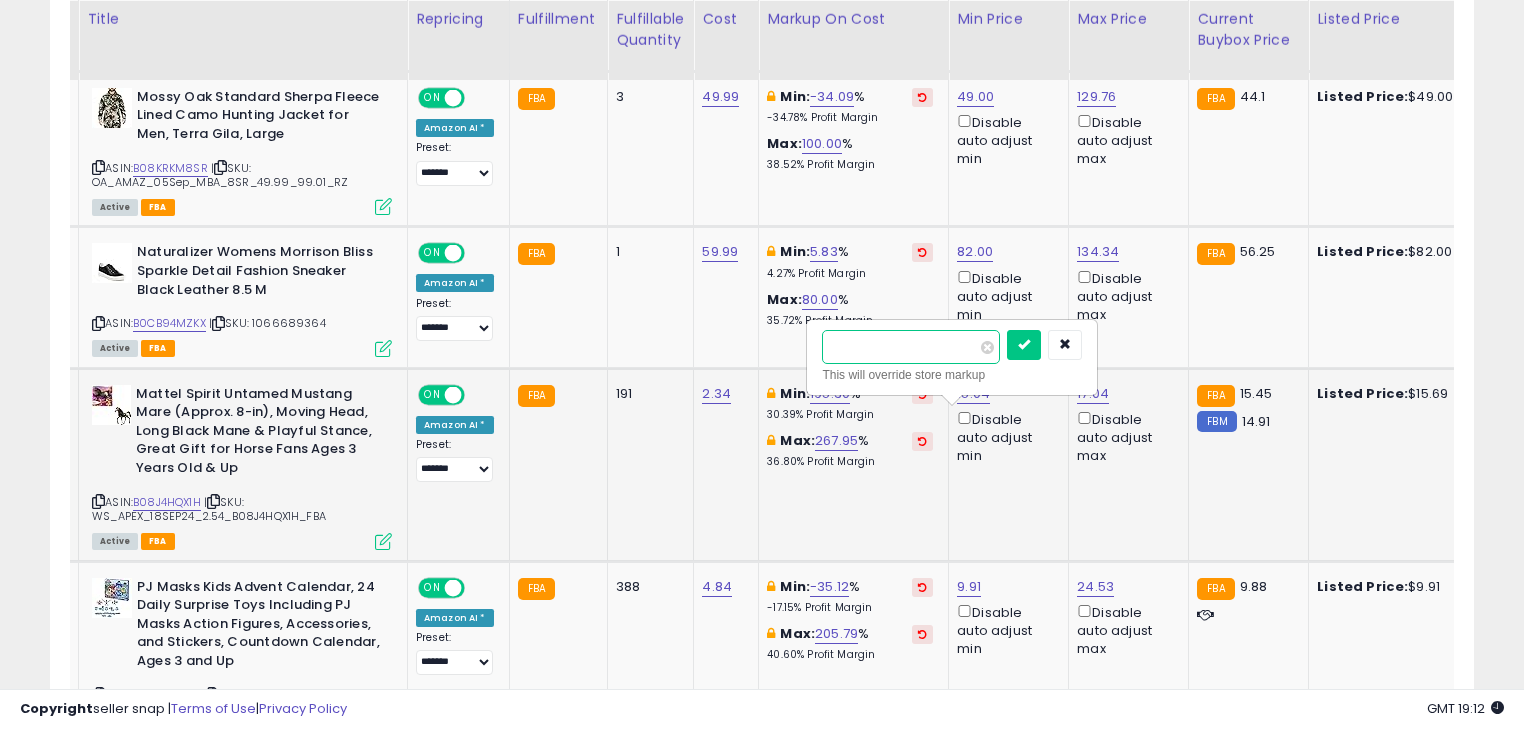 type on "*" 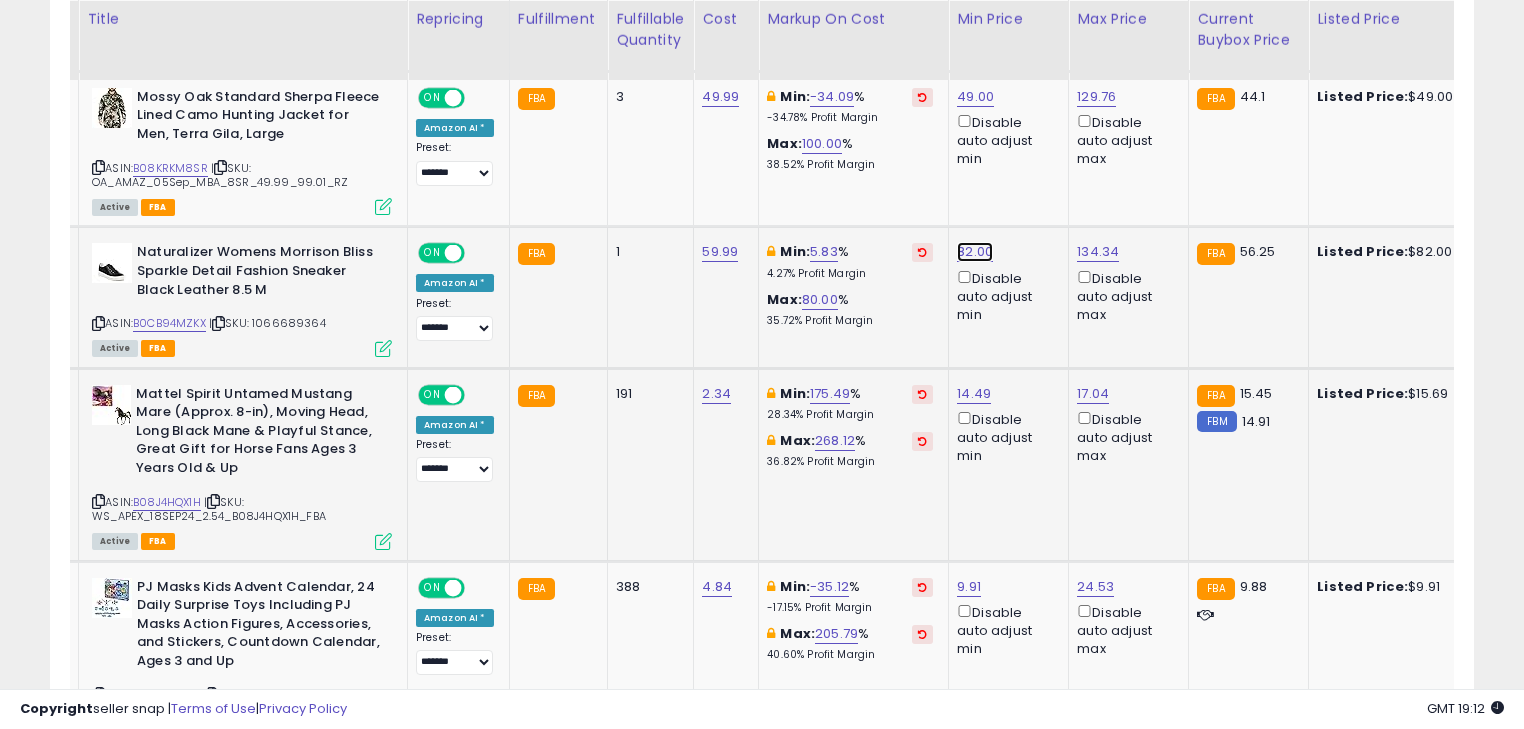 click on "82.00" at bounding box center (974, -1066) 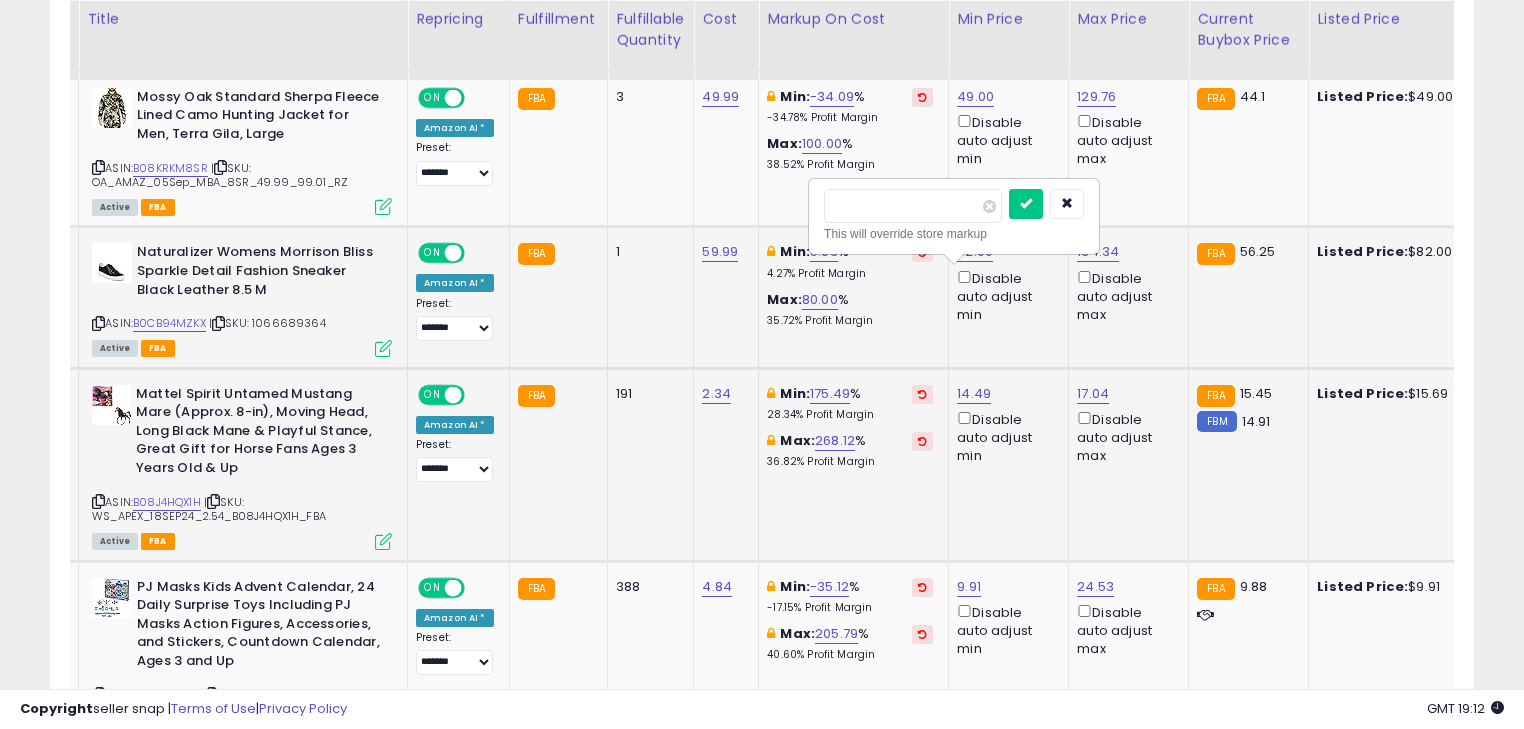 type on "*" 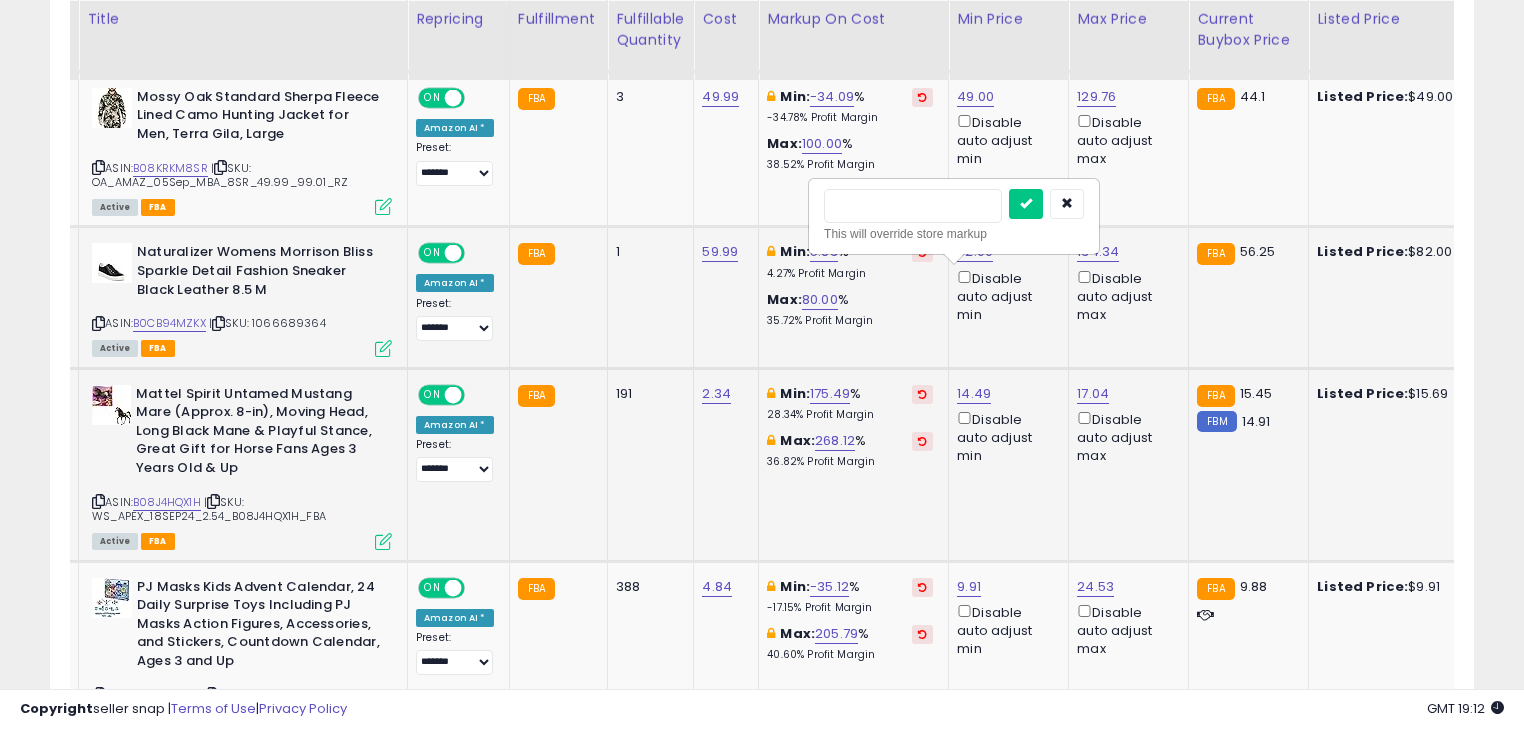 type on "**" 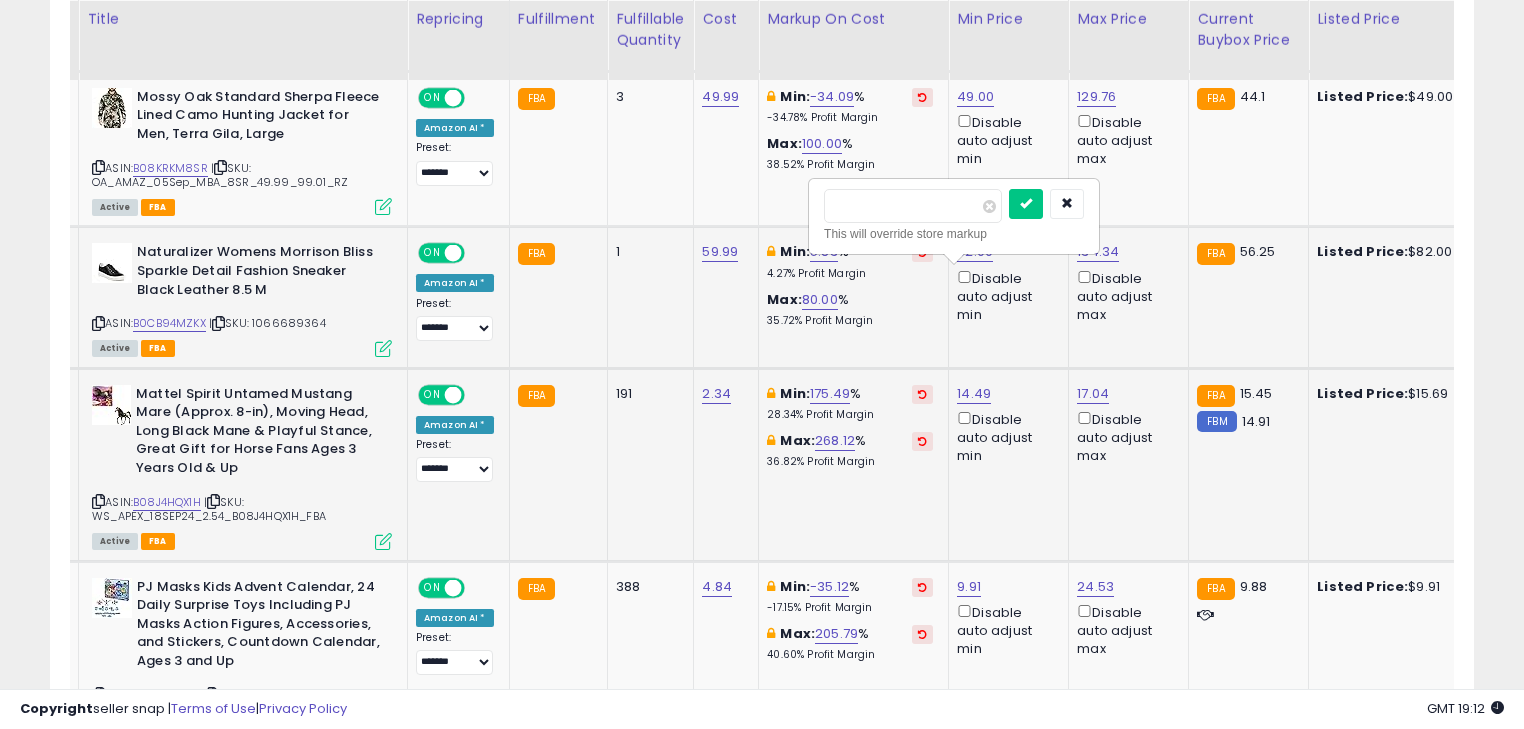 click at bounding box center (1026, 204) 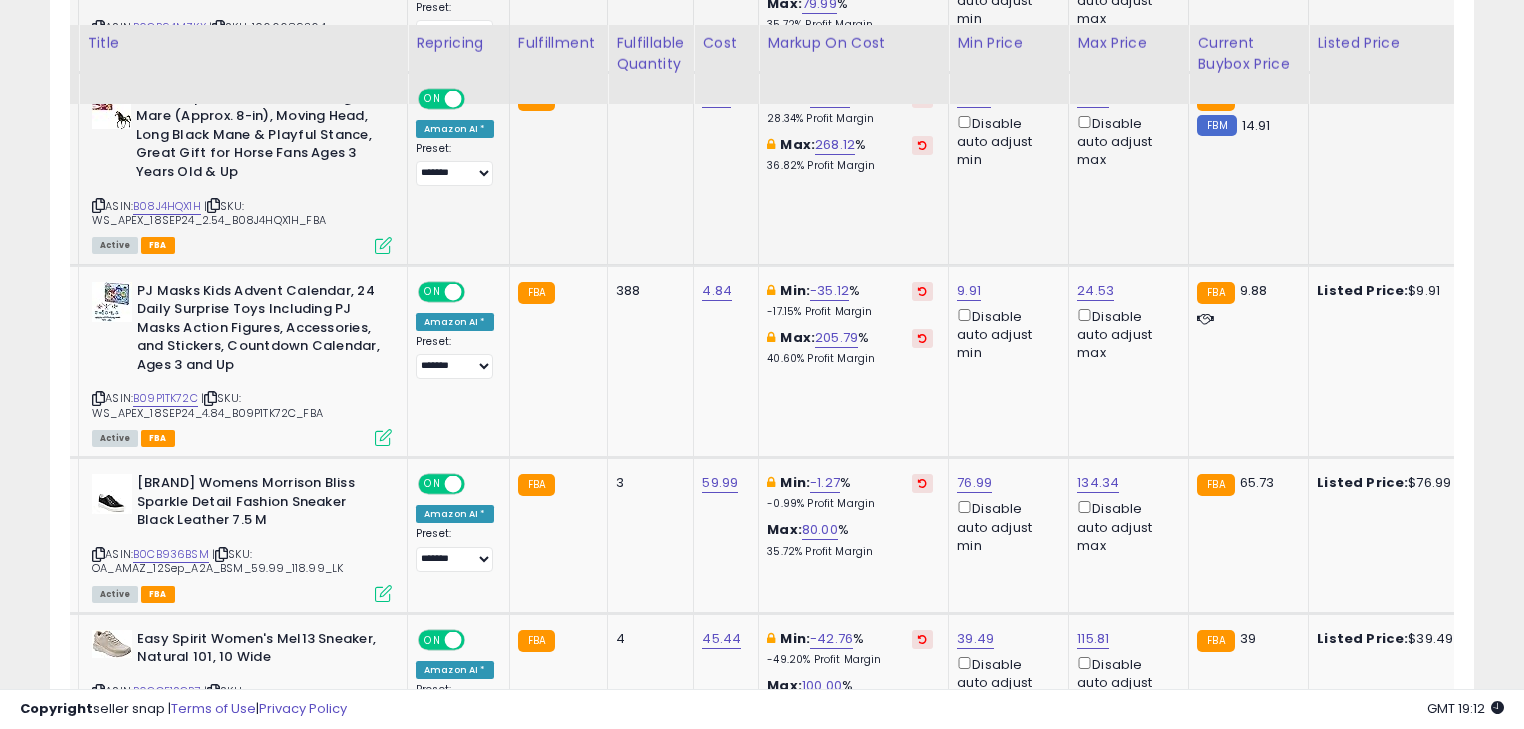 scroll, scrollTop: 2560, scrollLeft: 0, axis: vertical 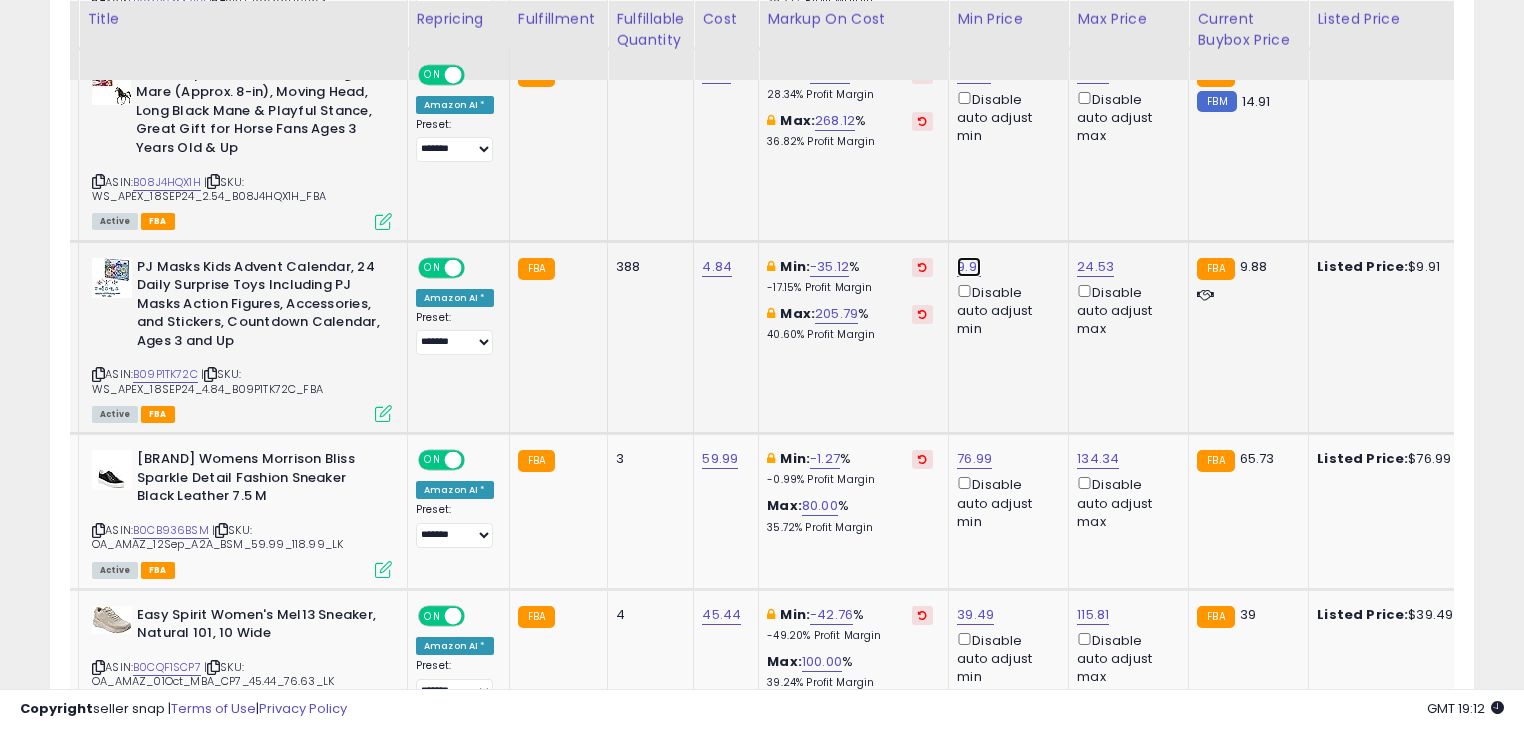 click on "9.91" at bounding box center [974, -1386] 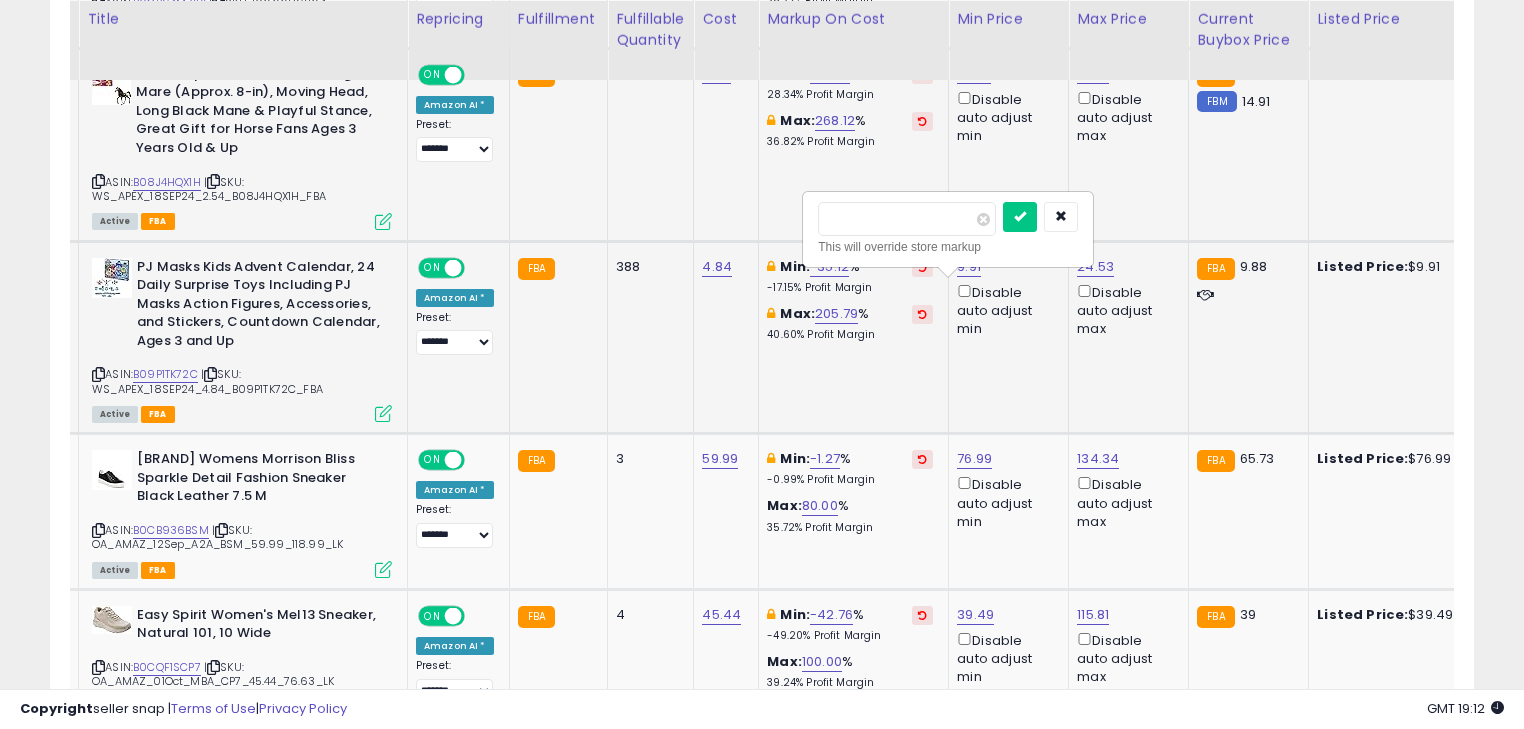 type on "*" 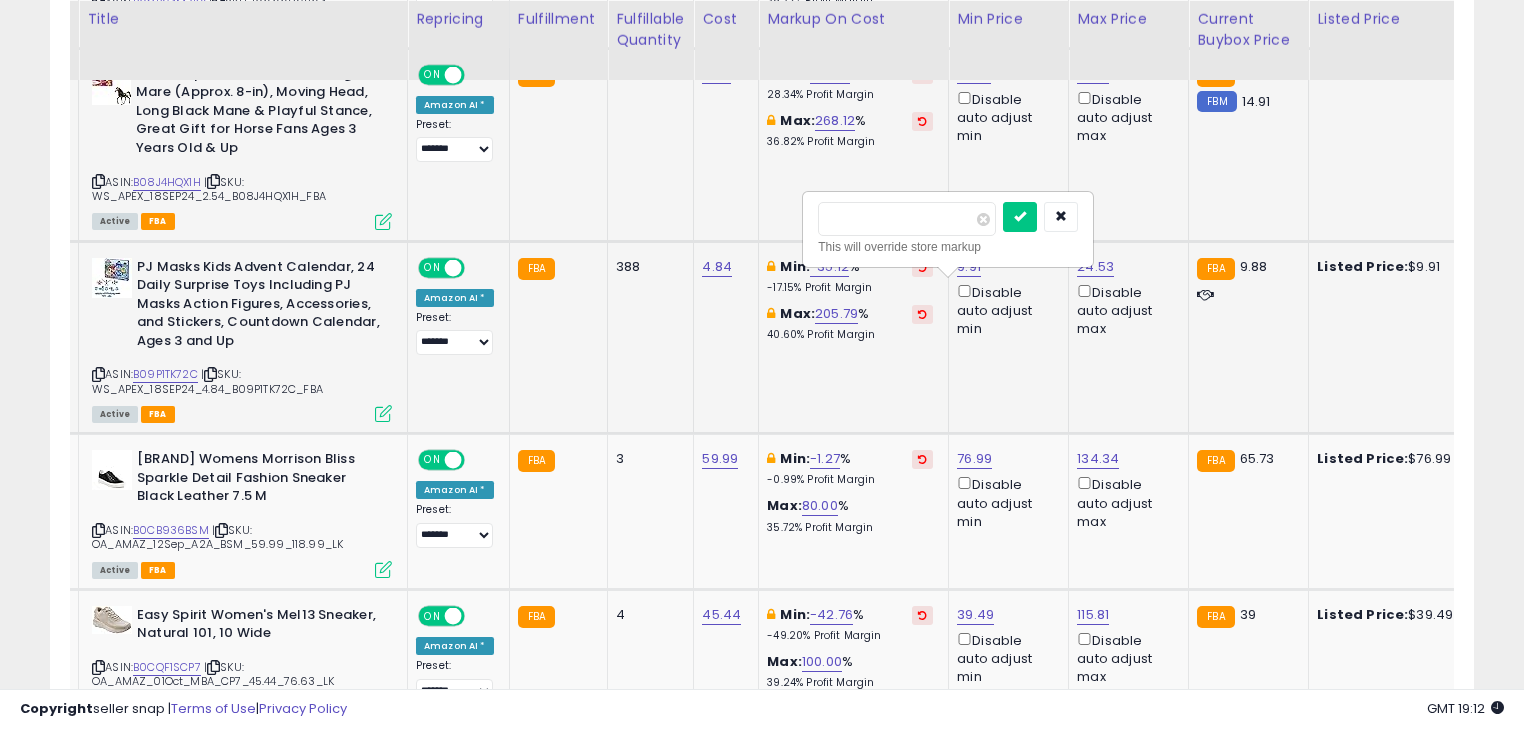 type on "****" 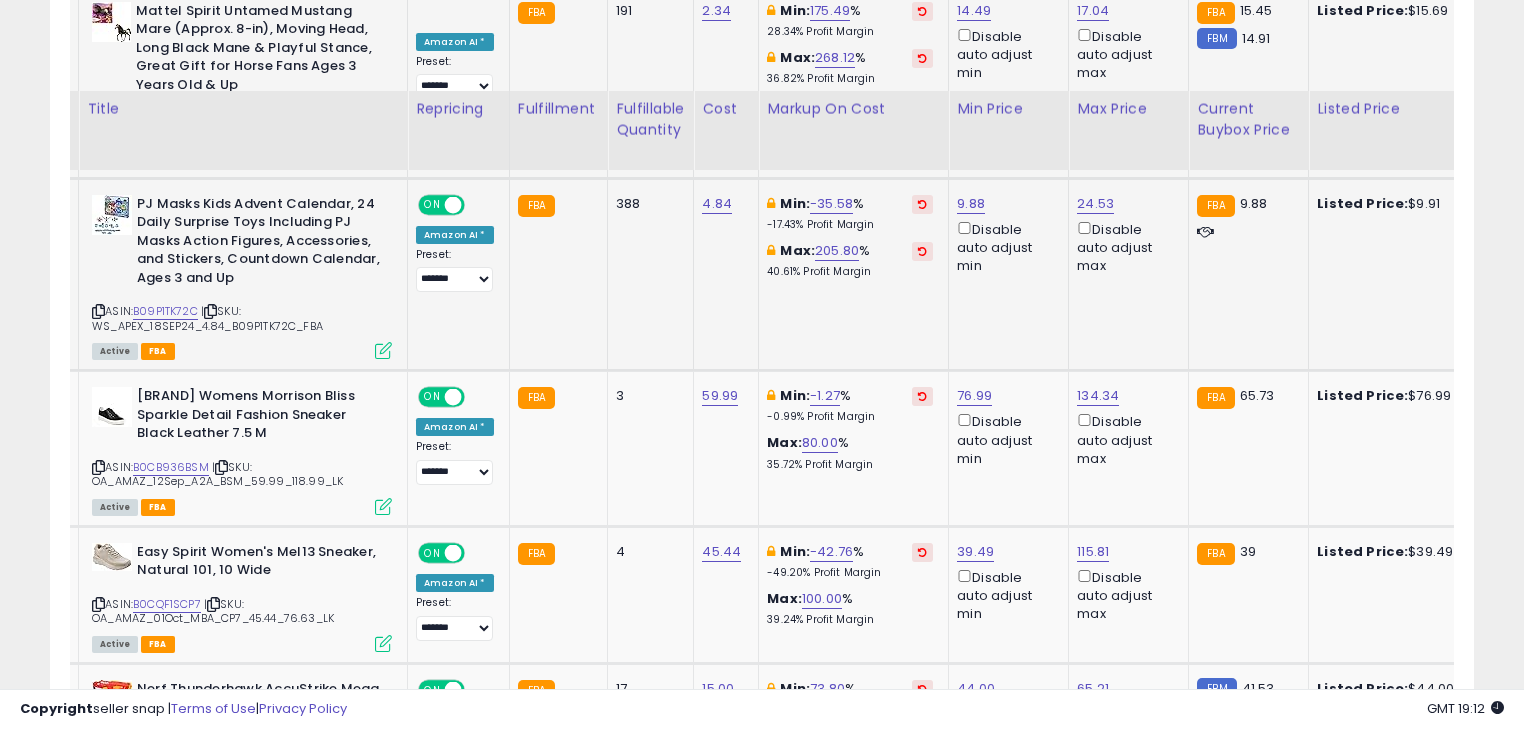 scroll, scrollTop: 2800, scrollLeft: 0, axis: vertical 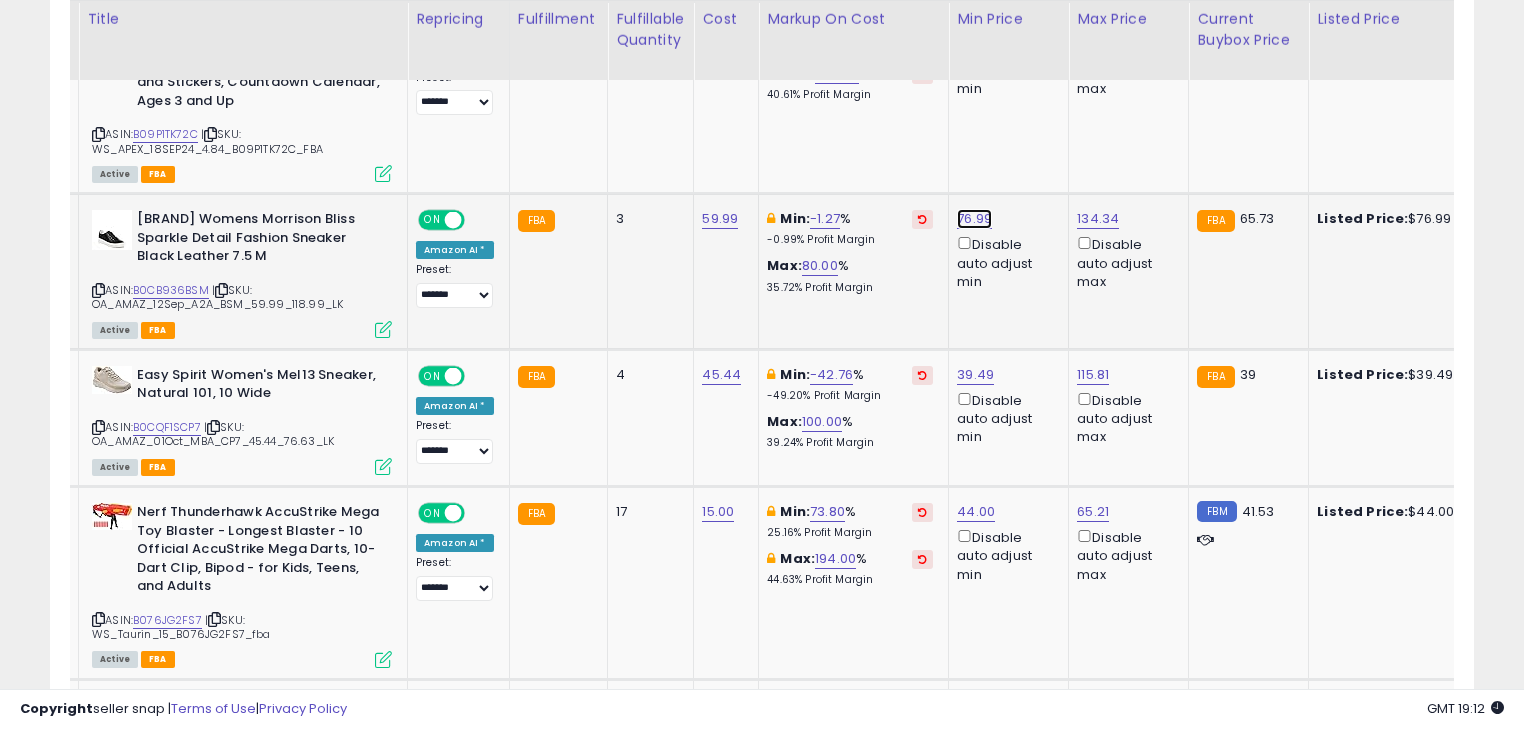 click on "76.99" at bounding box center (974, -1626) 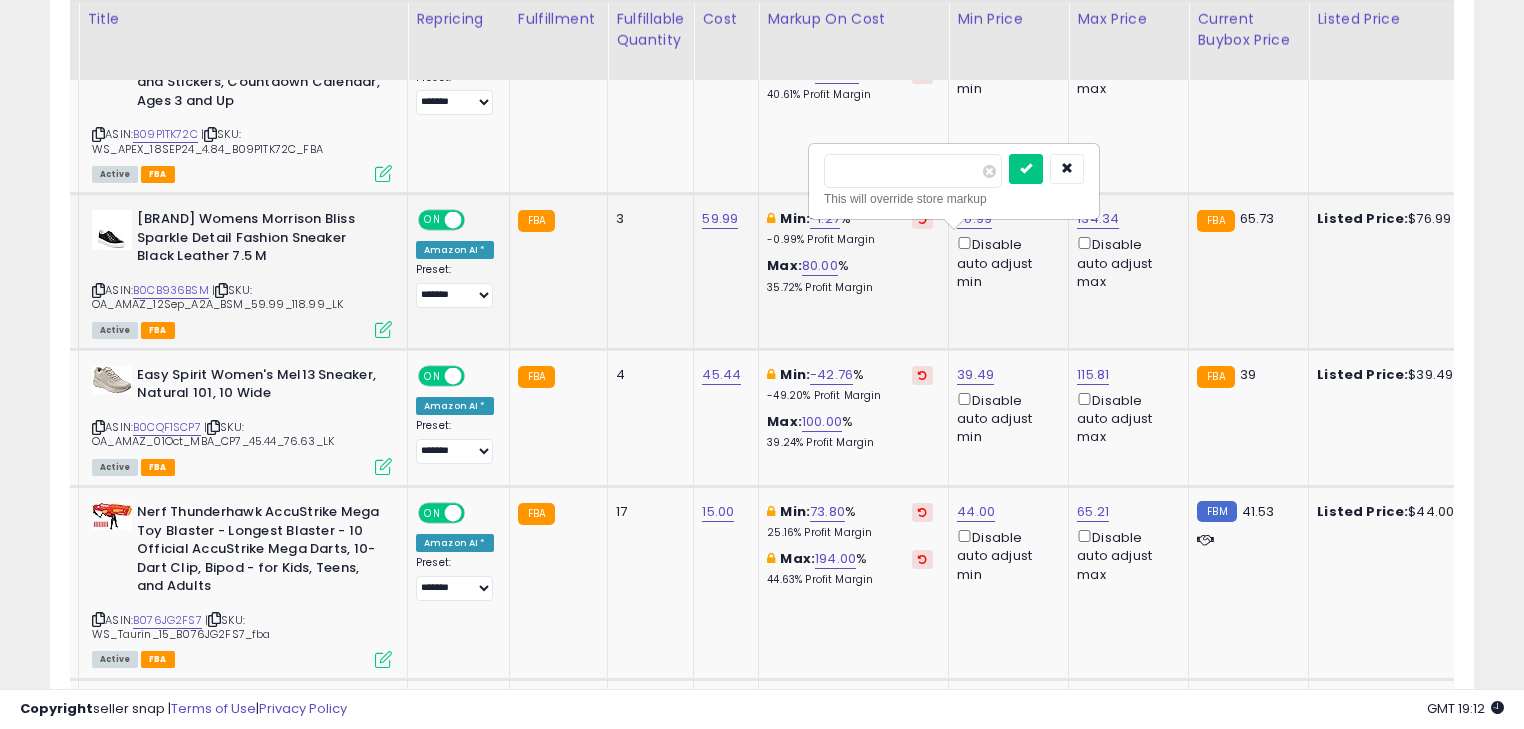 type on "*" 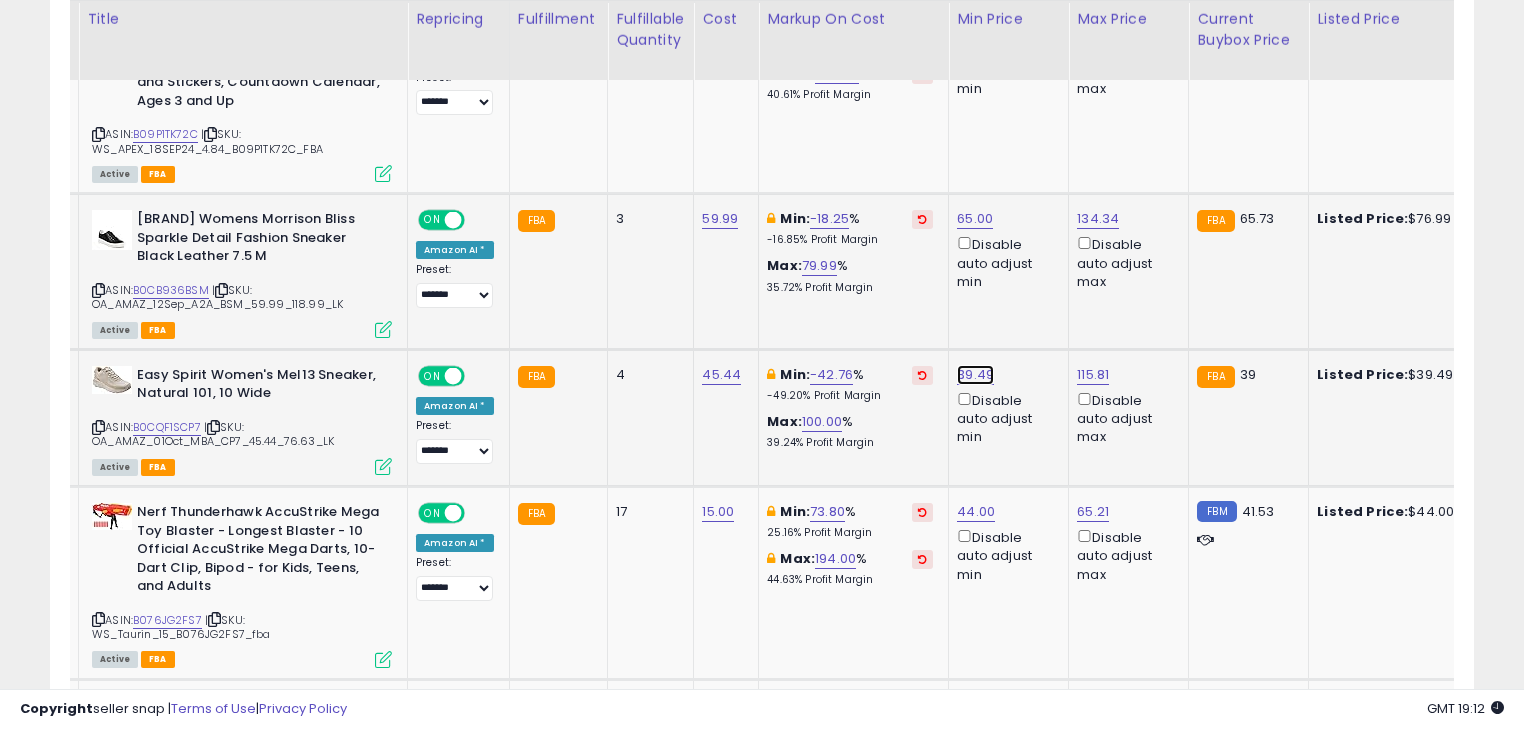 click on "39.49" at bounding box center [974, -1626] 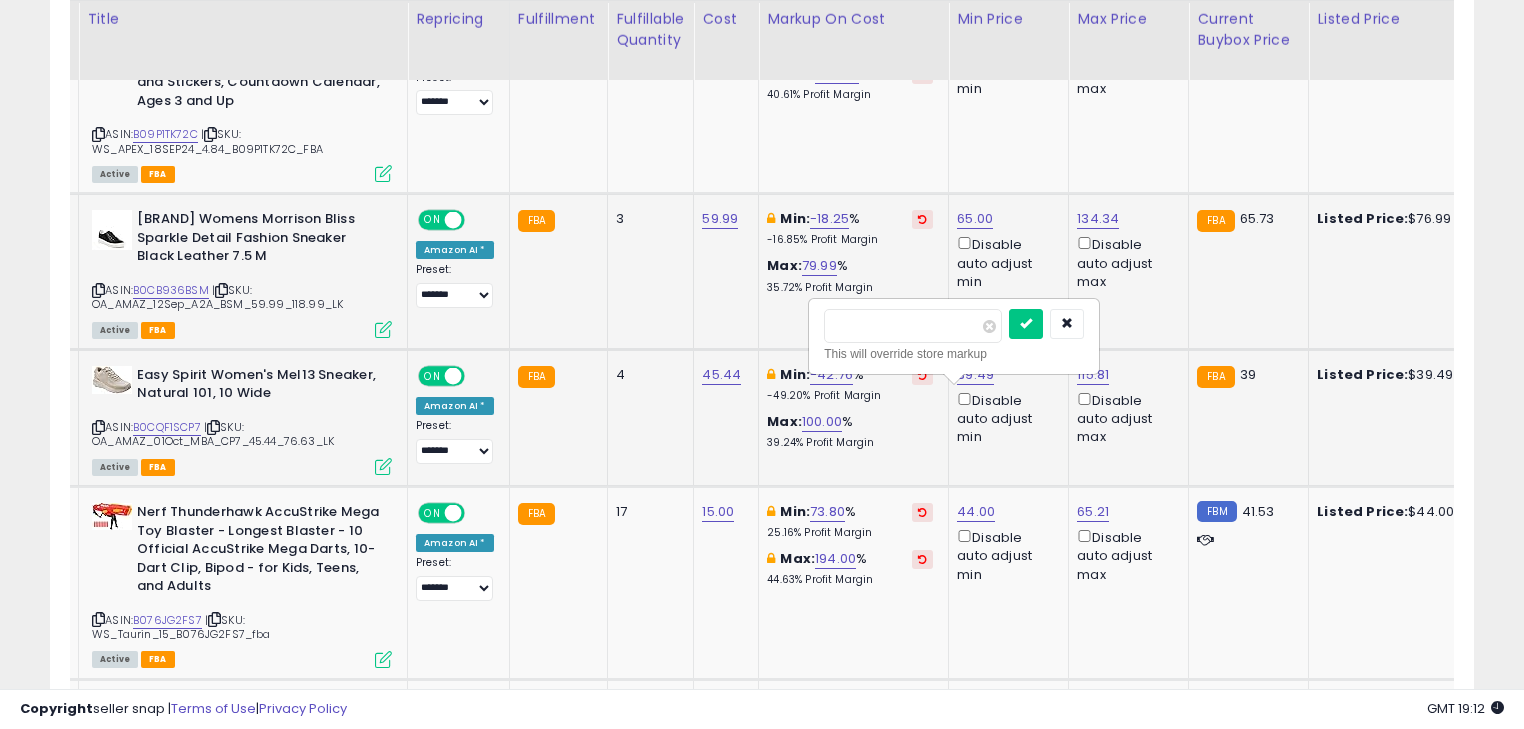 type on "*" 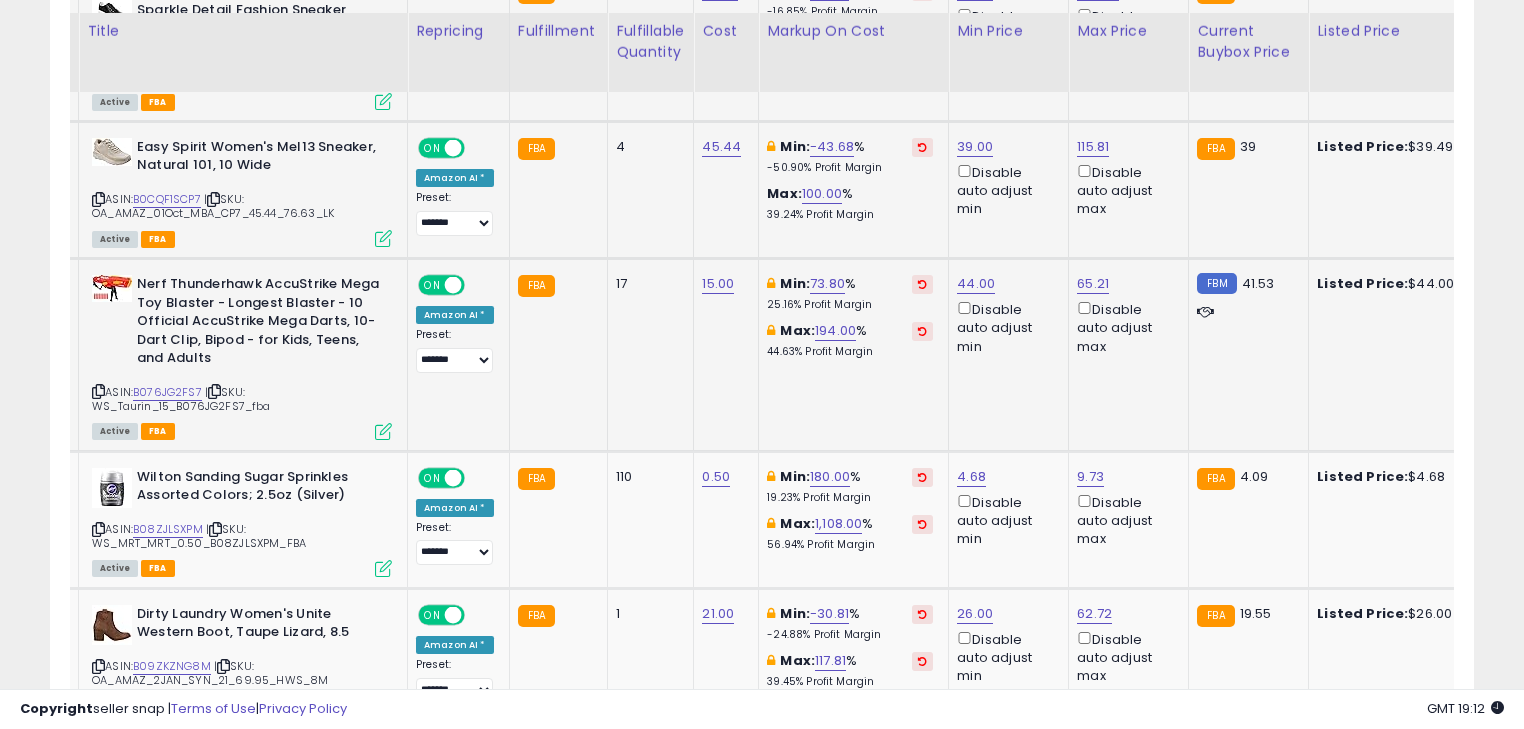 scroll, scrollTop: 3040, scrollLeft: 0, axis: vertical 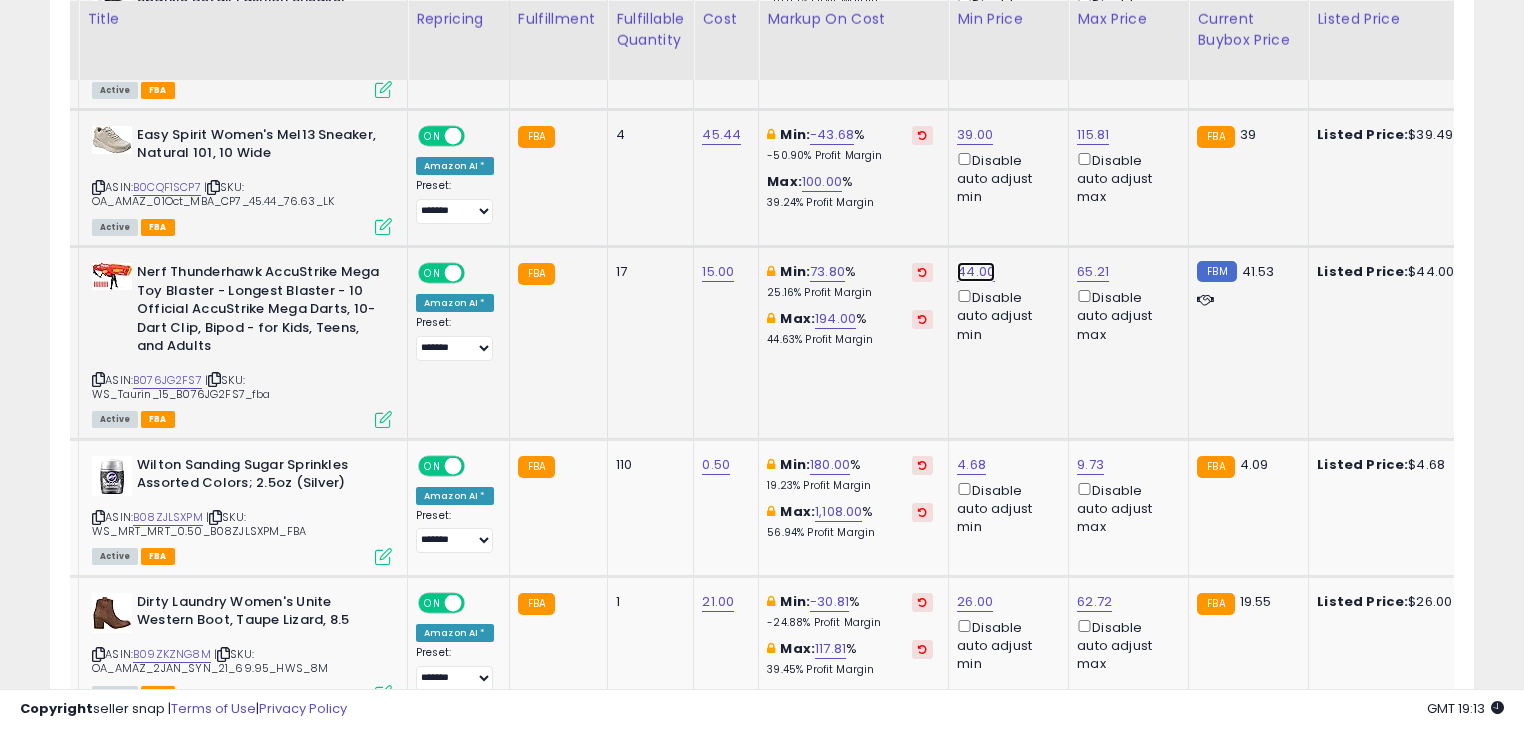 click on "44.00" at bounding box center (974, -1866) 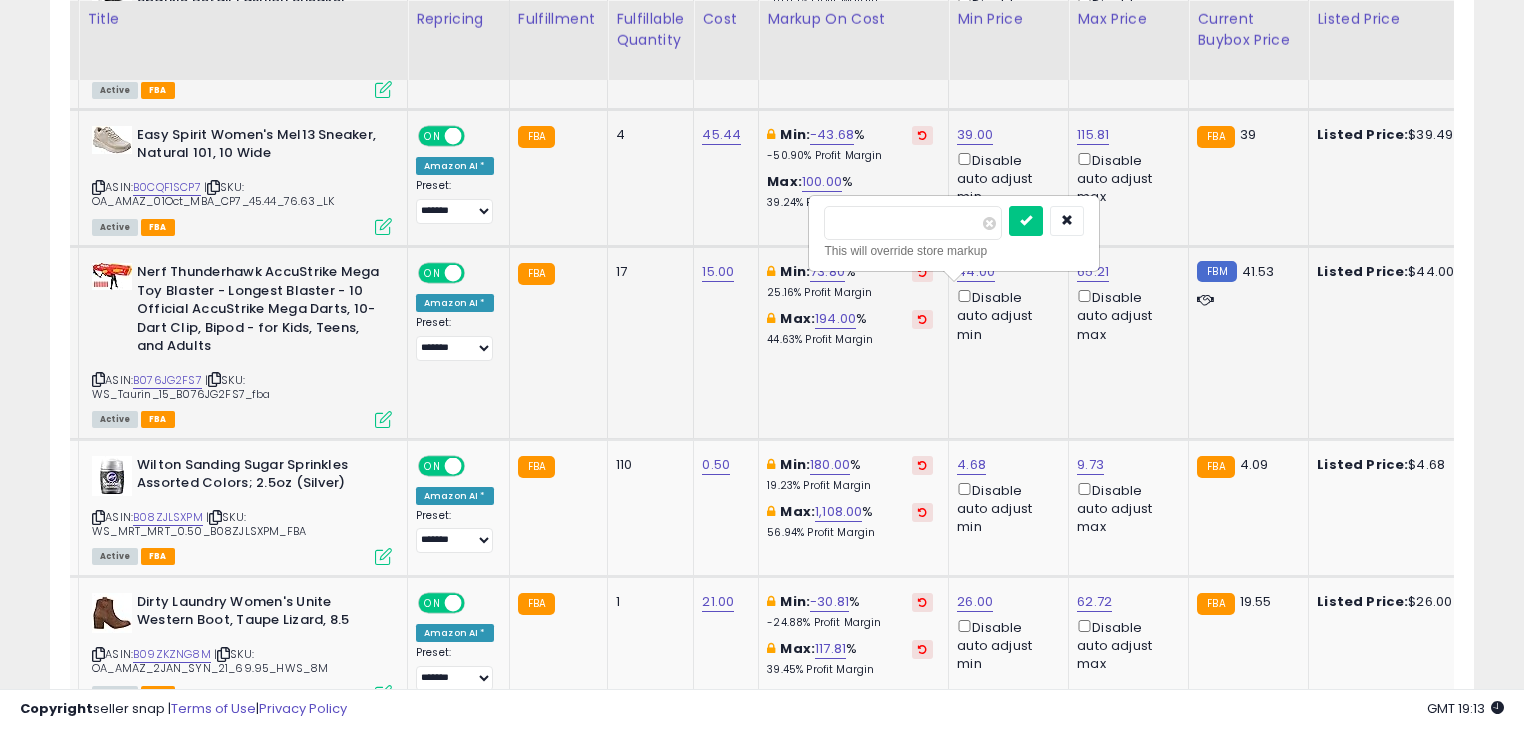 type on "*" 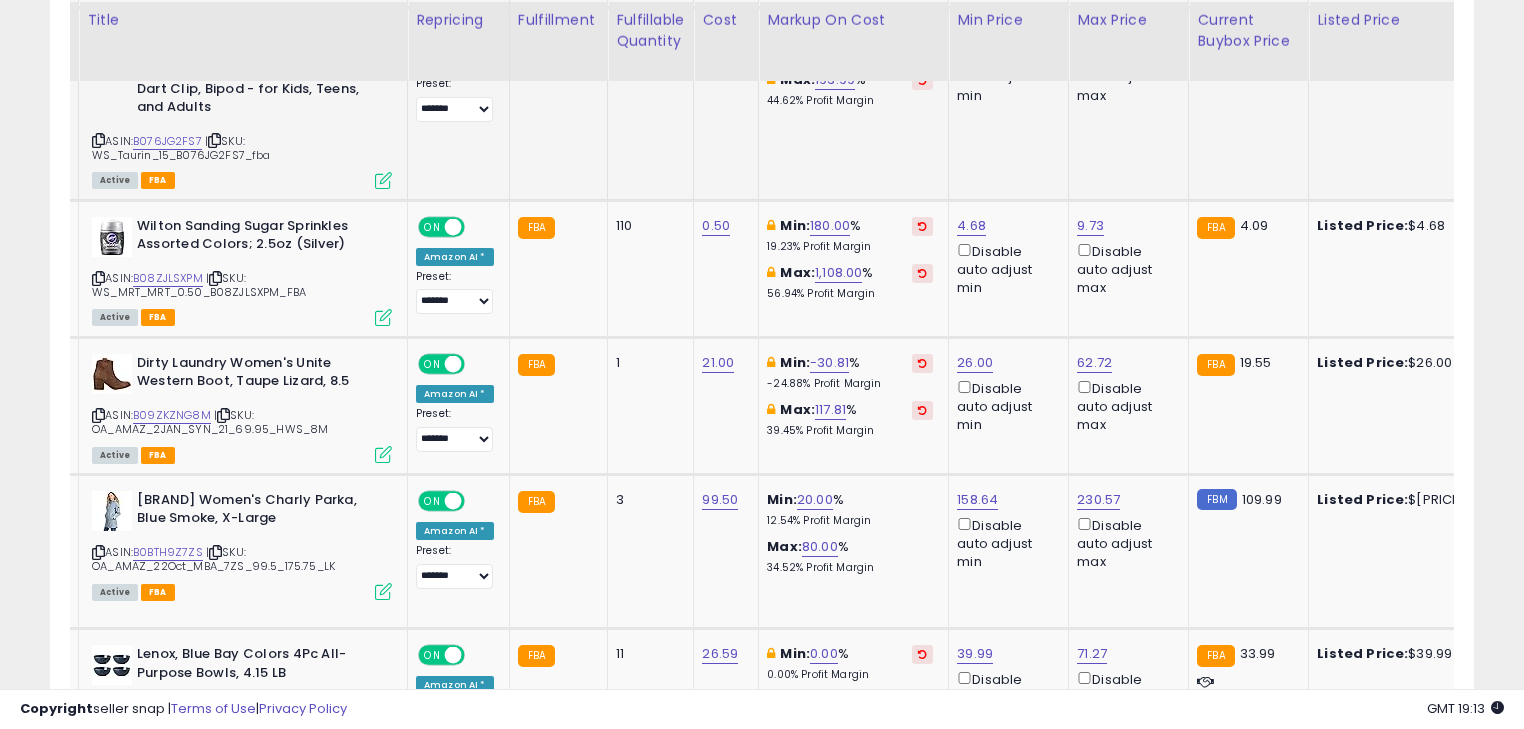 scroll, scrollTop: 3280, scrollLeft: 0, axis: vertical 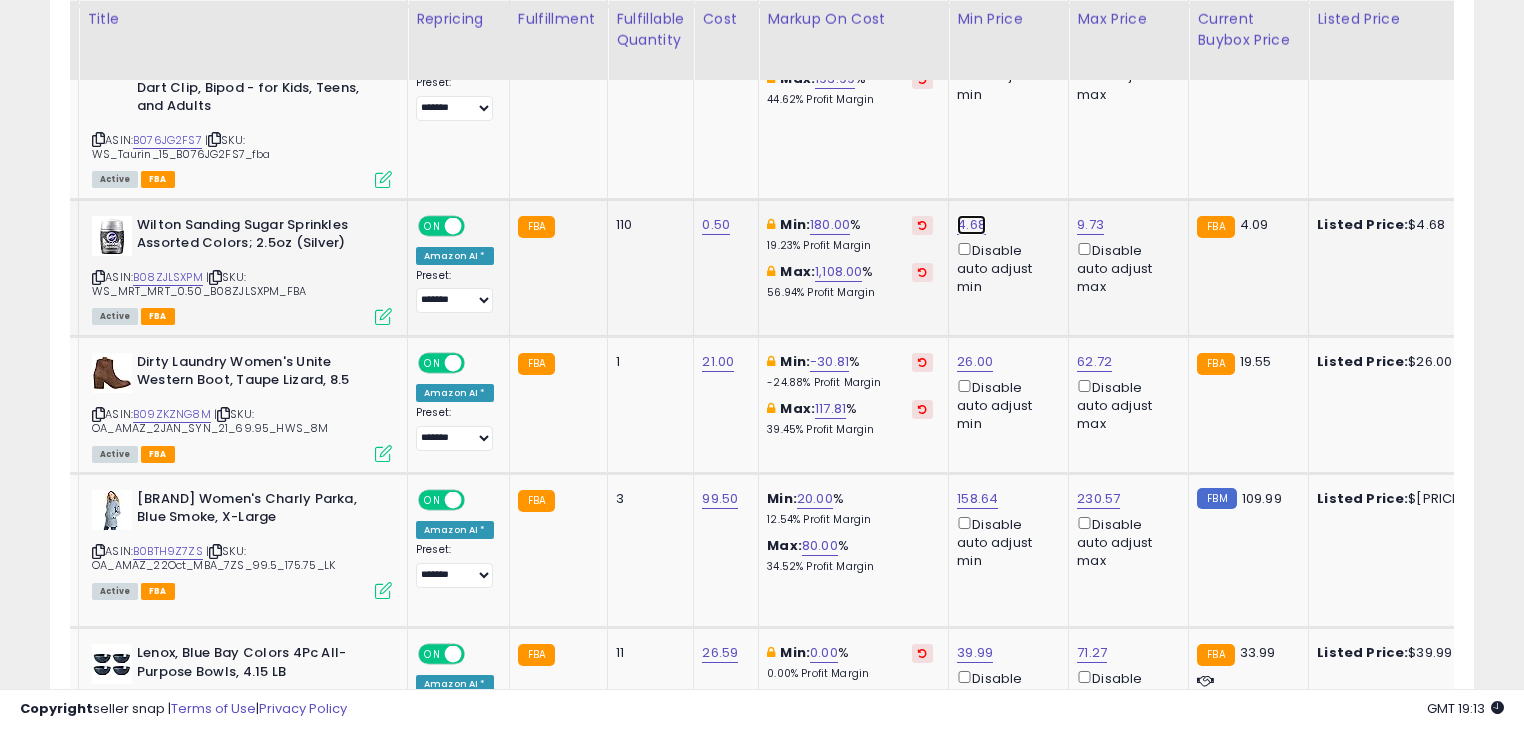 click on "4.68" at bounding box center [974, -2106] 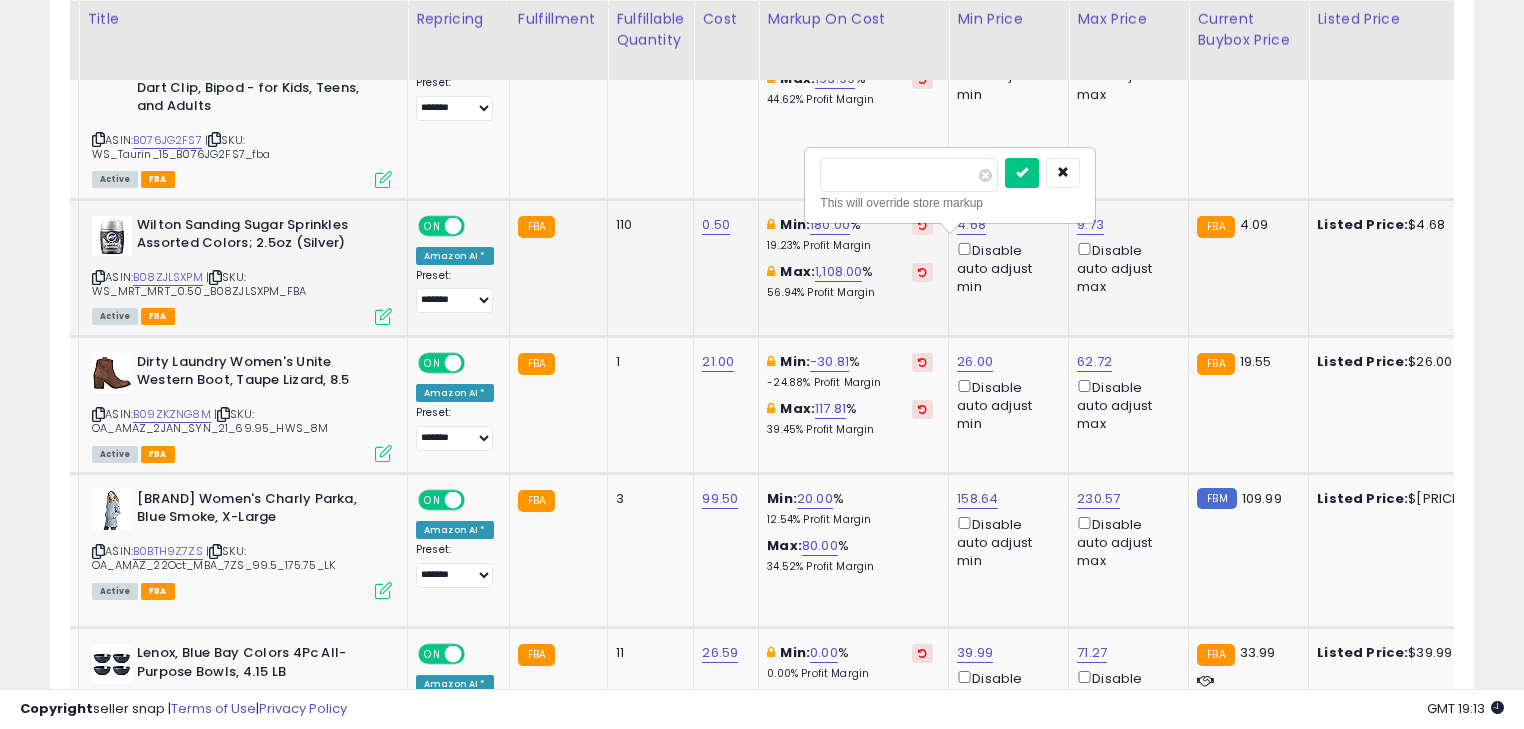 type on "*" 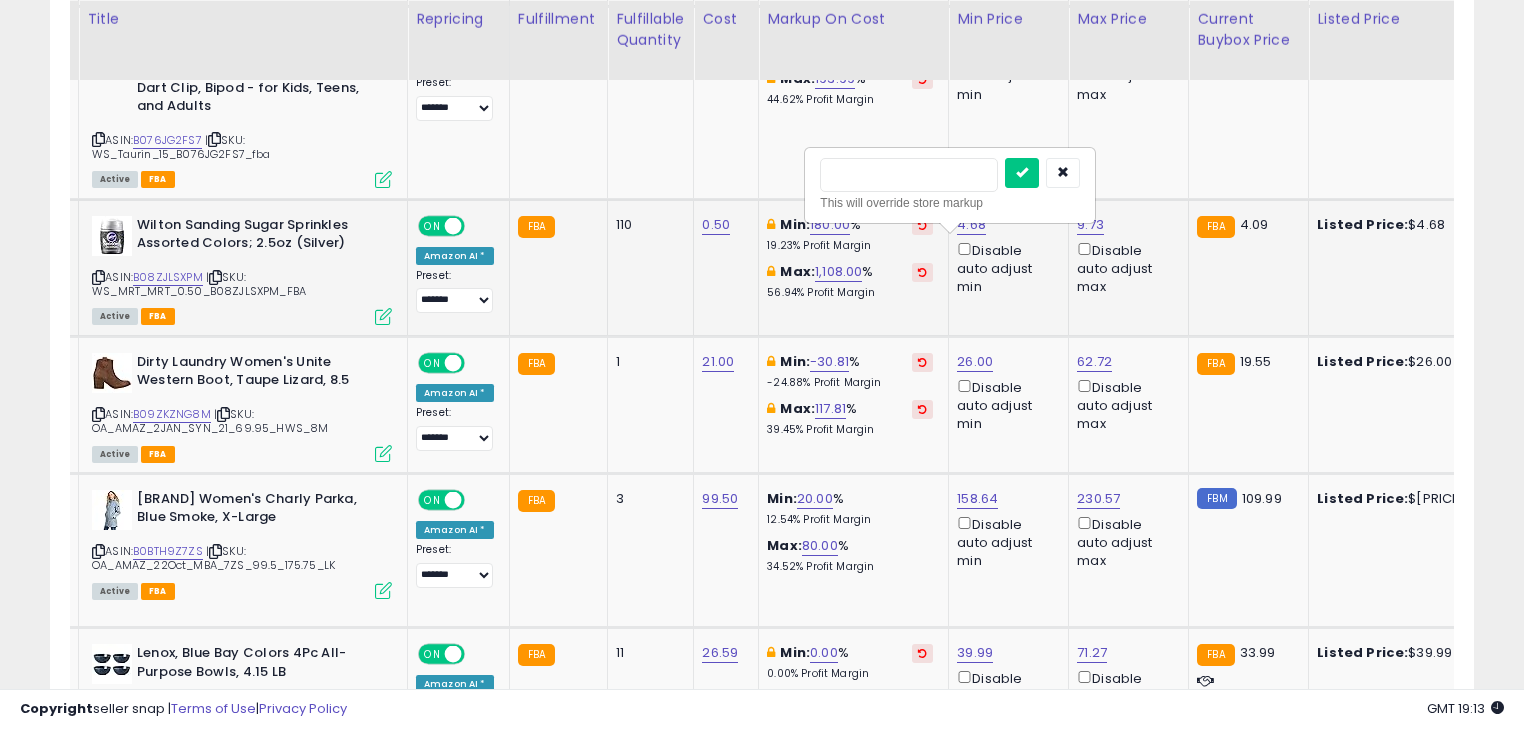 type on "*" 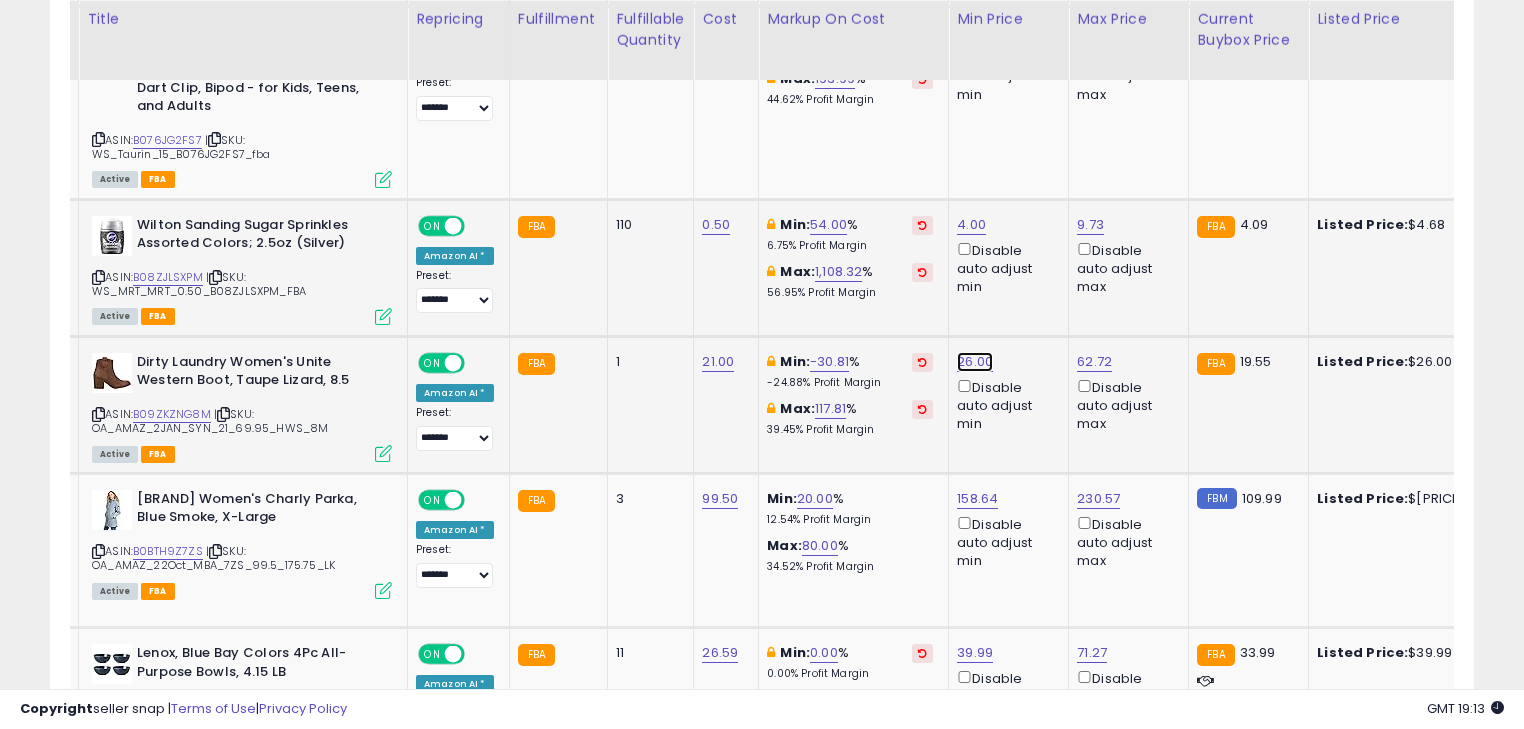 click on "26.00" at bounding box center [974, -2106] 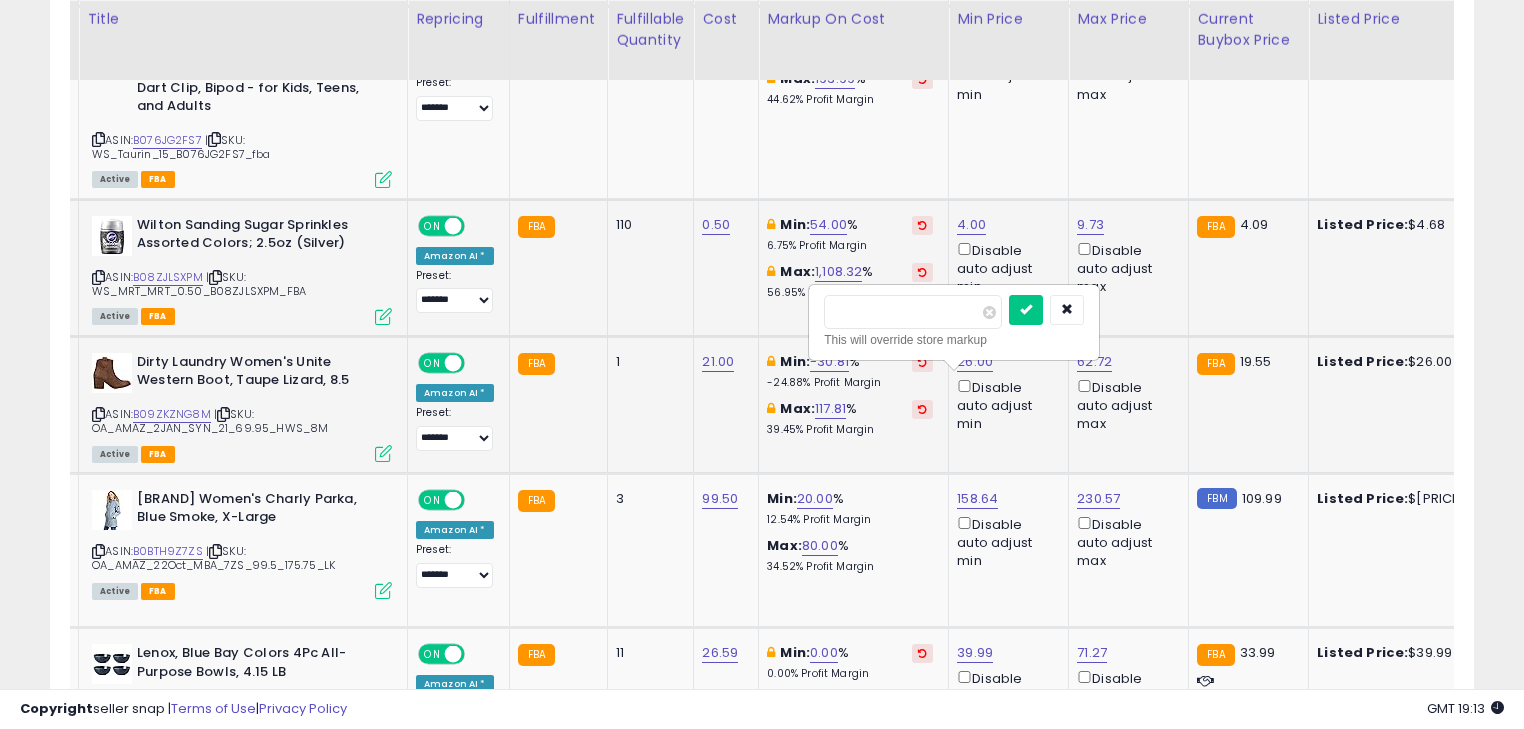 type on "*" 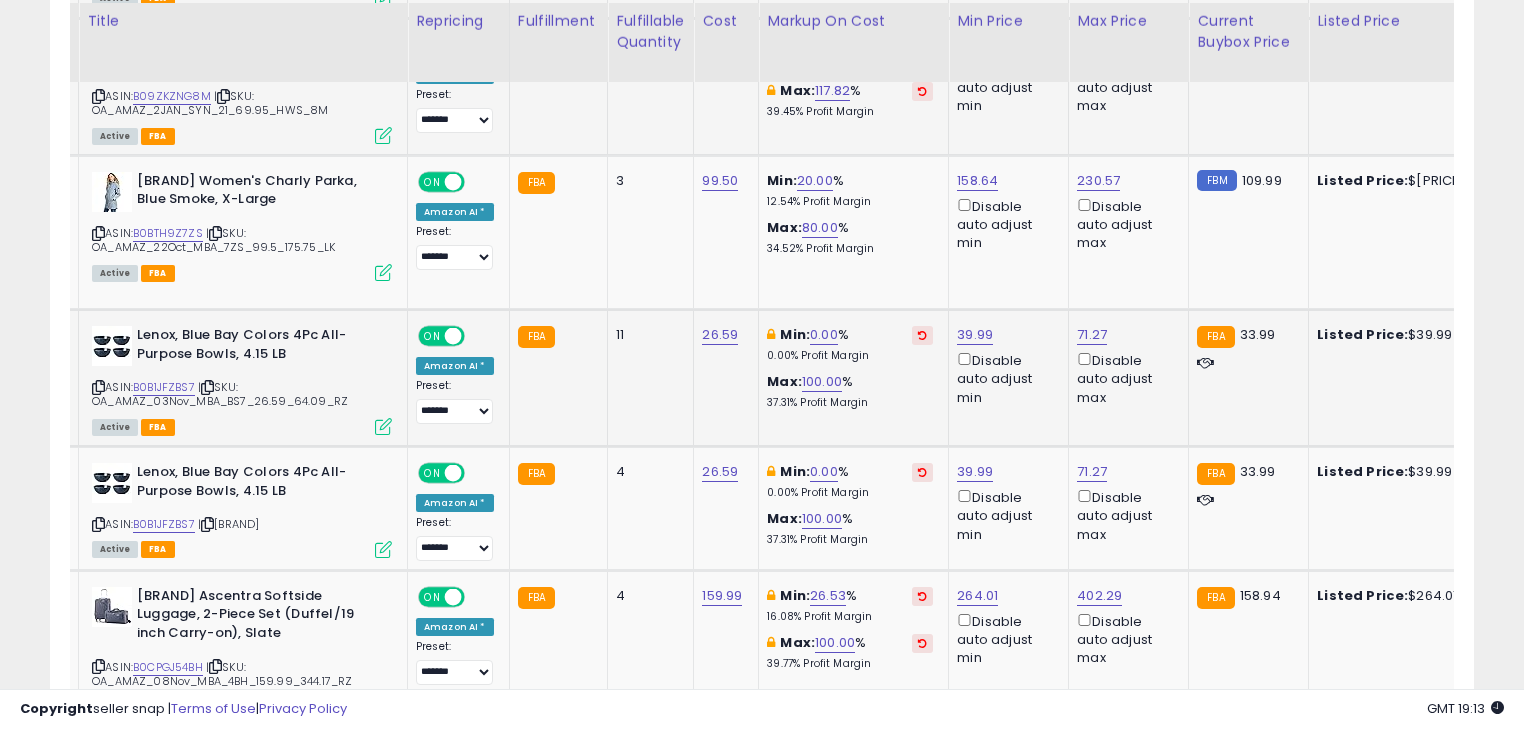 scroll, scrollTop: 3600, scrollLeft: 0, axis: vertical 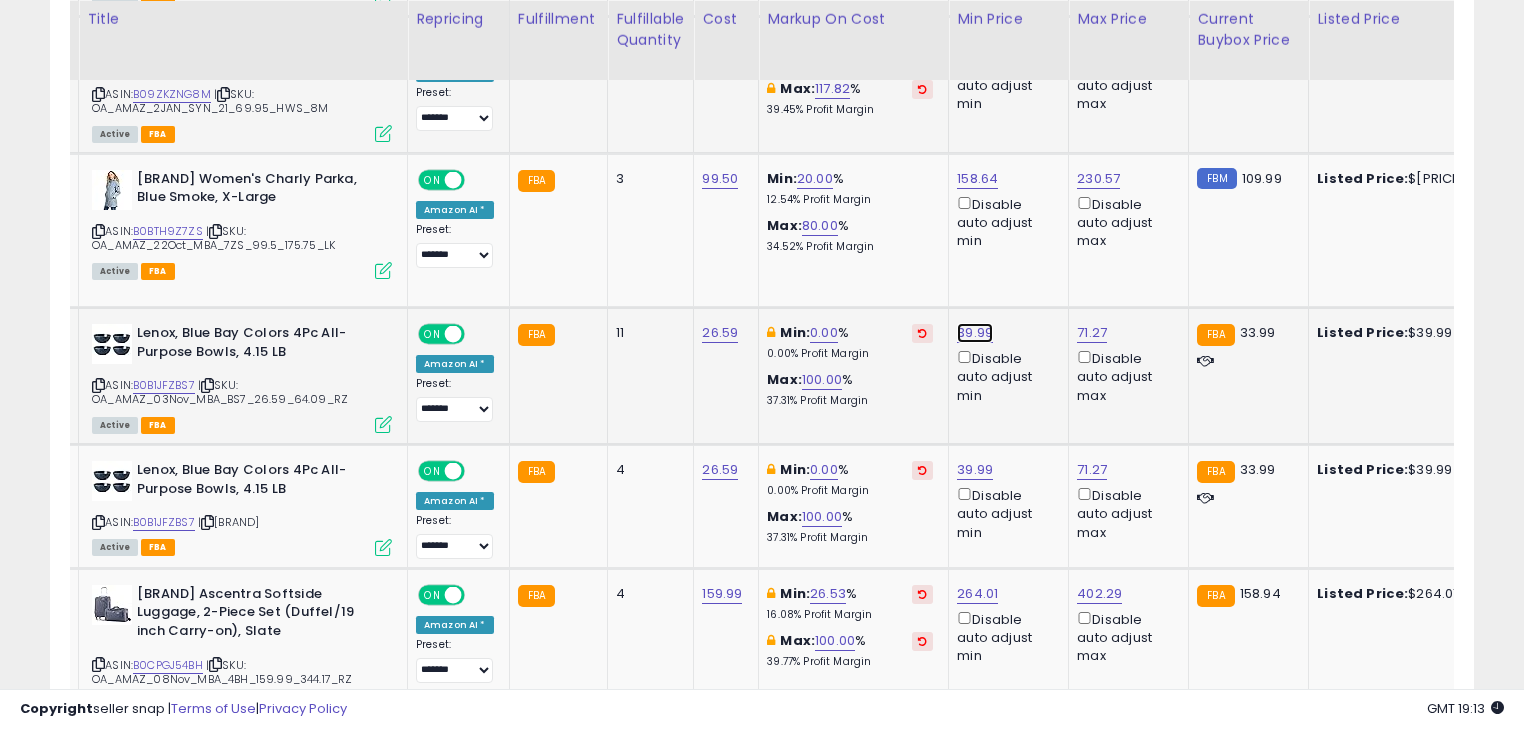 click on "39.99" at bounding box center (974, -2426) 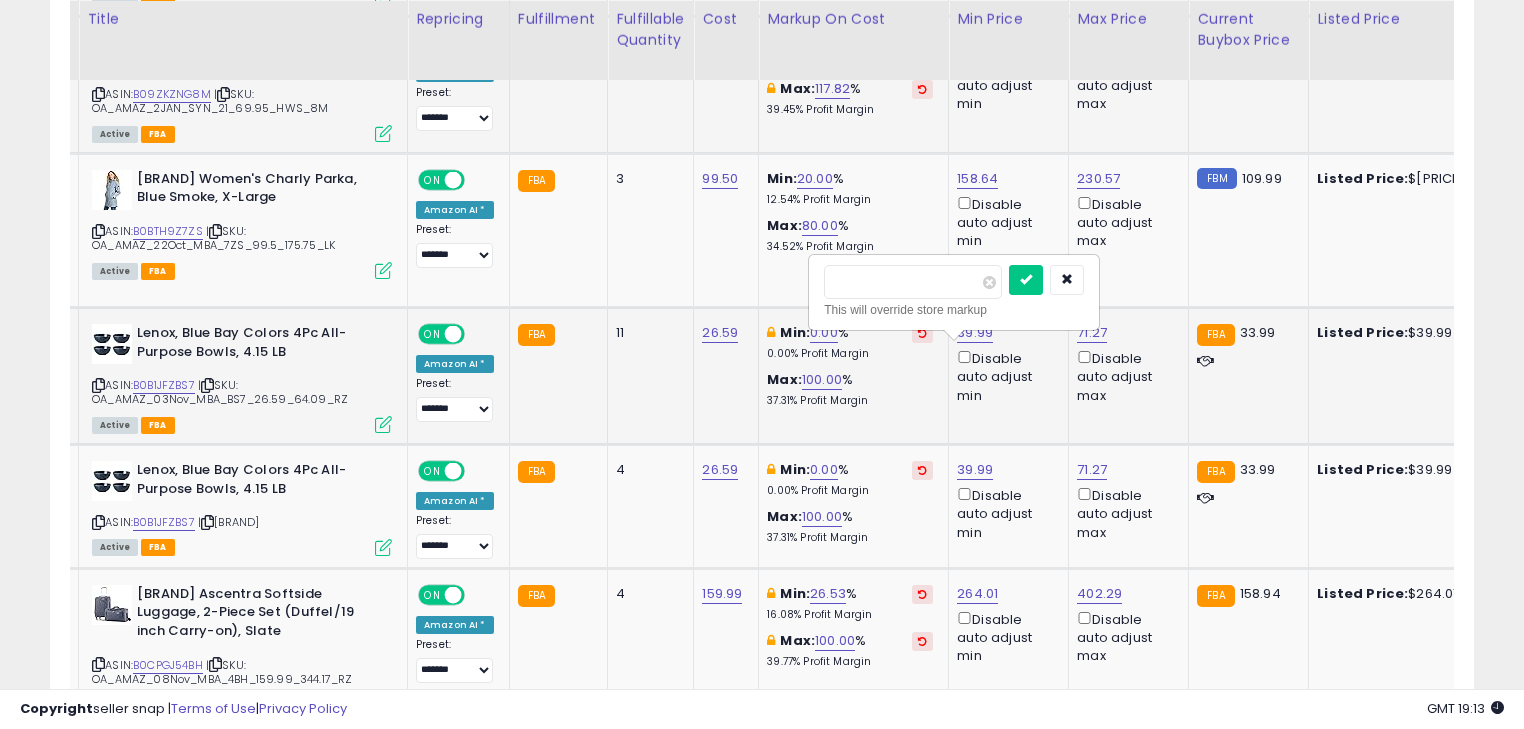 type on "*" 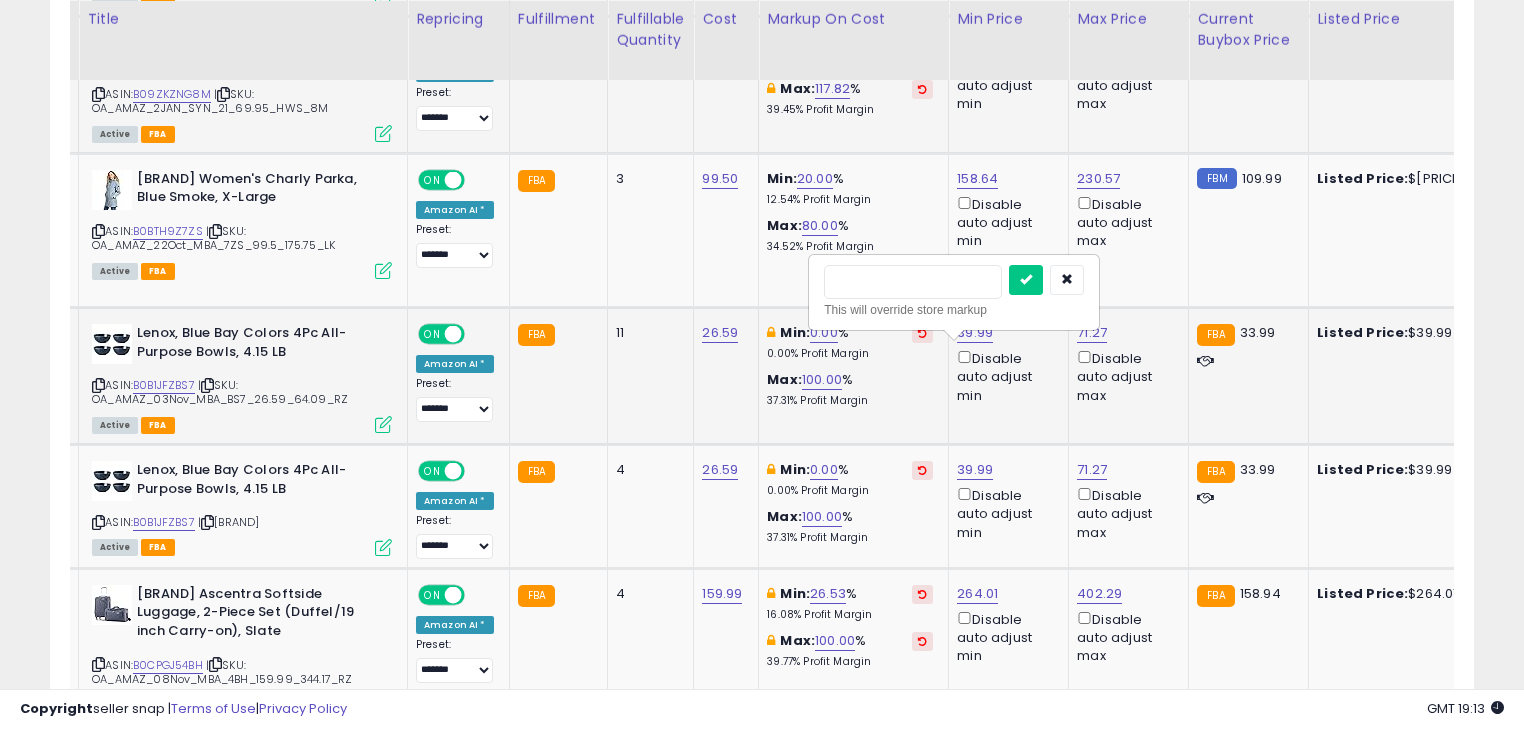 type on "**" 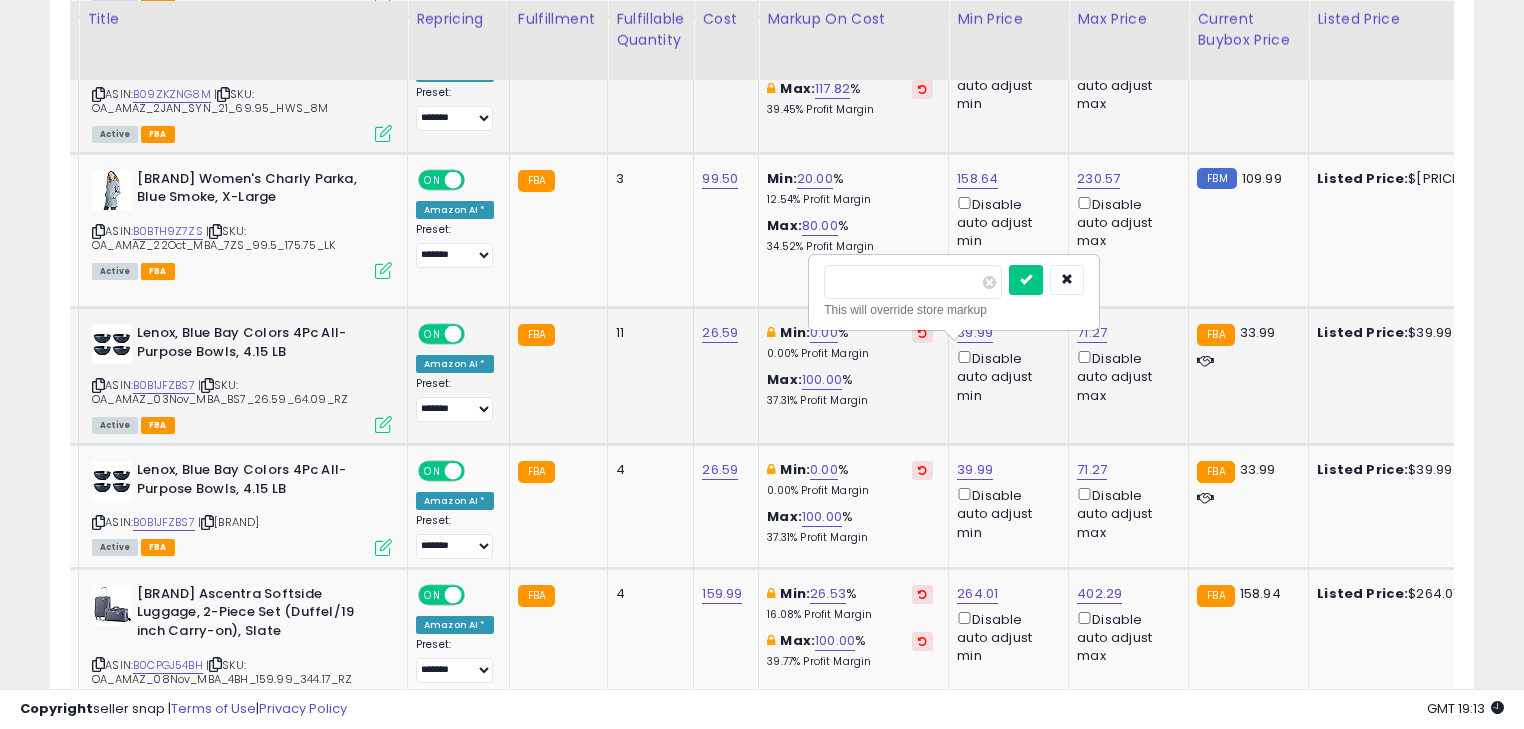 click at bounding box center [1026, 280] 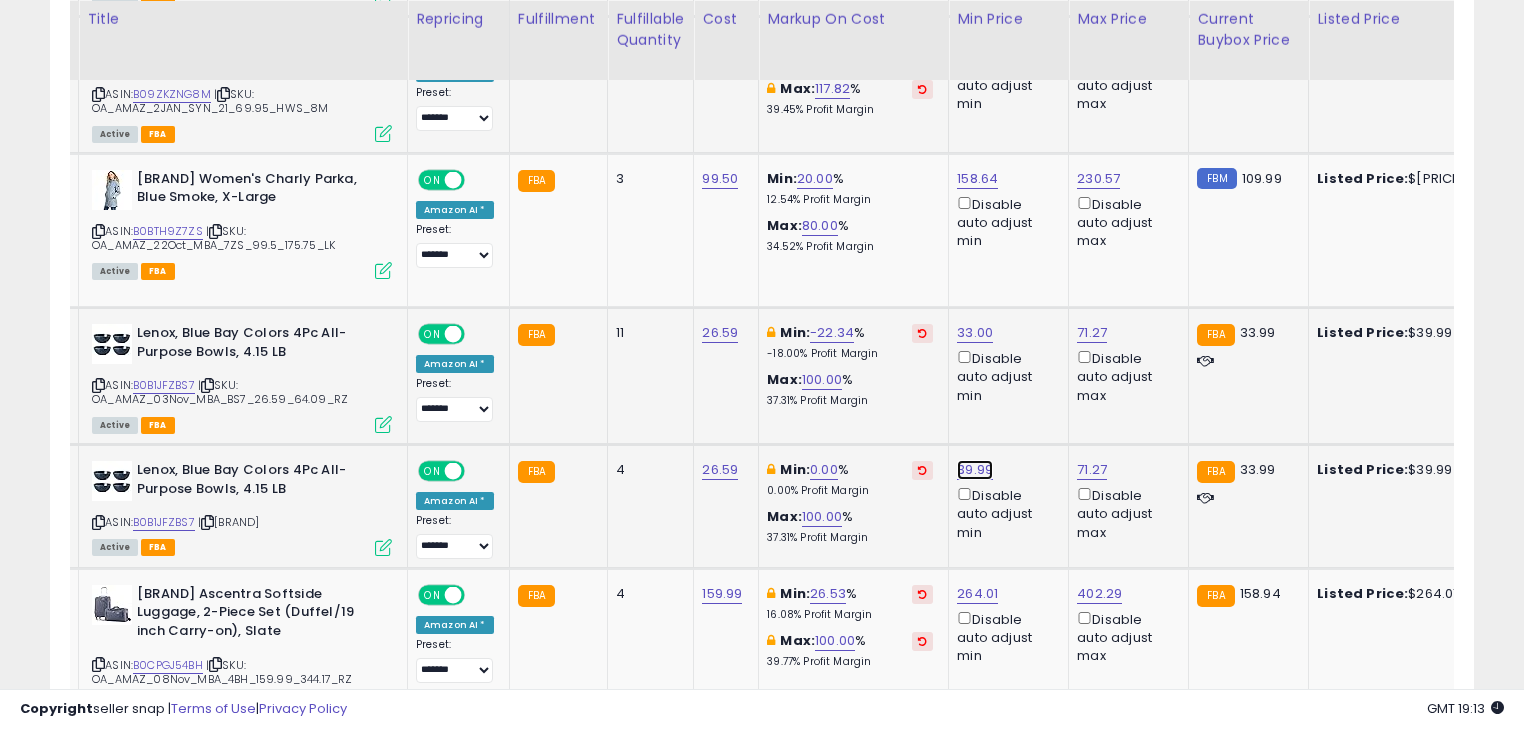 click on "39.99" at bounding box center (974, -2426) 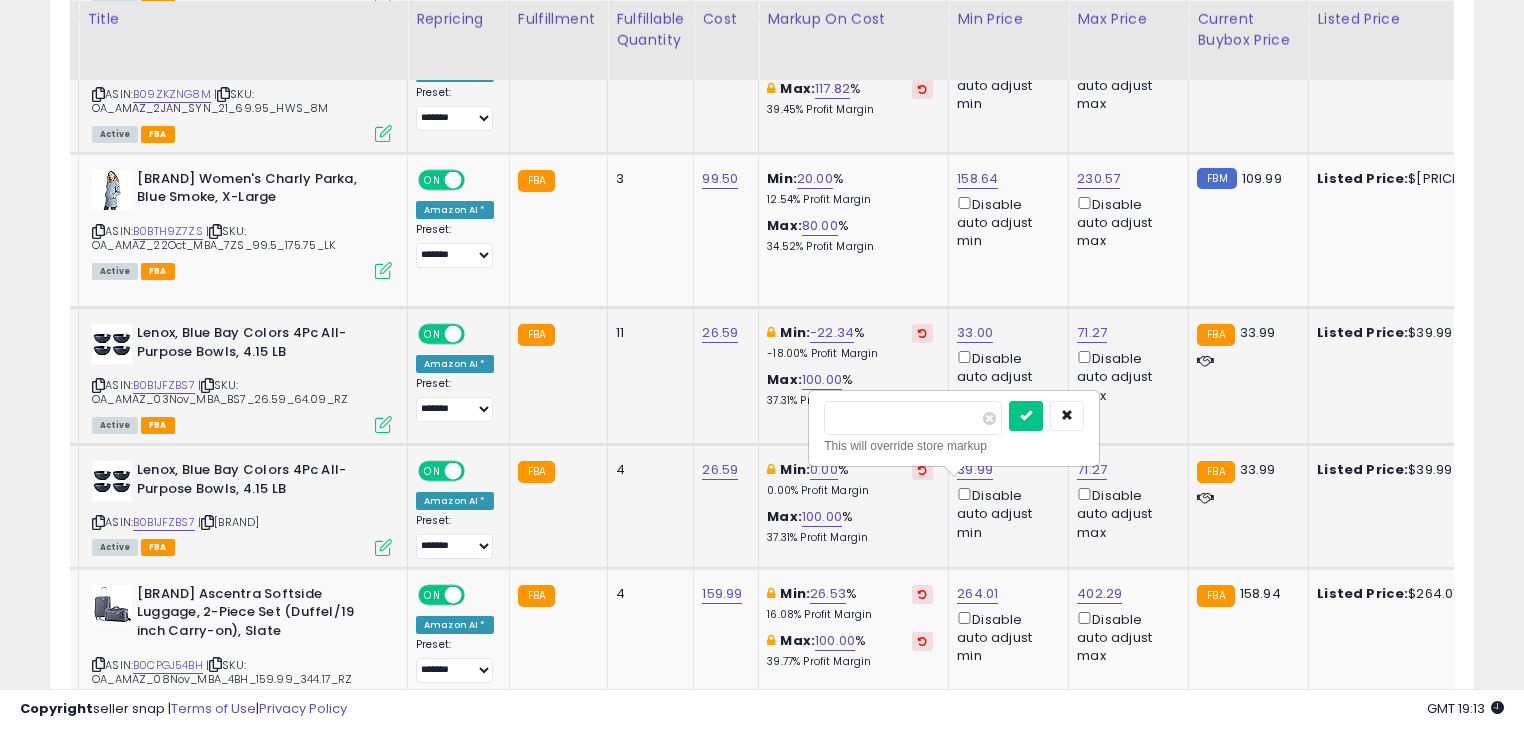 type on "*" 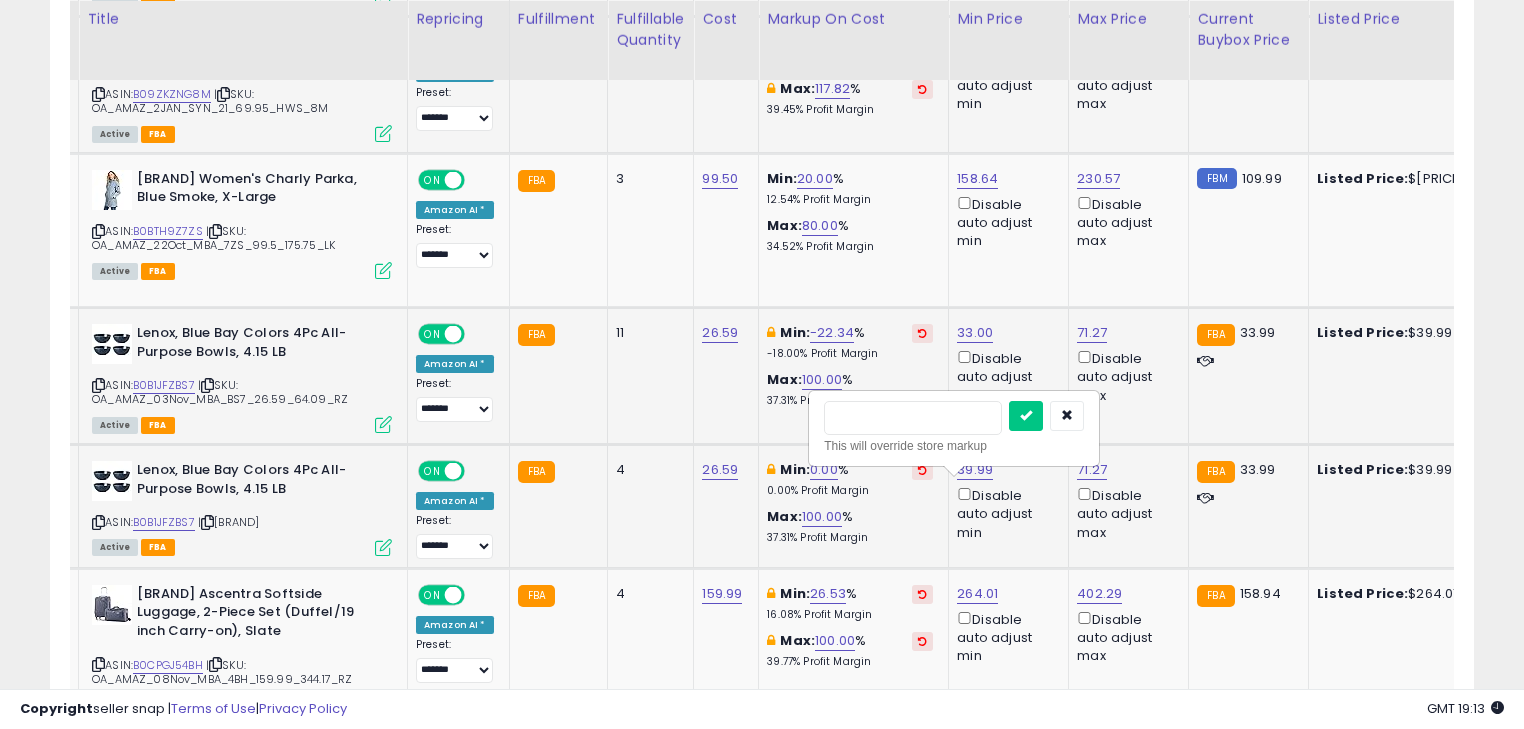 type on "**" 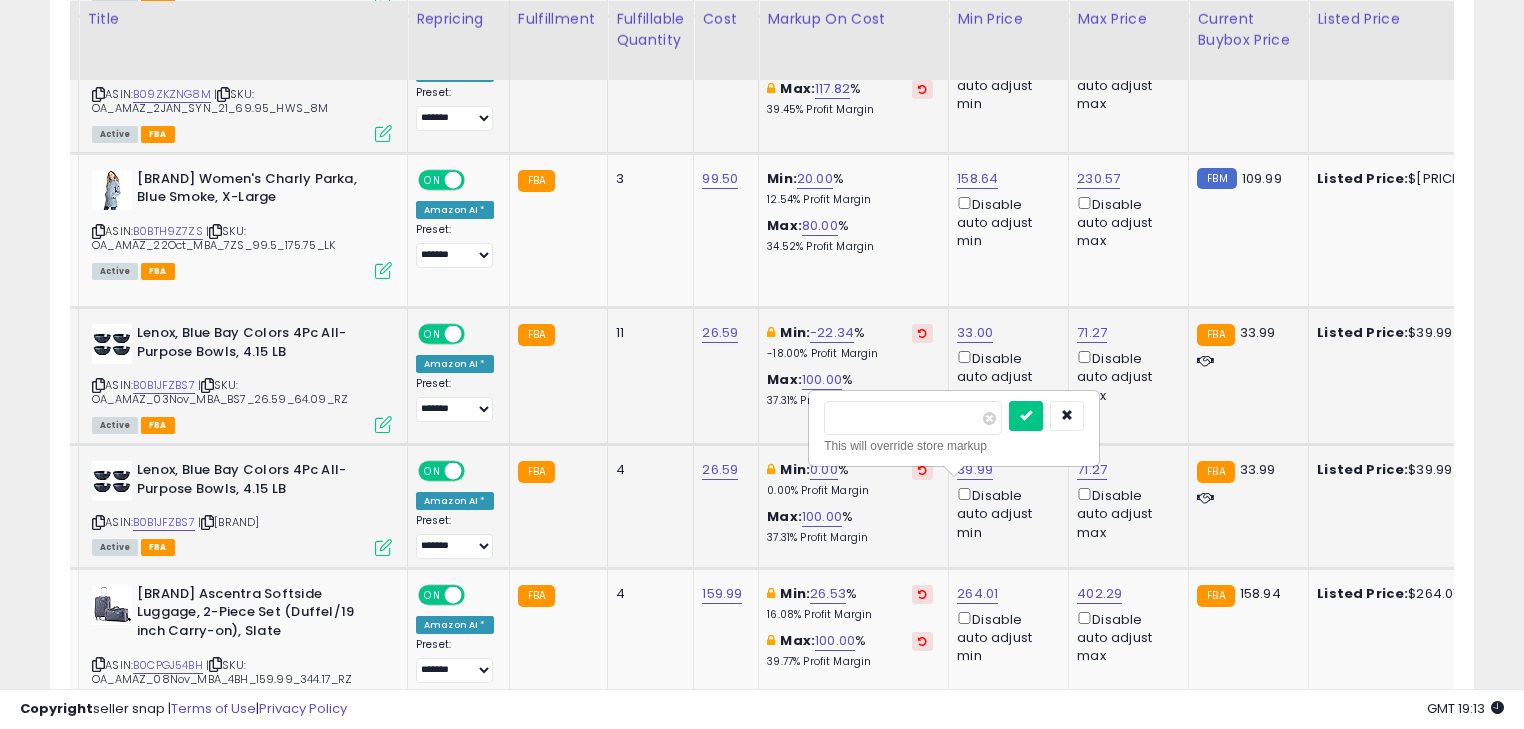click at bounding box center (1026, 416) 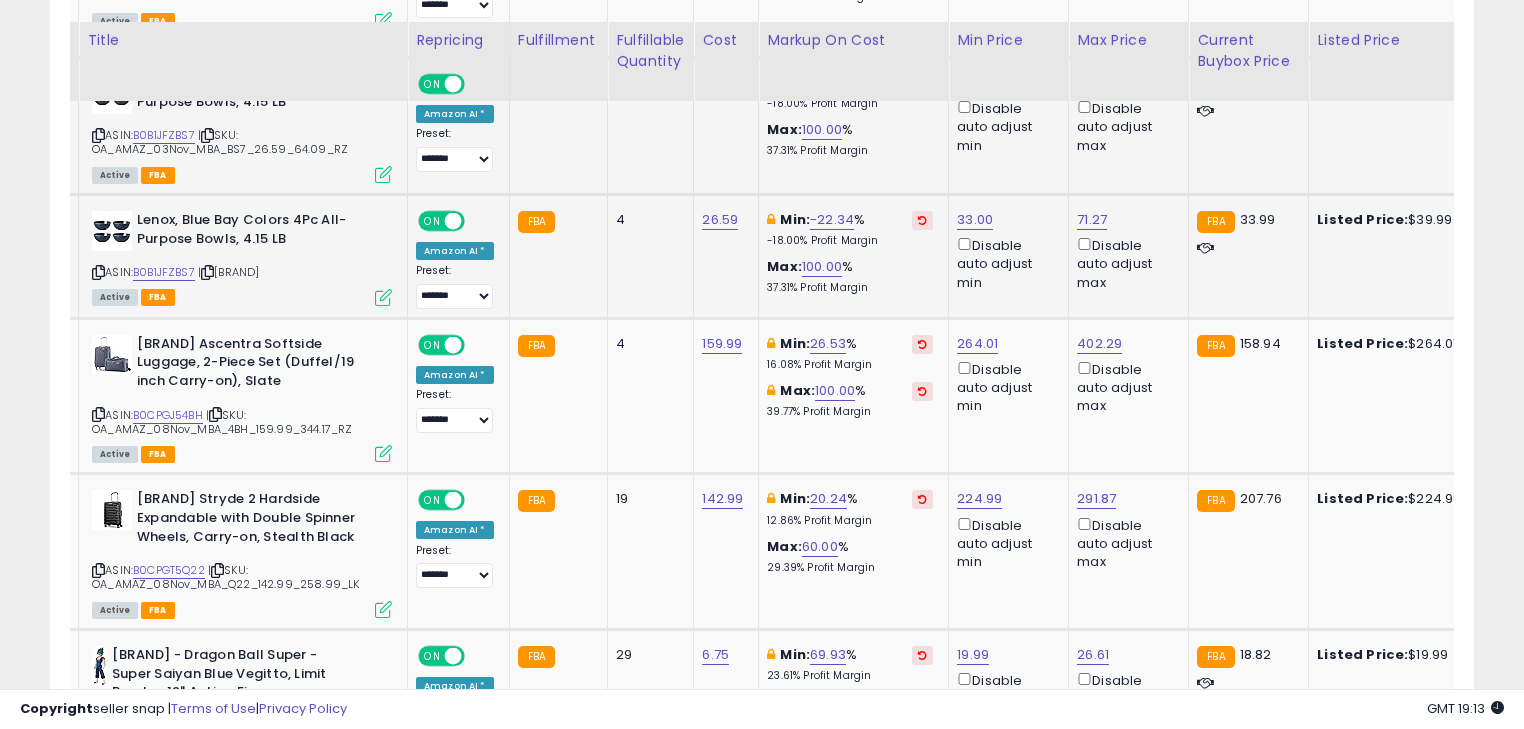 scroll, scrollTop: 3920, scrollLeft: 0, axis: vertical 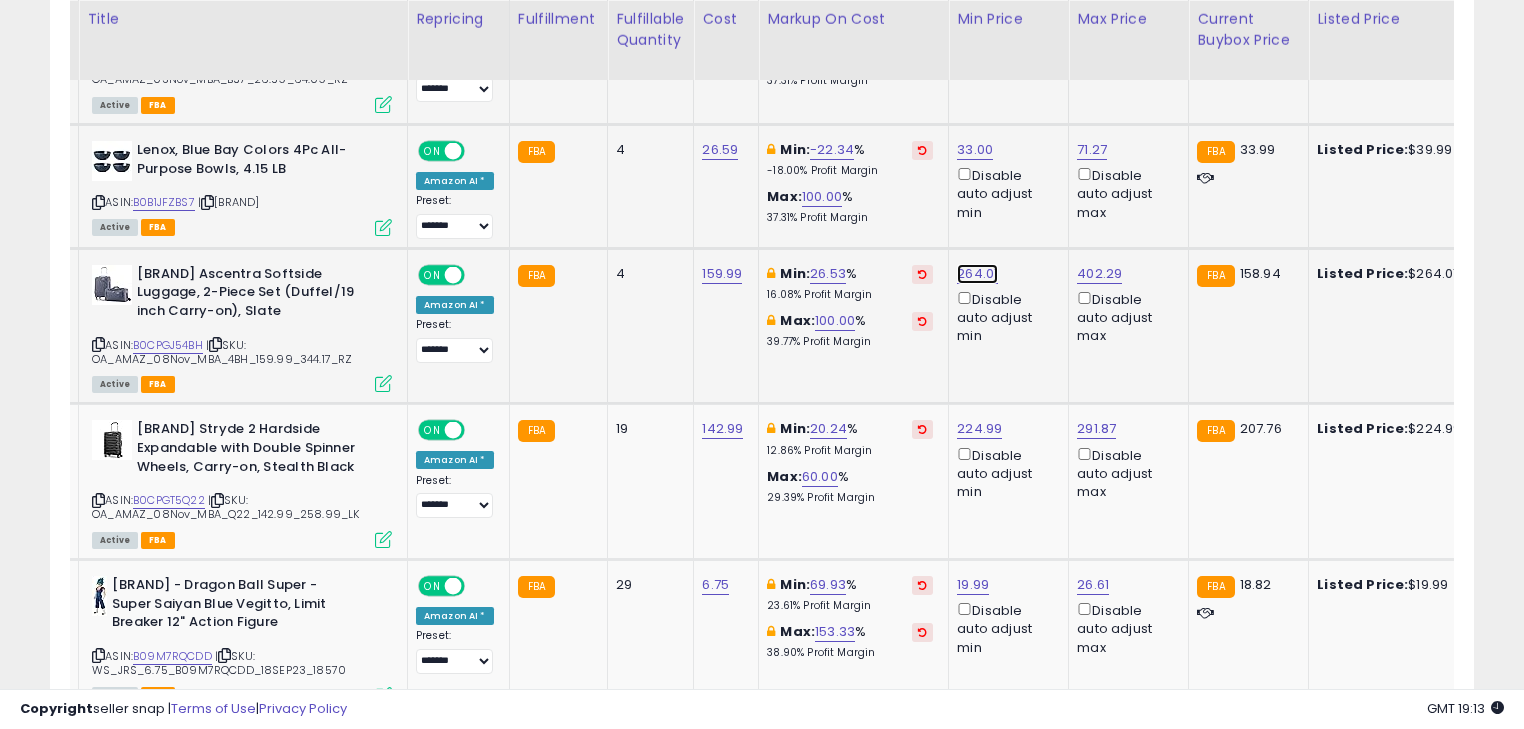 click on "264.01" at bounding box center [974, -2746] 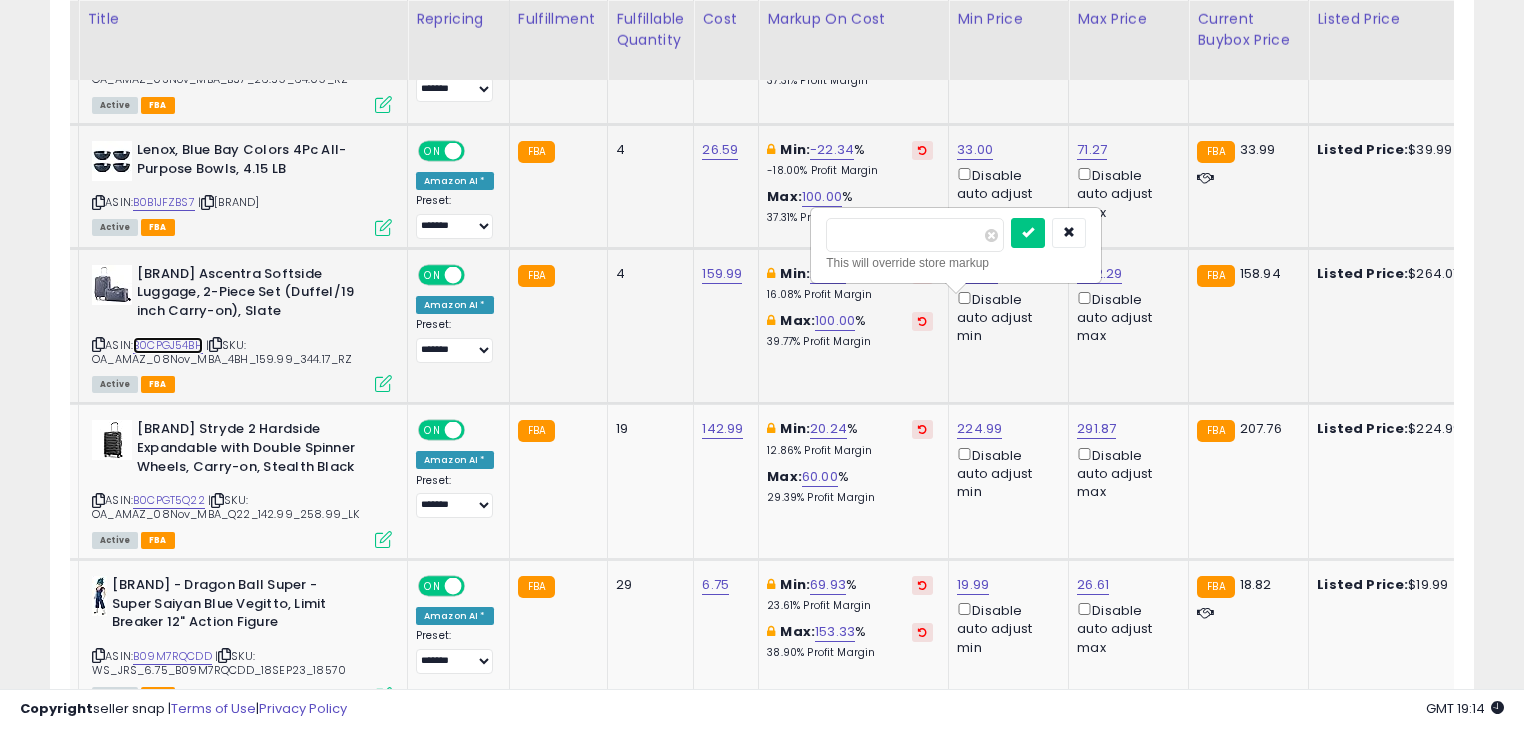 click on "B0CPGJ54BH" at bounding box center (168, 345) 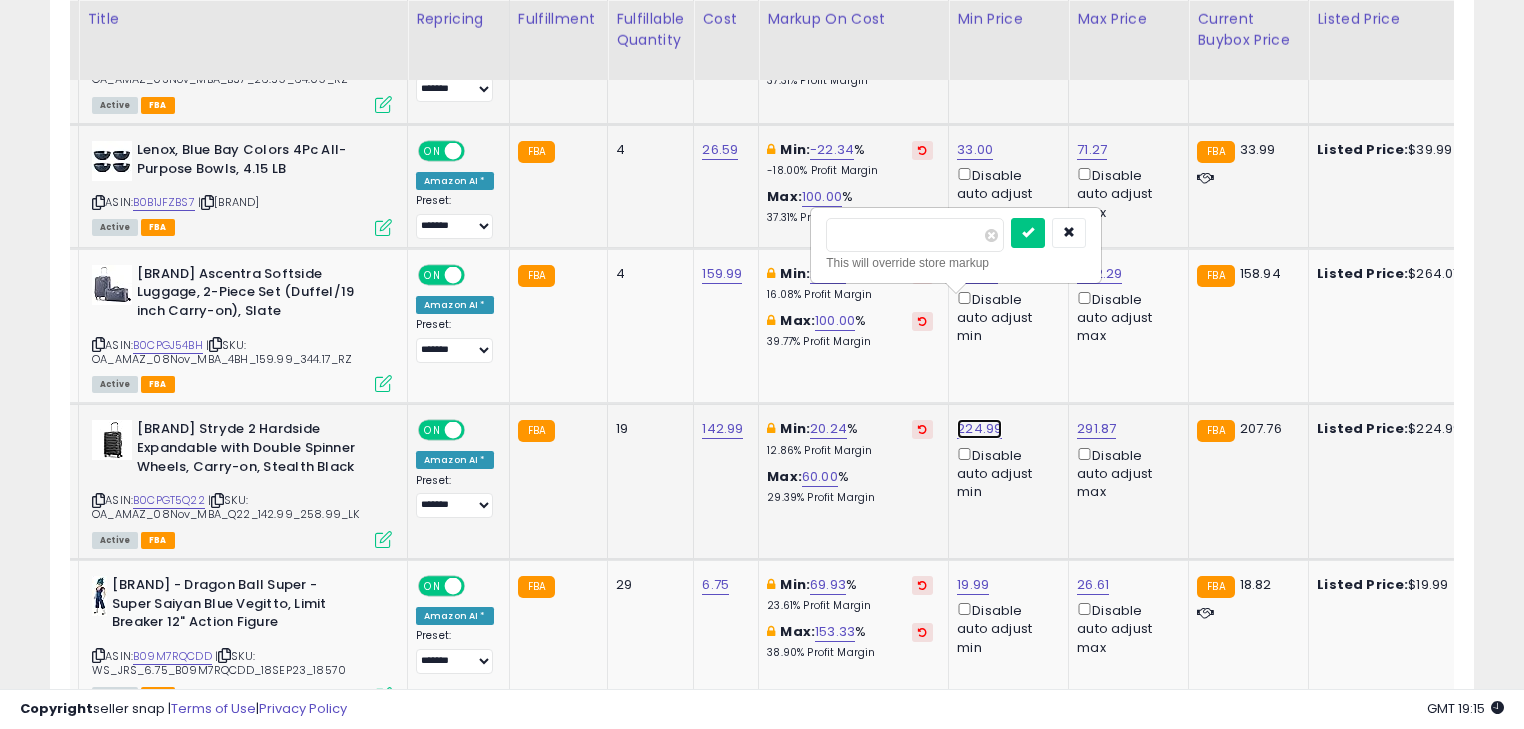 click on "224.99" at bounding box center [974, -2746] 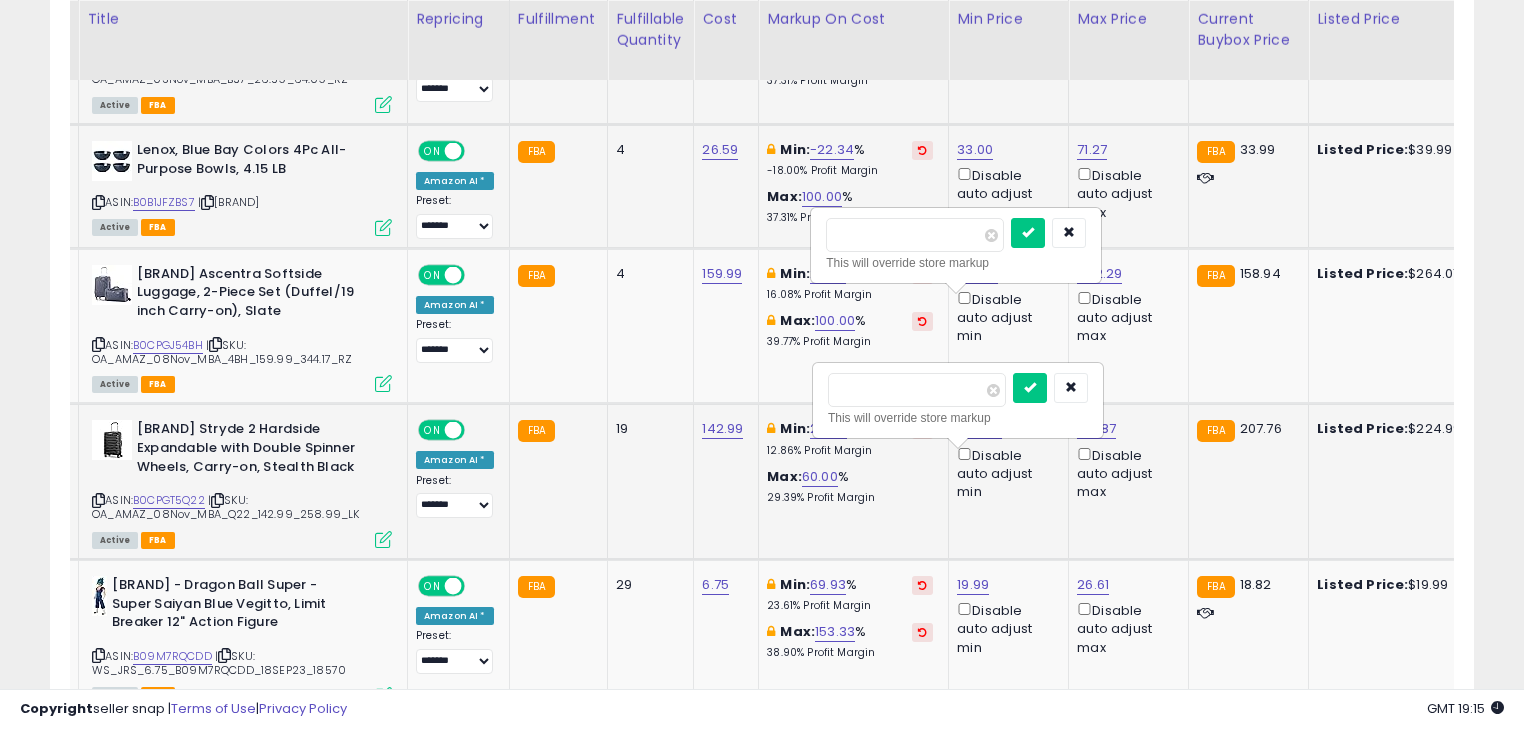 type on "*" 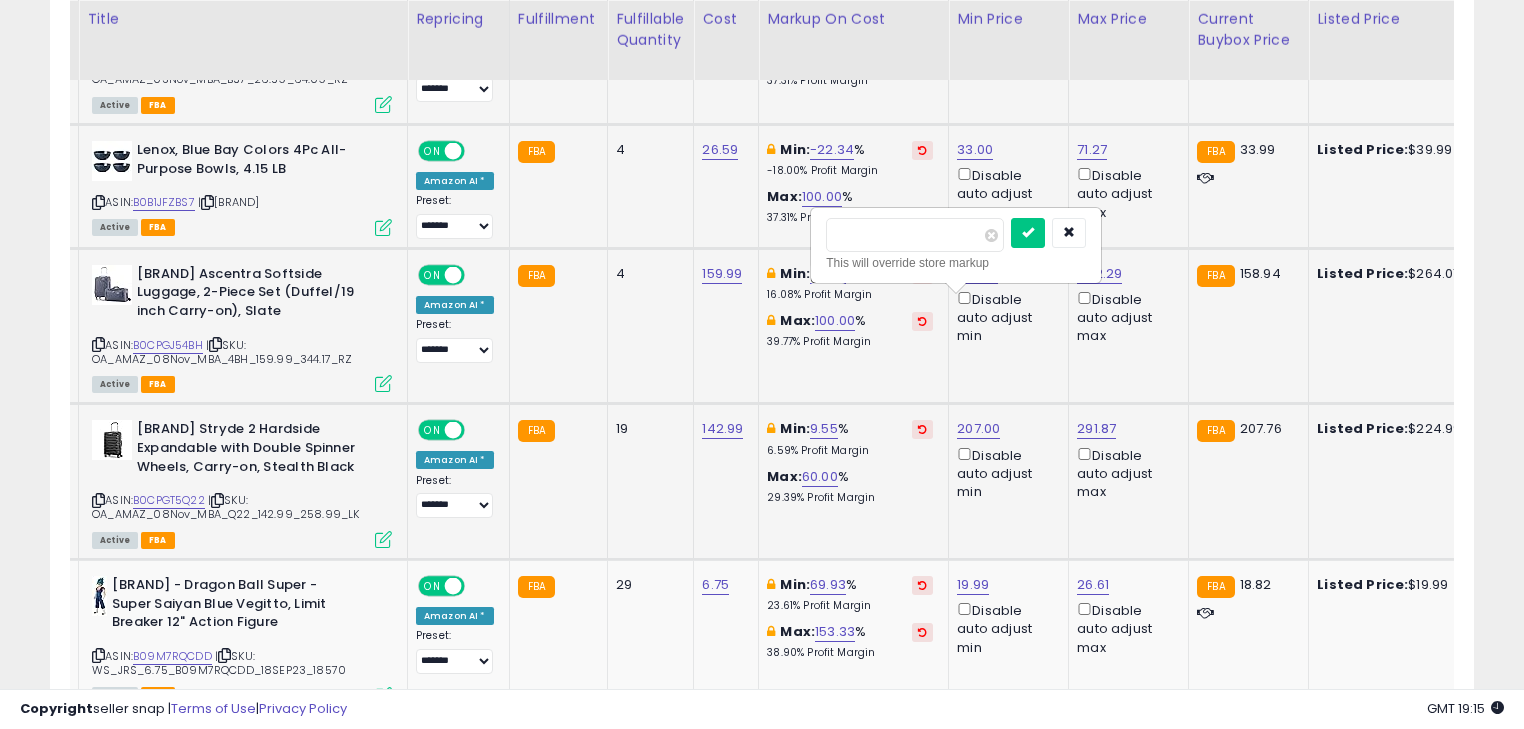 click on "26.53" at bounding box center (828, 274) 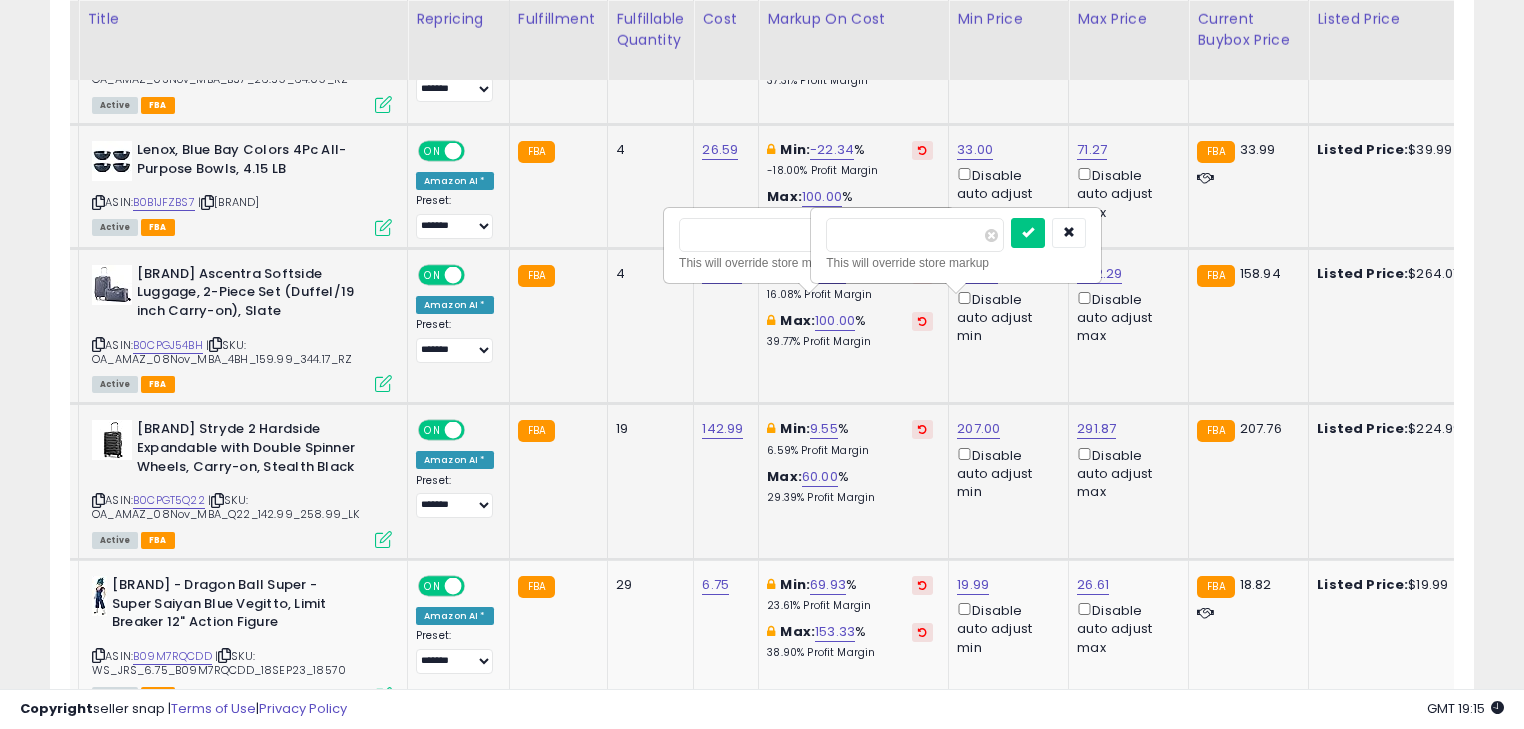 type on "*" 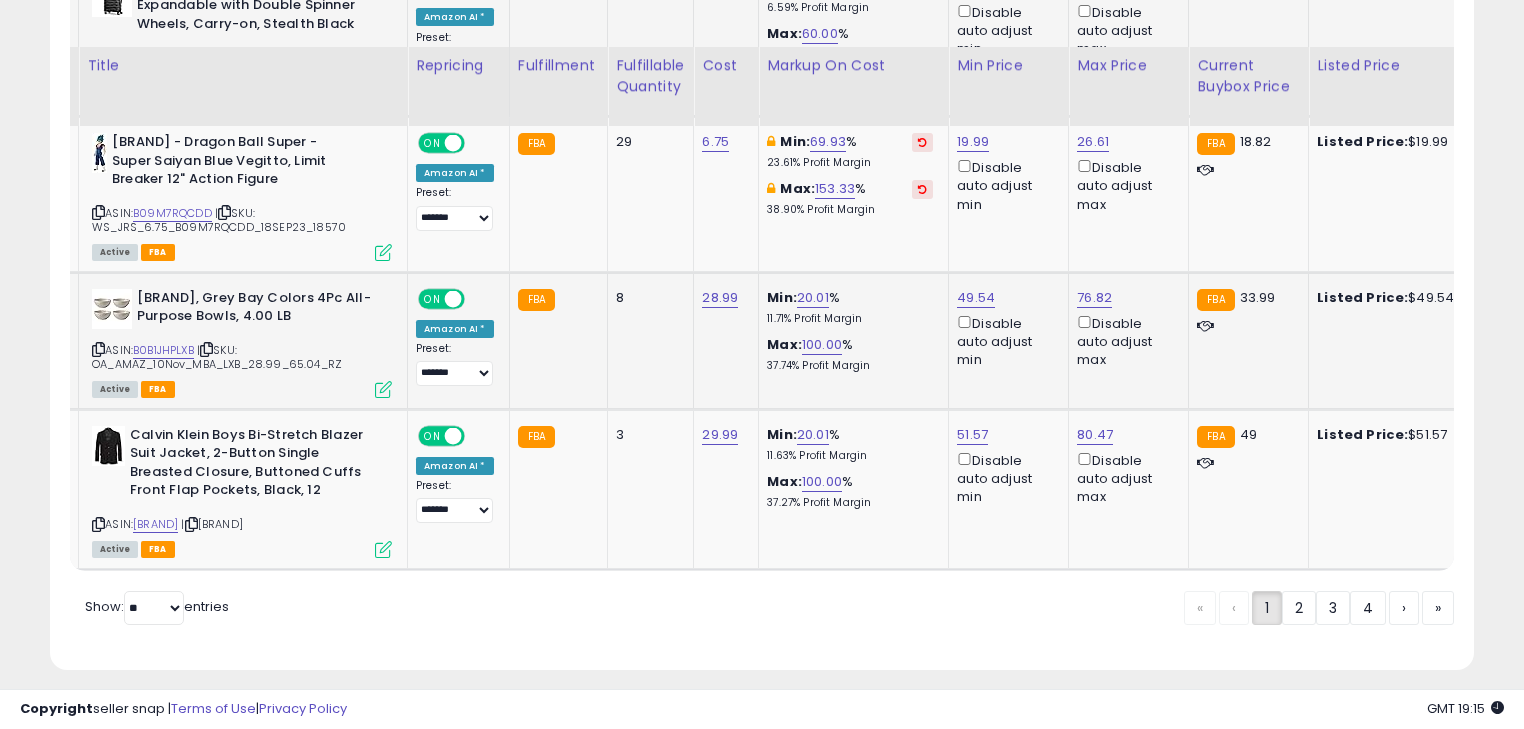 scroll, scrollTop: 4429, scrollLeft: 0, axis: vertical 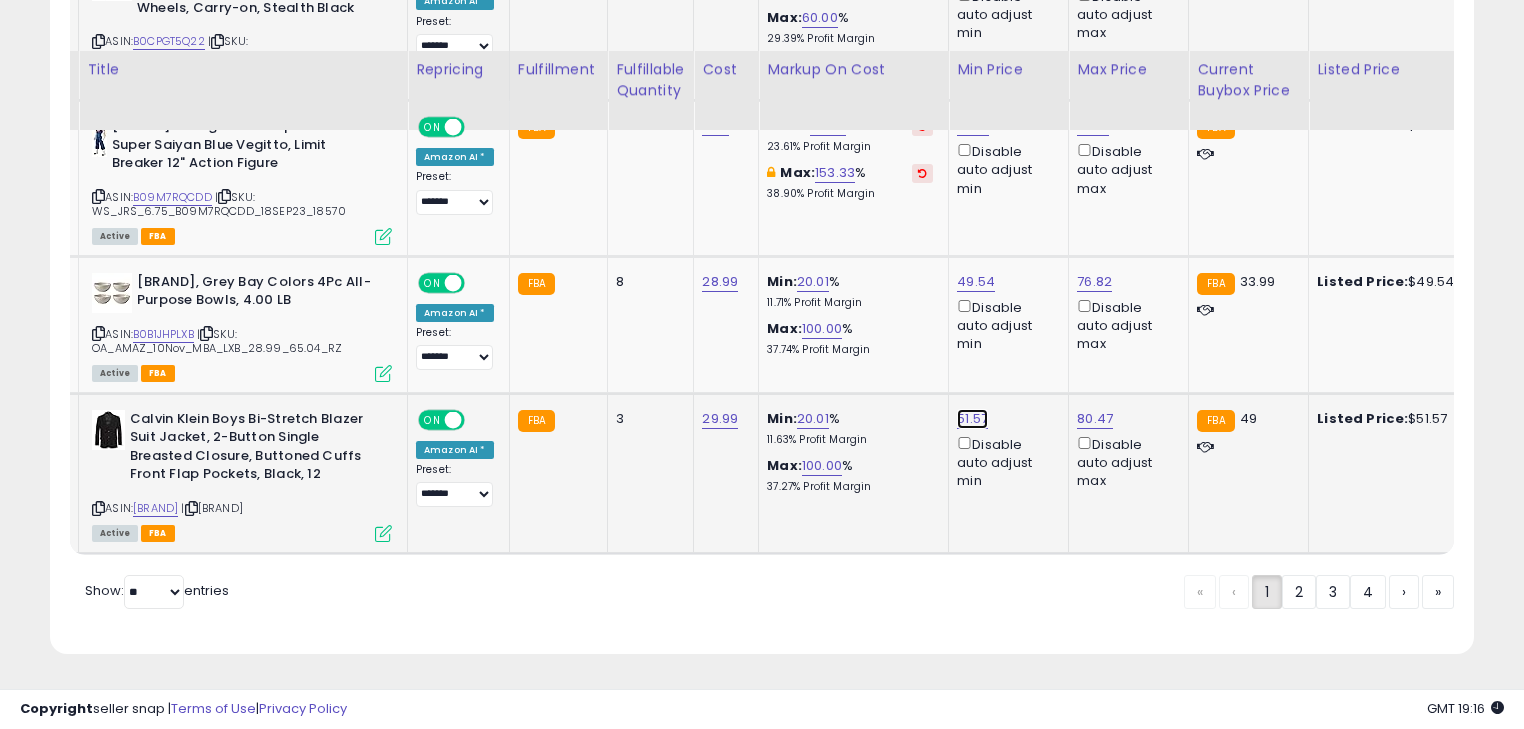 click on "51.57" at bounding box center (974, -3205) 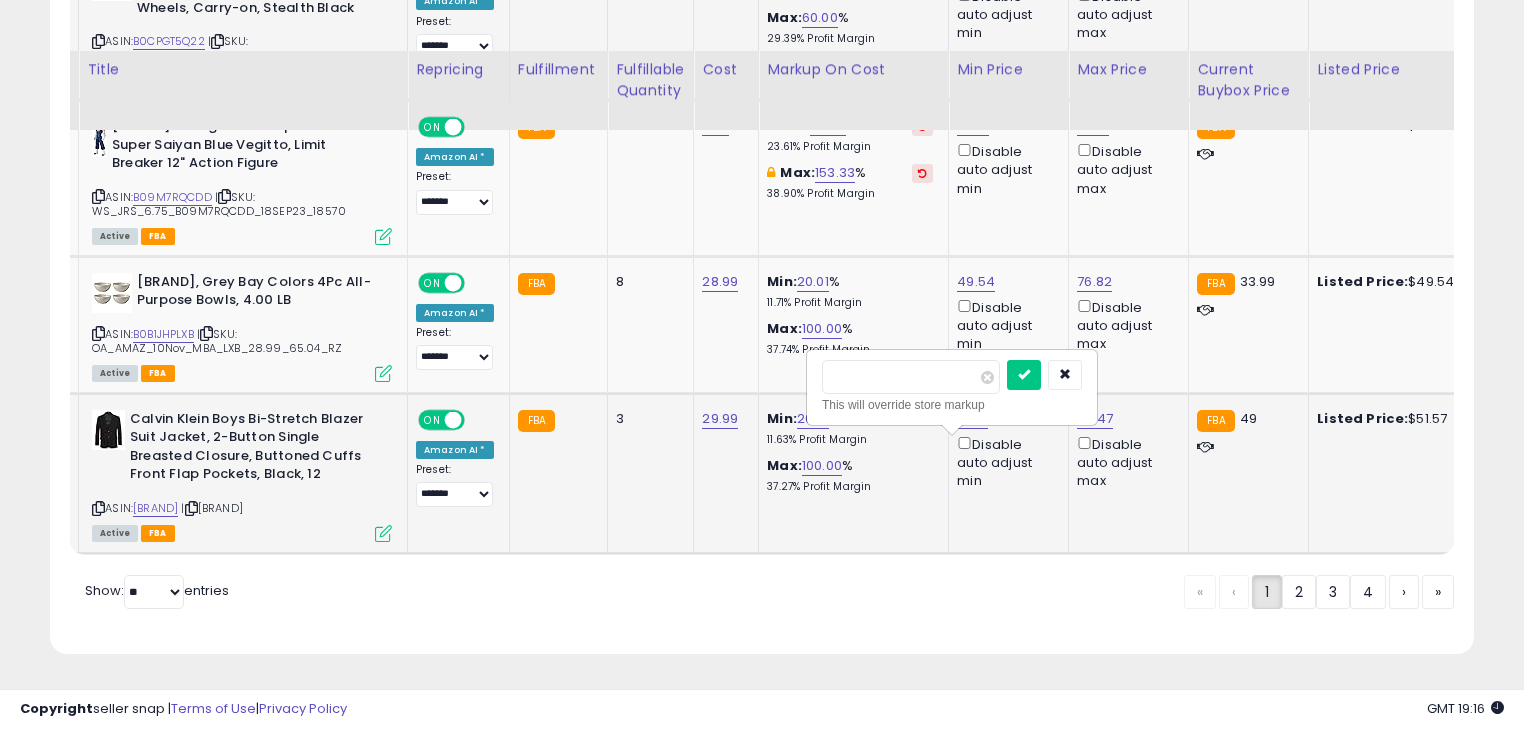 type on "*" 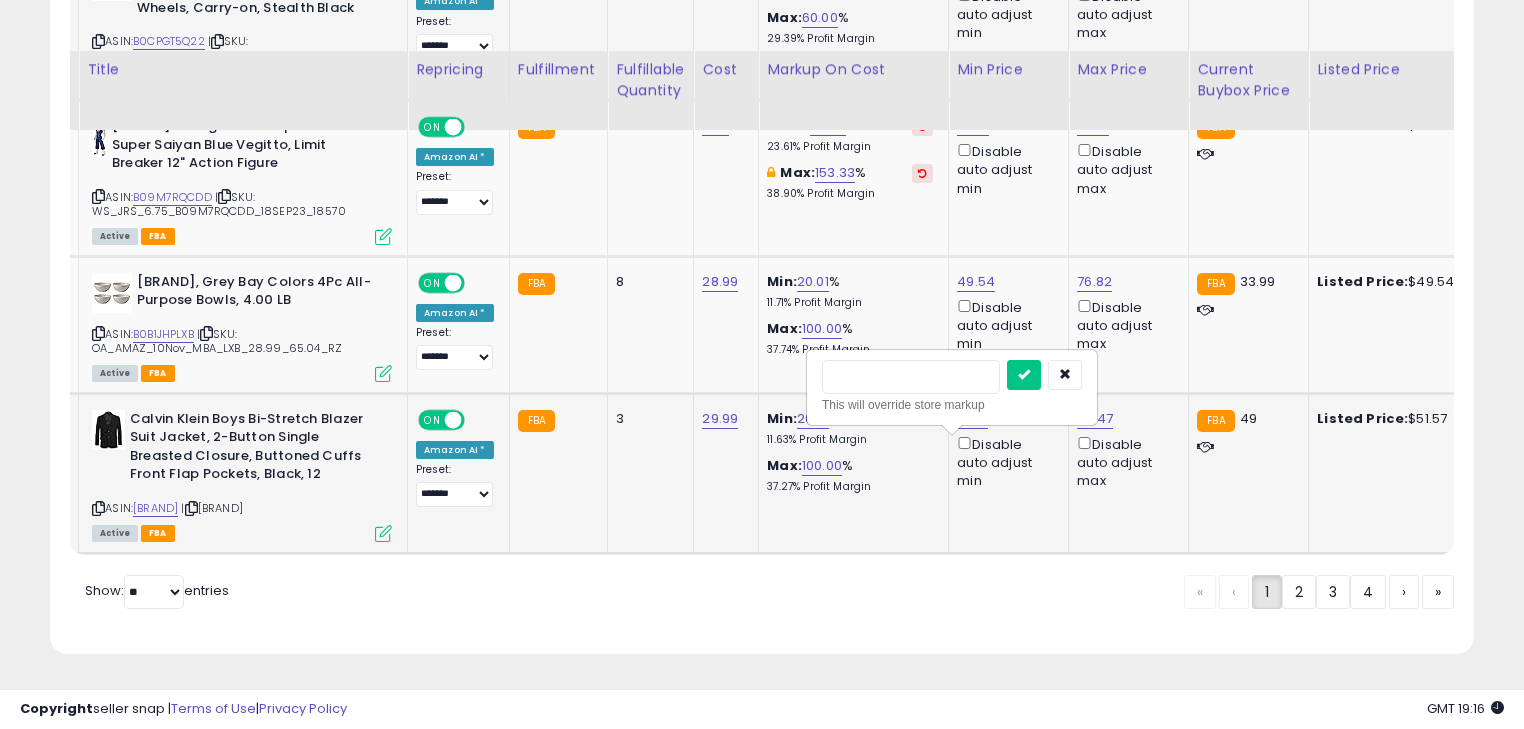 type on "**" 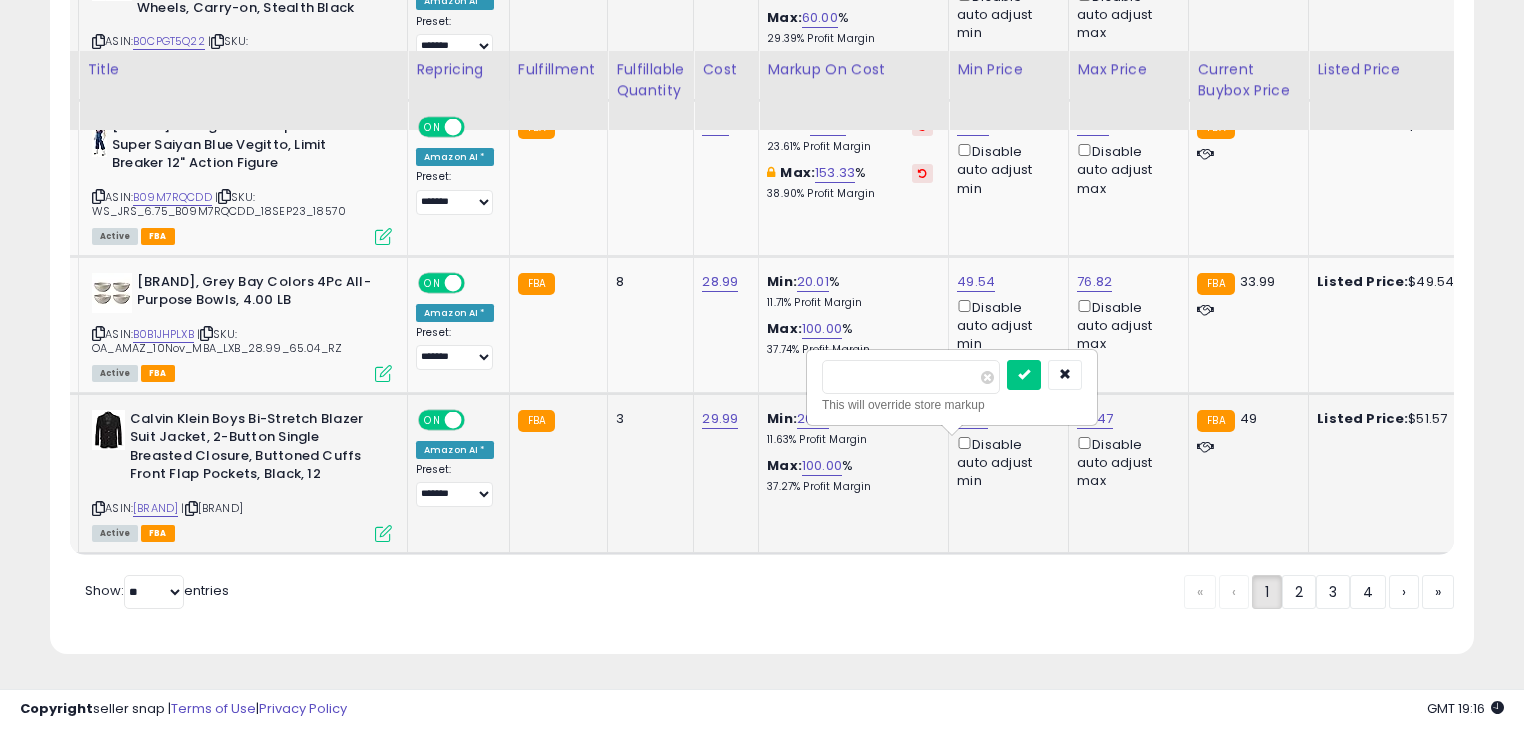 click at bounding box center (1024, 375) 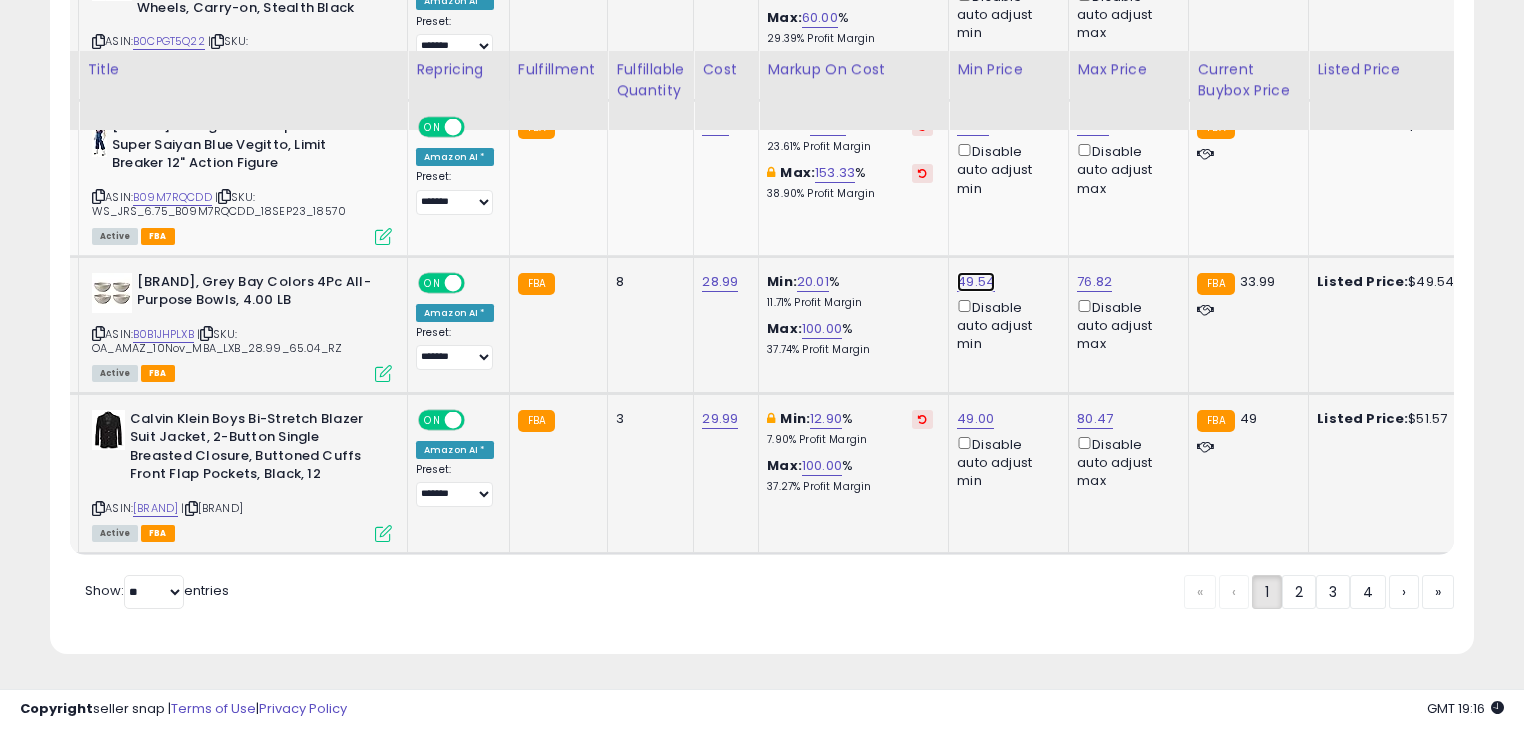 click on "49.54" at bounding box center (974, -3205) 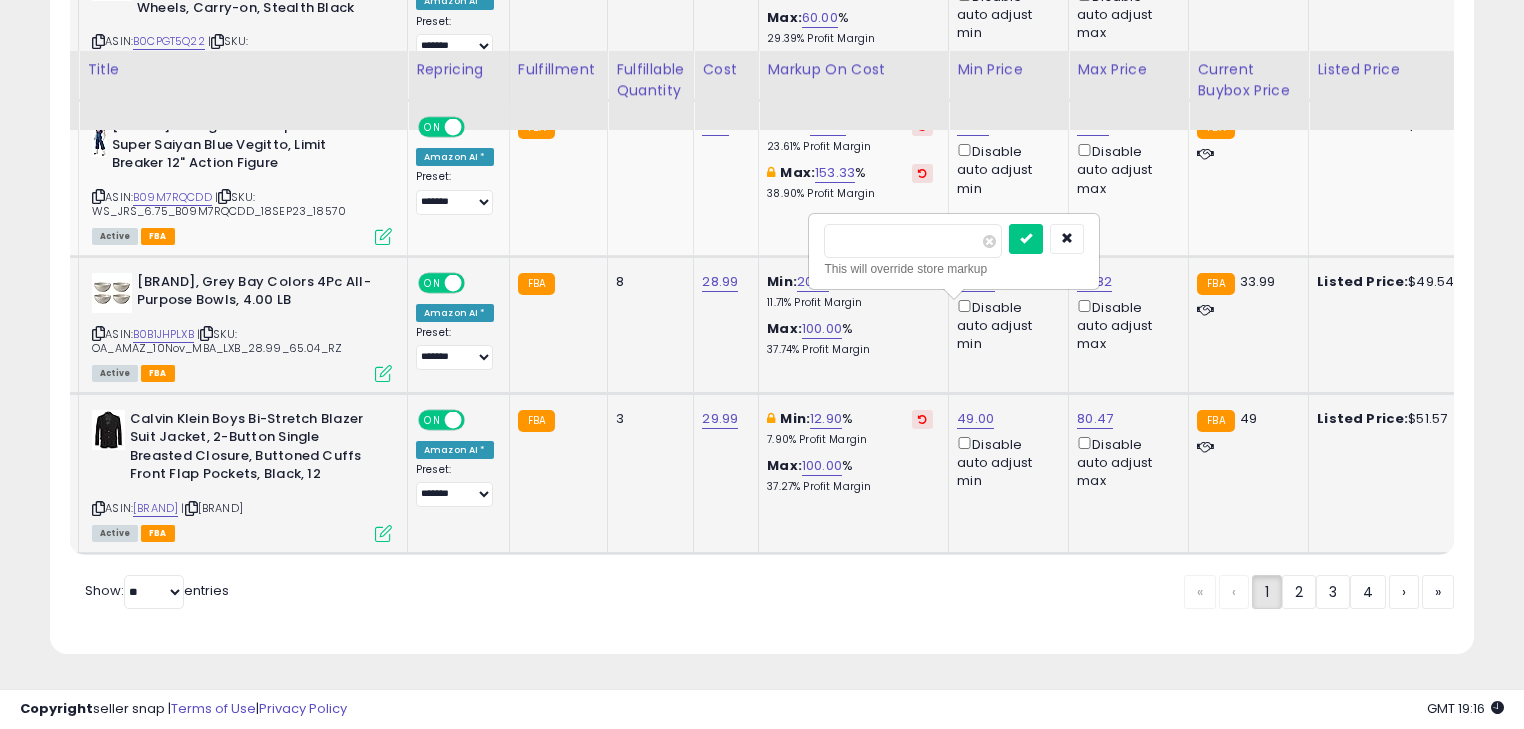 type on "*" 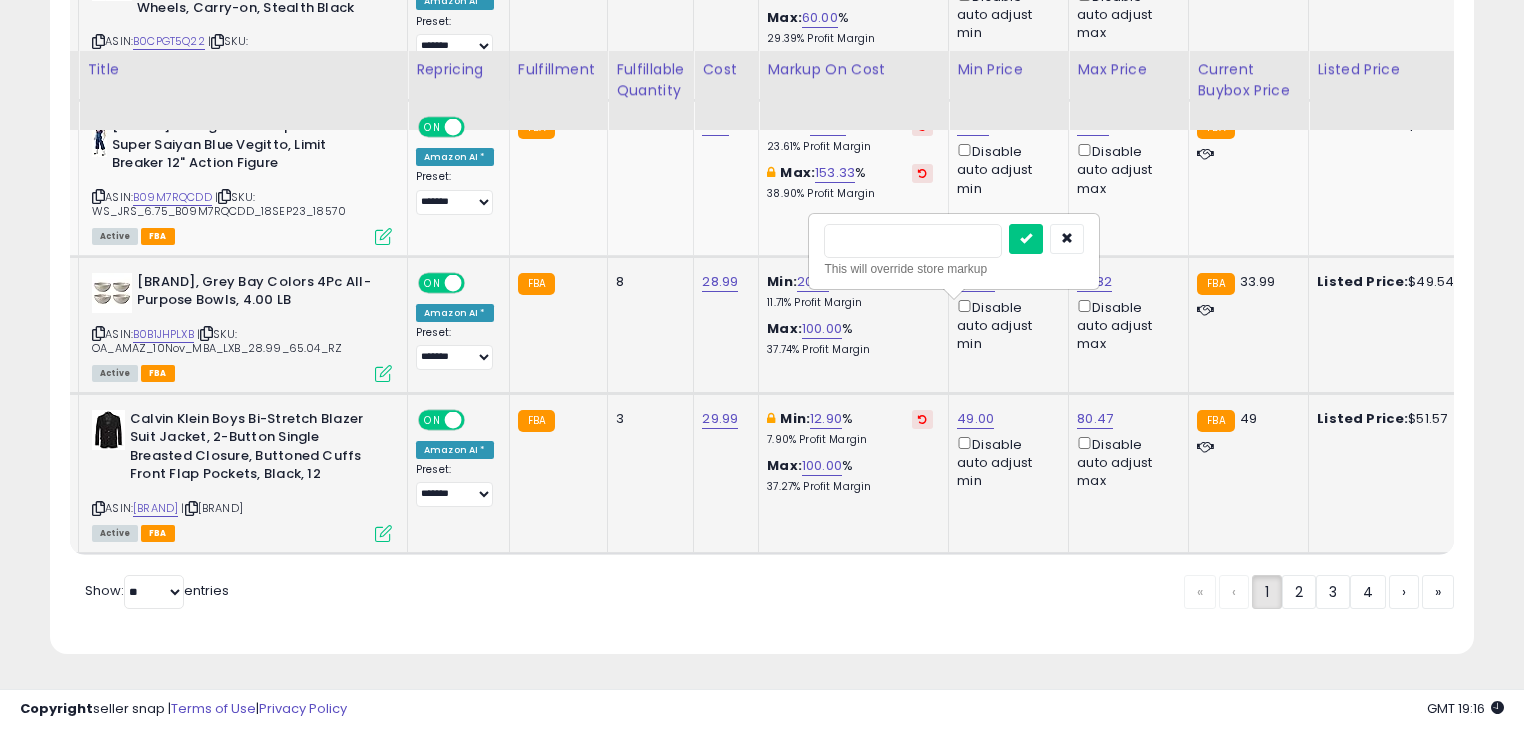 type on "**" 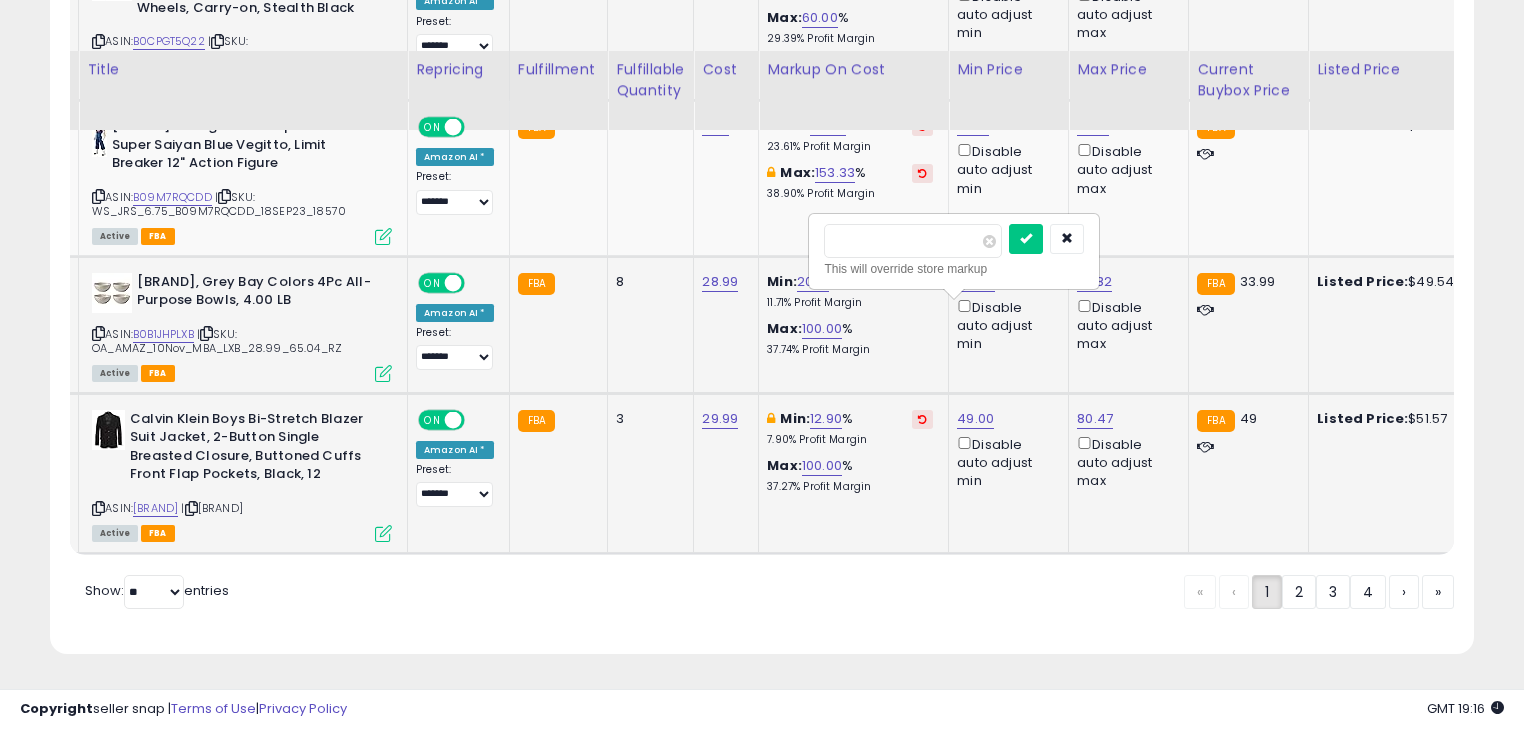 click at bounding box center [1026, 239] 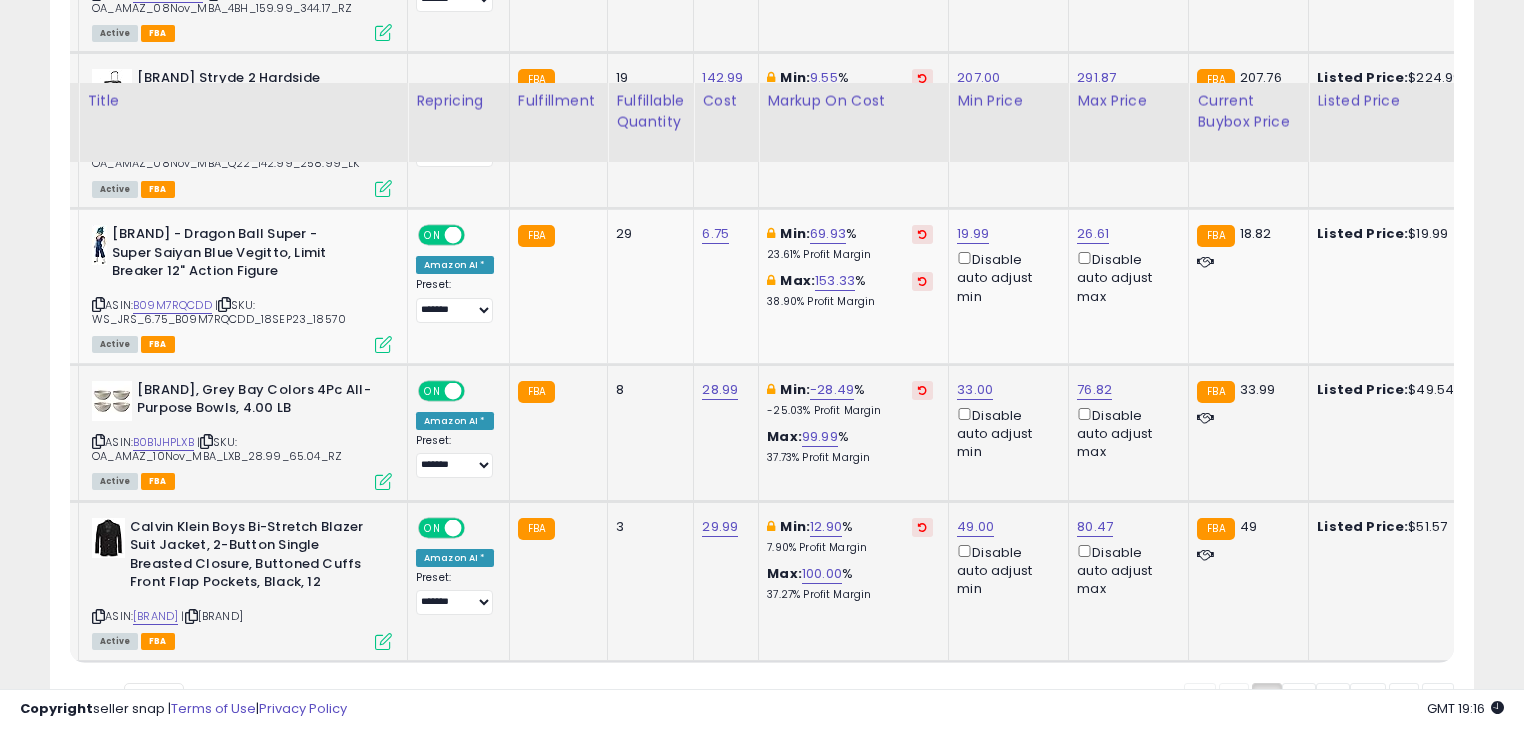 scroll, scrollTop: 4269, scrollLeft: 0, axis: vertical 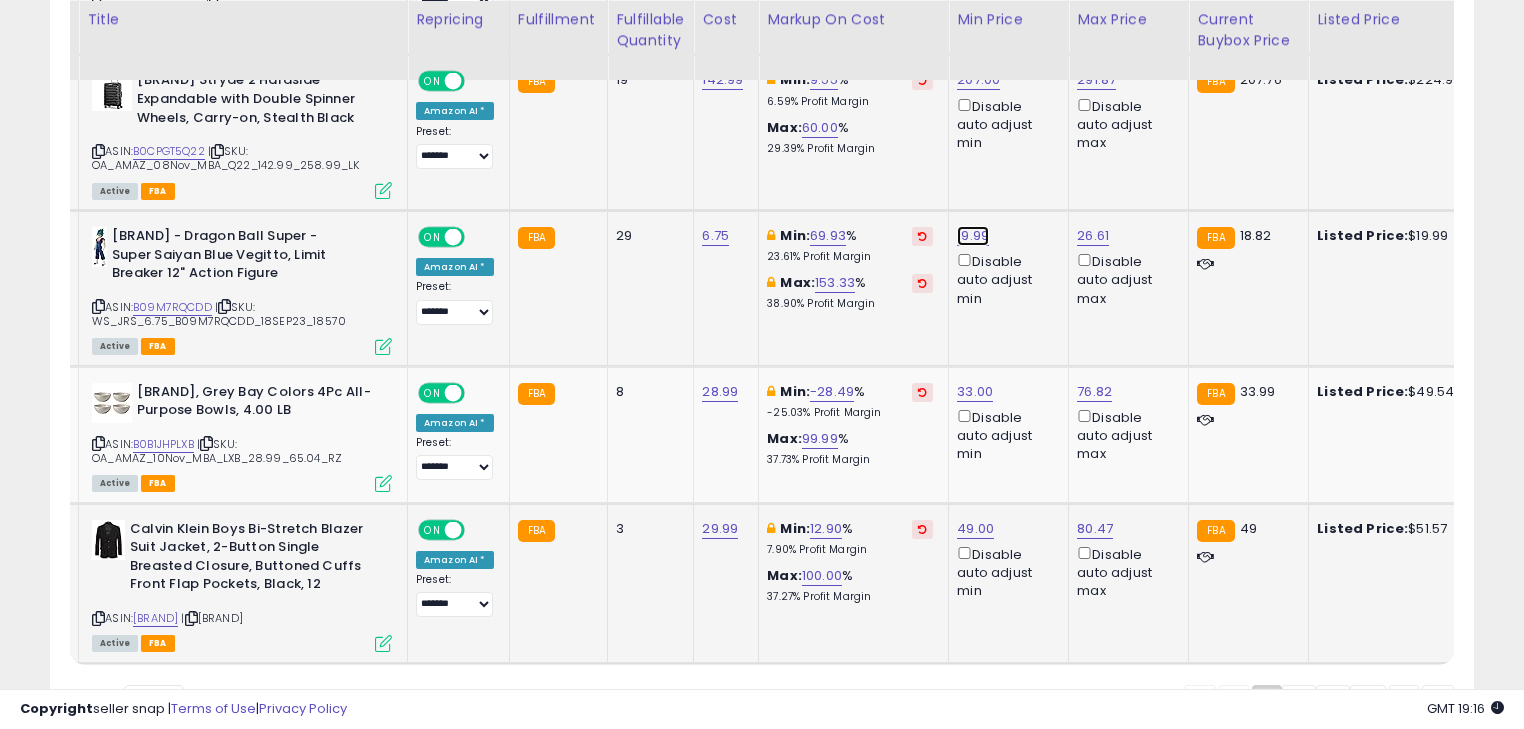 click on "19.99" at bounding box center (974, -3095) 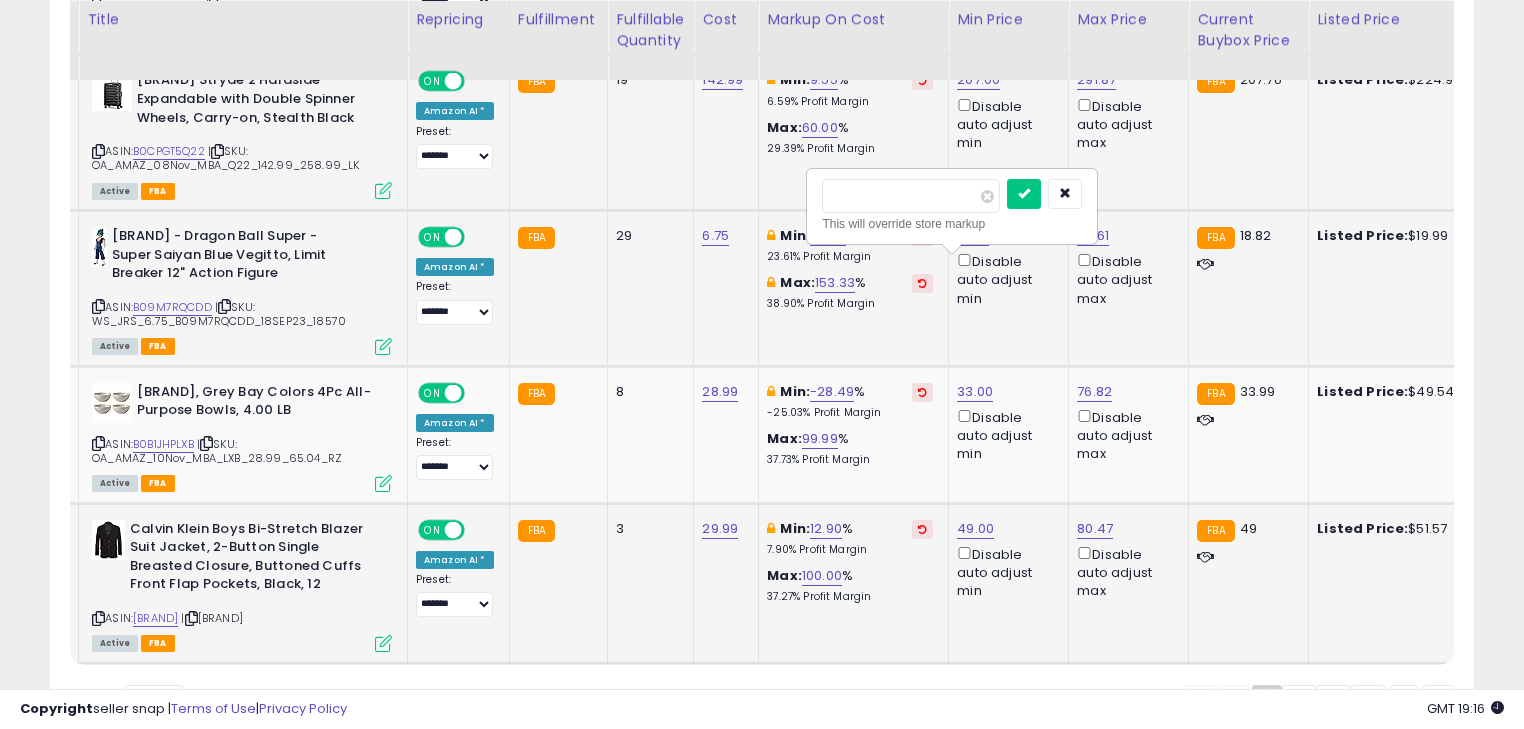 type on "*" 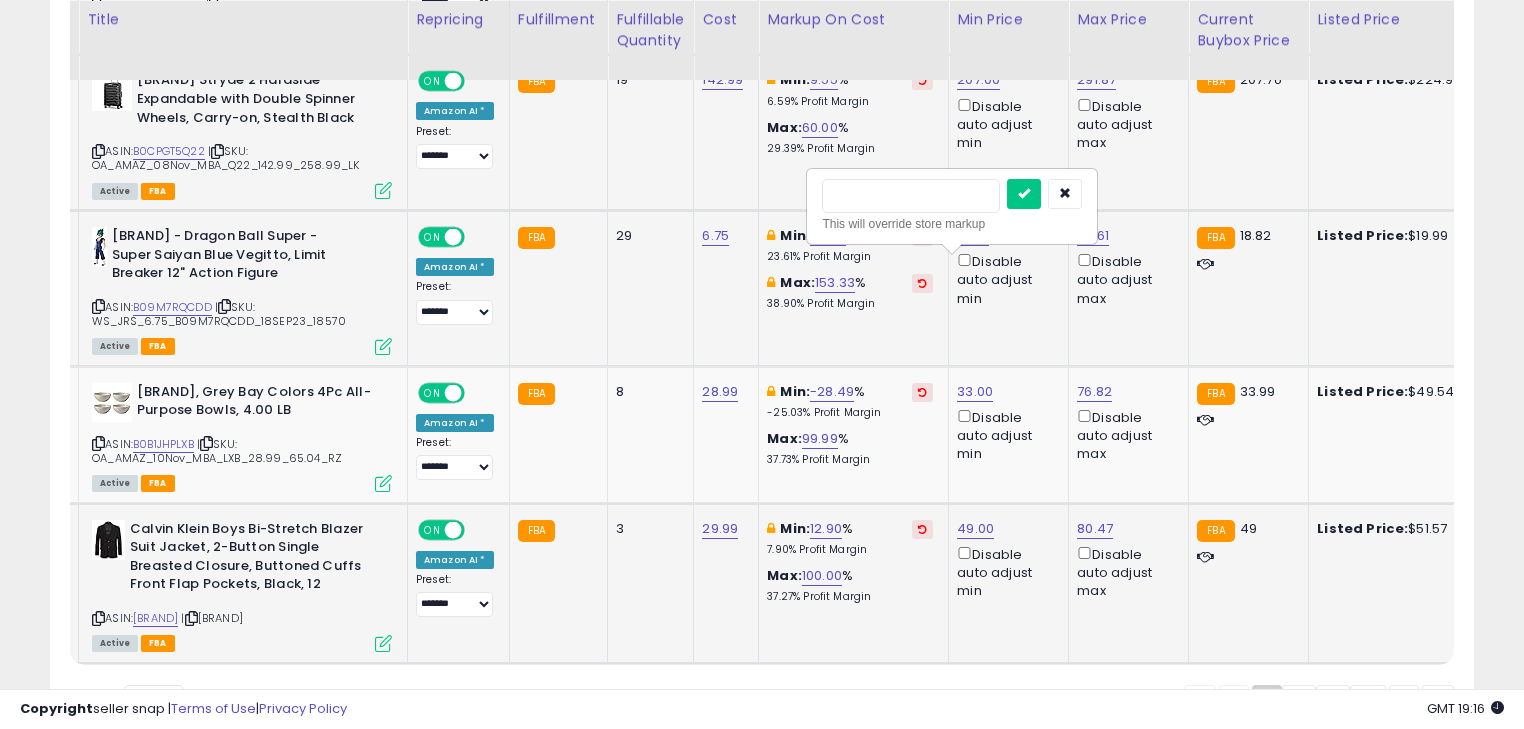 type on "**" 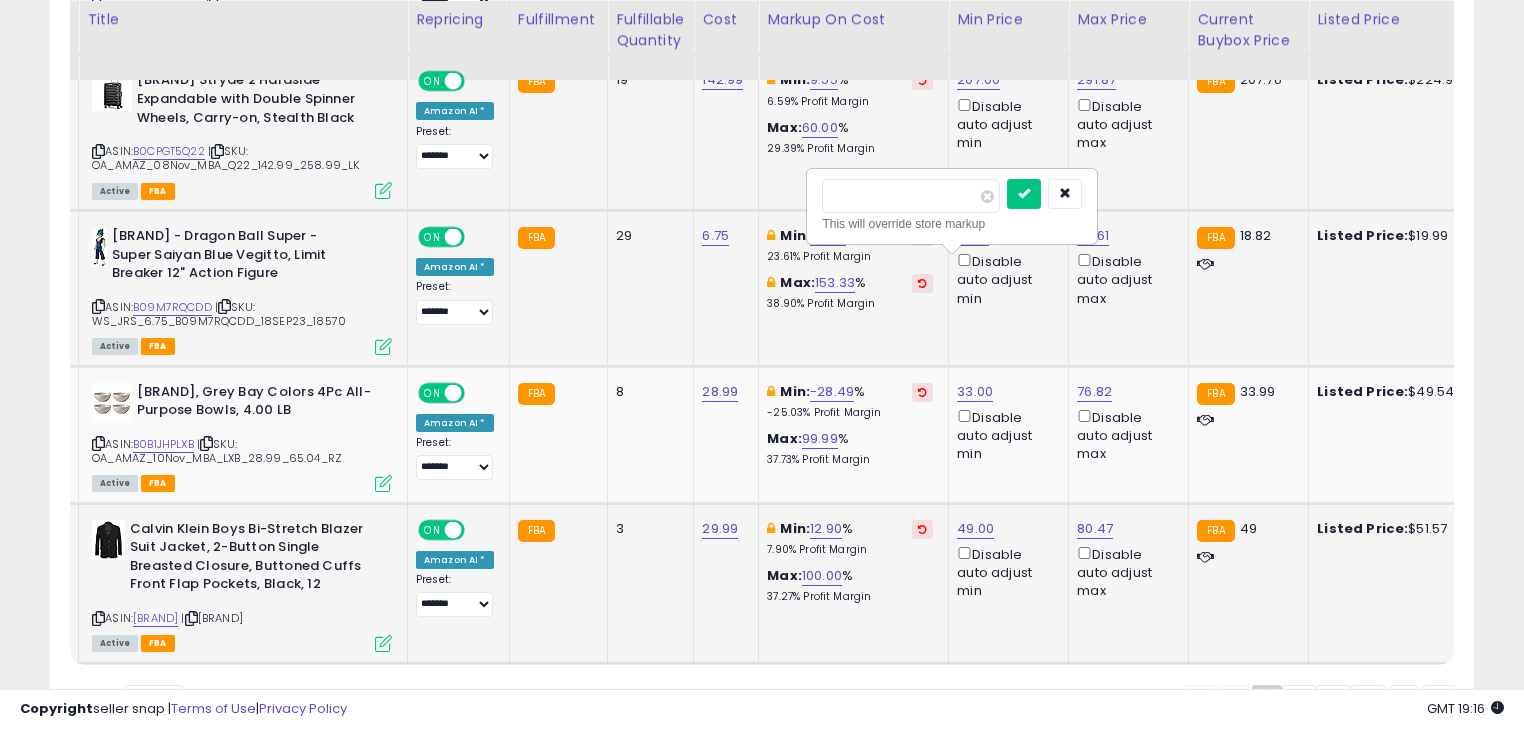 click at bounding box center [1024, 194] 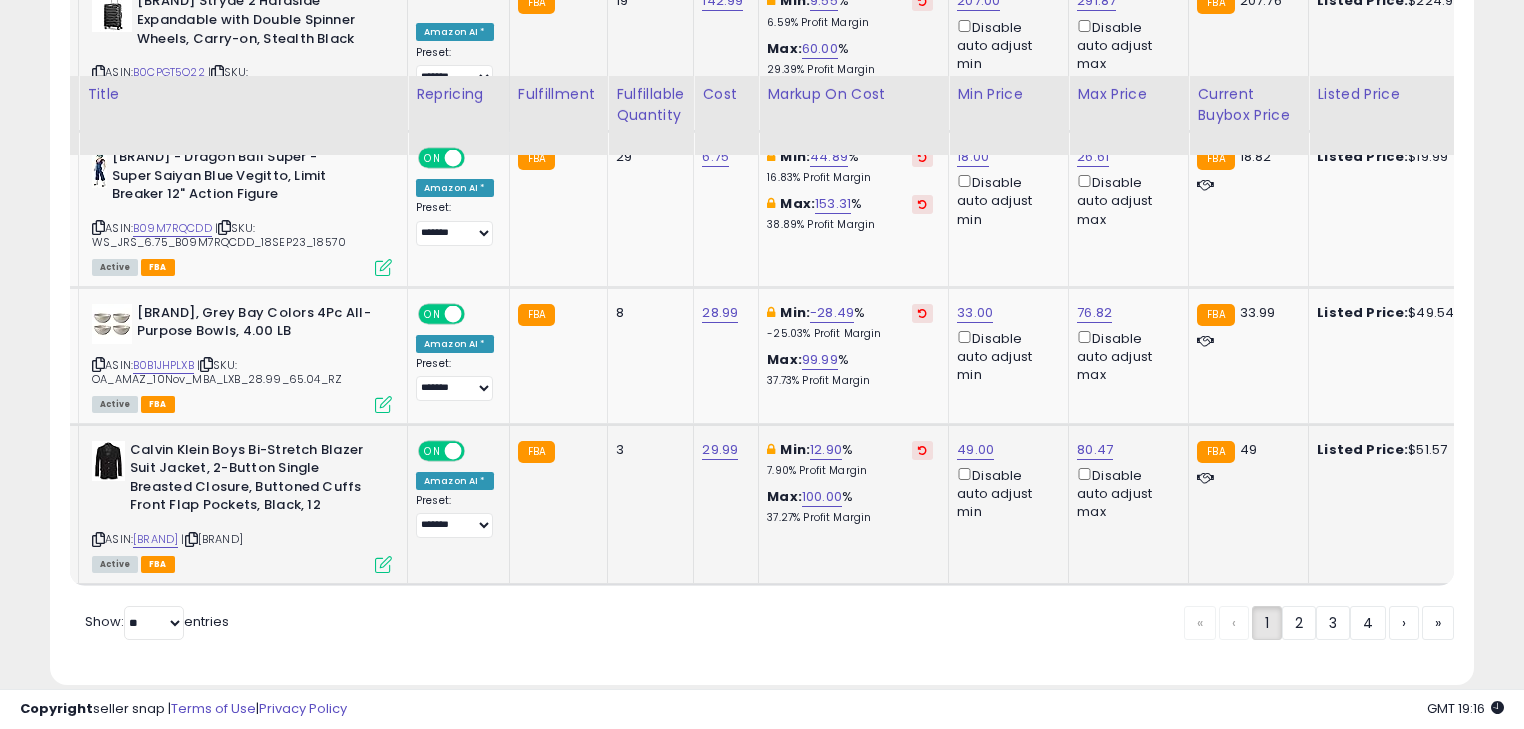 scroll, scrollTop: 4429, scrollLeft: 0, axis: vertical 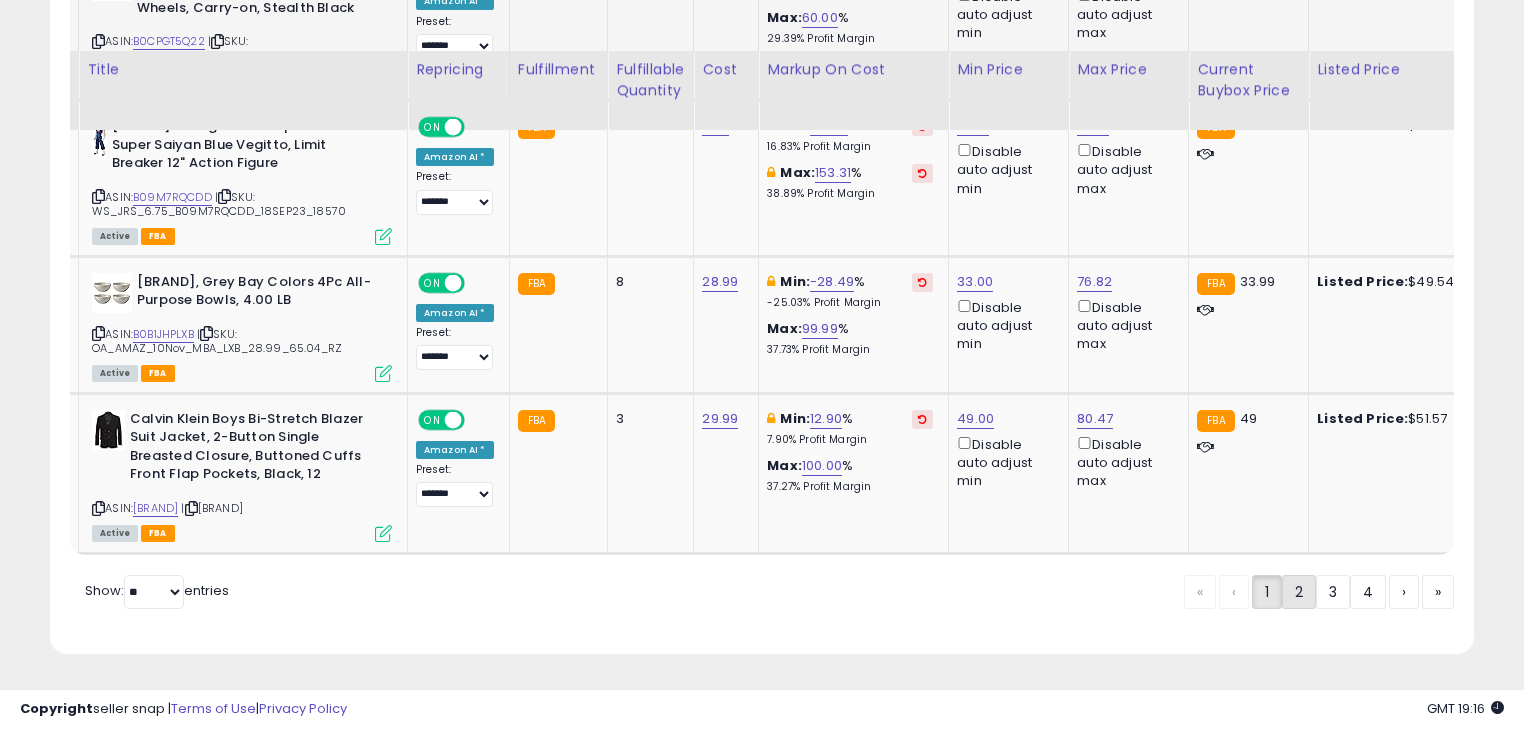 click on "2" 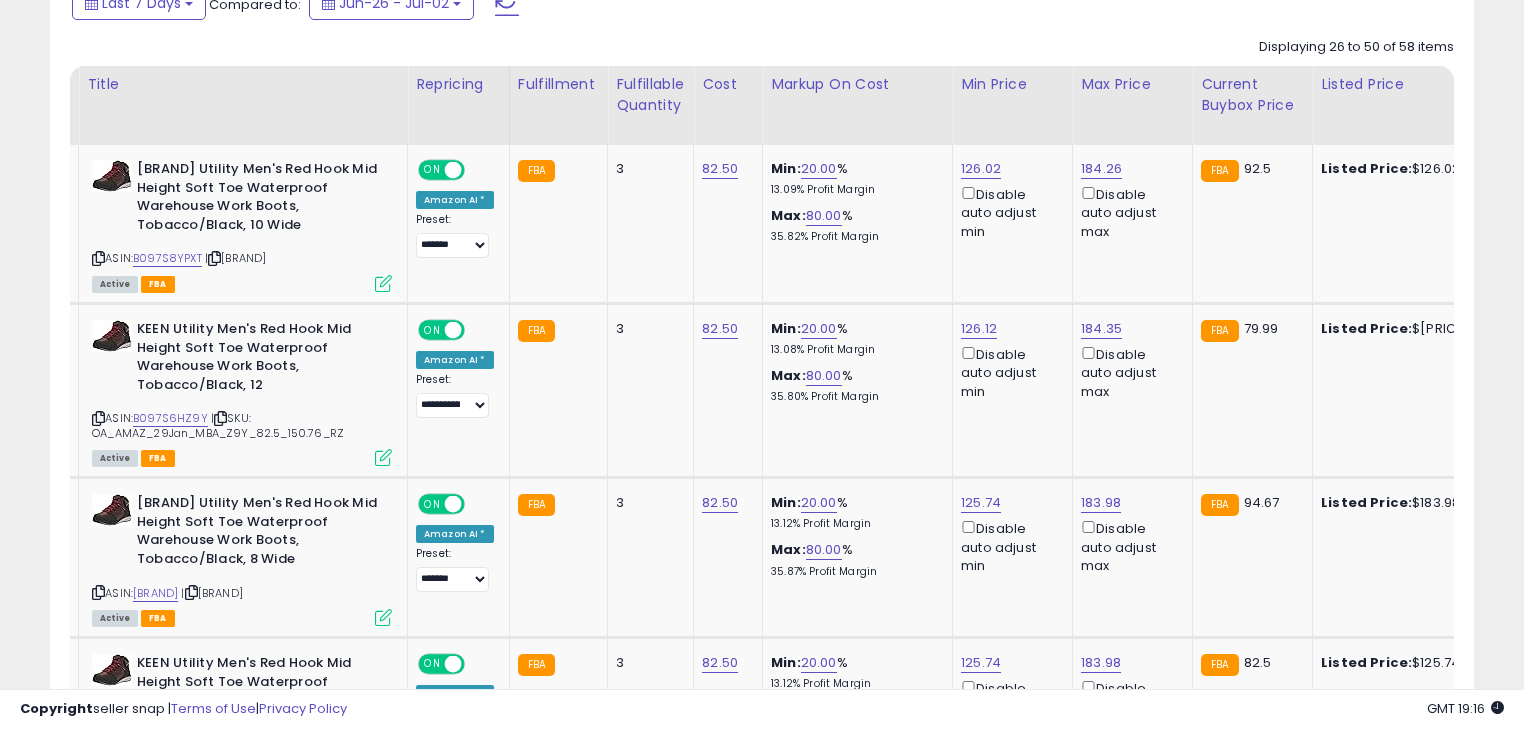 scroll, scrollTop: 1007, scrollLeft: 0, axis: vertical 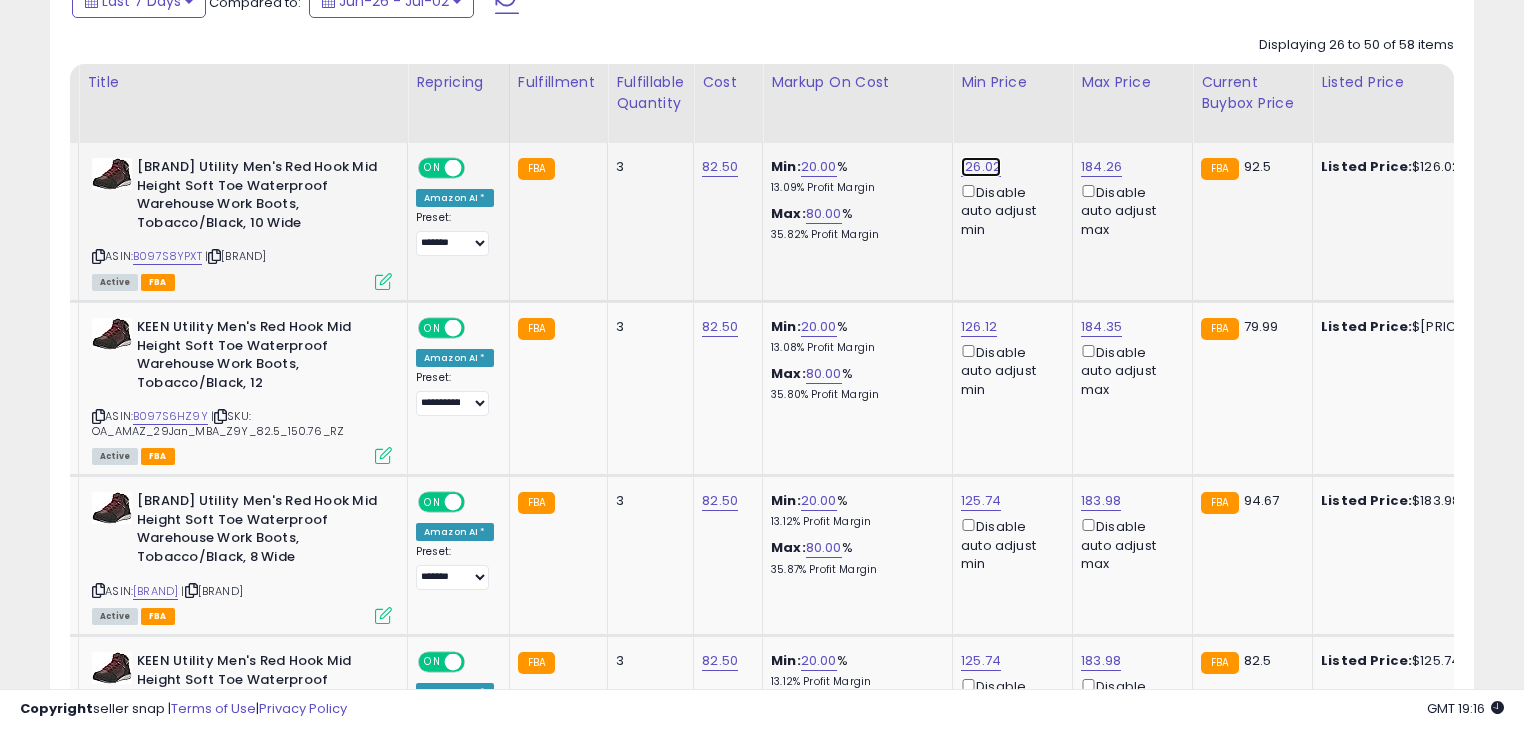 click on "126.02" at bounding box center (981, 167) 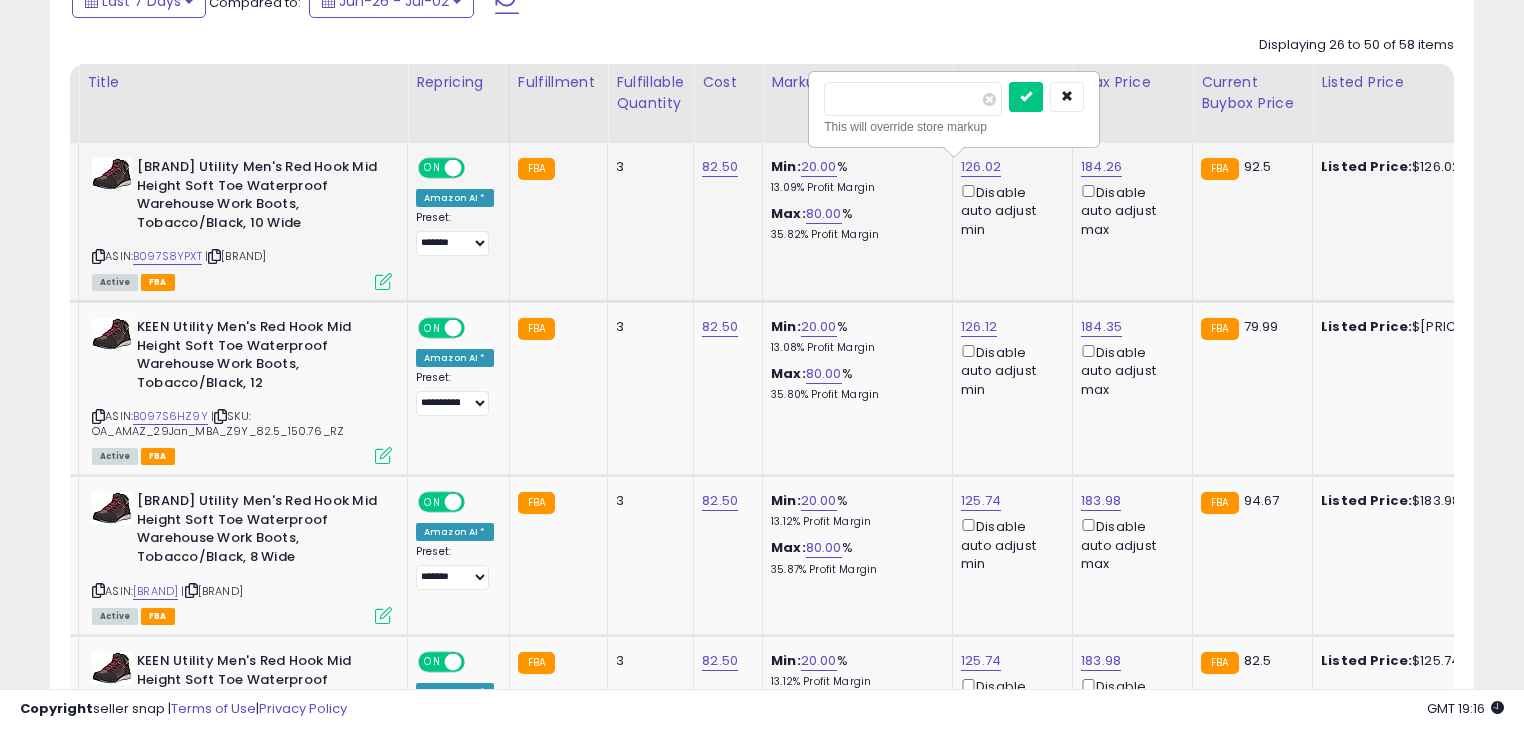 type on "*" 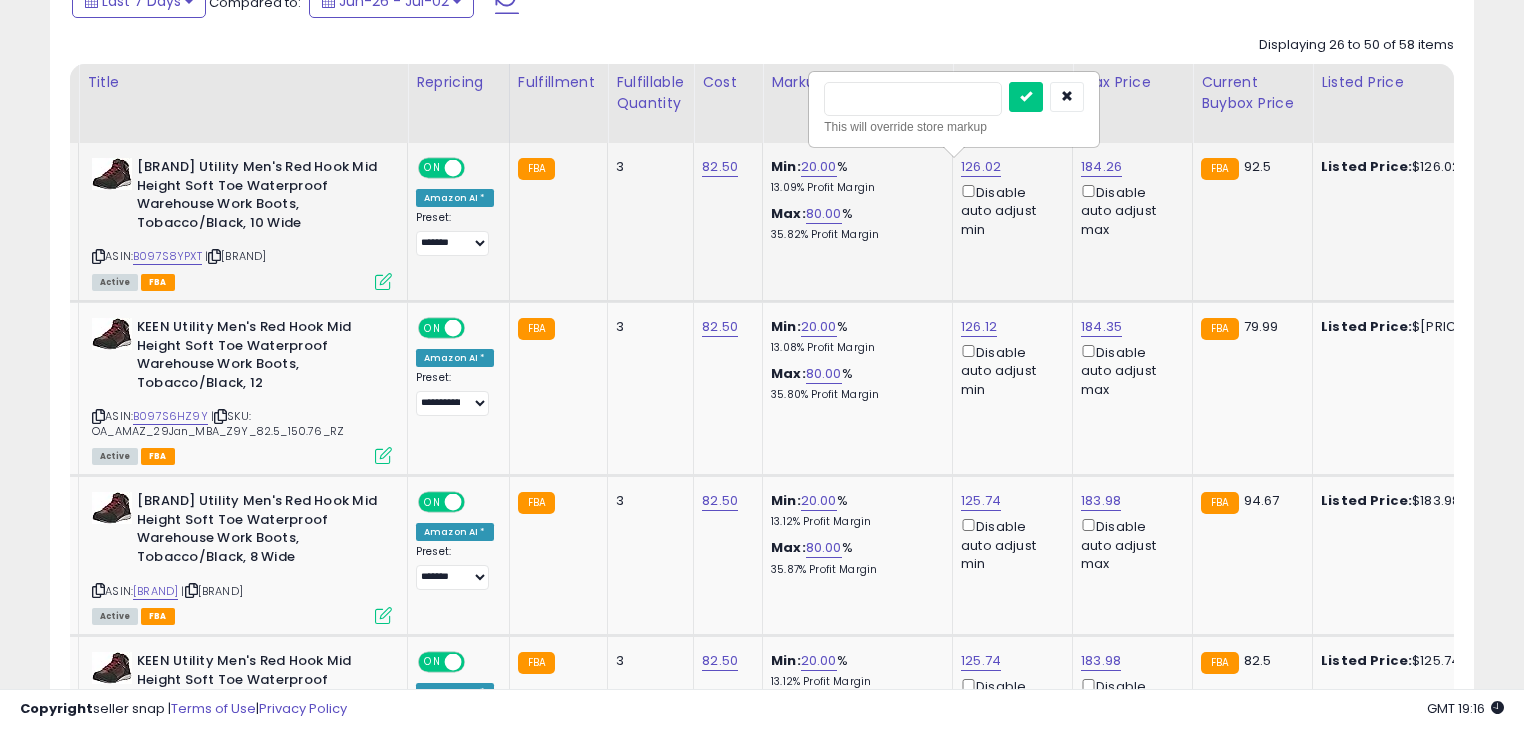 type on "**" 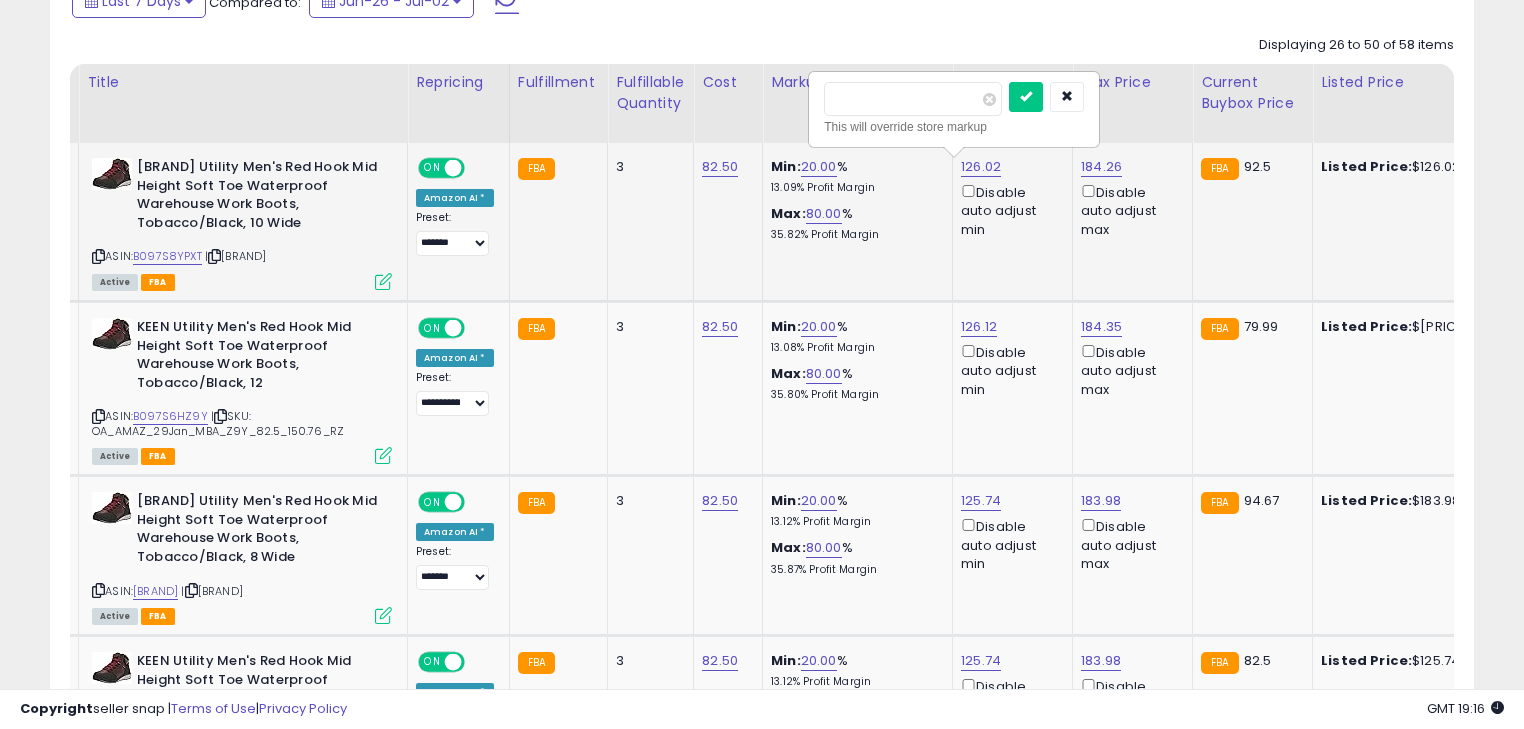 click at bounding box center [1026, 97] 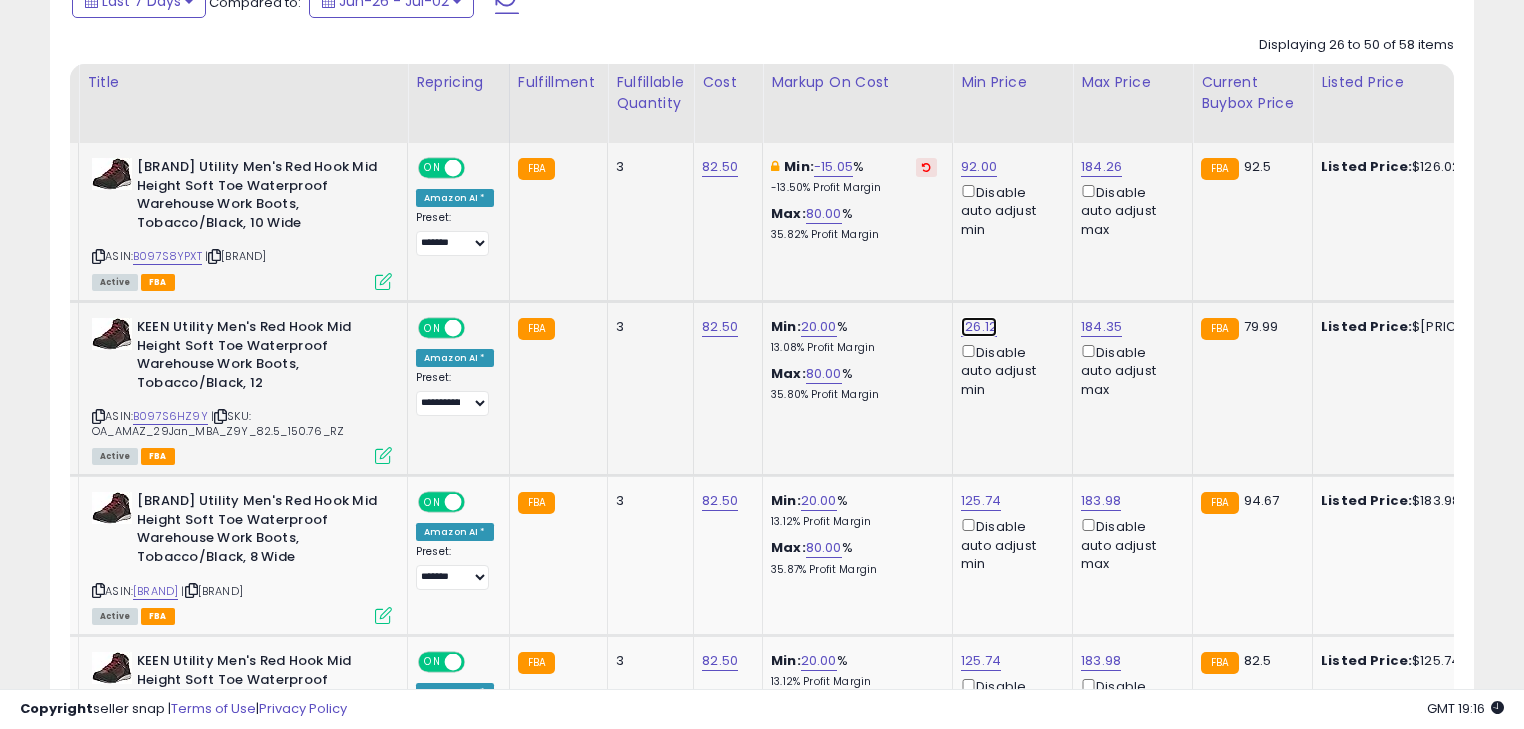 click on "126.12" at bounding box center [979, 167] 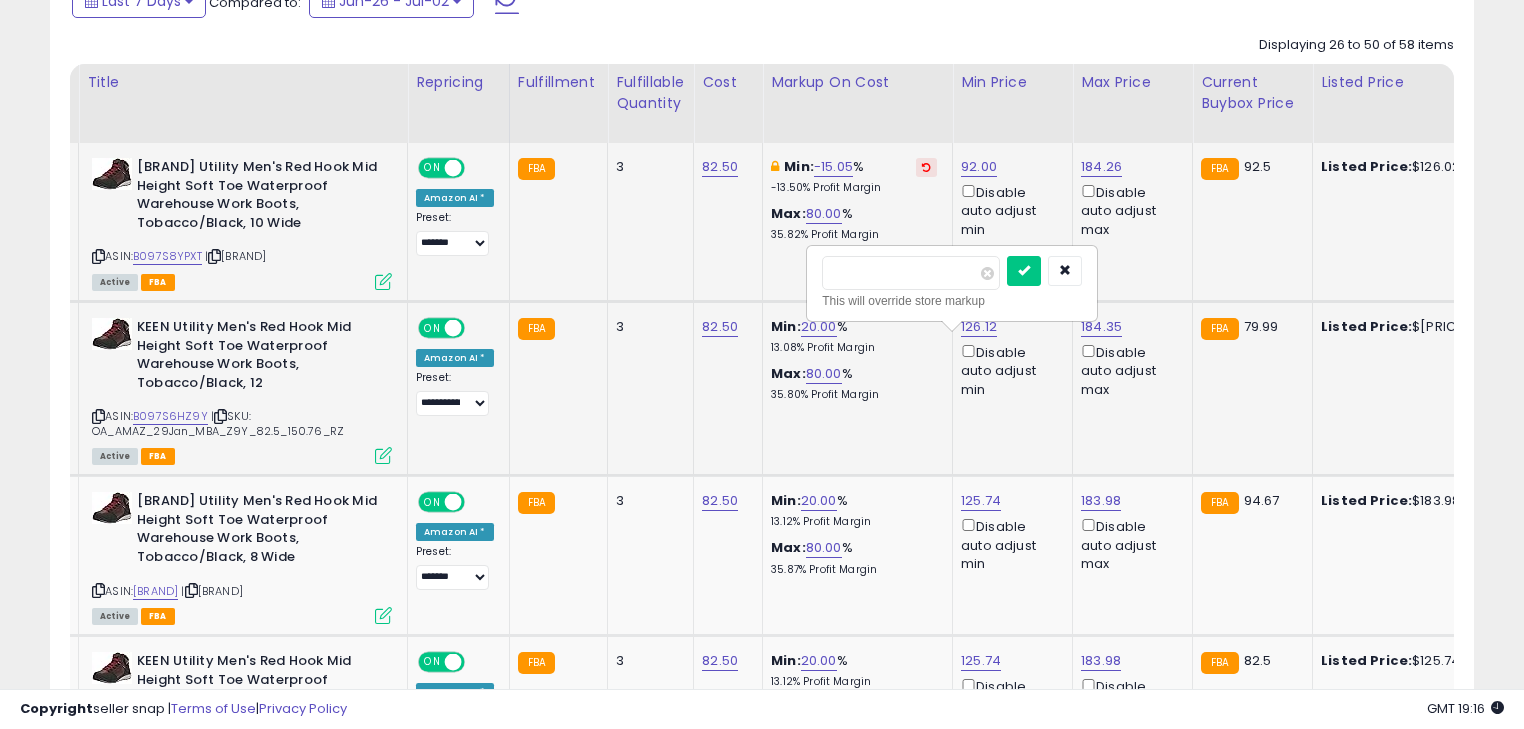 type on "*" 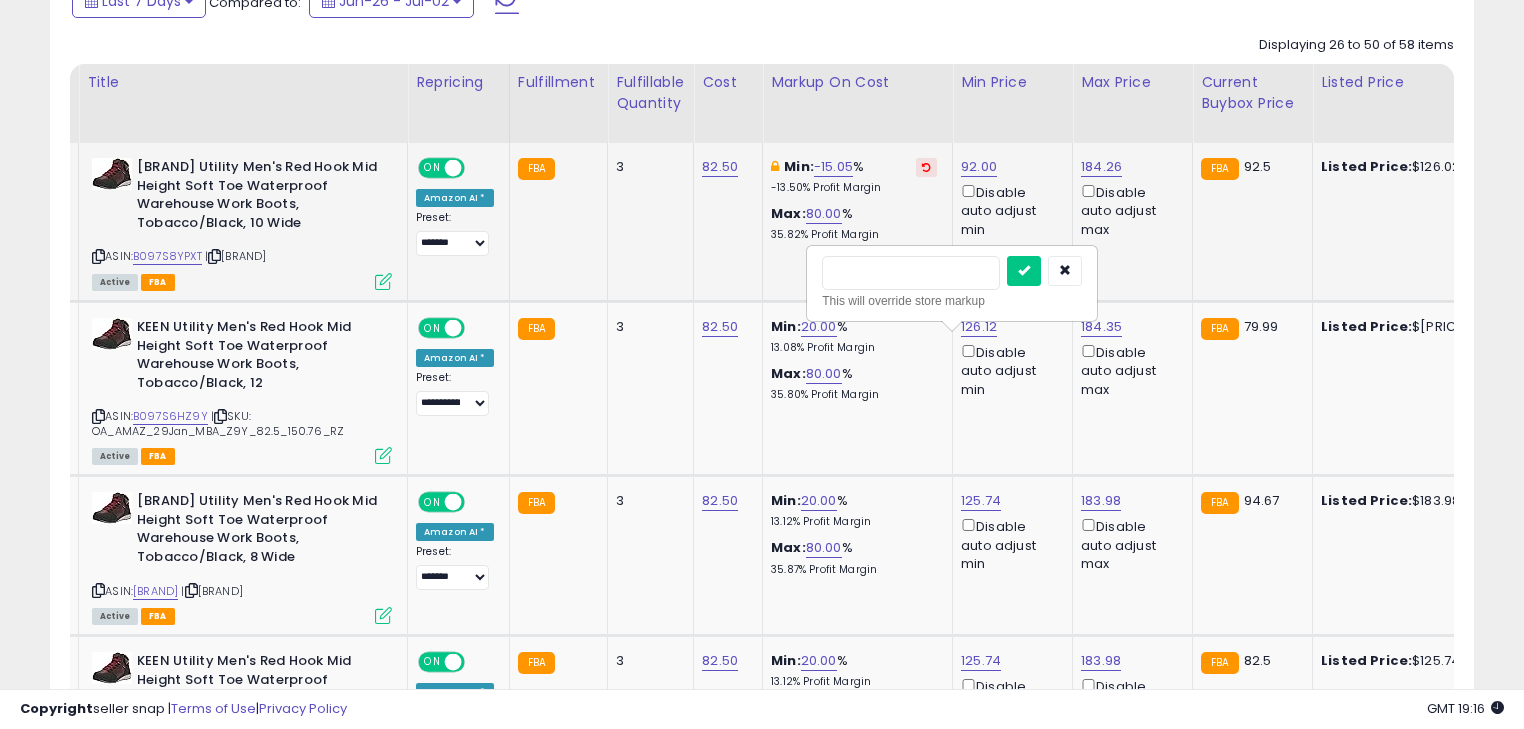 type 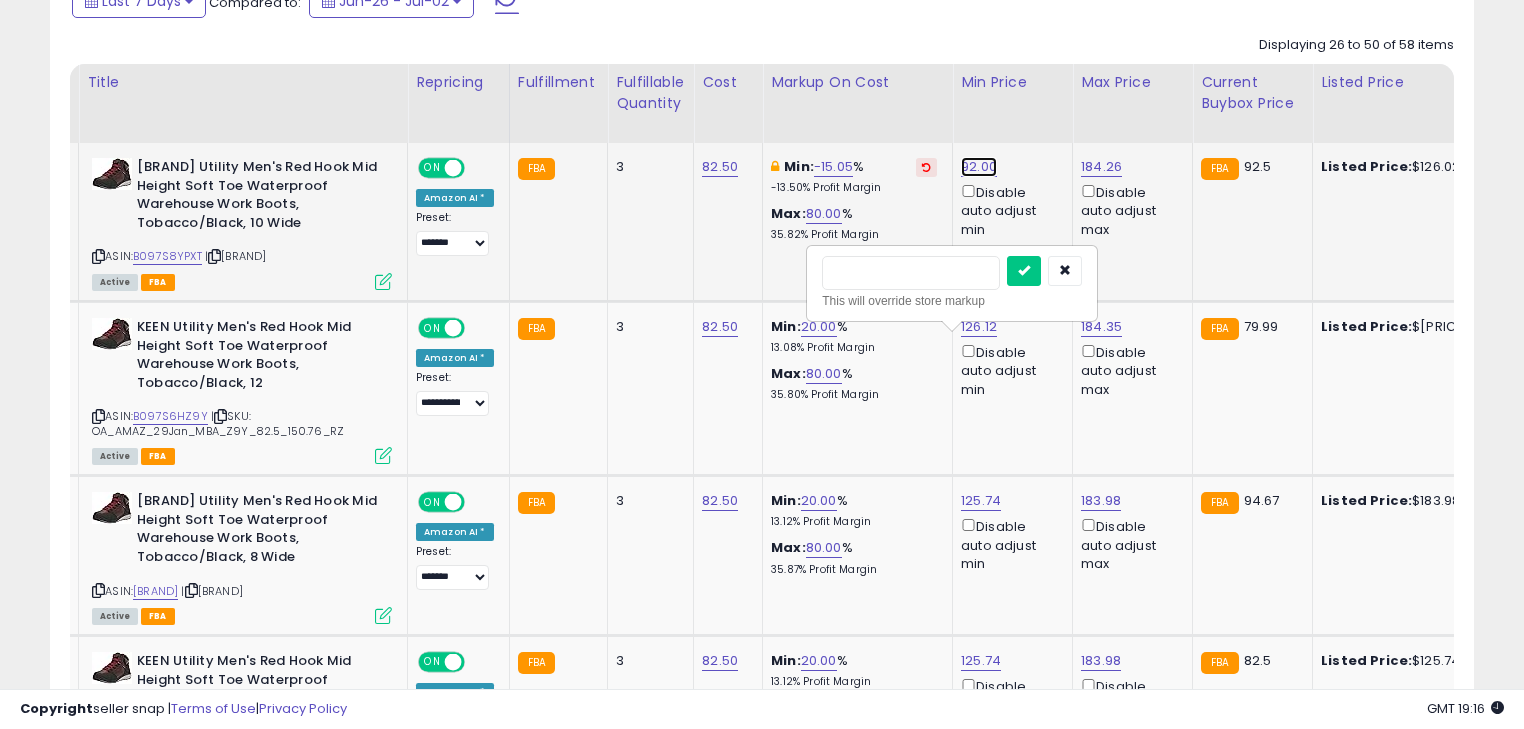 click on "92.00" at bounding box center (979, 167) 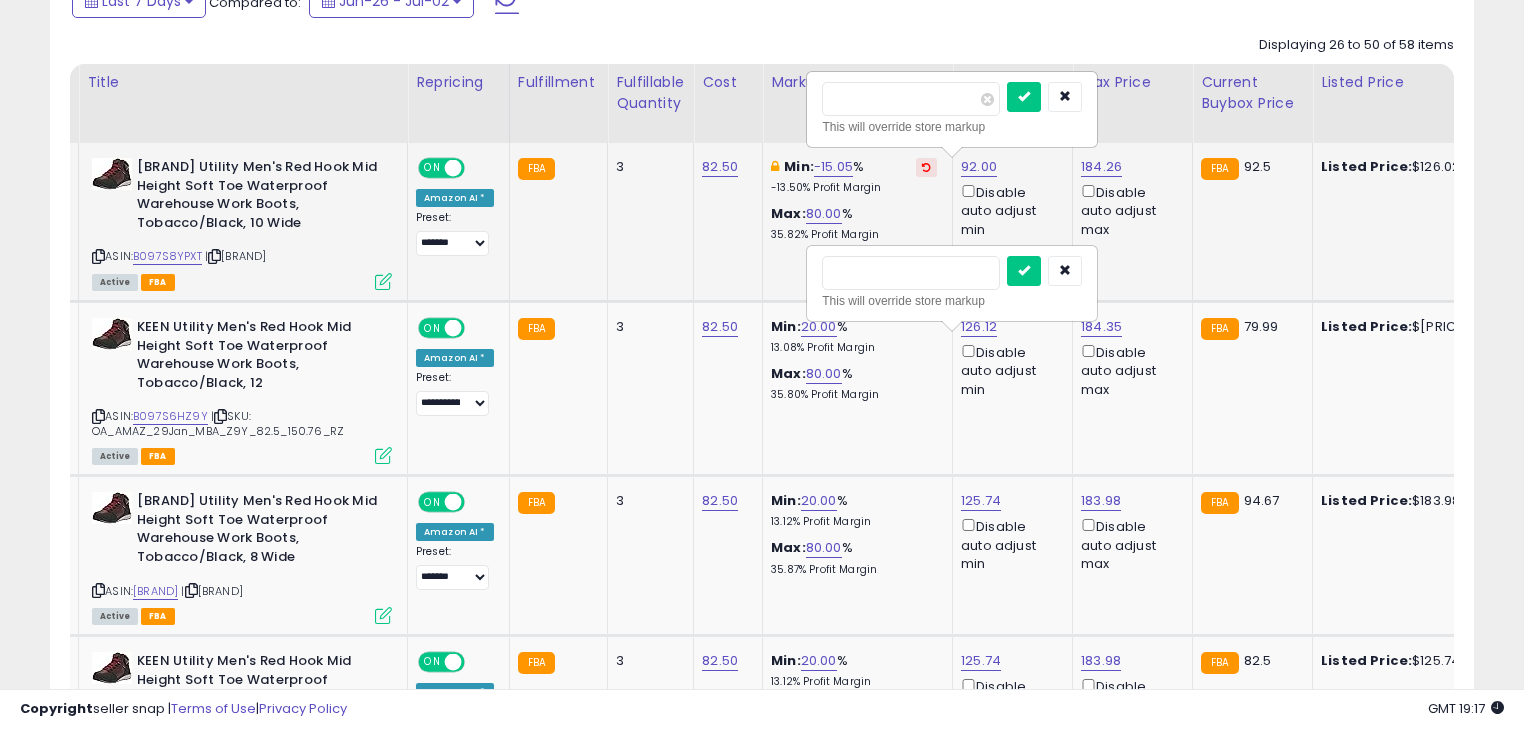 type on "*" 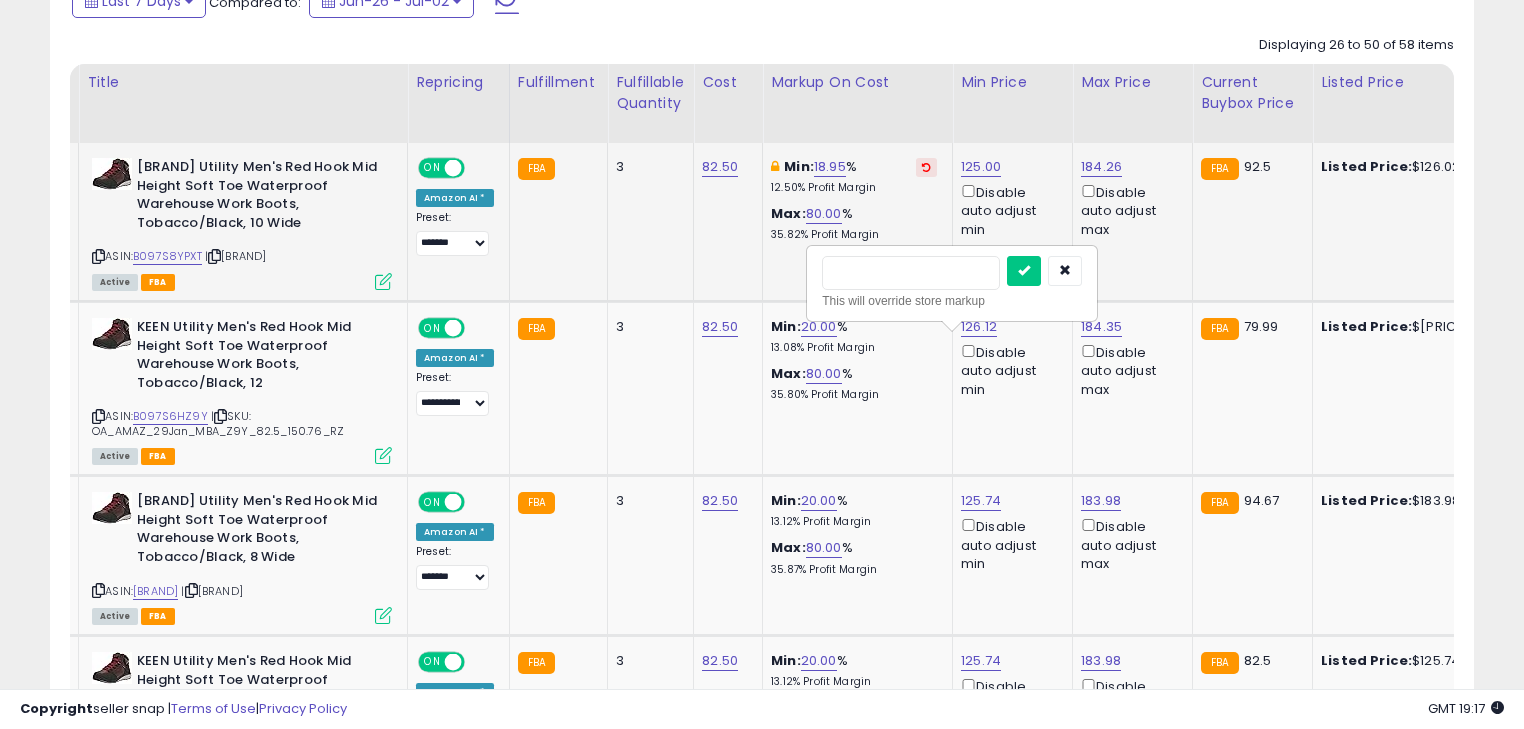 click on "FBA  92.5" 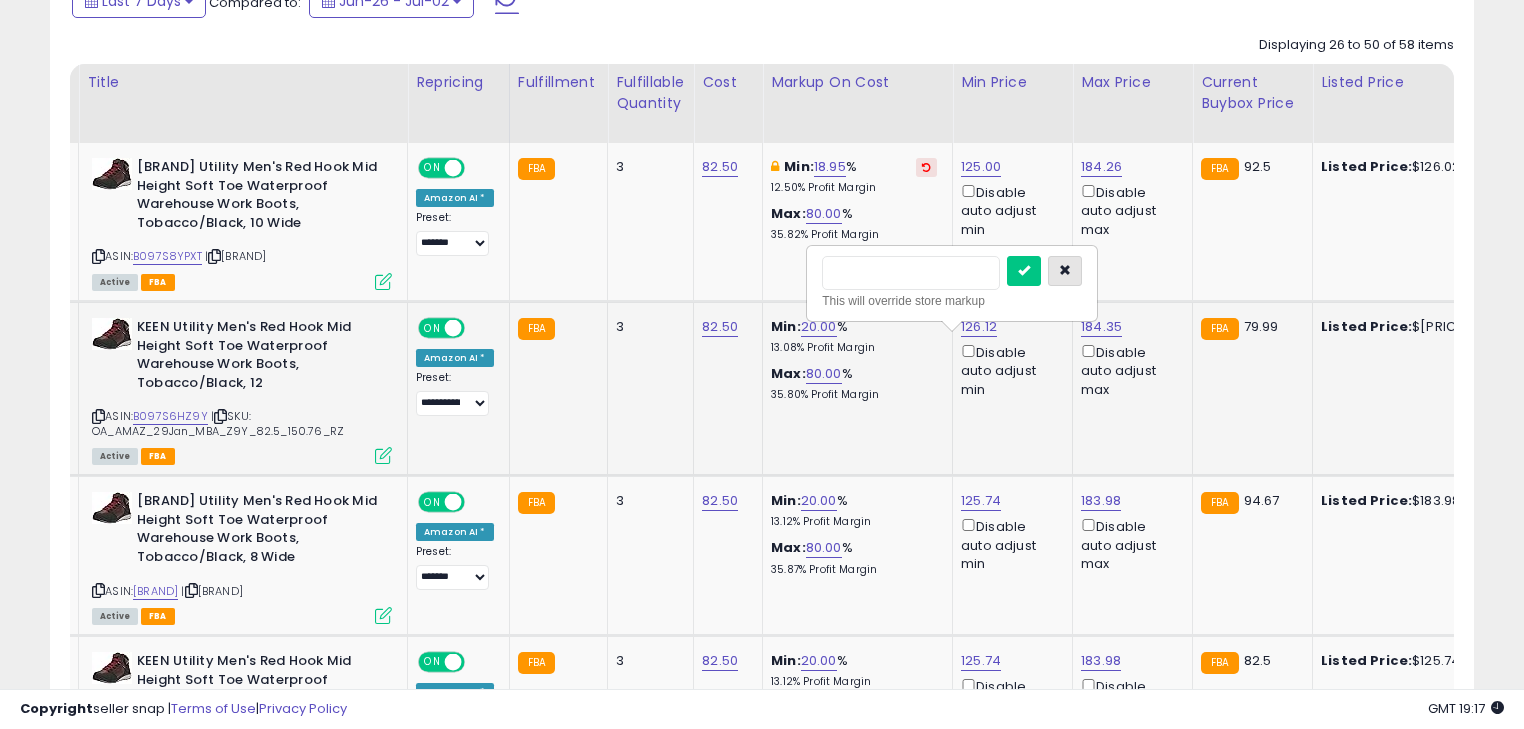 click at bounding box center [1065, 270] 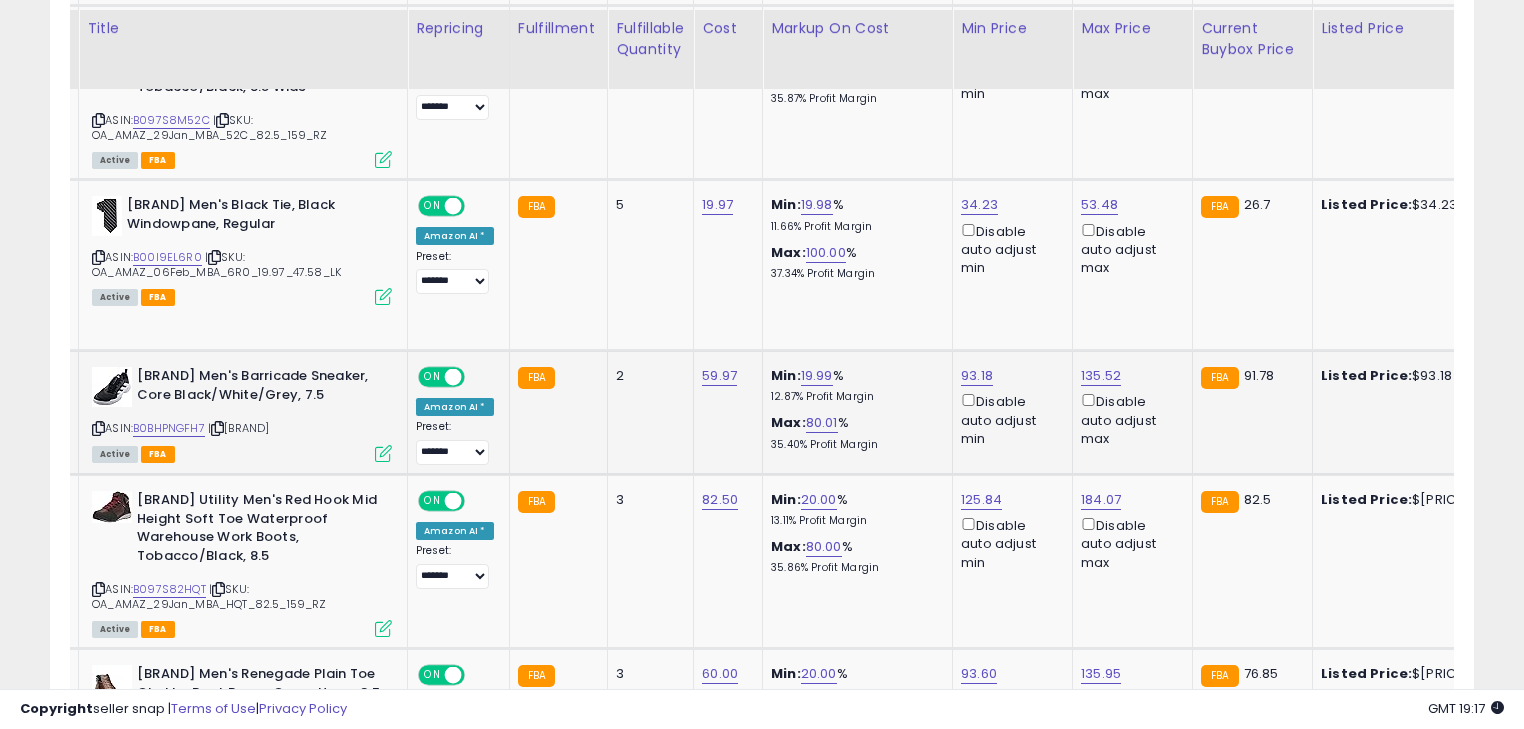 scroll, scrollTop: 1647, scrollLeft: 0, axis: vertical 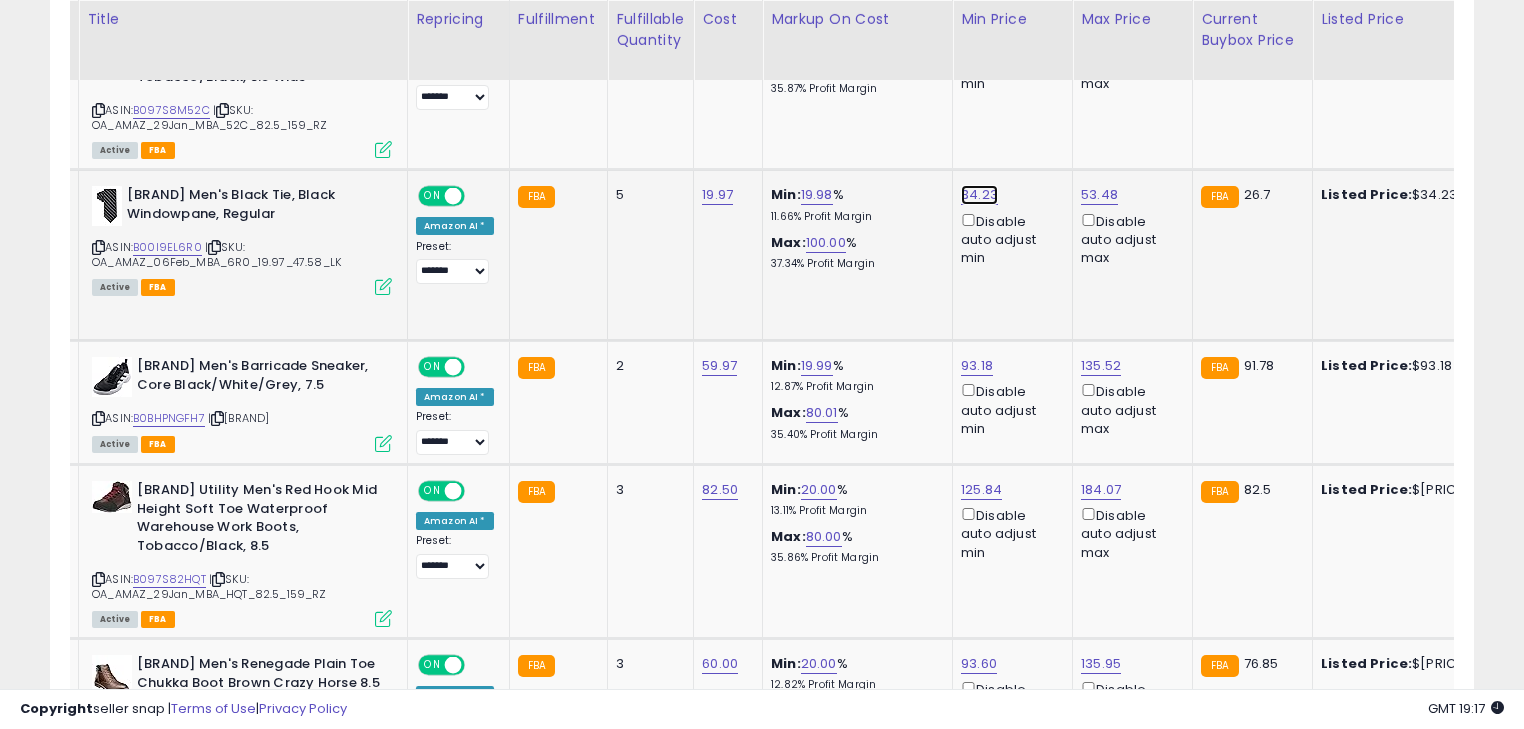 click on "34.23" at bounding box center [981, -473] 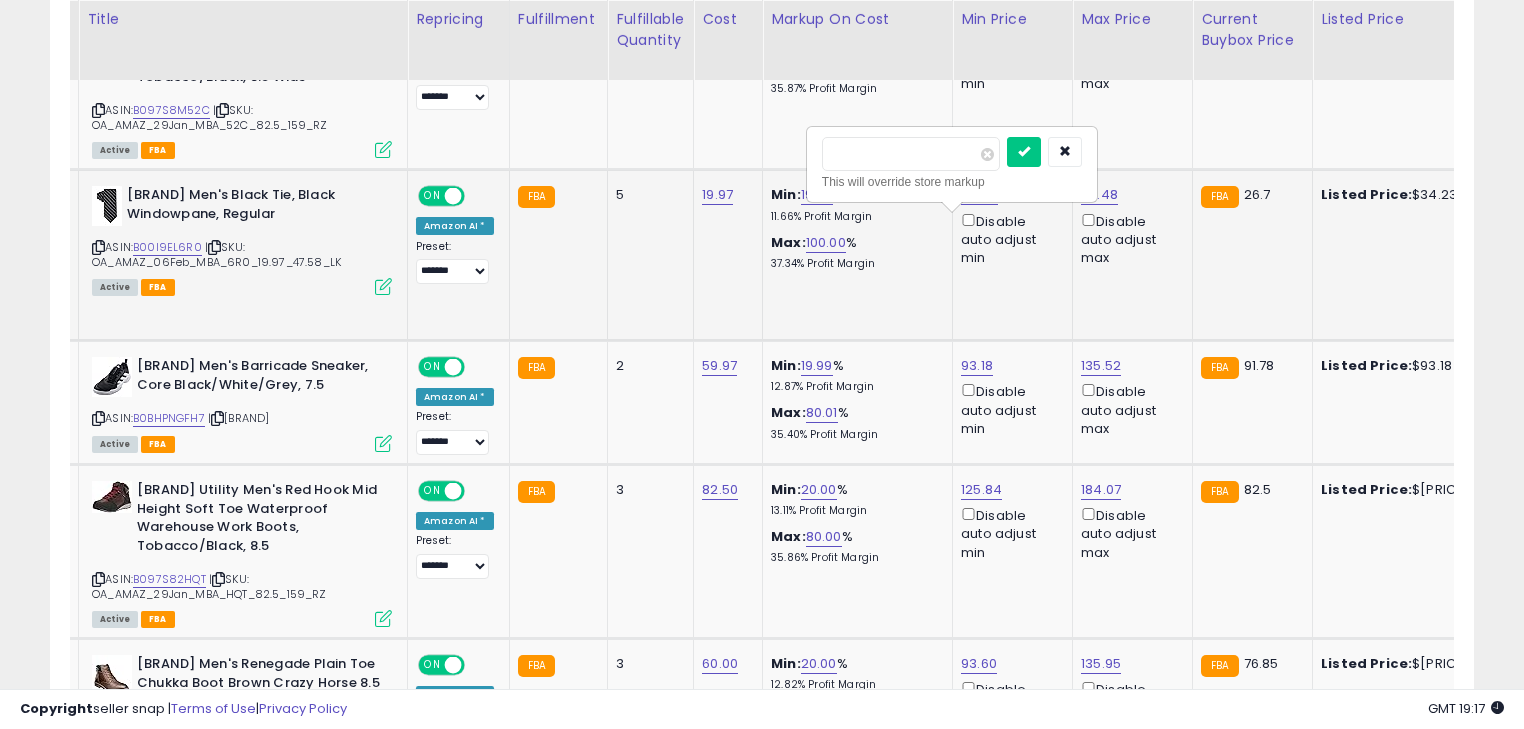 type on "*" 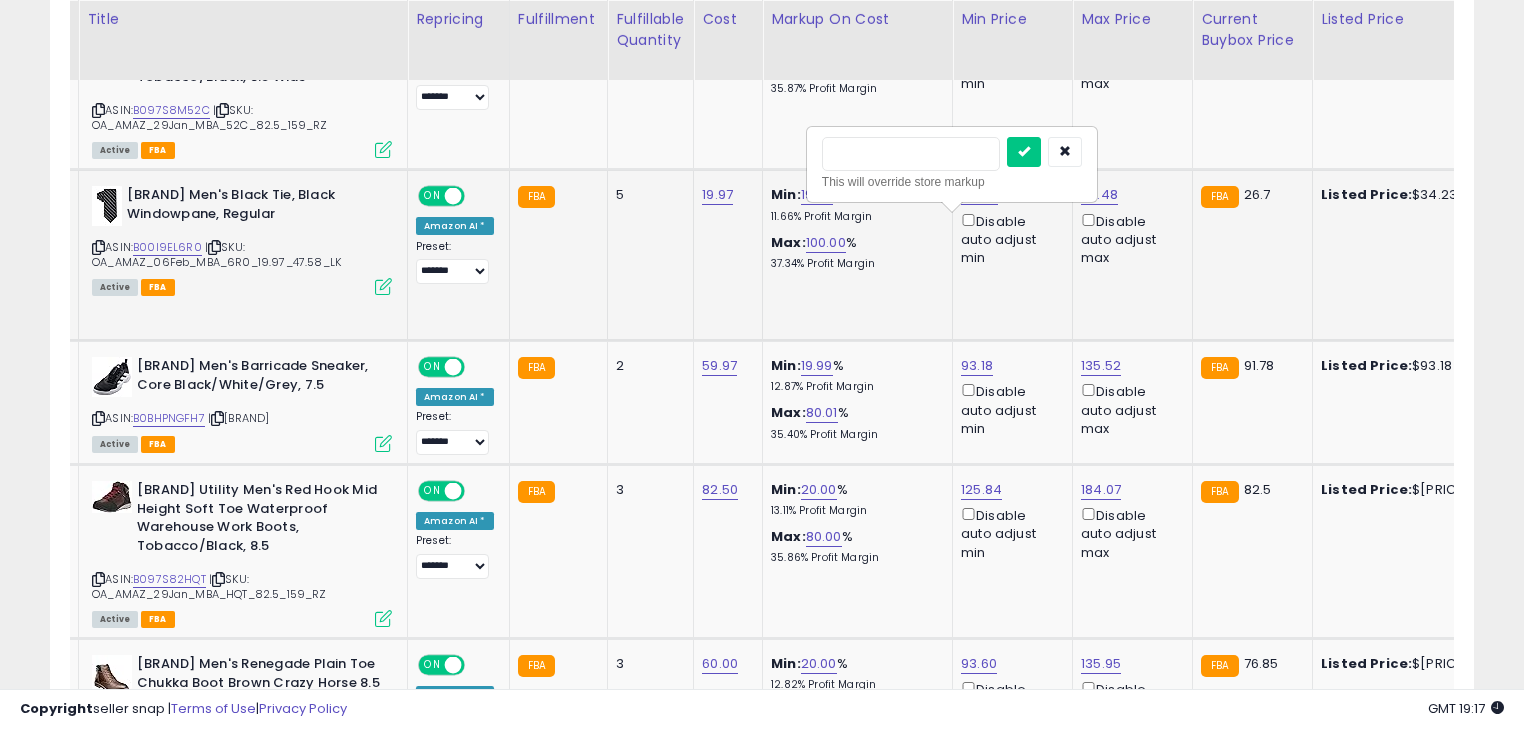 type on "**" 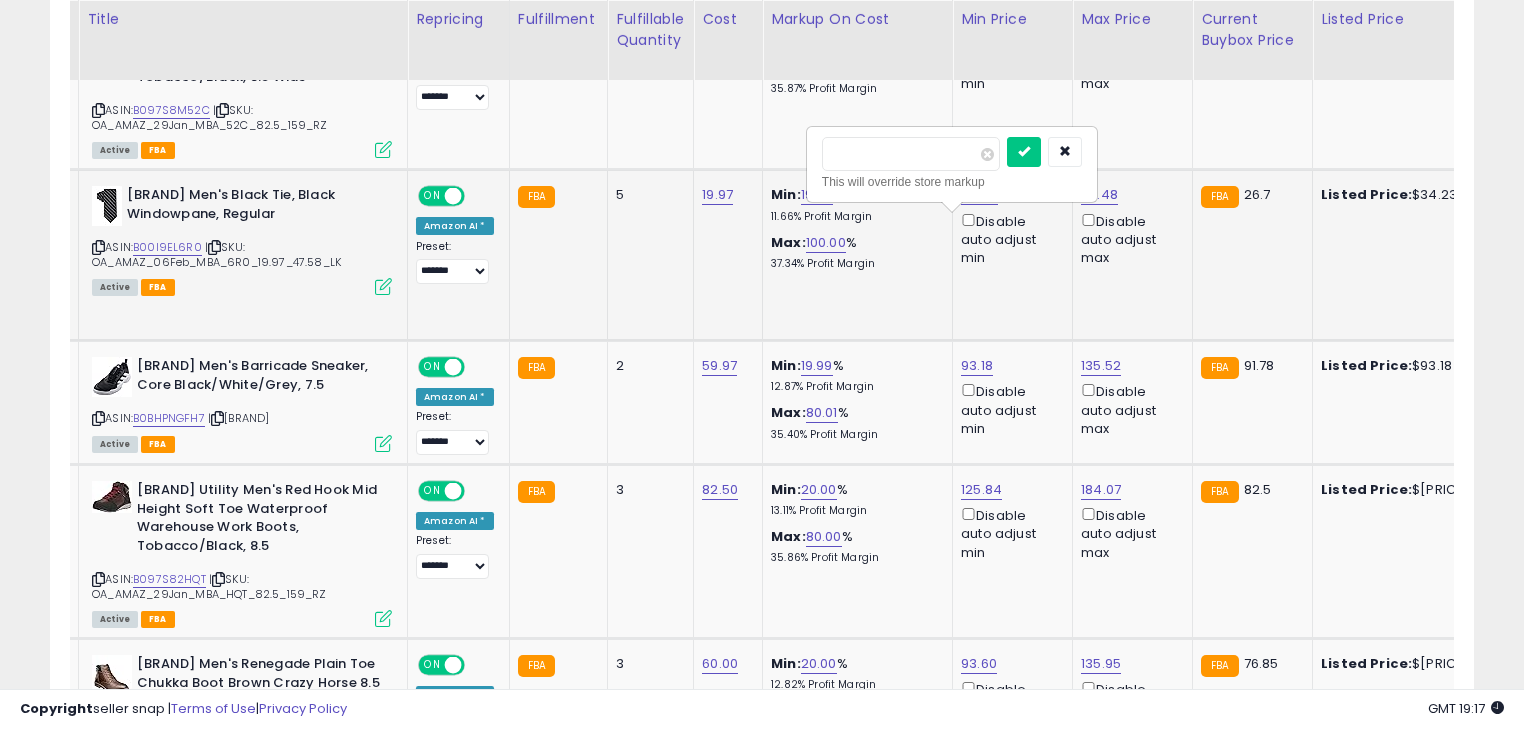click at bounding box center [1024, 152] 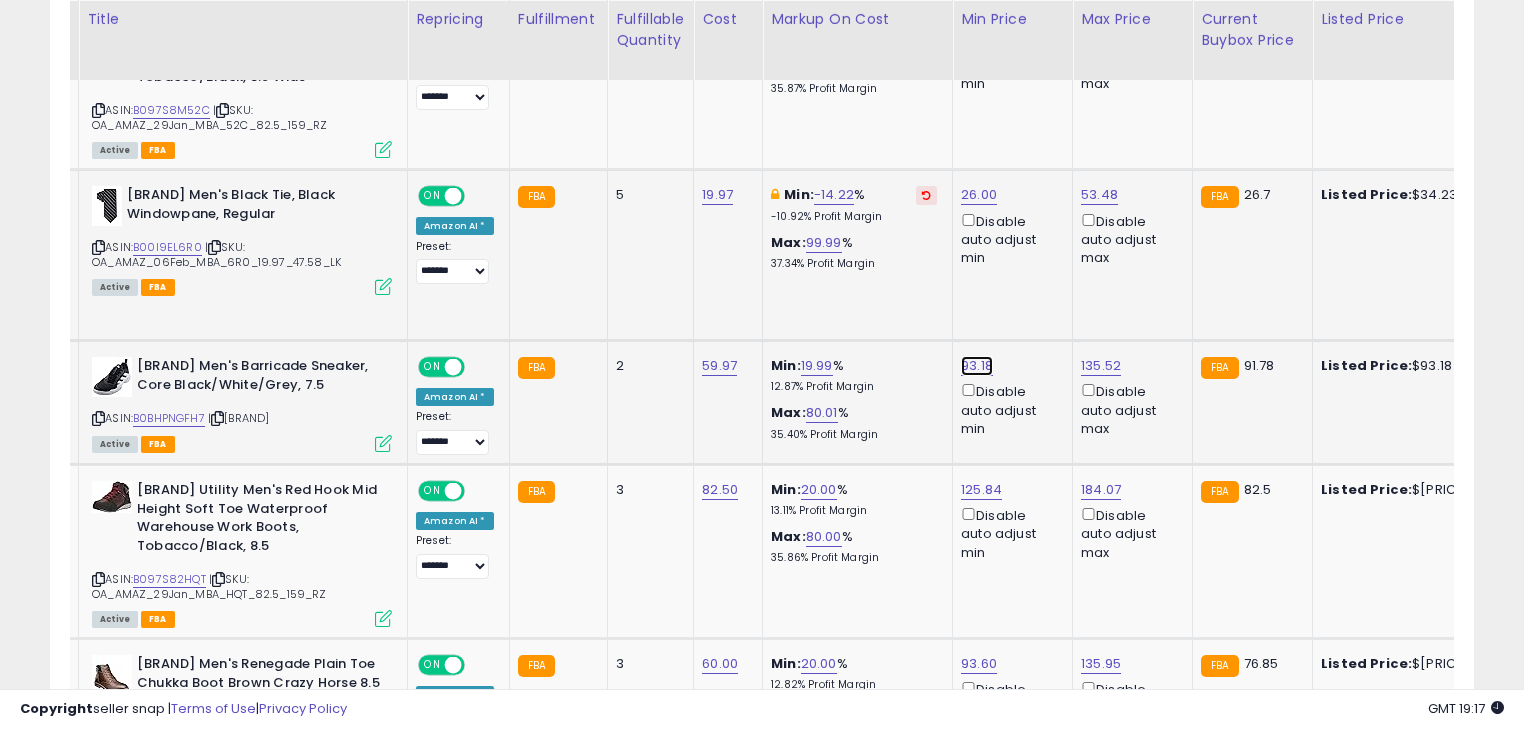 click on "93.18" at bounding box center (981, -473) 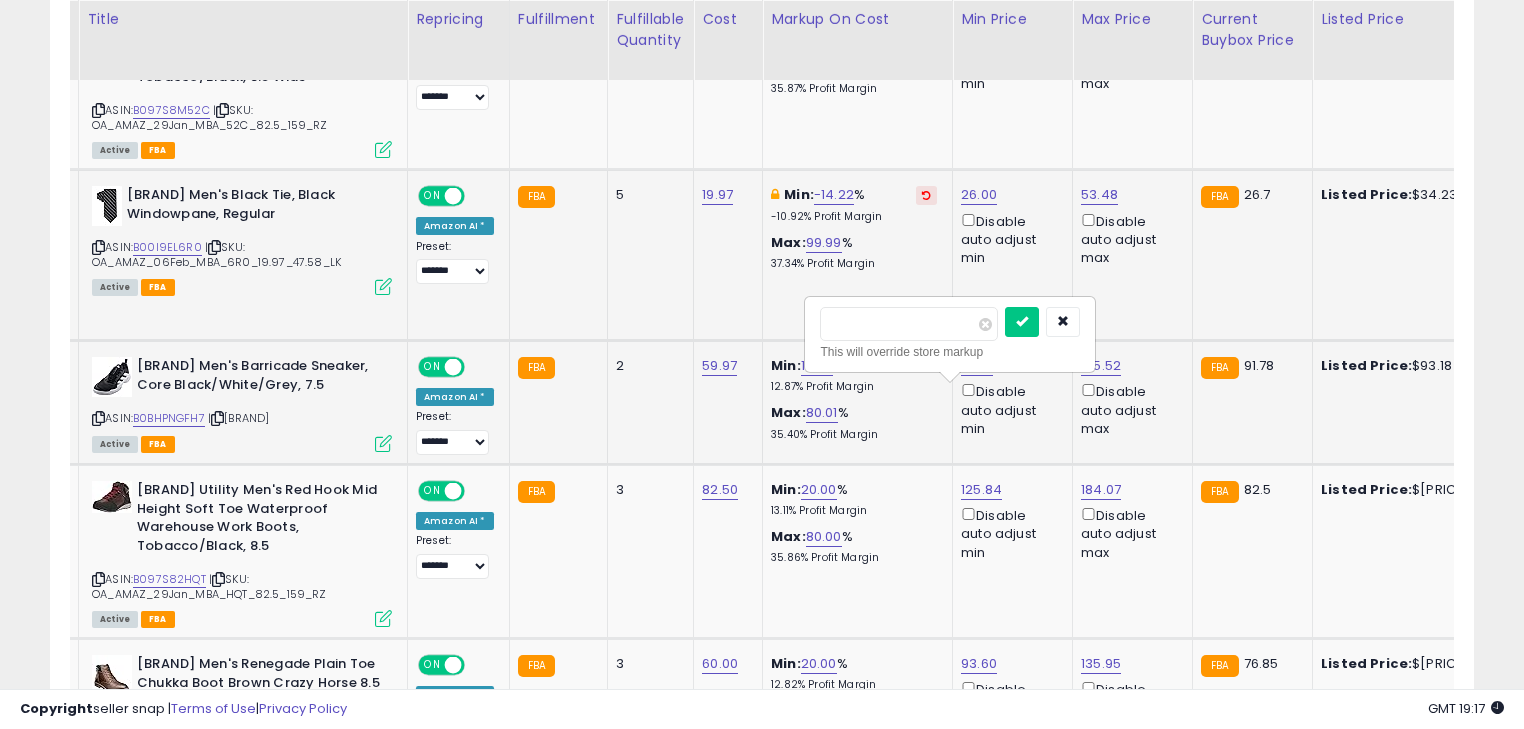 type on "*" 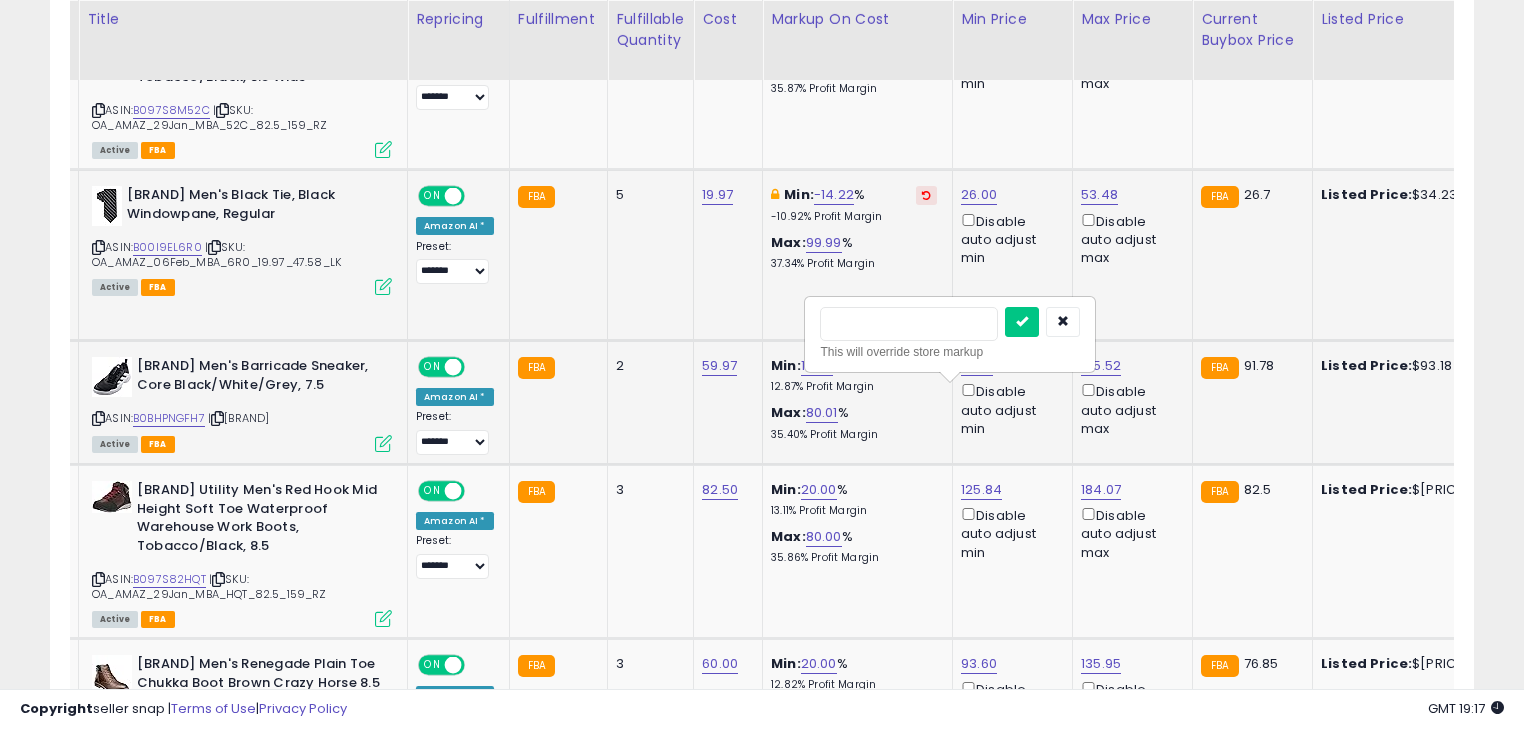 type on "**" 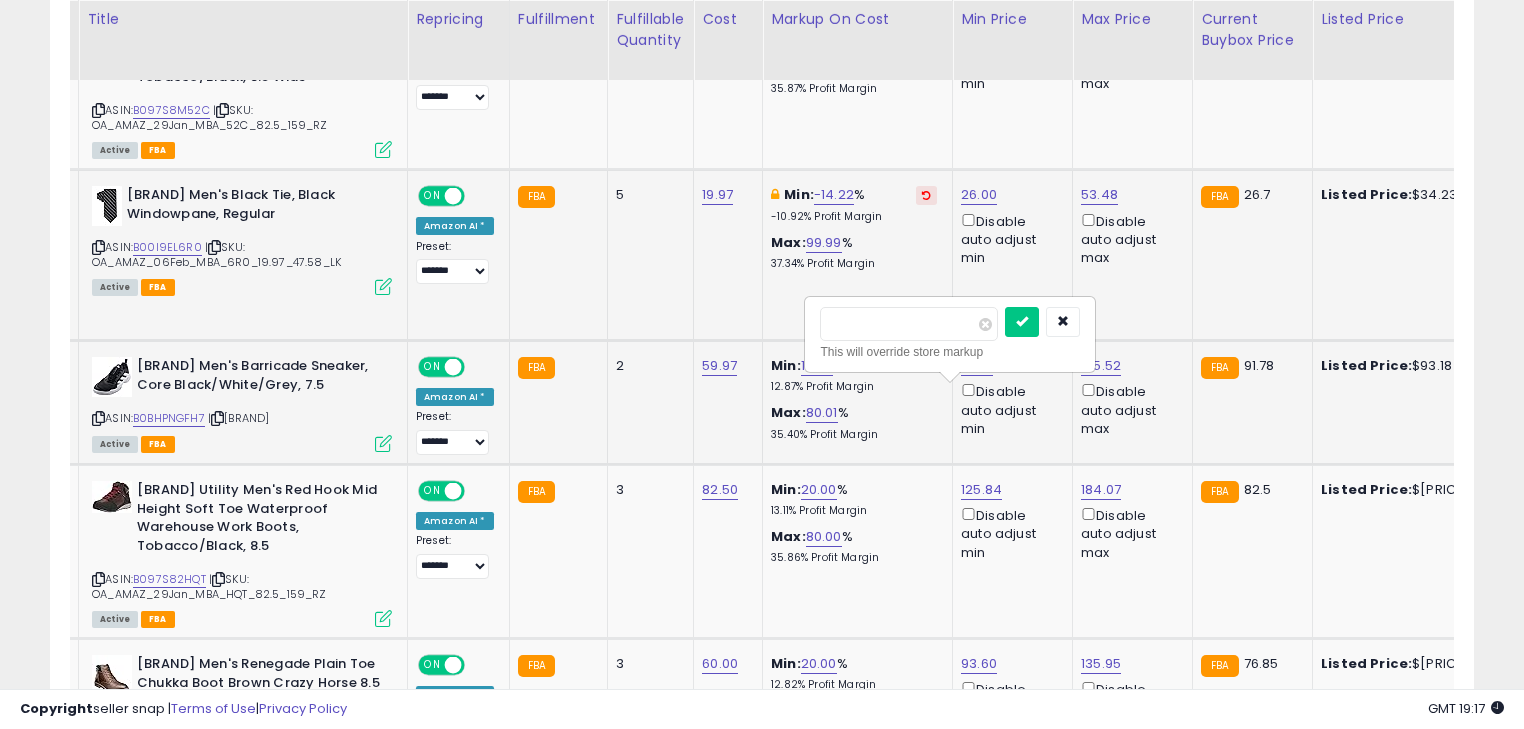 click at bounding box center [1022, 322] 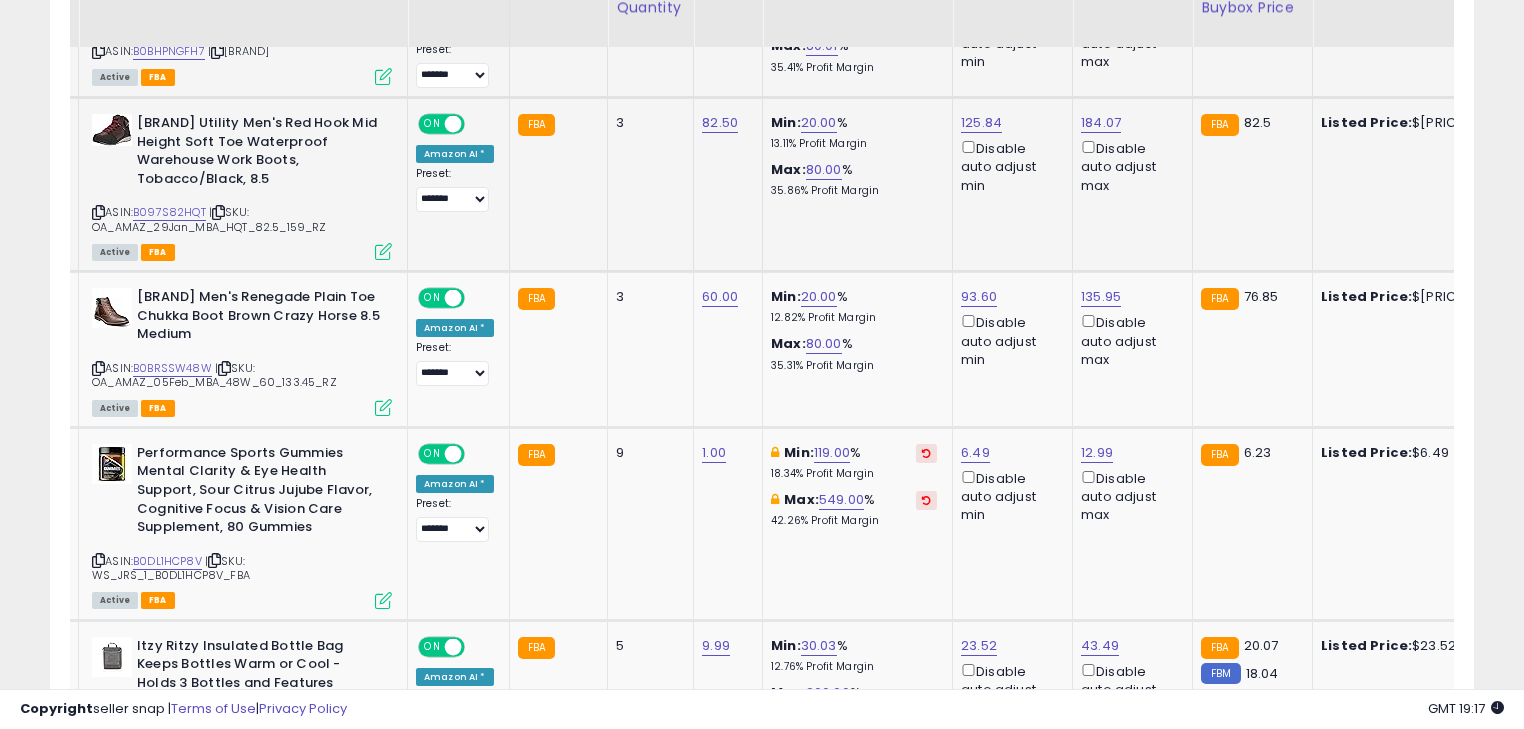scroll, scrollTop: 2047, scrollLeft: 0, axis: vertical 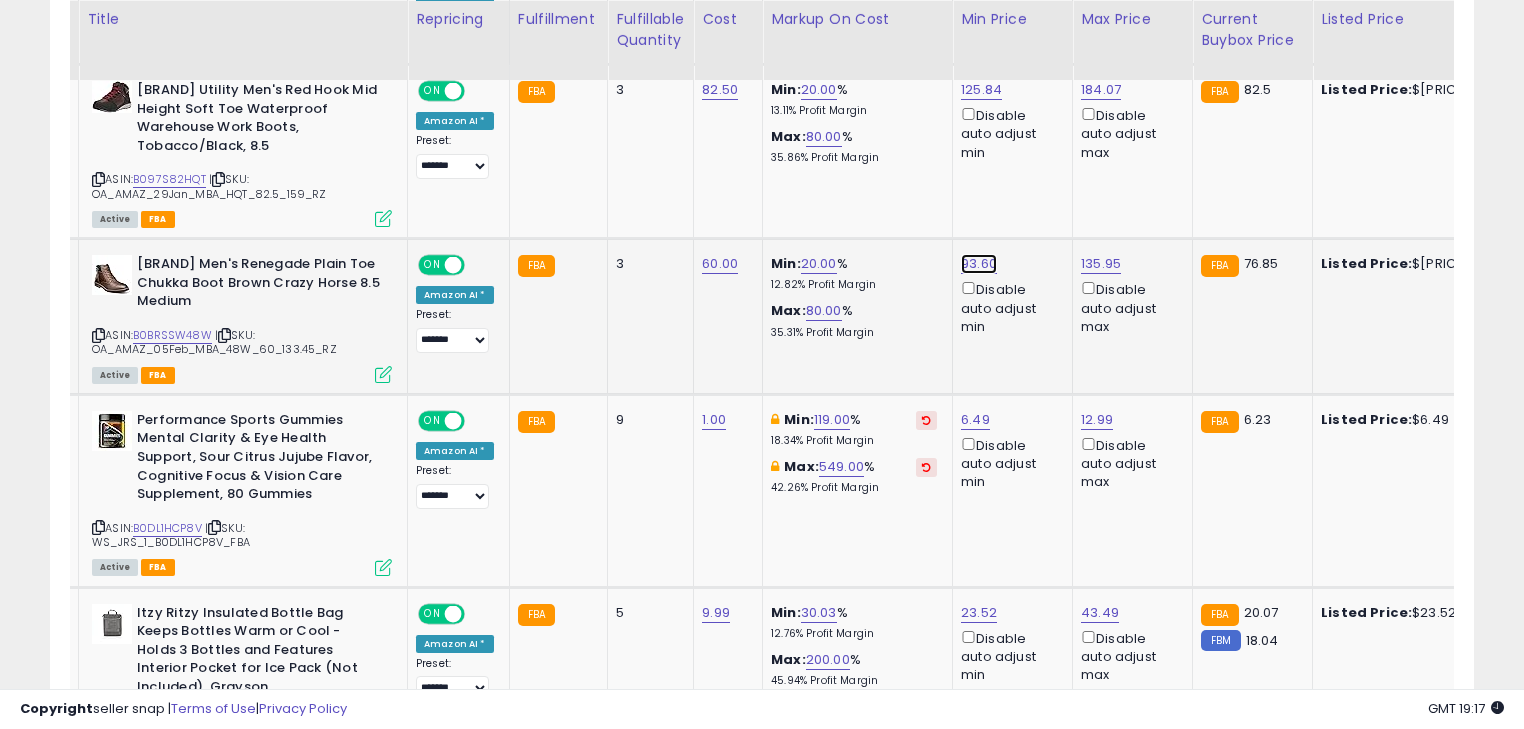click on "93.60" at bounding box center [981, -873] 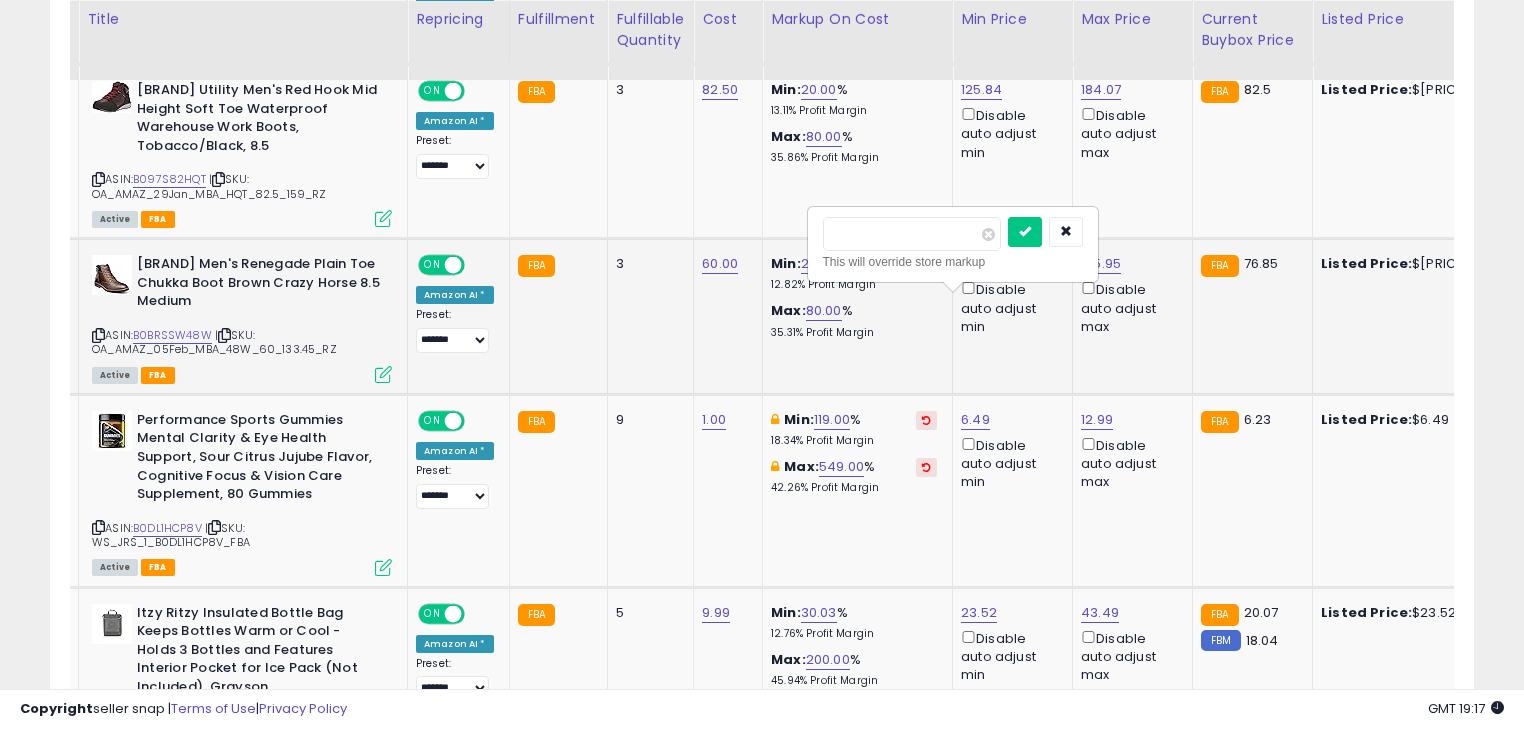 type on "*" 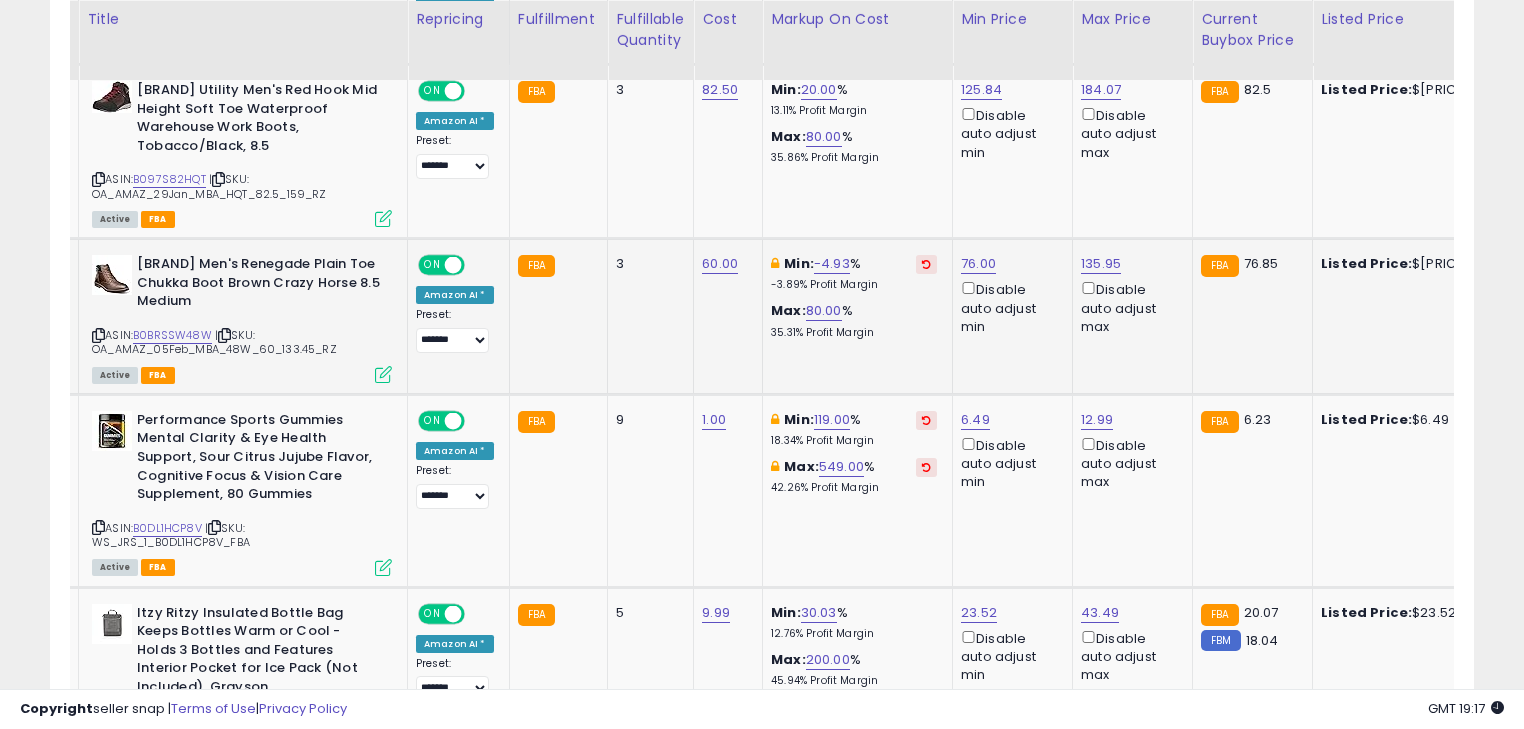 scroll, scrollTop: 2127, scrollLeft: 0, axis: vertical 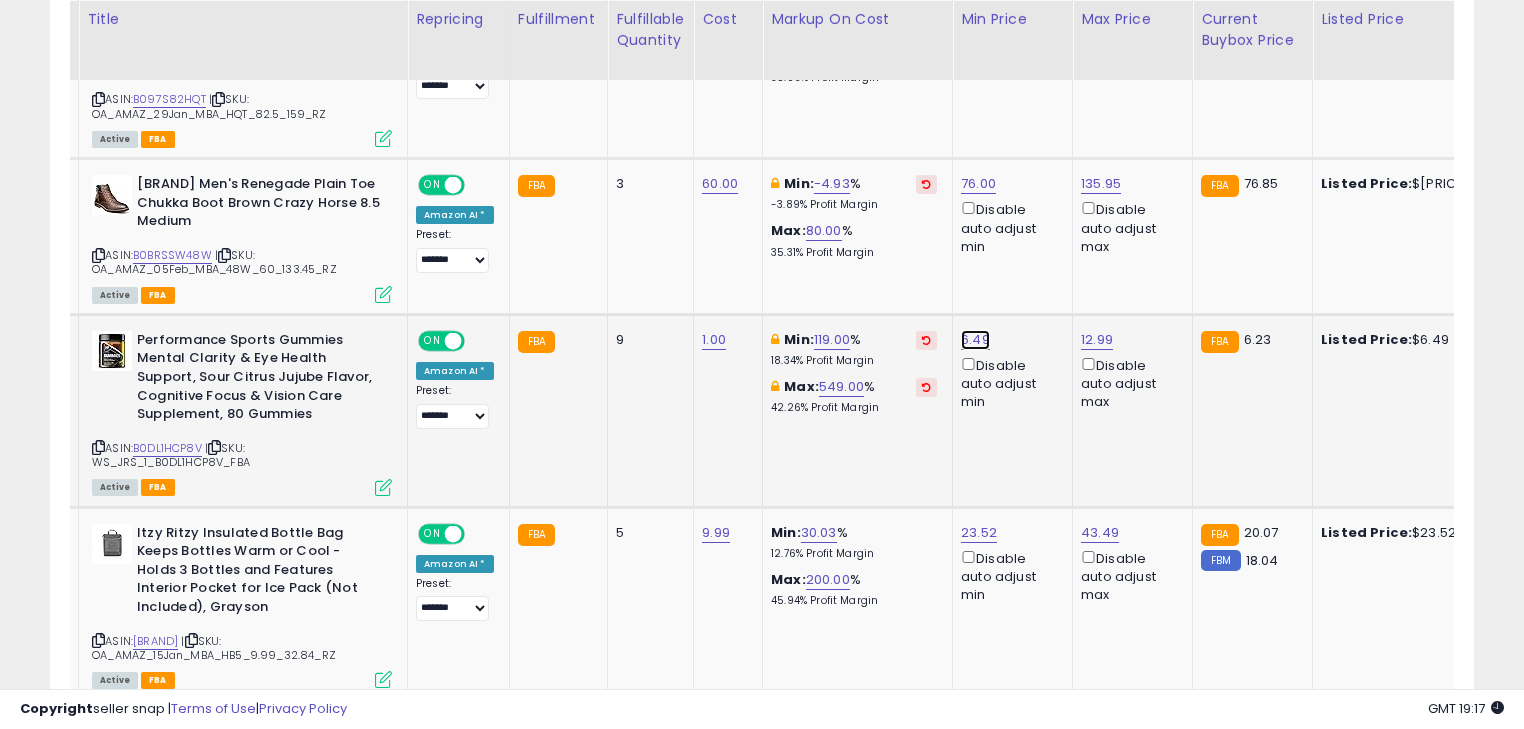 click on "6.49" at bounding box center [981, -953] 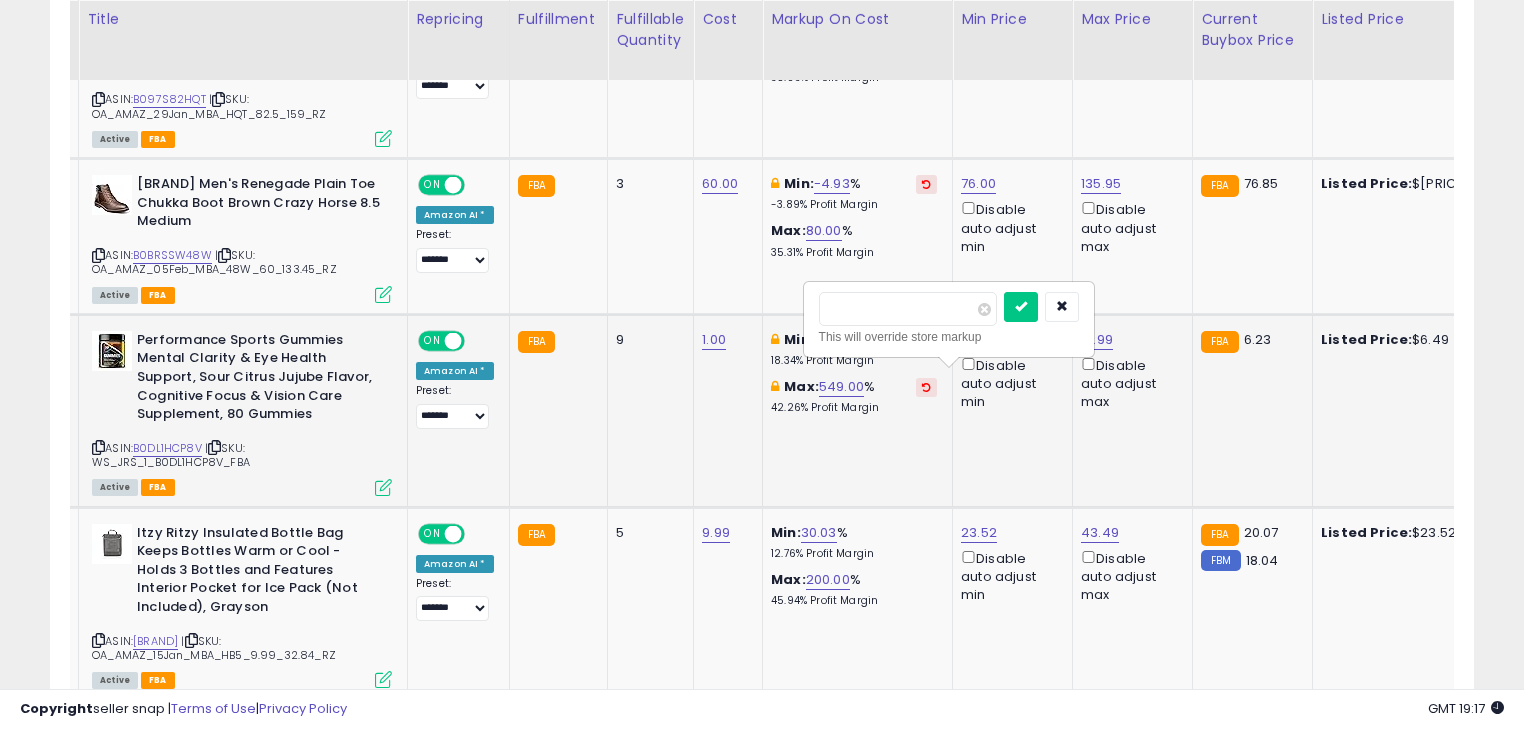 type on "*" 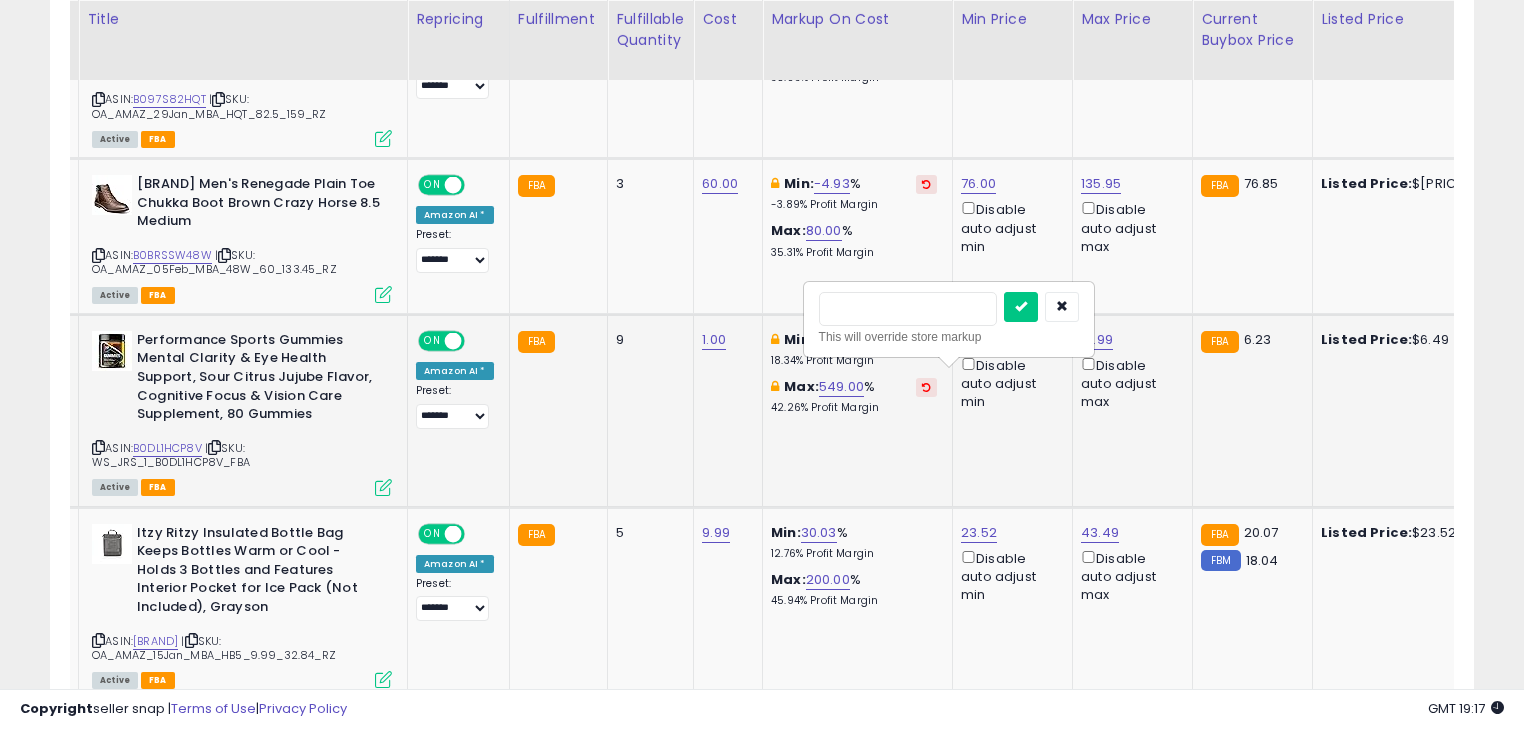 type on "*" 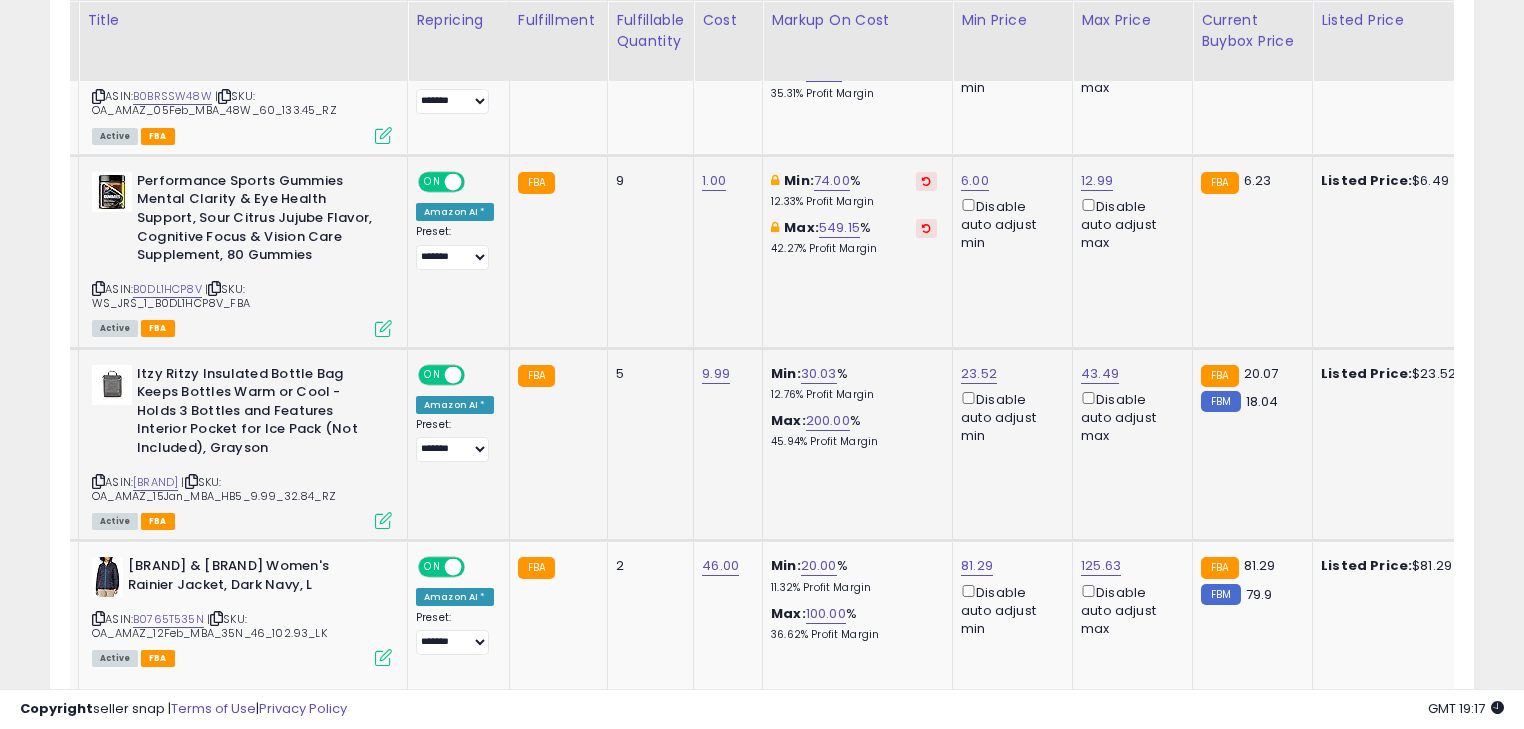 scroll, scrollTop: 2287, scrollLeft: 0, axis: vertical 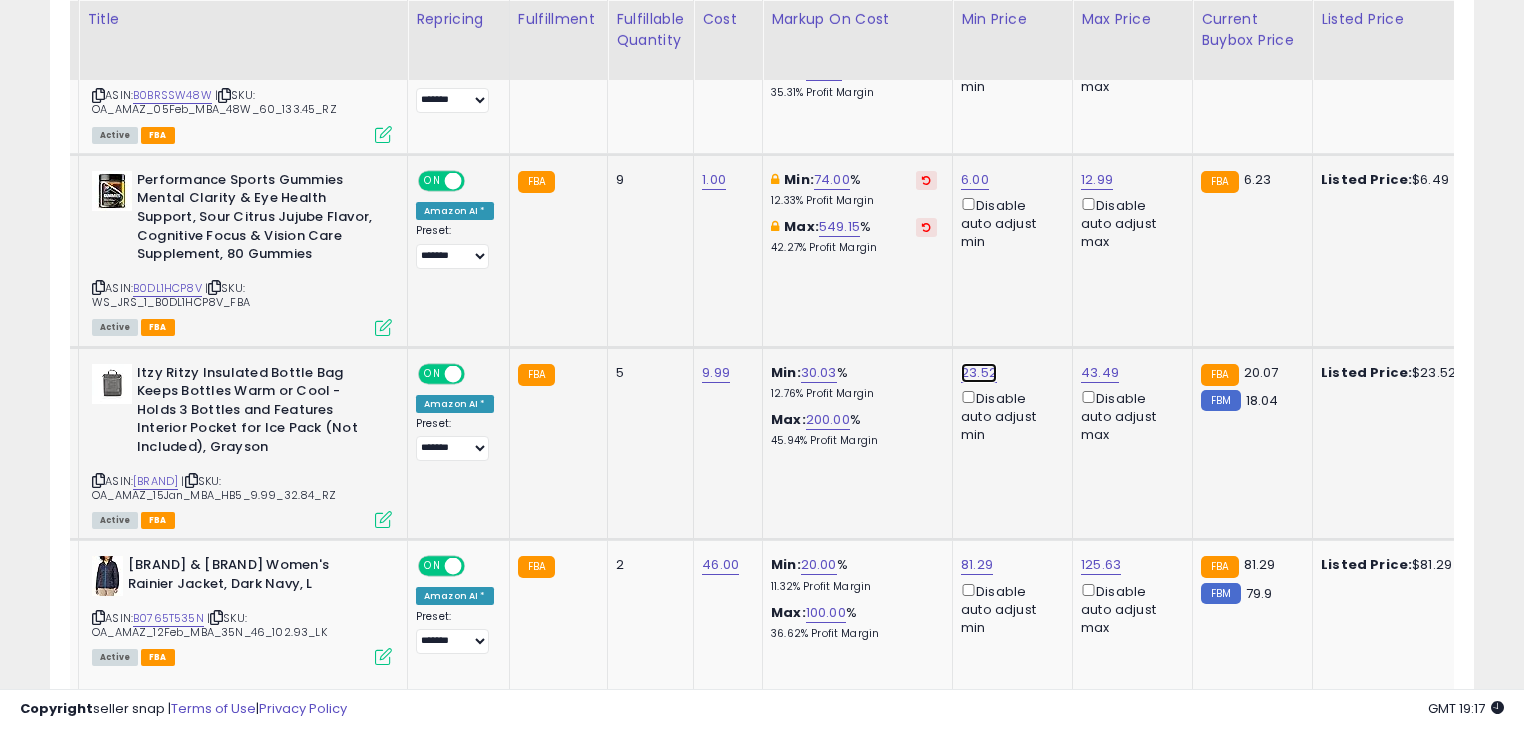 click on "23.52" at bounding box center [981, -1113] 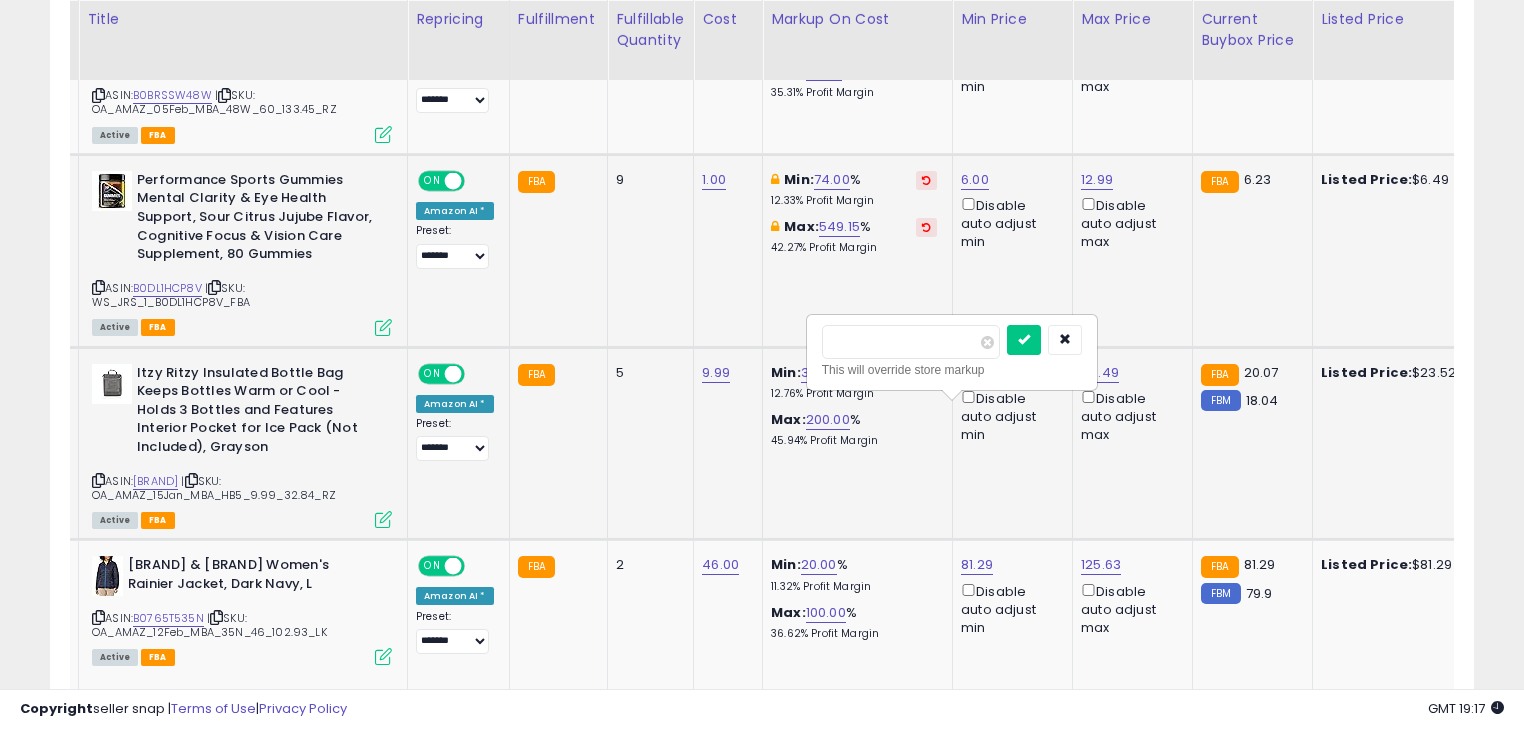 type on "*" 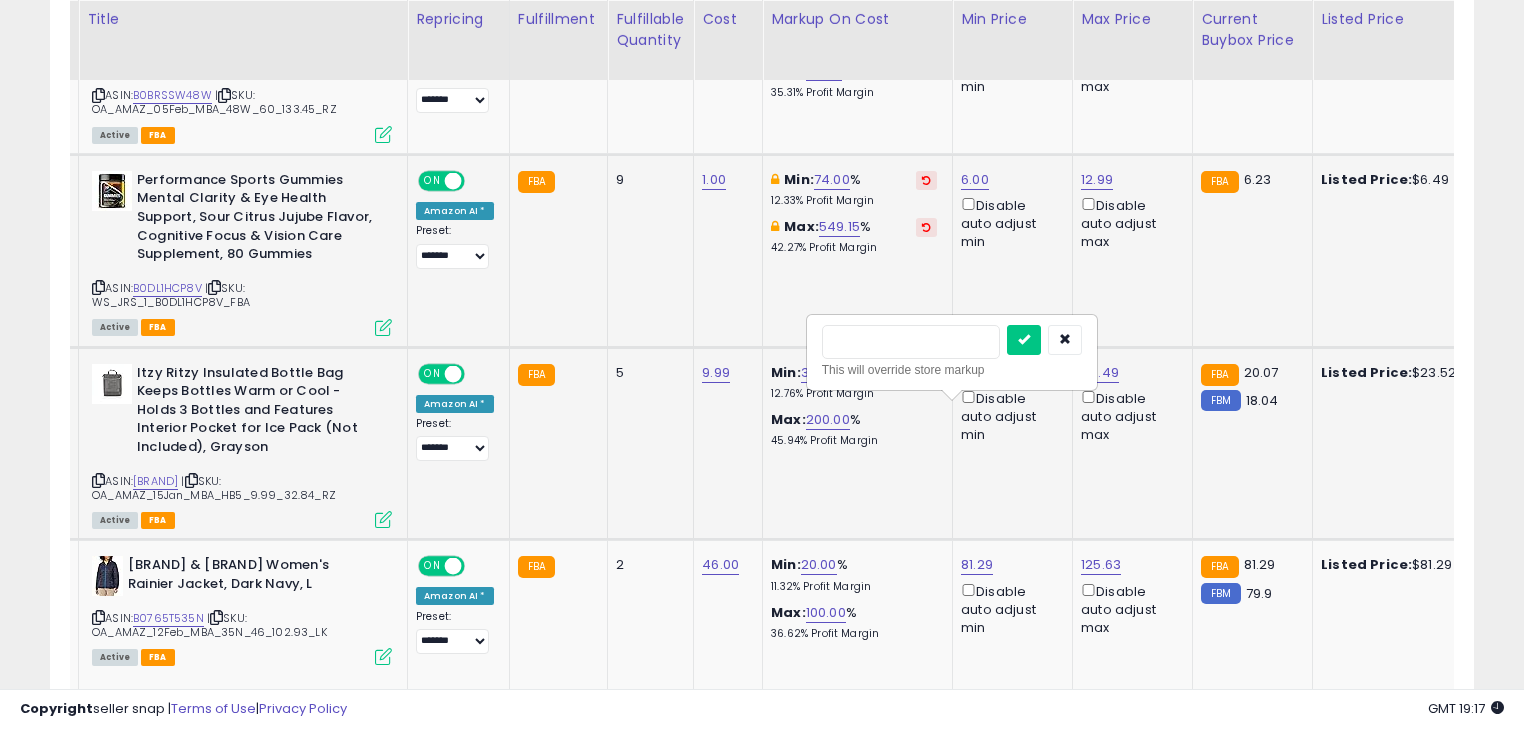 type on "**" 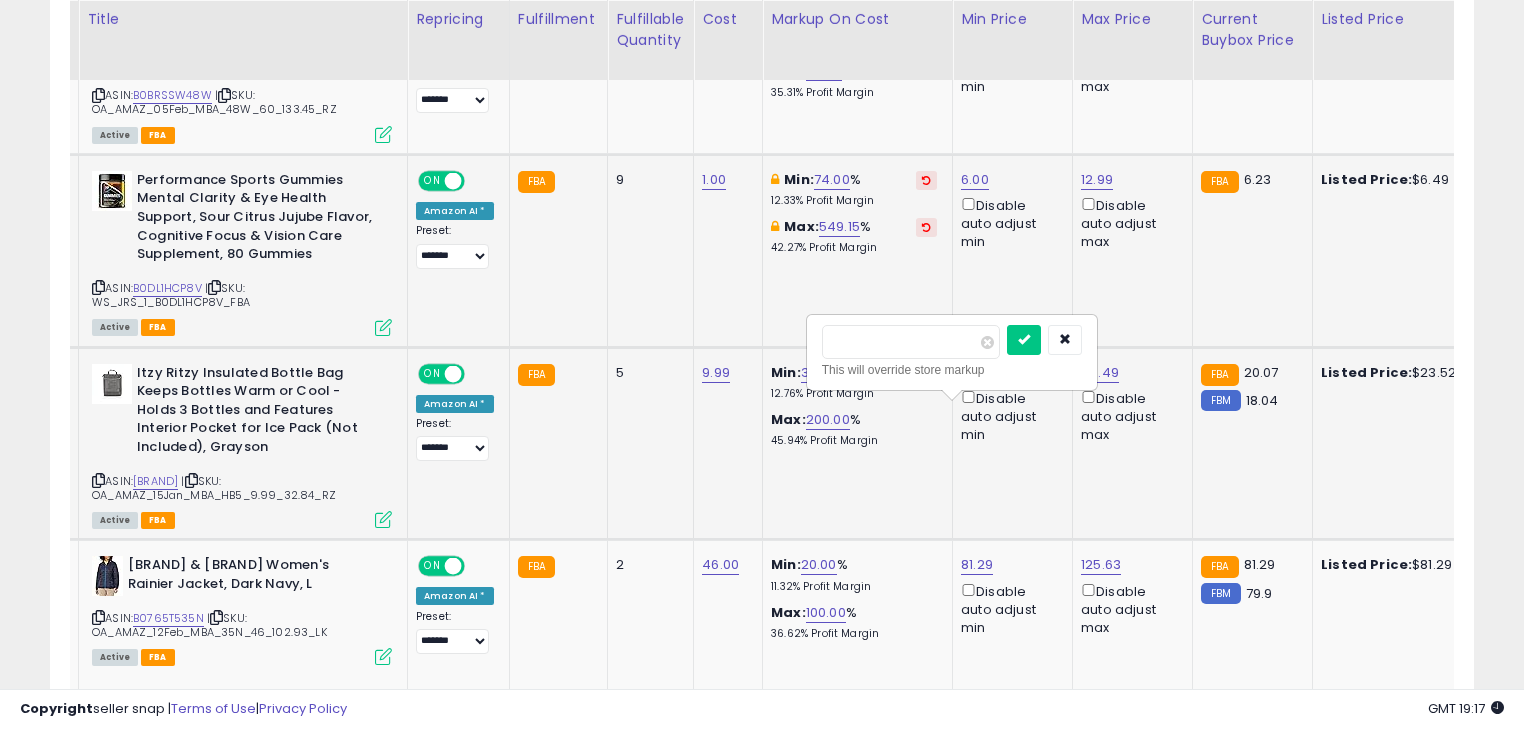 click at bounding box center [1024, 340] 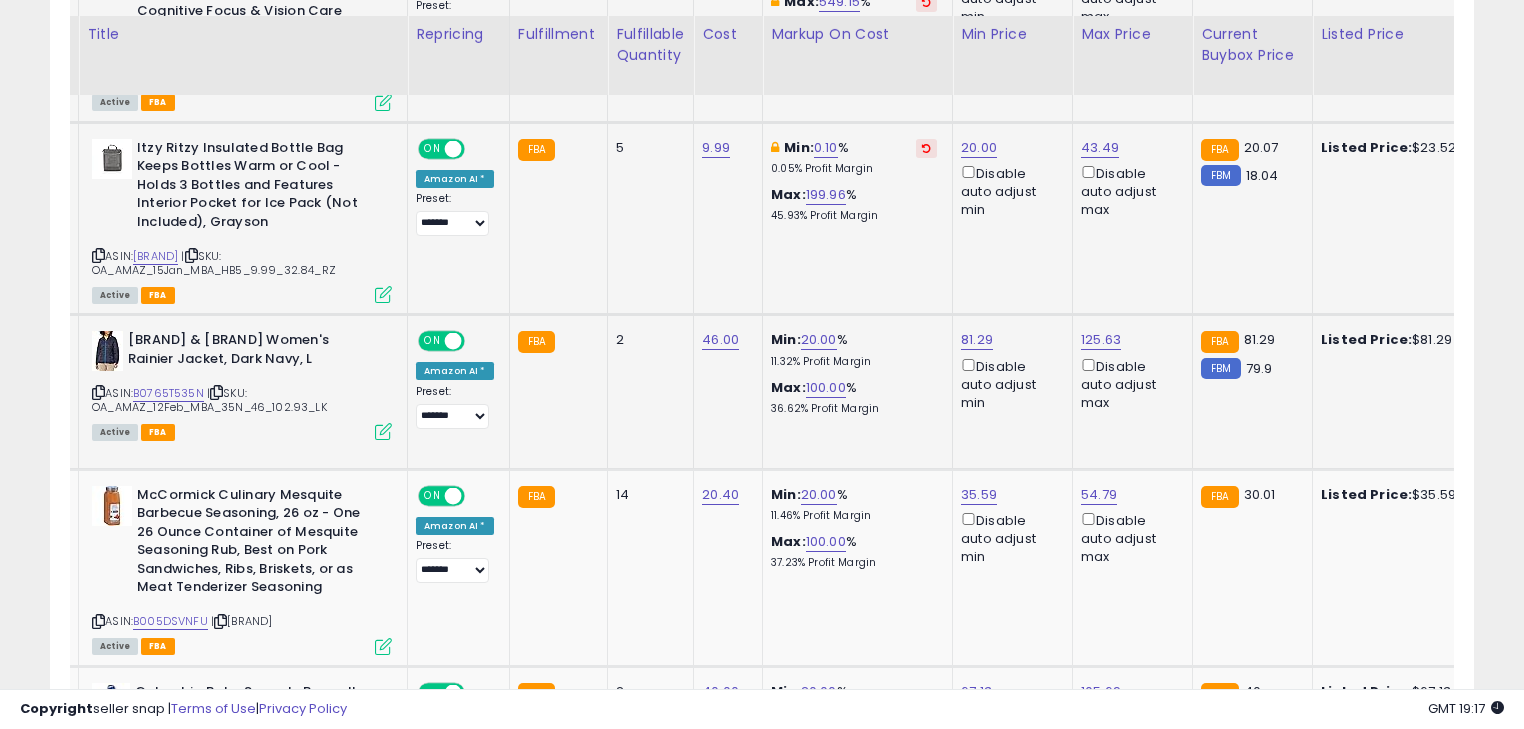 scroll, scrollTop: 2527, scrollLeft: 0, axis: vertical 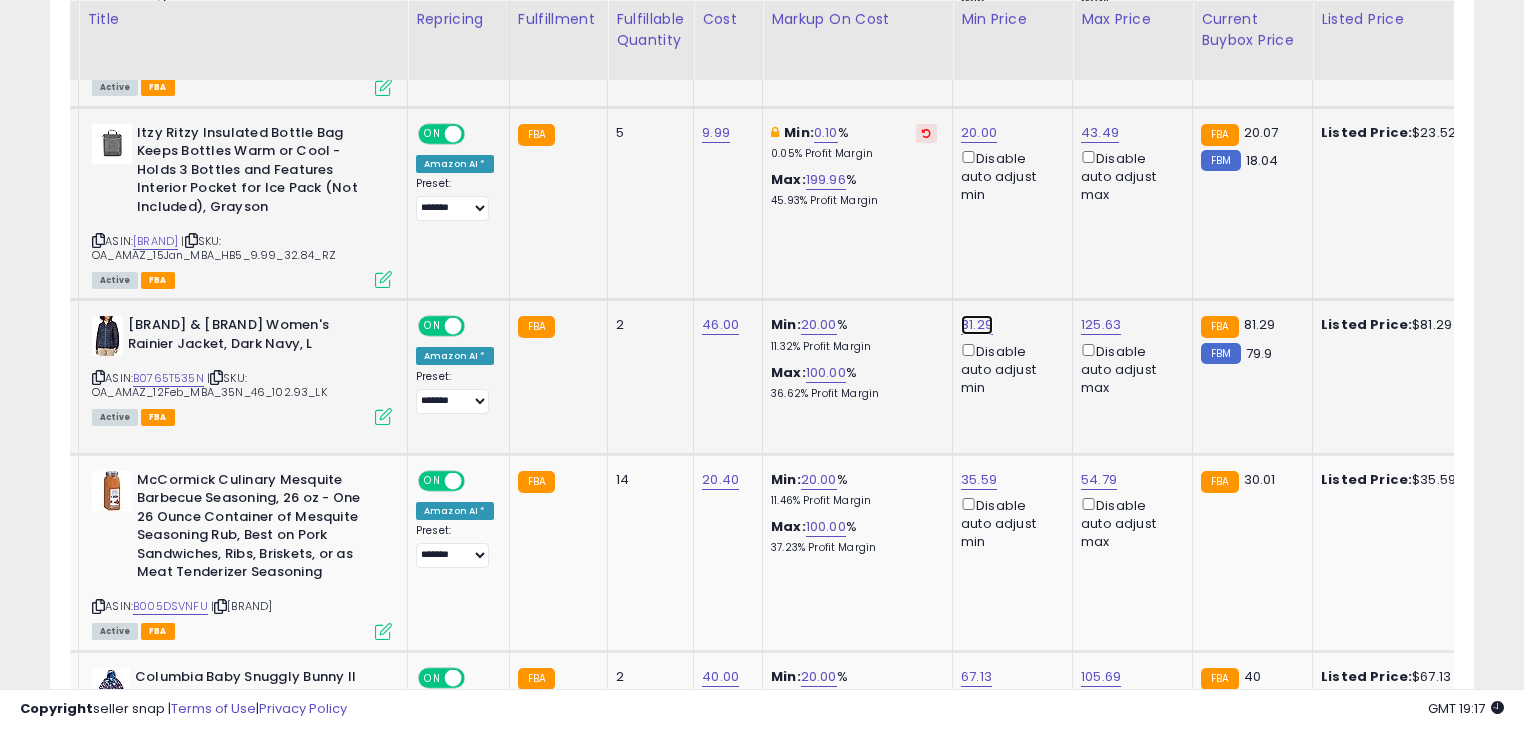 click on "81.29" at bounding box center [981, -1353] 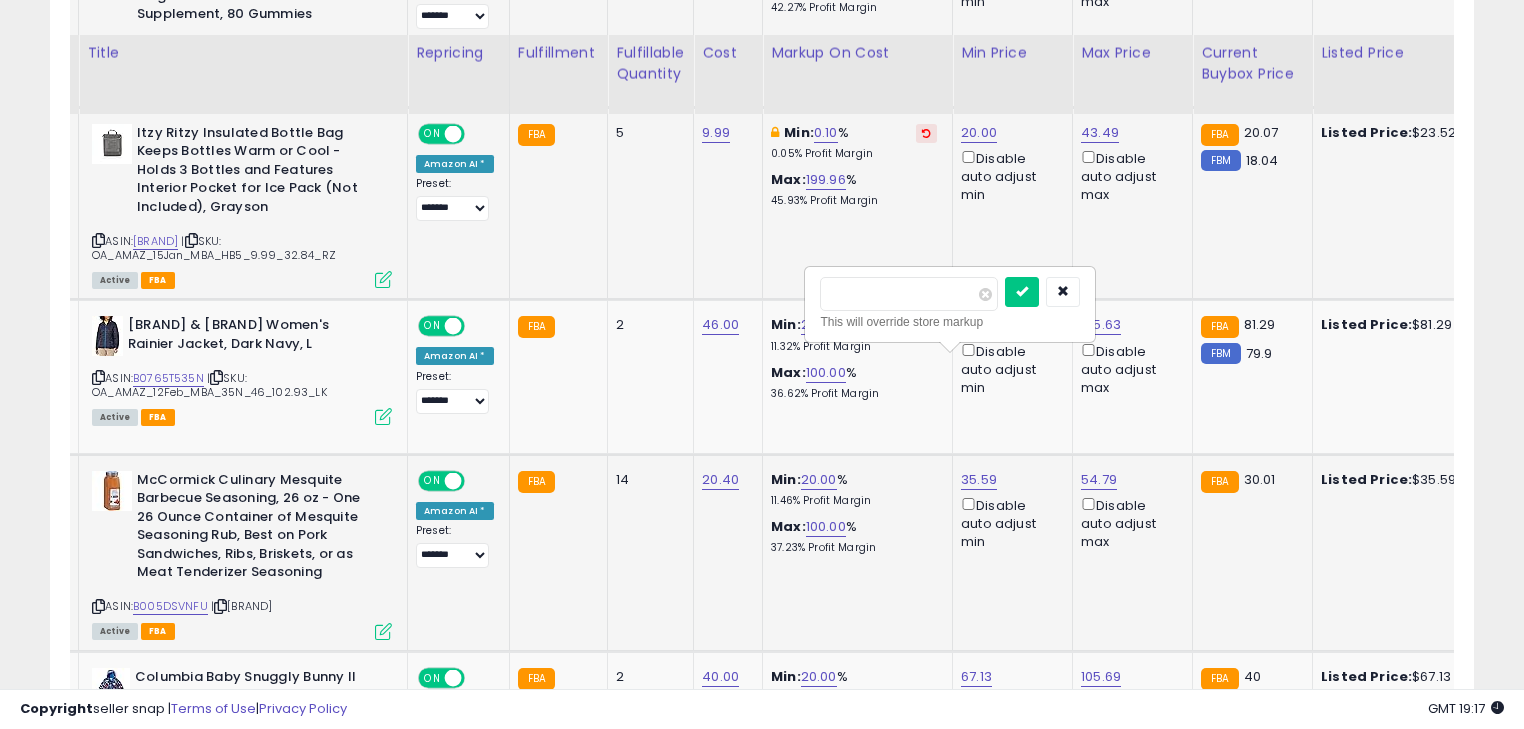 scroll, scrollTop: 2607, scrollLeft: 0, axis: vertical 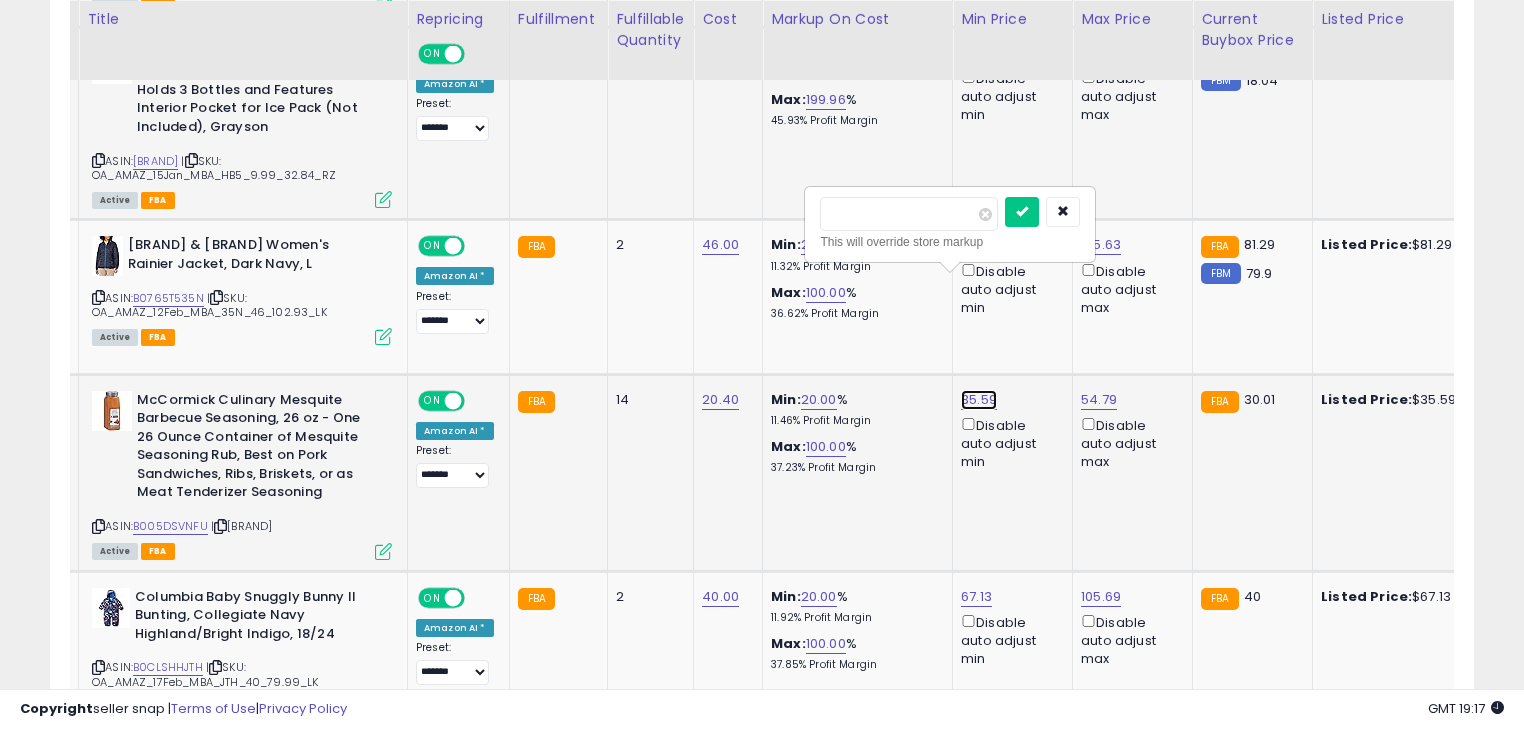 click on "35.59" at bounding box center (981, -1433) 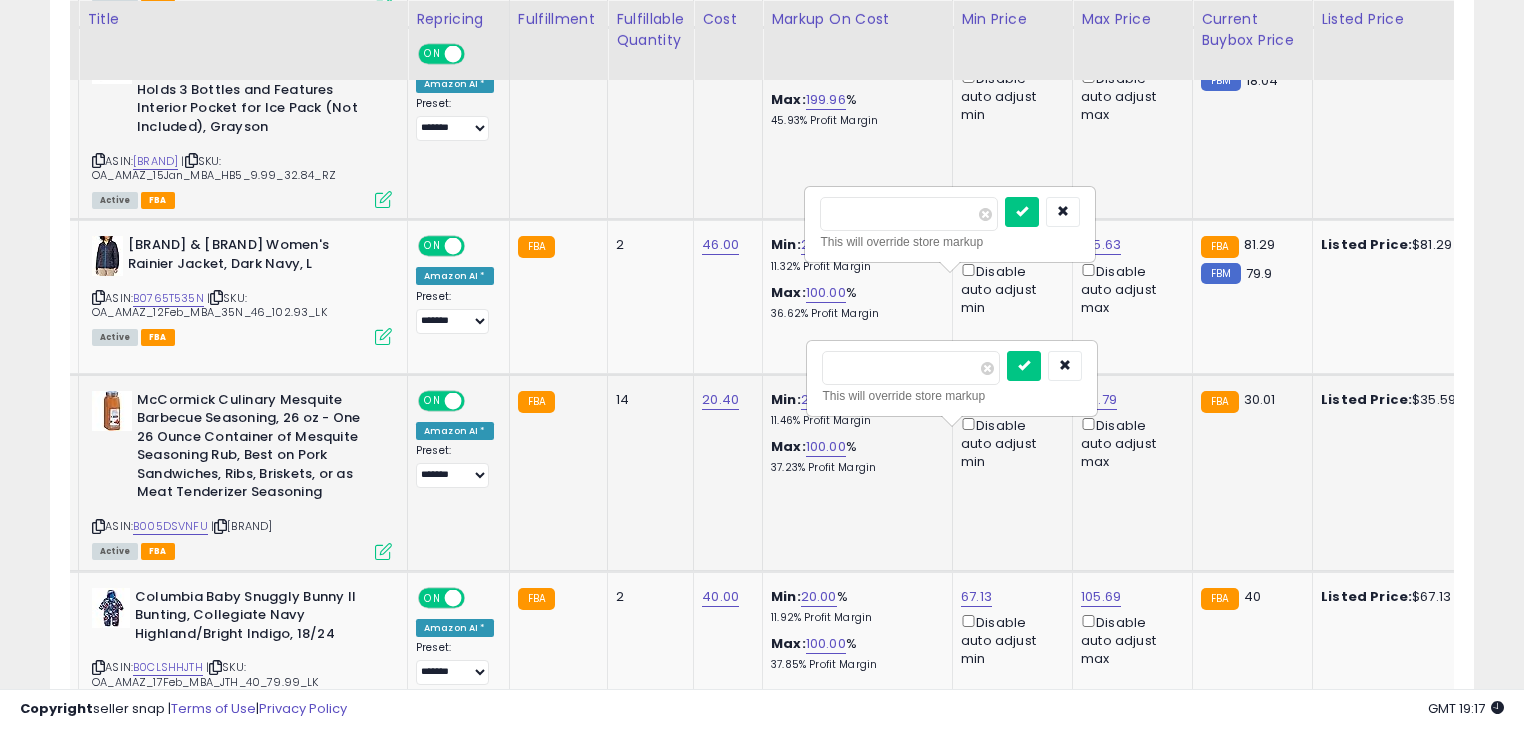type on "*" 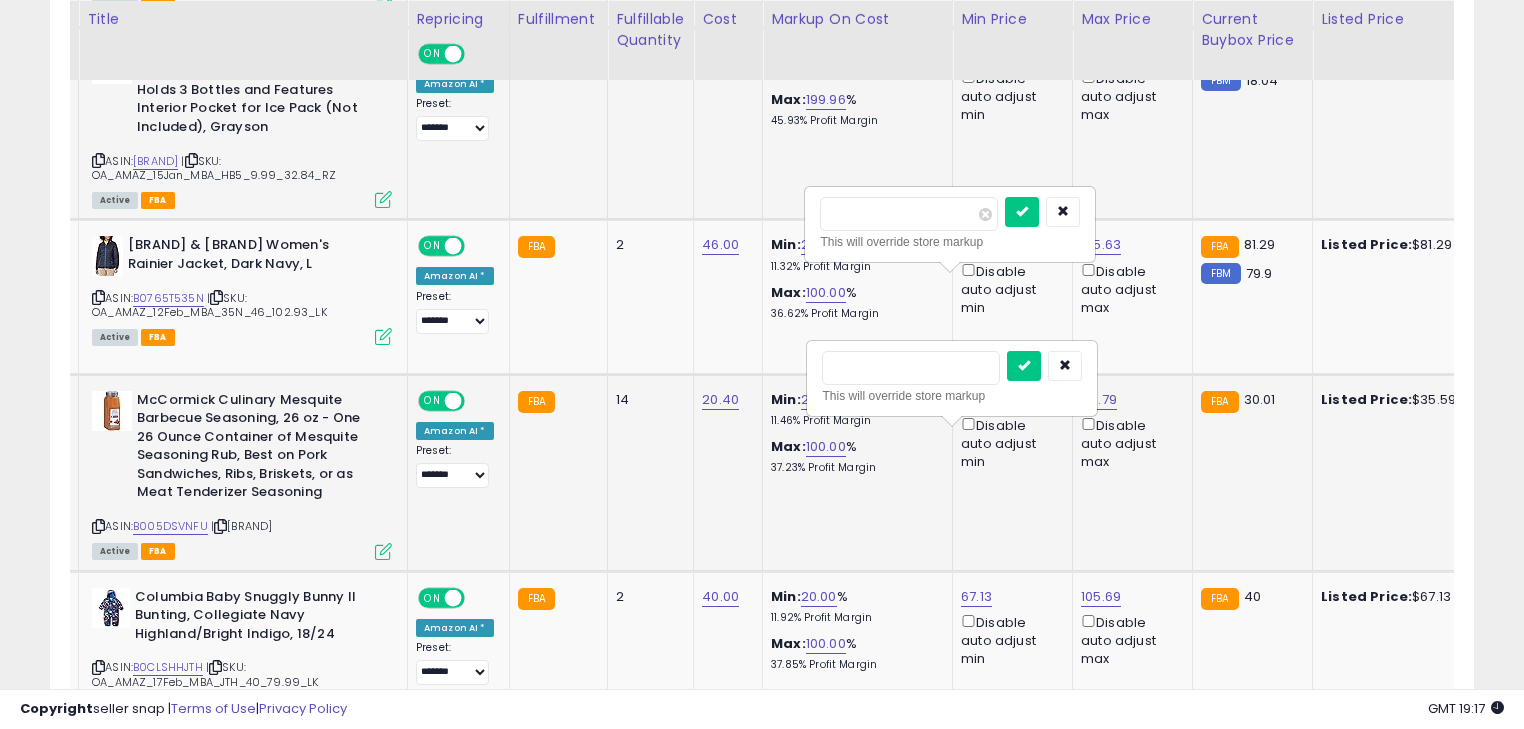 type on "**" 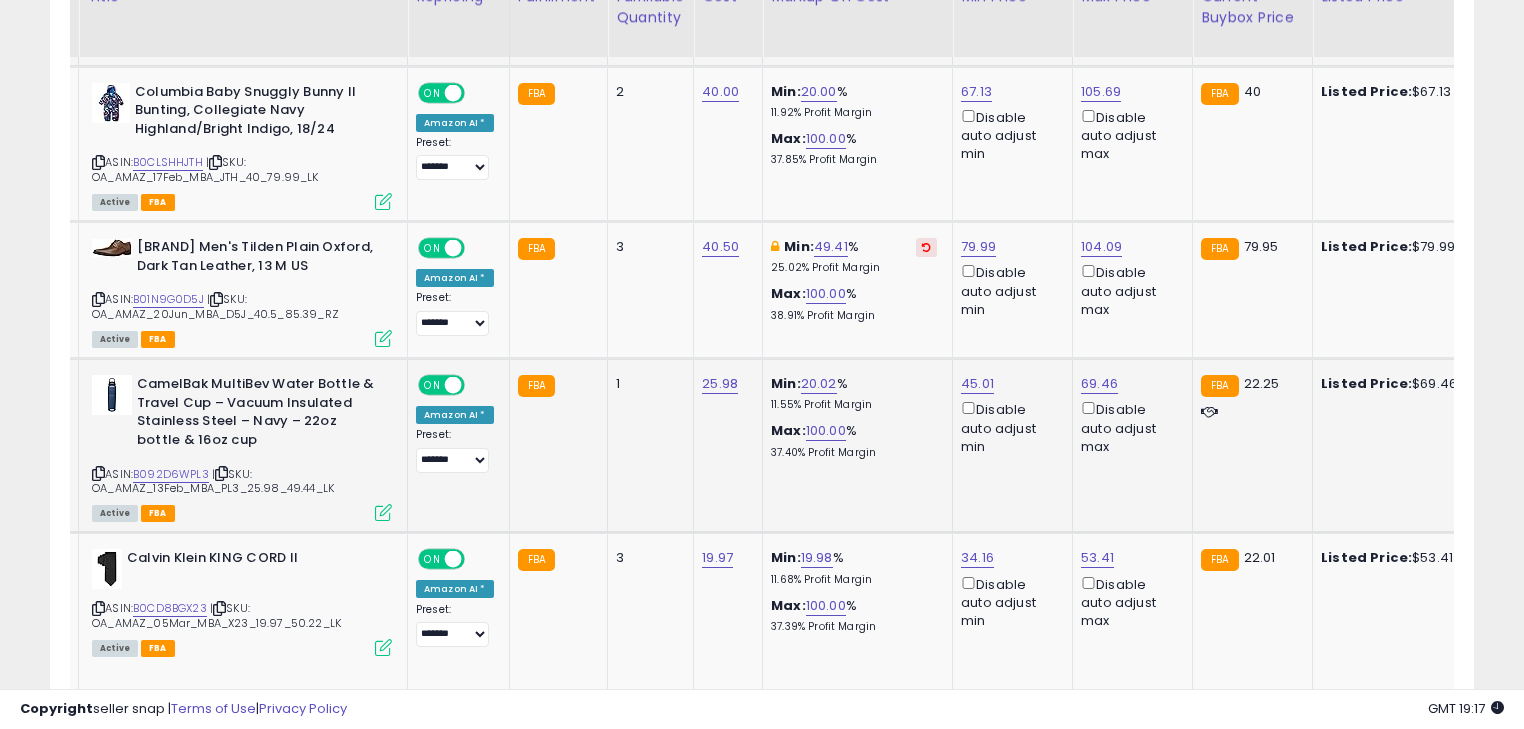 scroll, scrollTop: 3087, scrollLeft: 0, axis: vertical 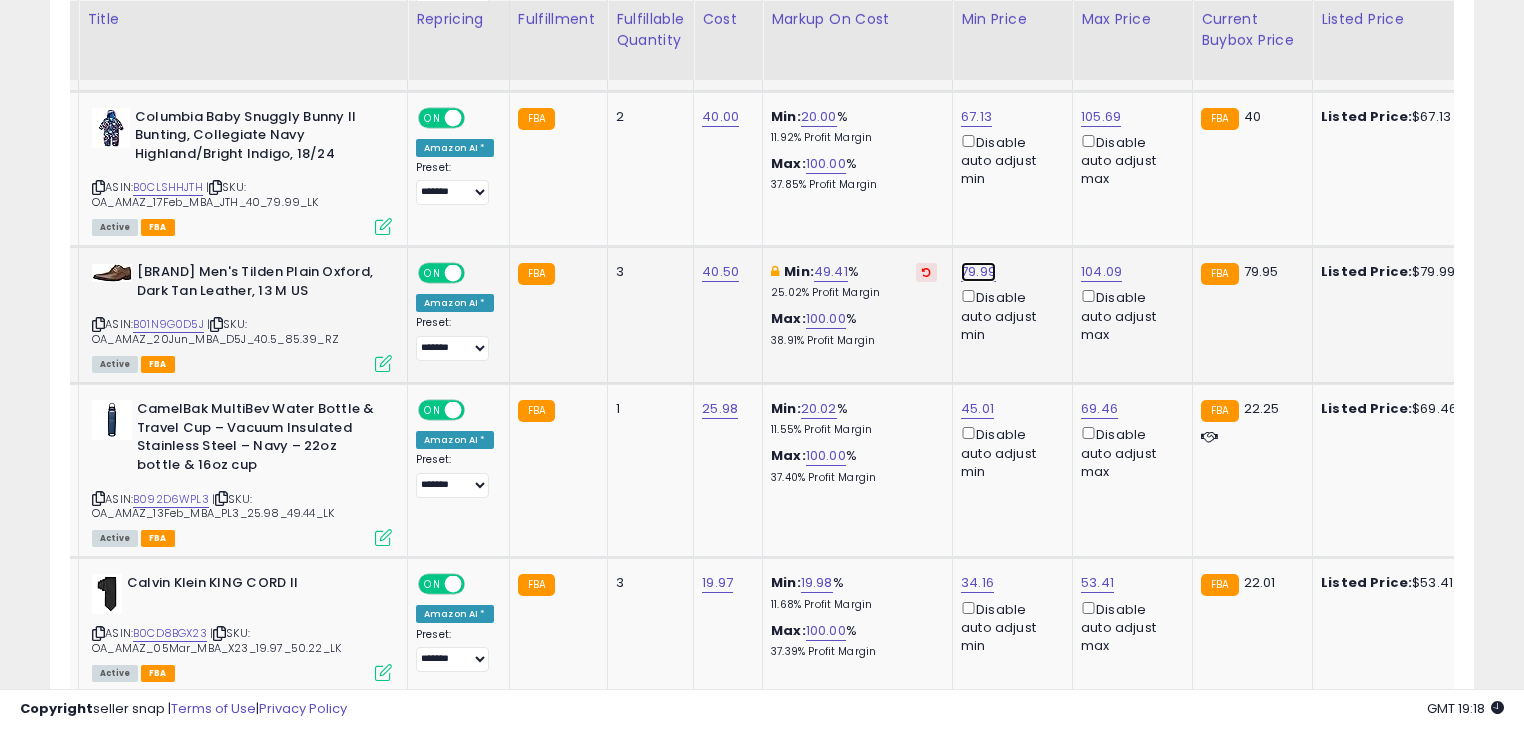 click on "79.99" at bounding box center (981, -1913) 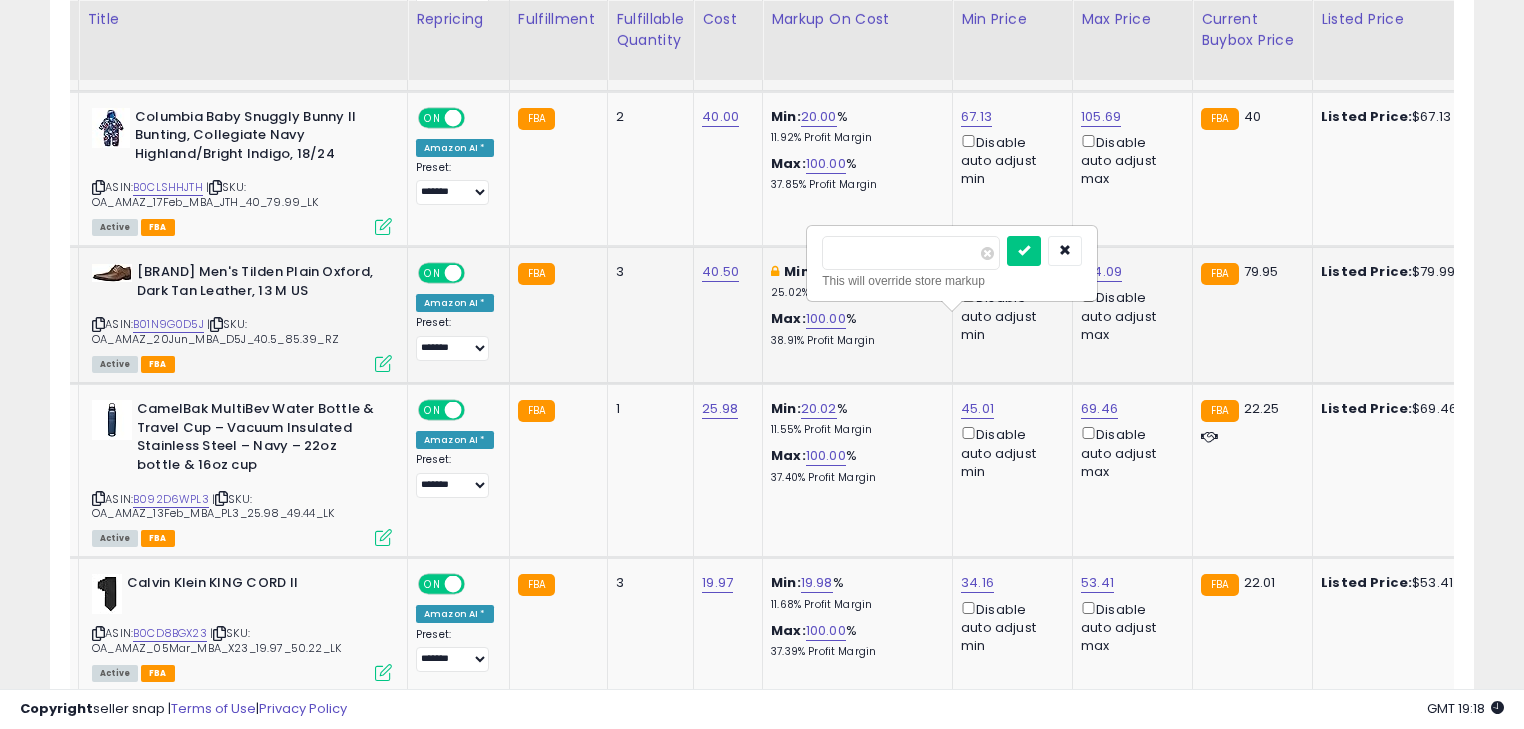 type on "*" 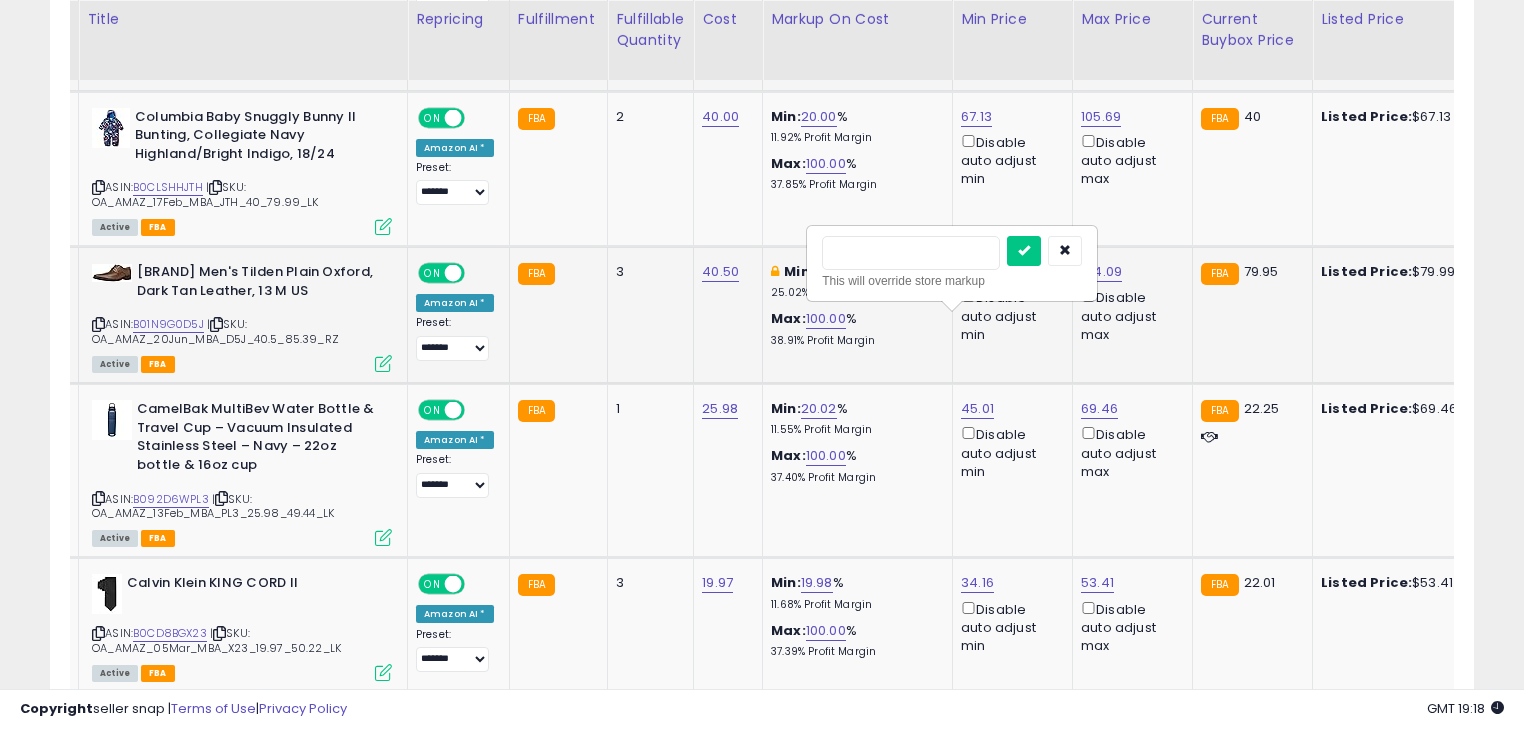 type on "**" 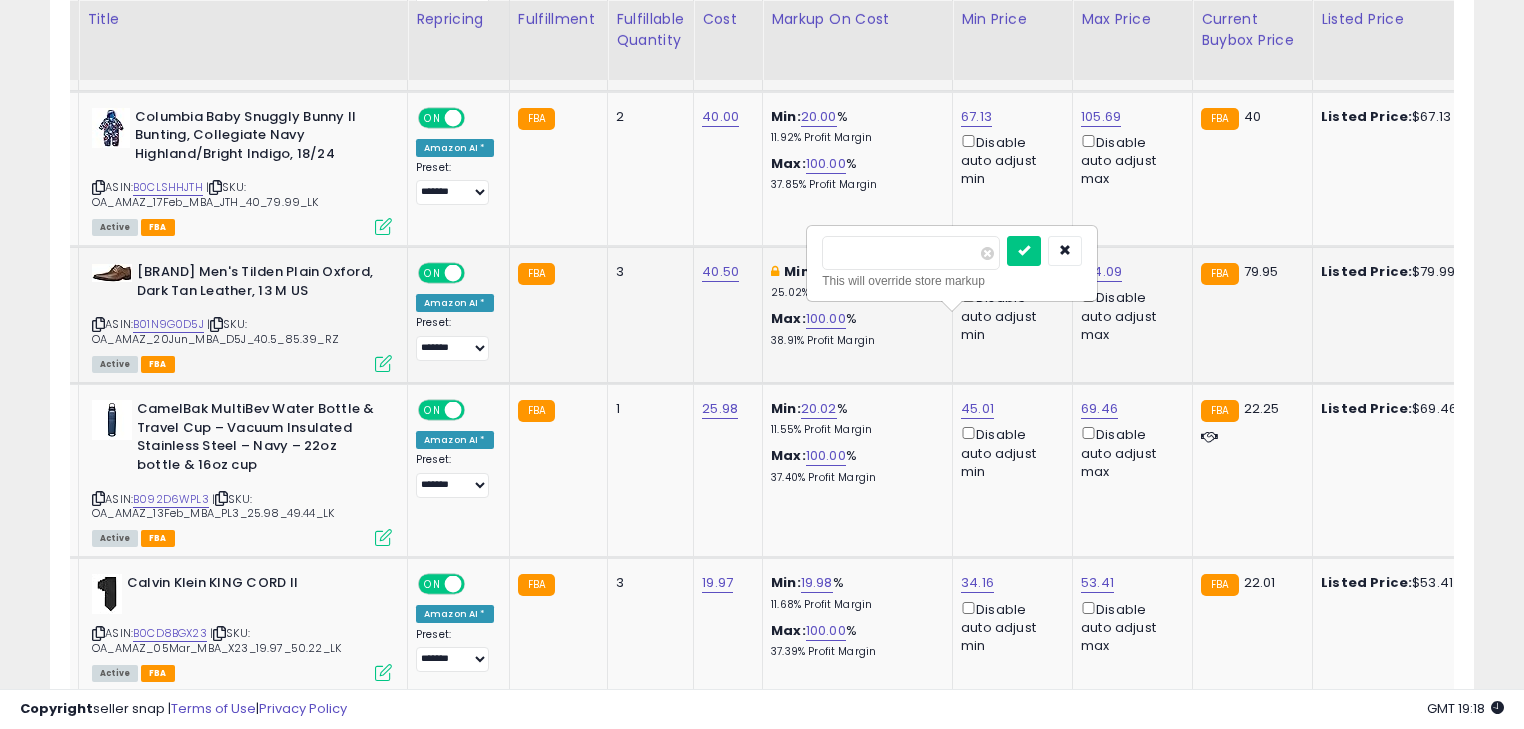 click at bounding box center (1024, 251) 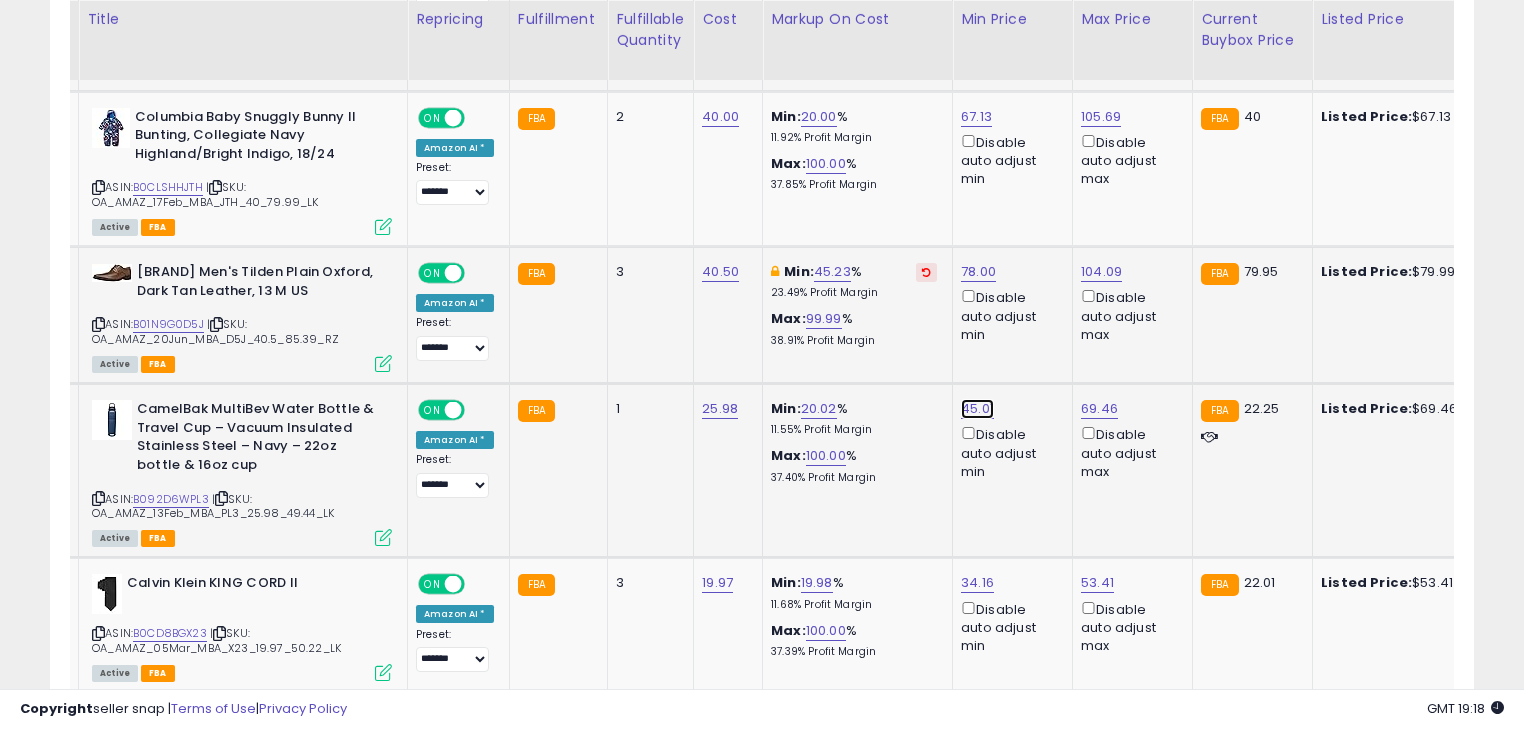 click on "45.01" at bounding box center (981, -1913) 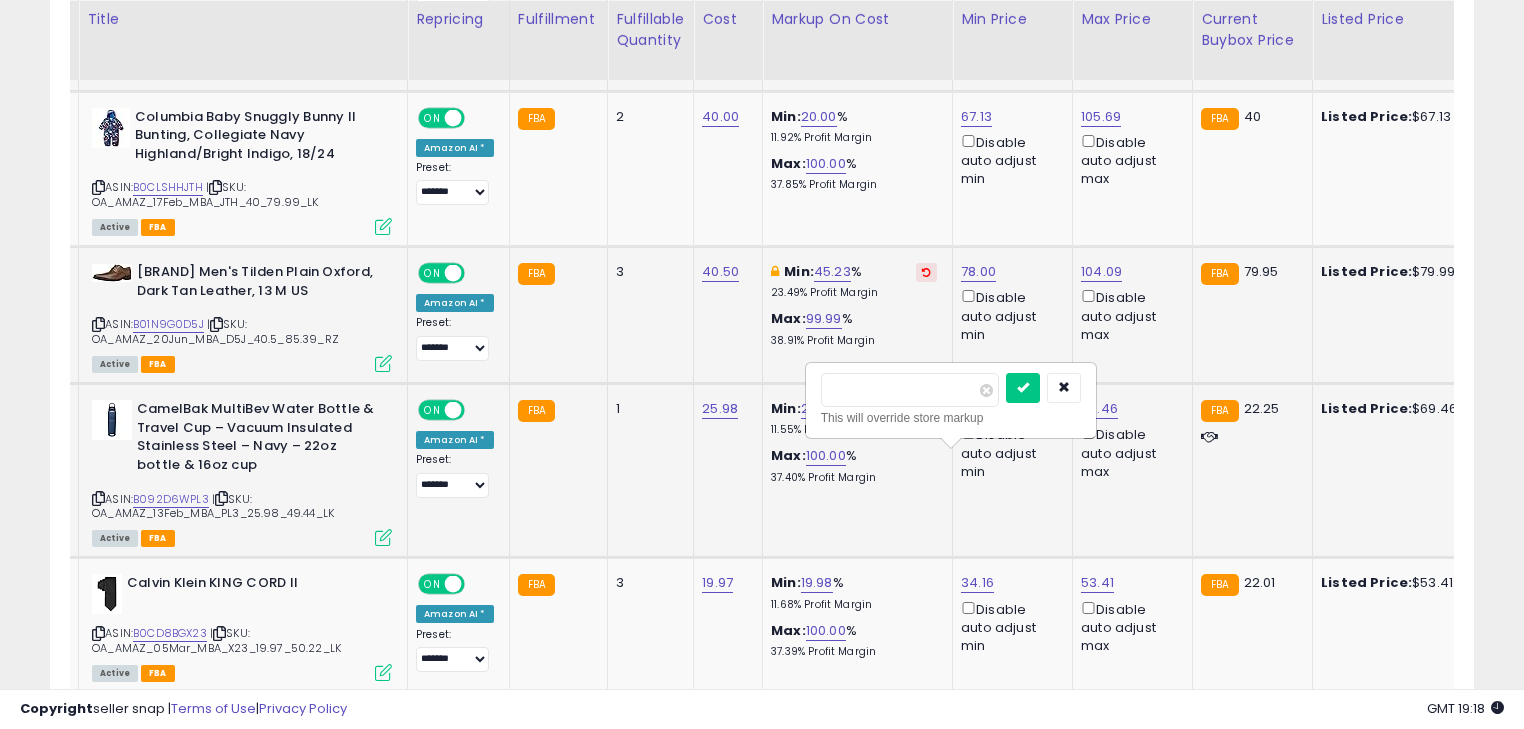 type on "*" 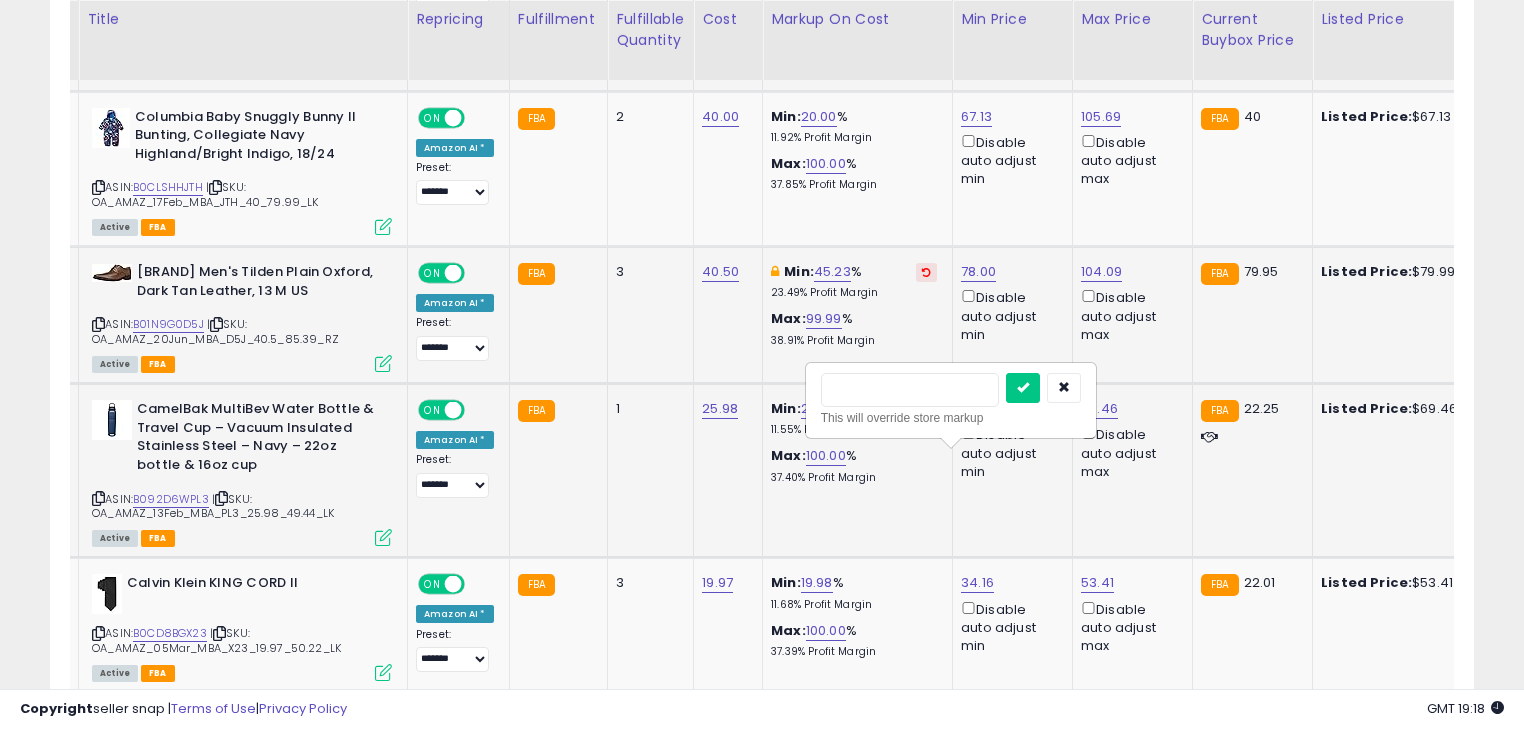 type on "**" 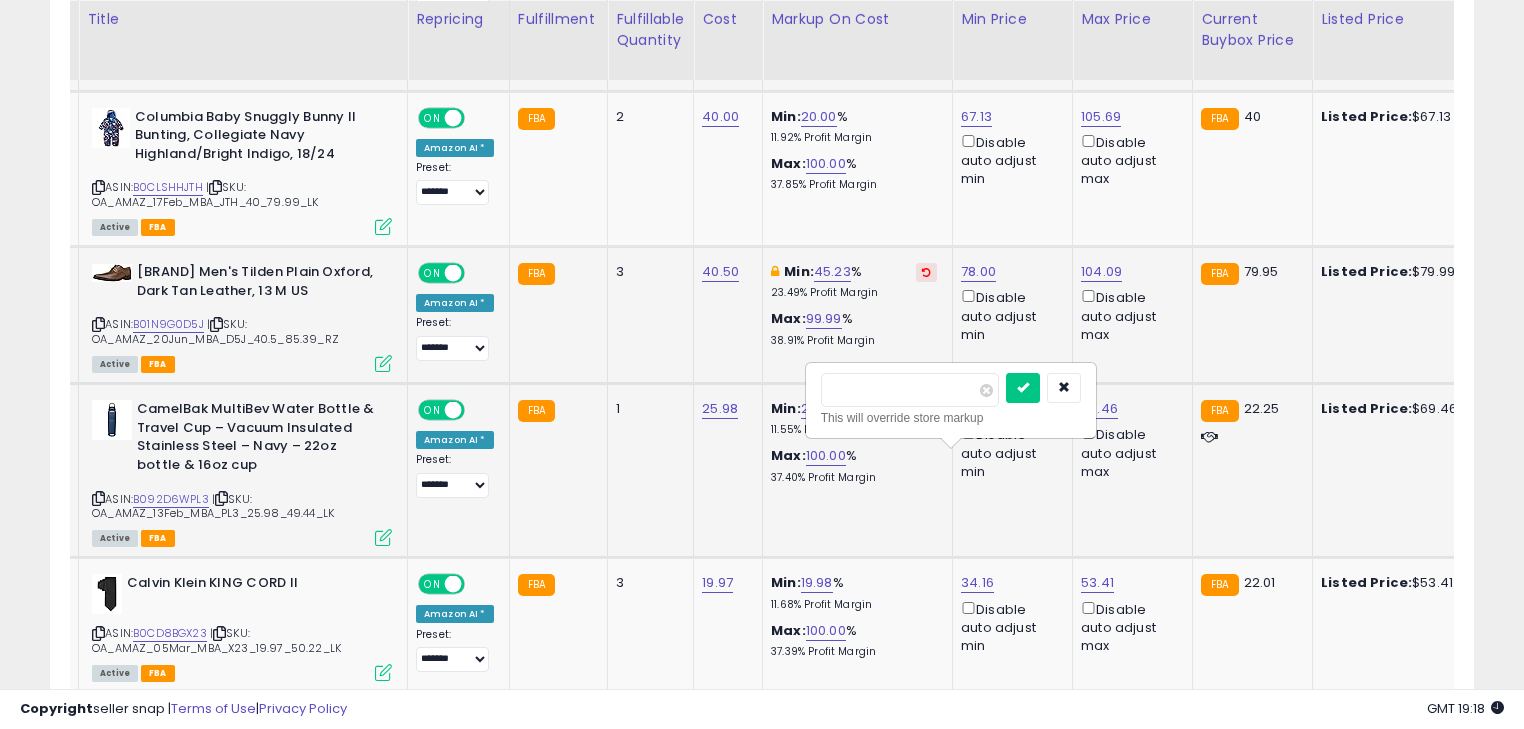 click at bounding box center [1023, 388] 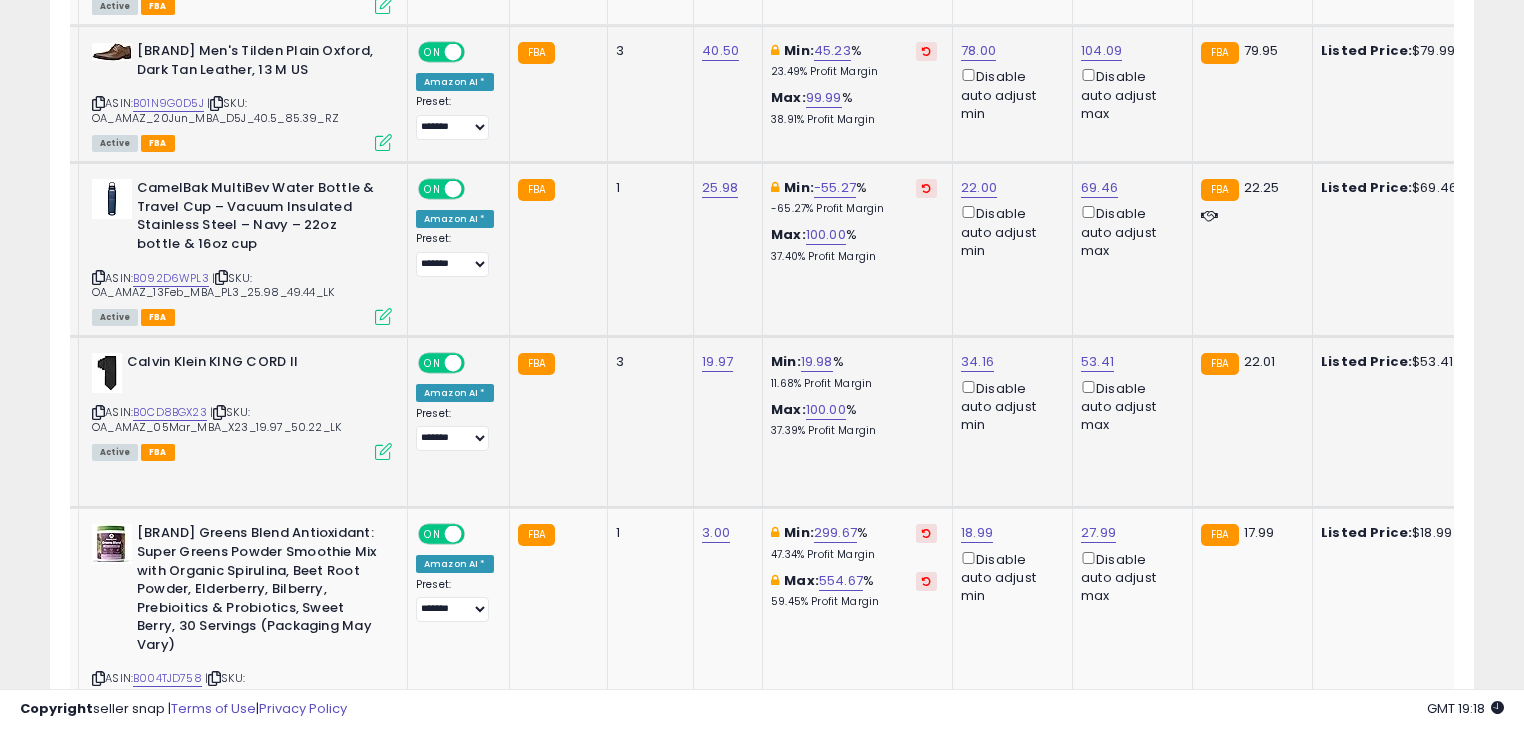 scroll, scrollTop: 3407, scrollLeft: 0, axis: vertical 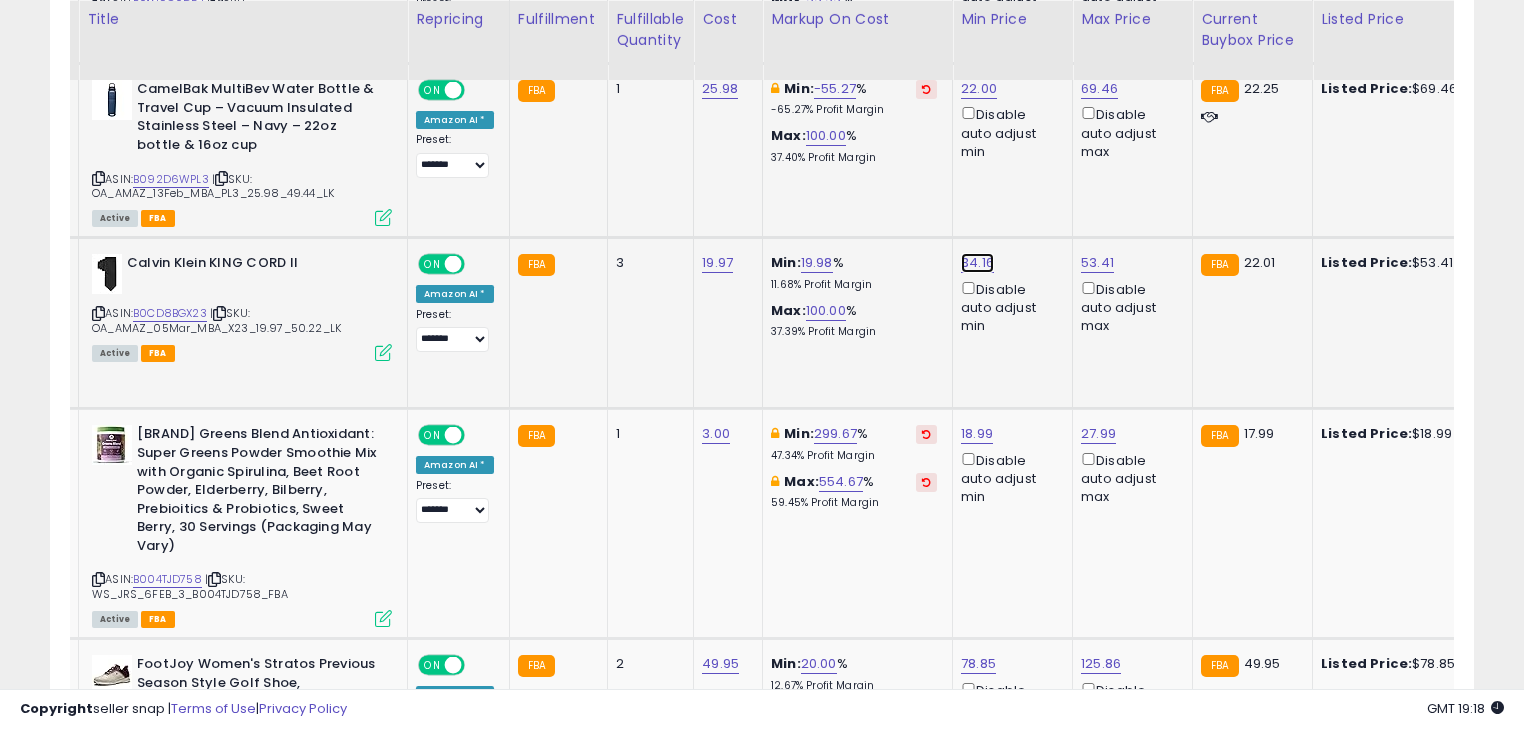 click on "34.16" at bounding box center (981, -2233) 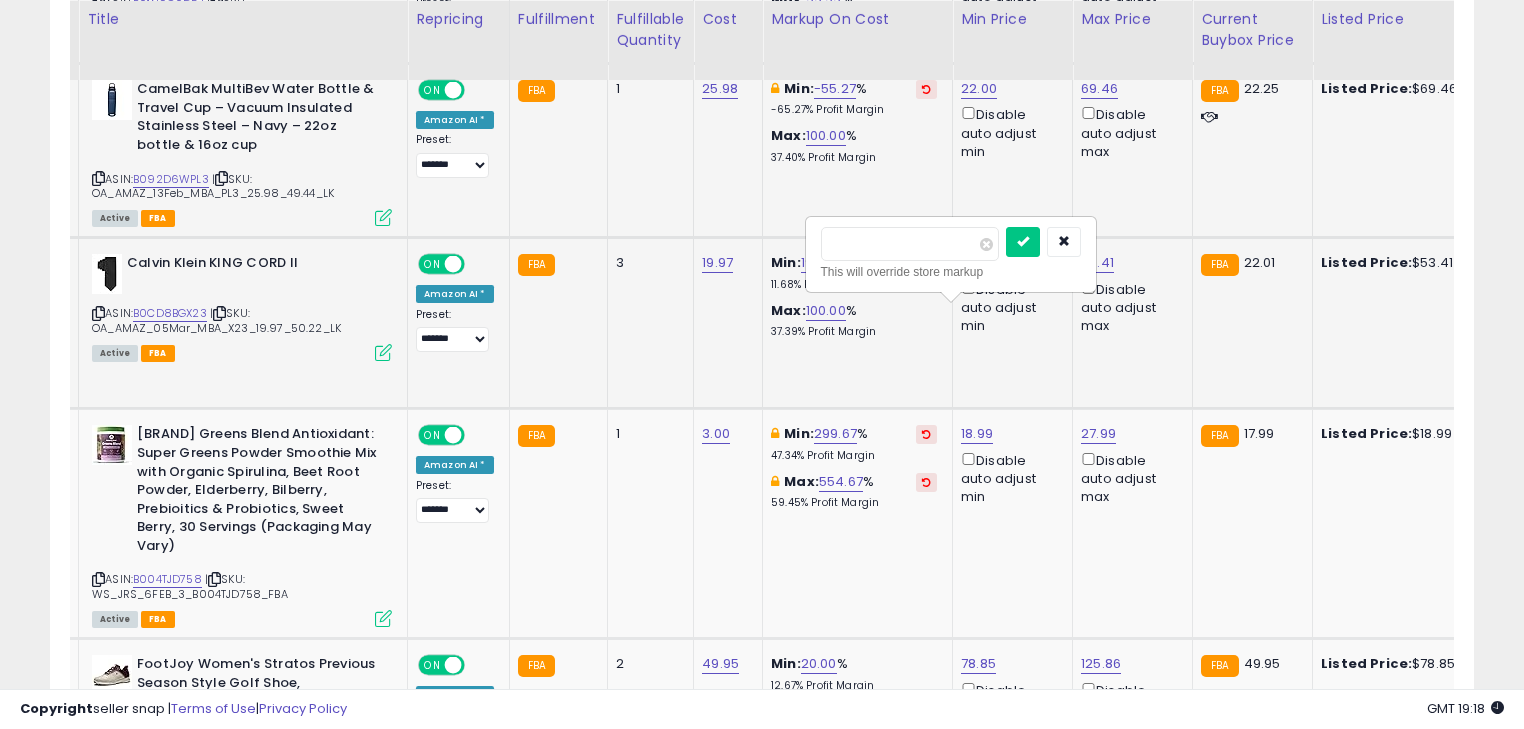 type on "*" 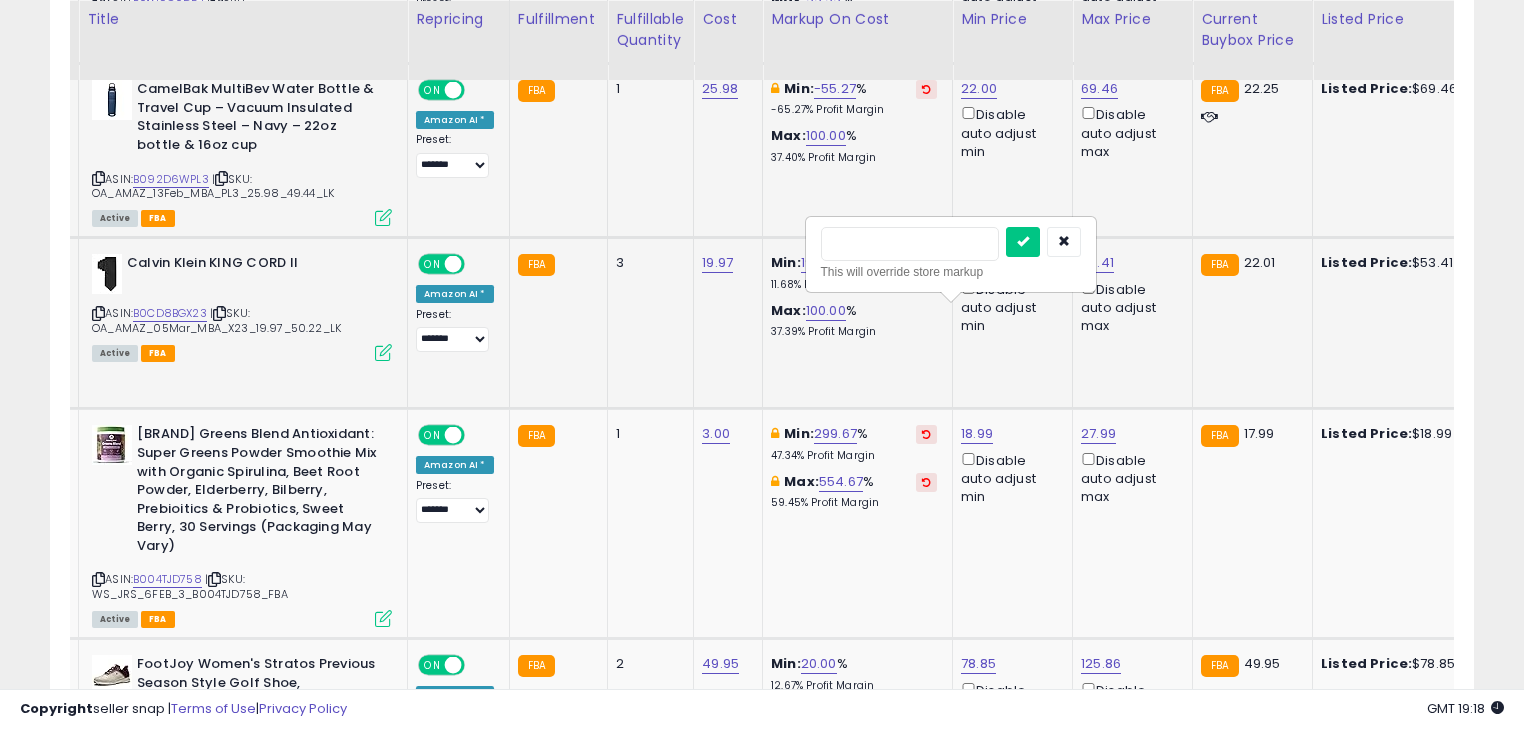 type on "**" 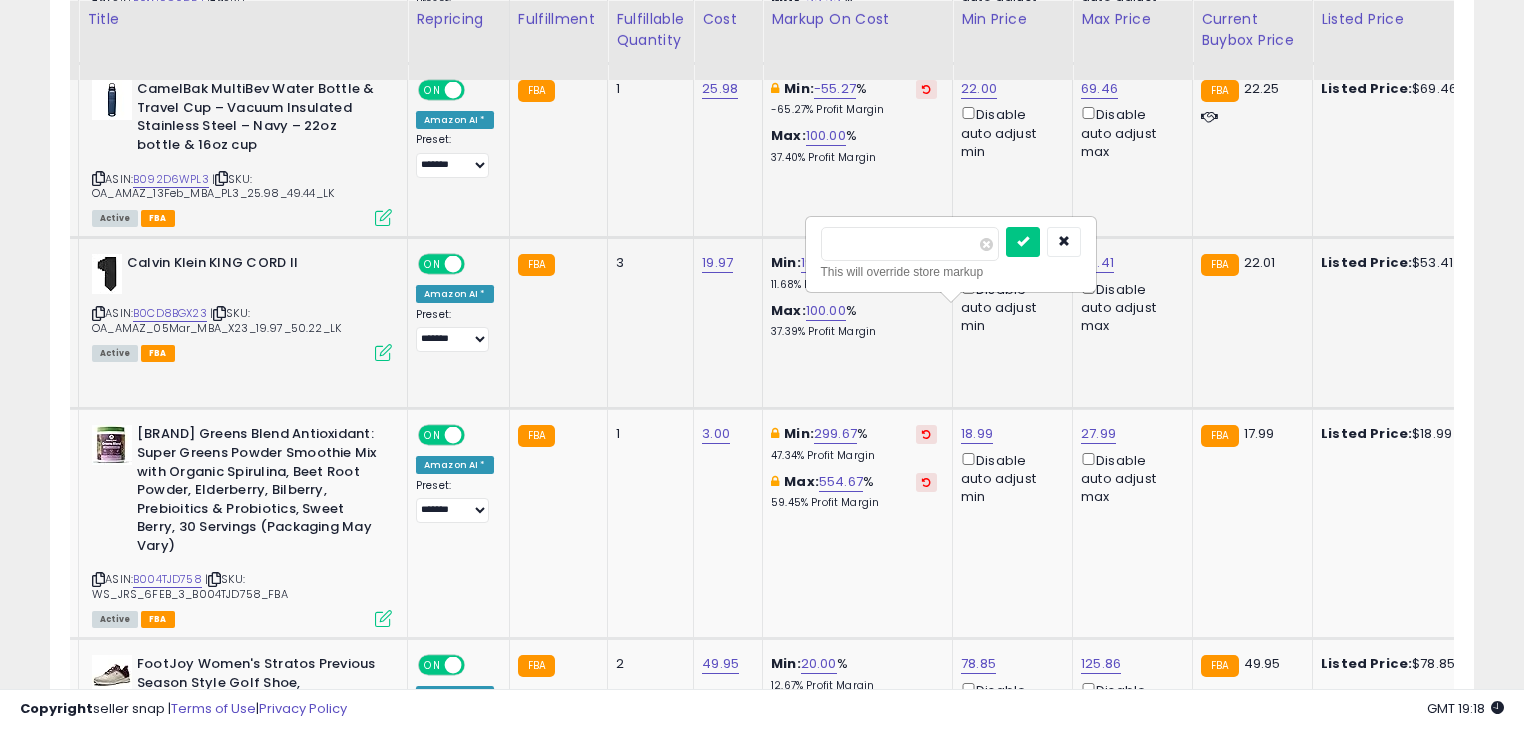click at bounding box center [1023, 242] 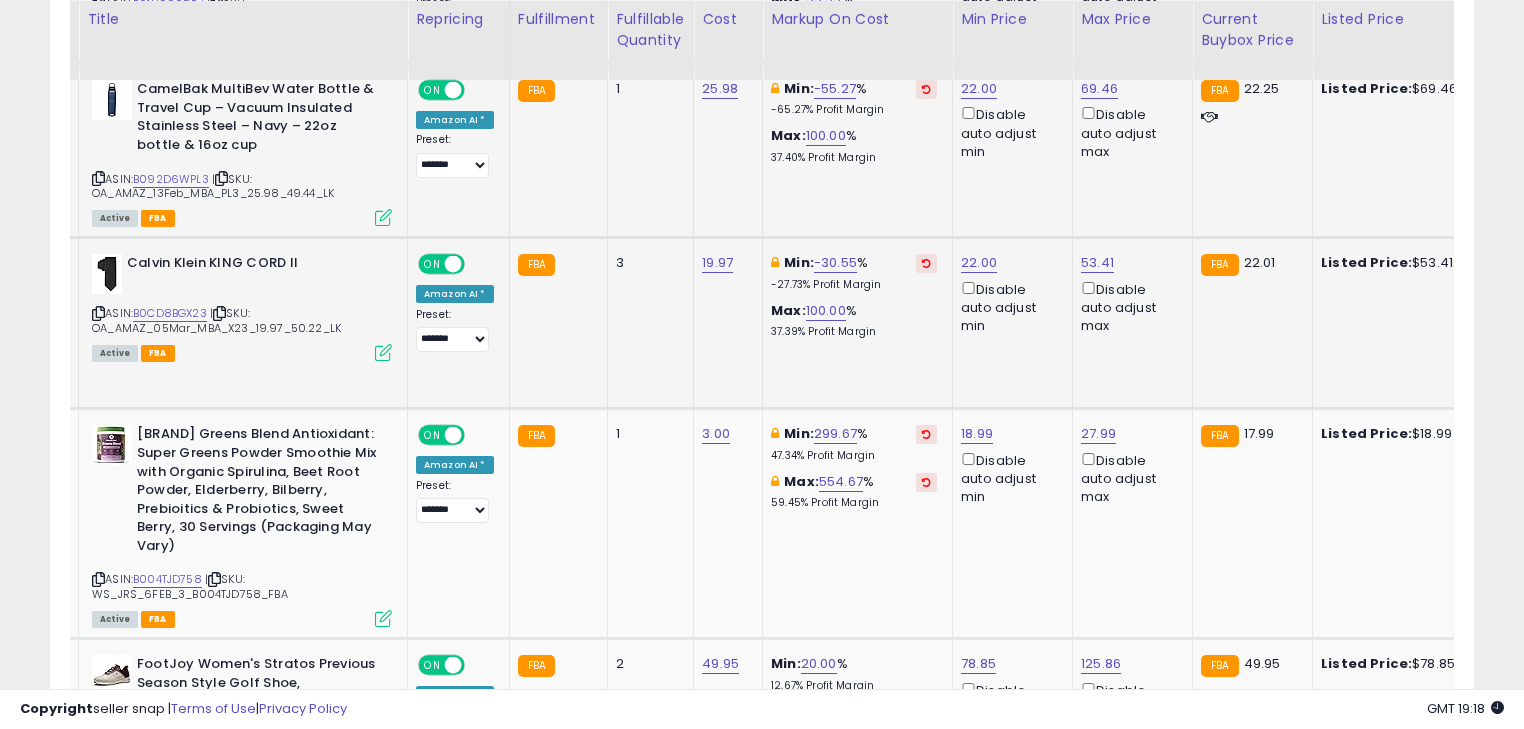 scroll, scrollTop: 3487, scrollLeft: 0, axis: vertical 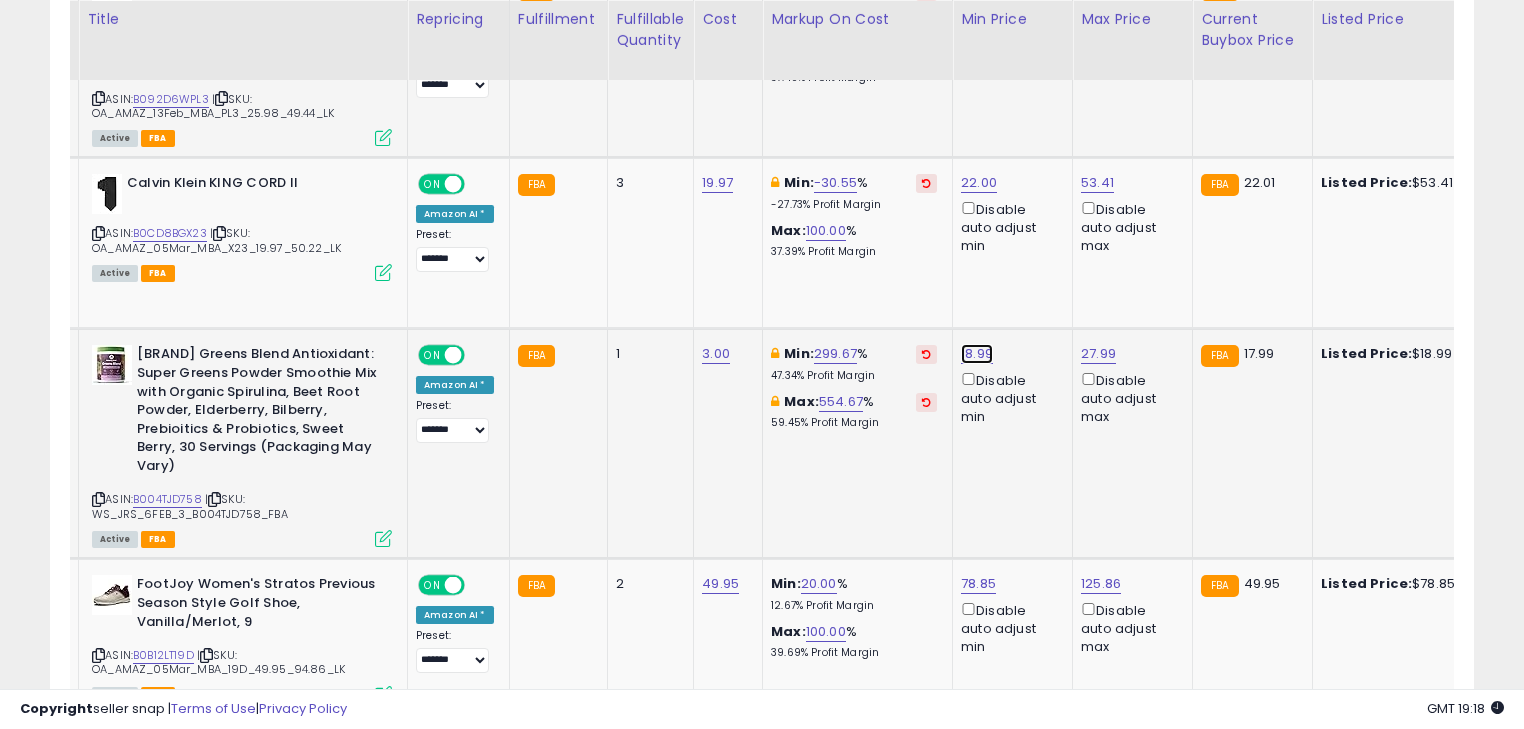 click on "18.99" at bounding box center [981, -2313] 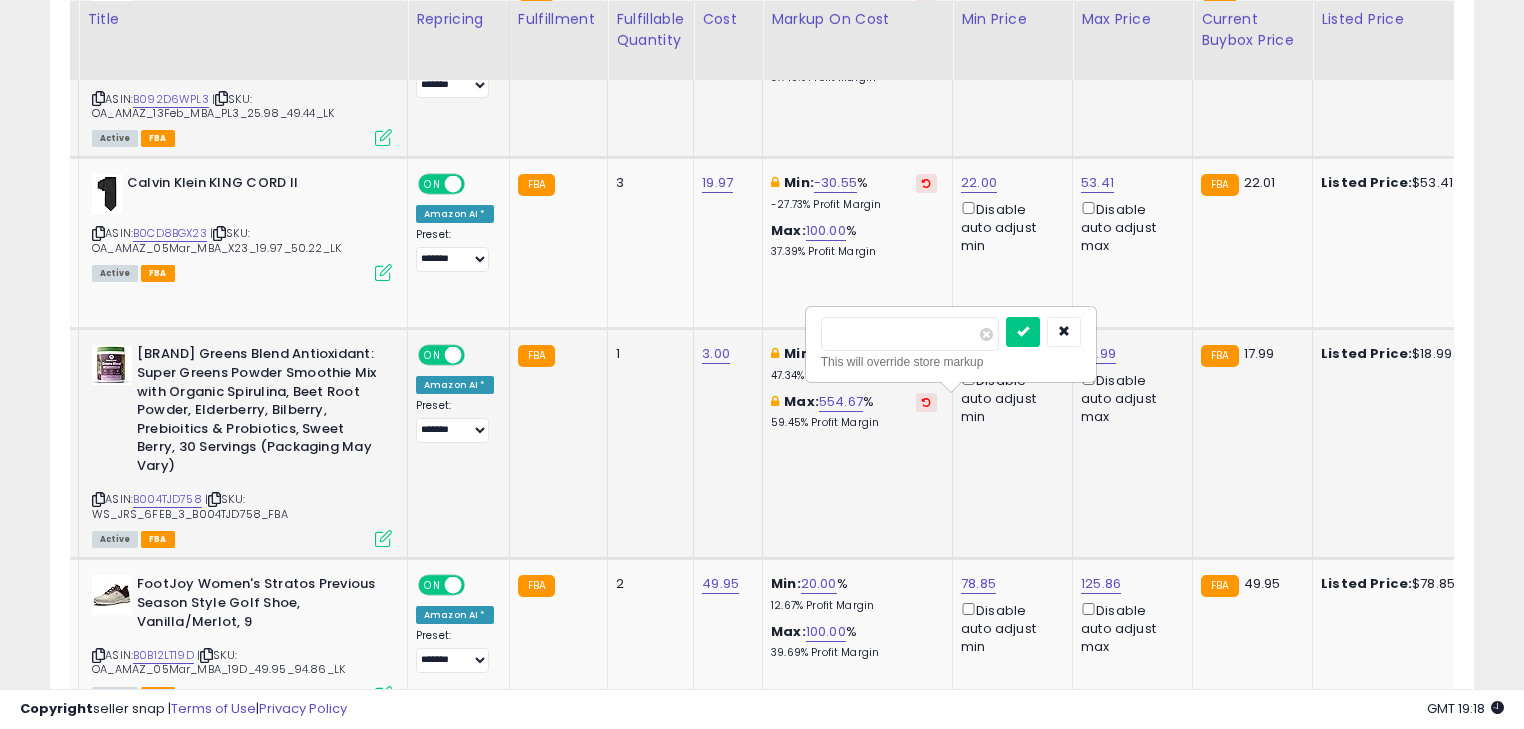 type on "*" 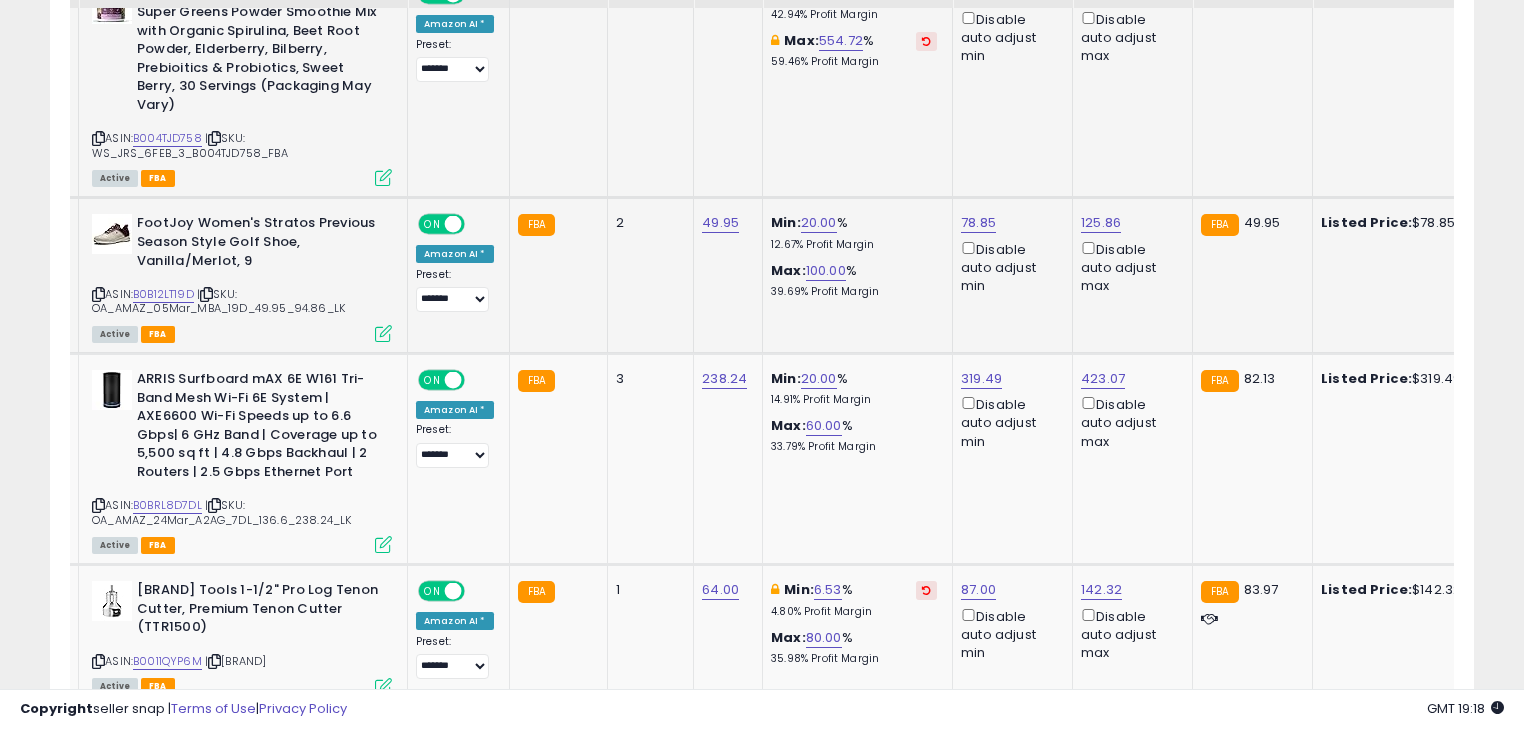 scroll, scrollTop: 3887, scrollLeft: 0, axis: vertical 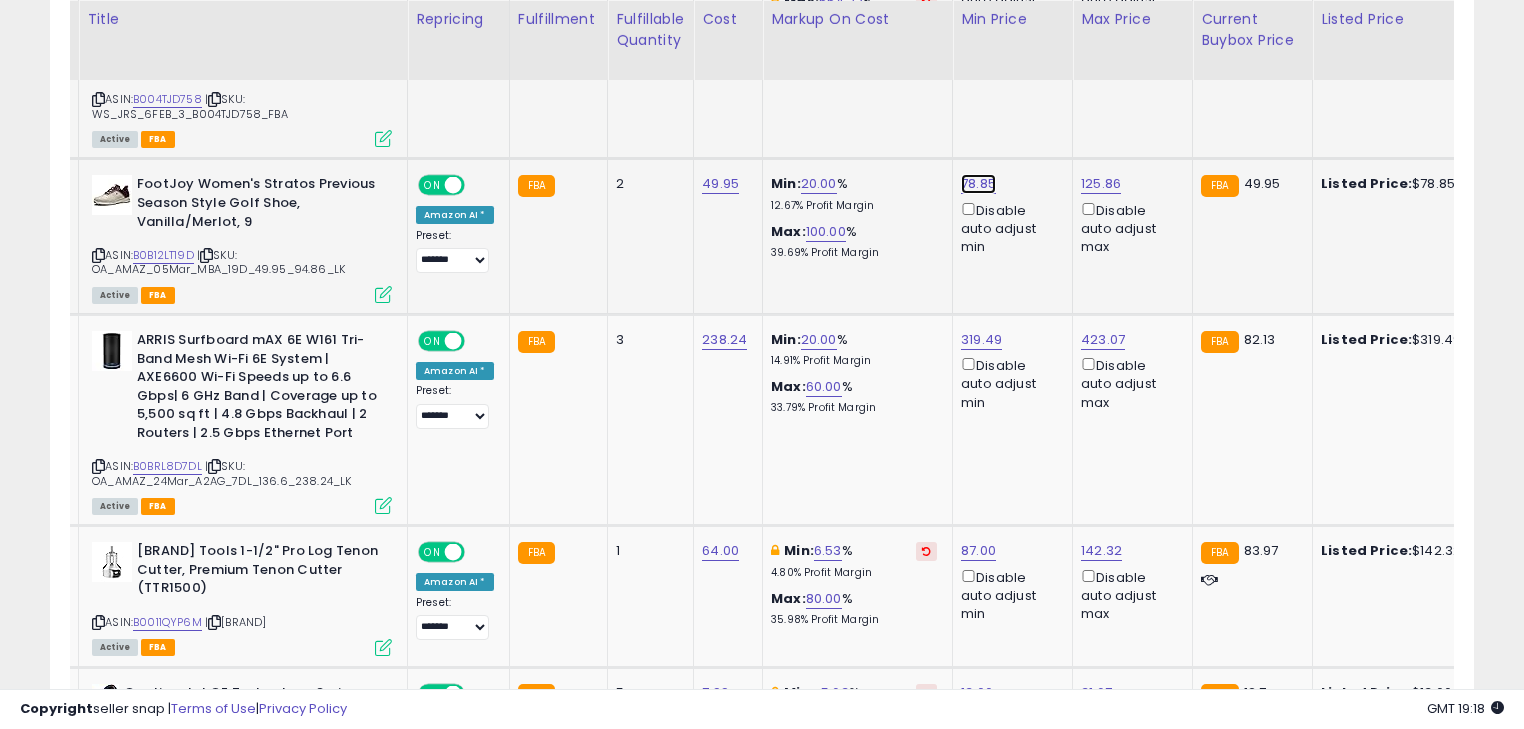click on "78.85" at bounding box center (981, -2713) 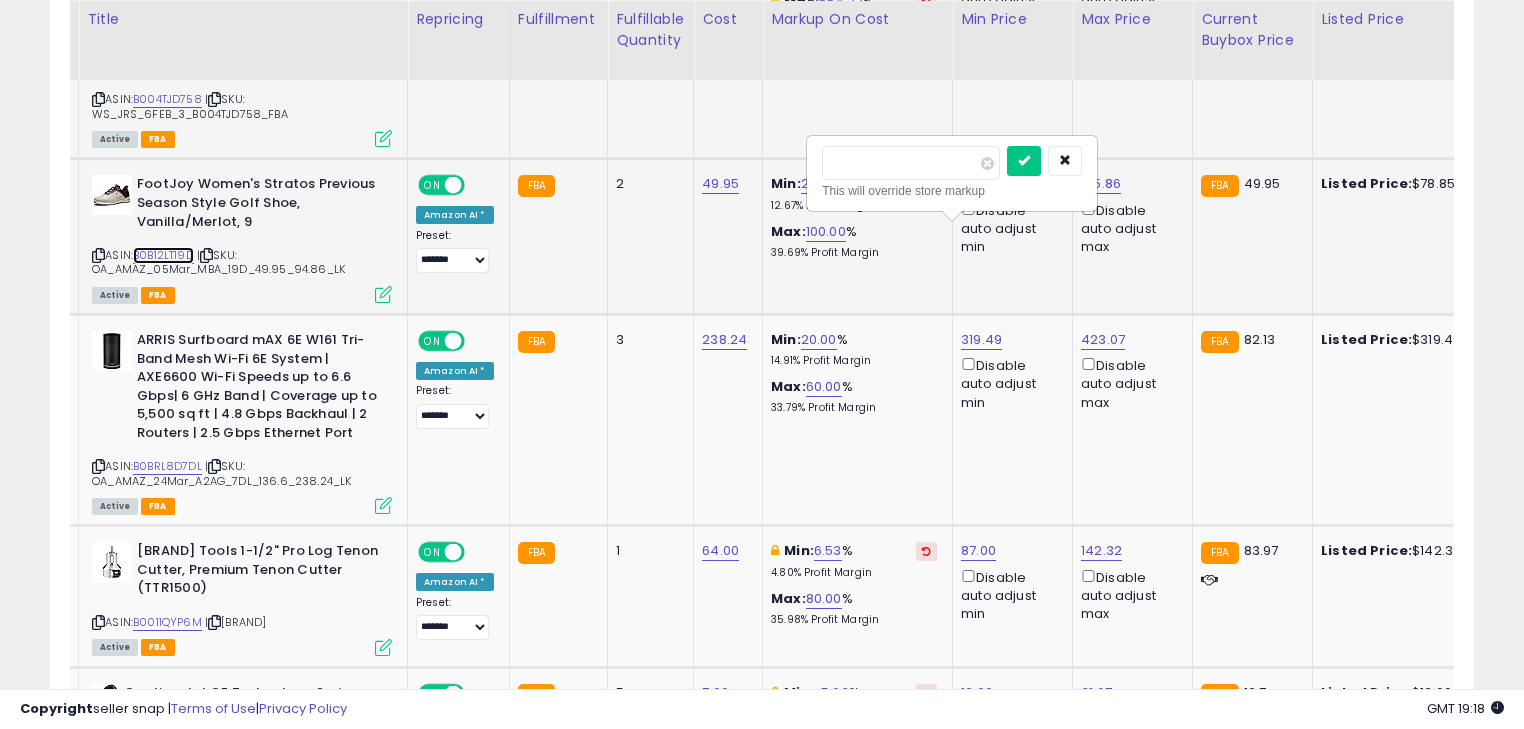 click on "B0B12LT19D" at bounding box center [163, 255] 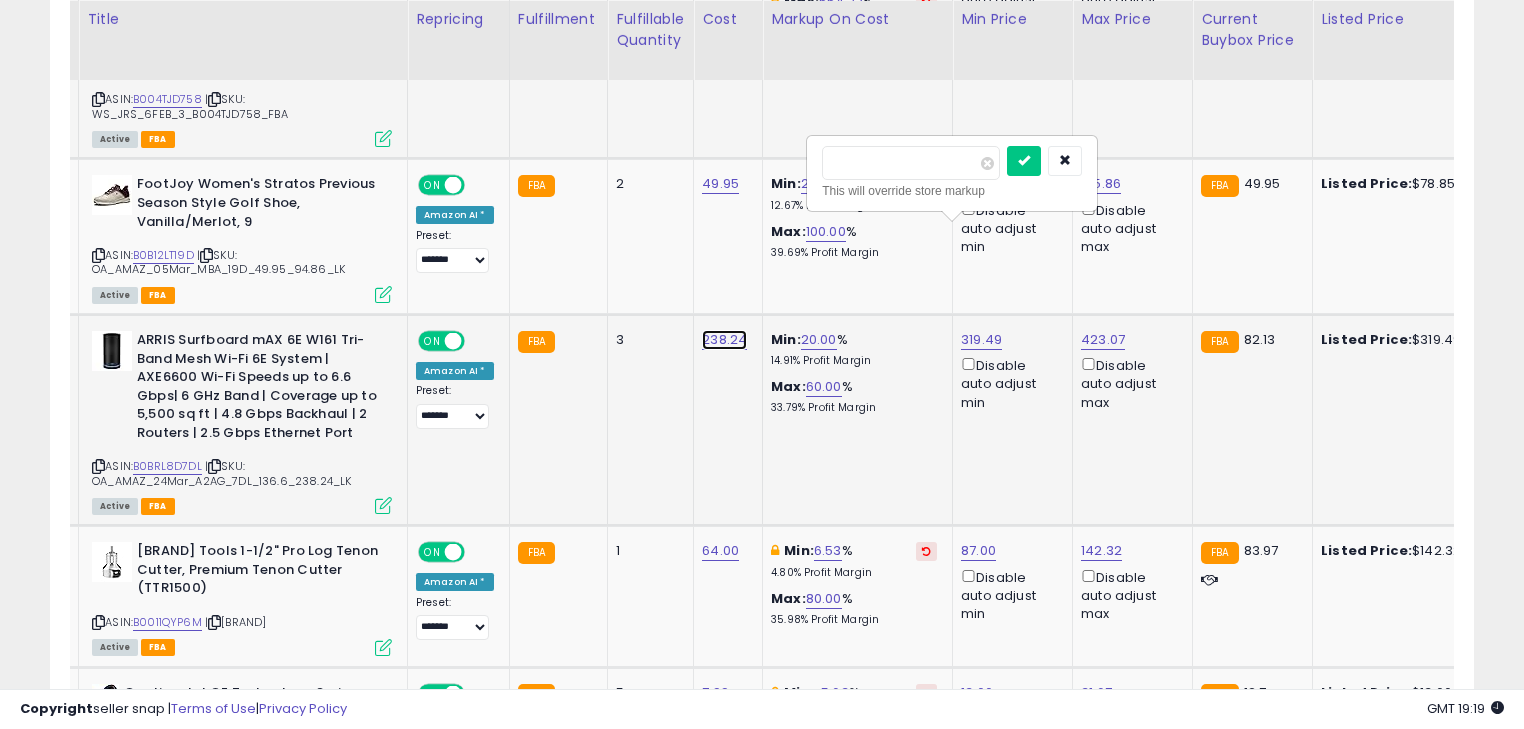 click on "238.24" at bounding box center (720, -2713) 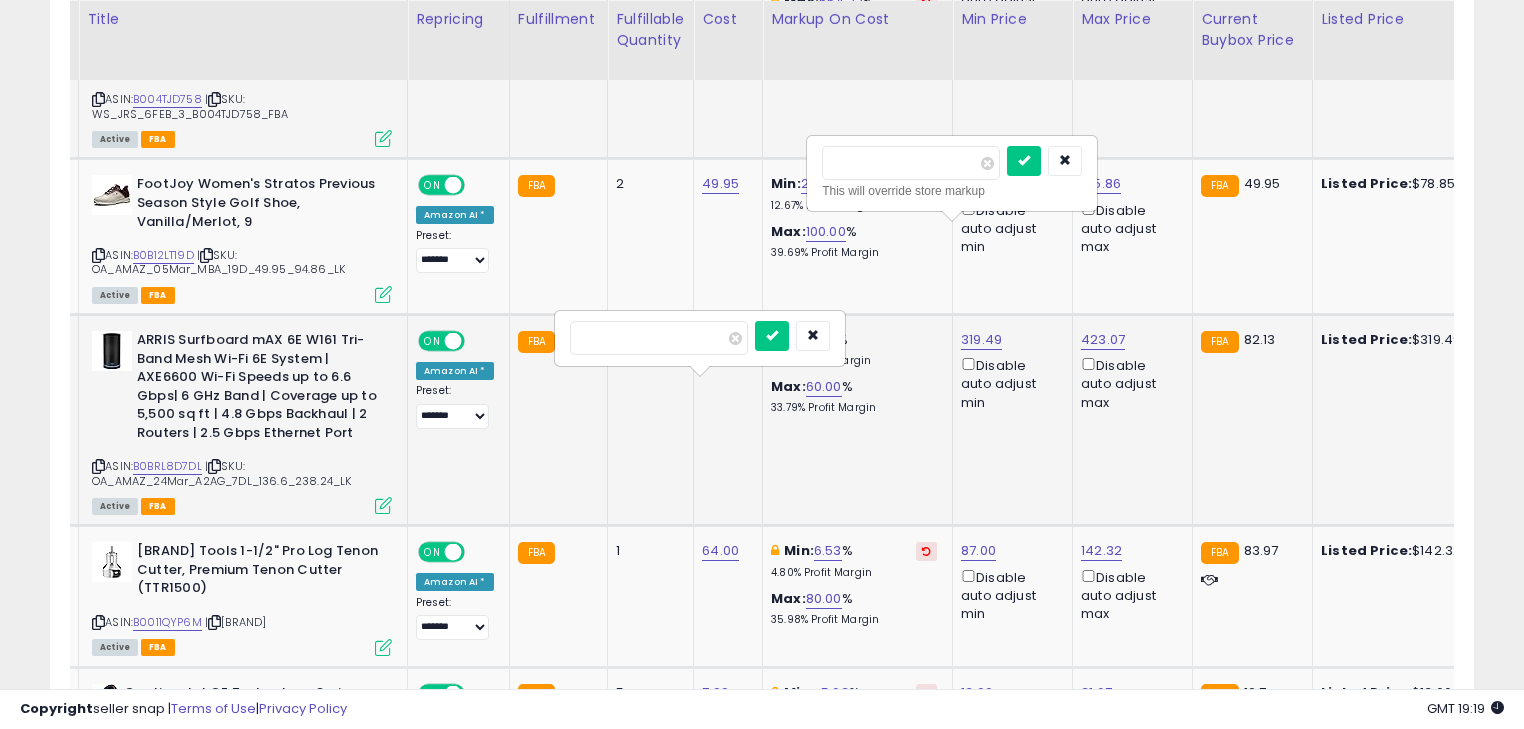 type on "*********" 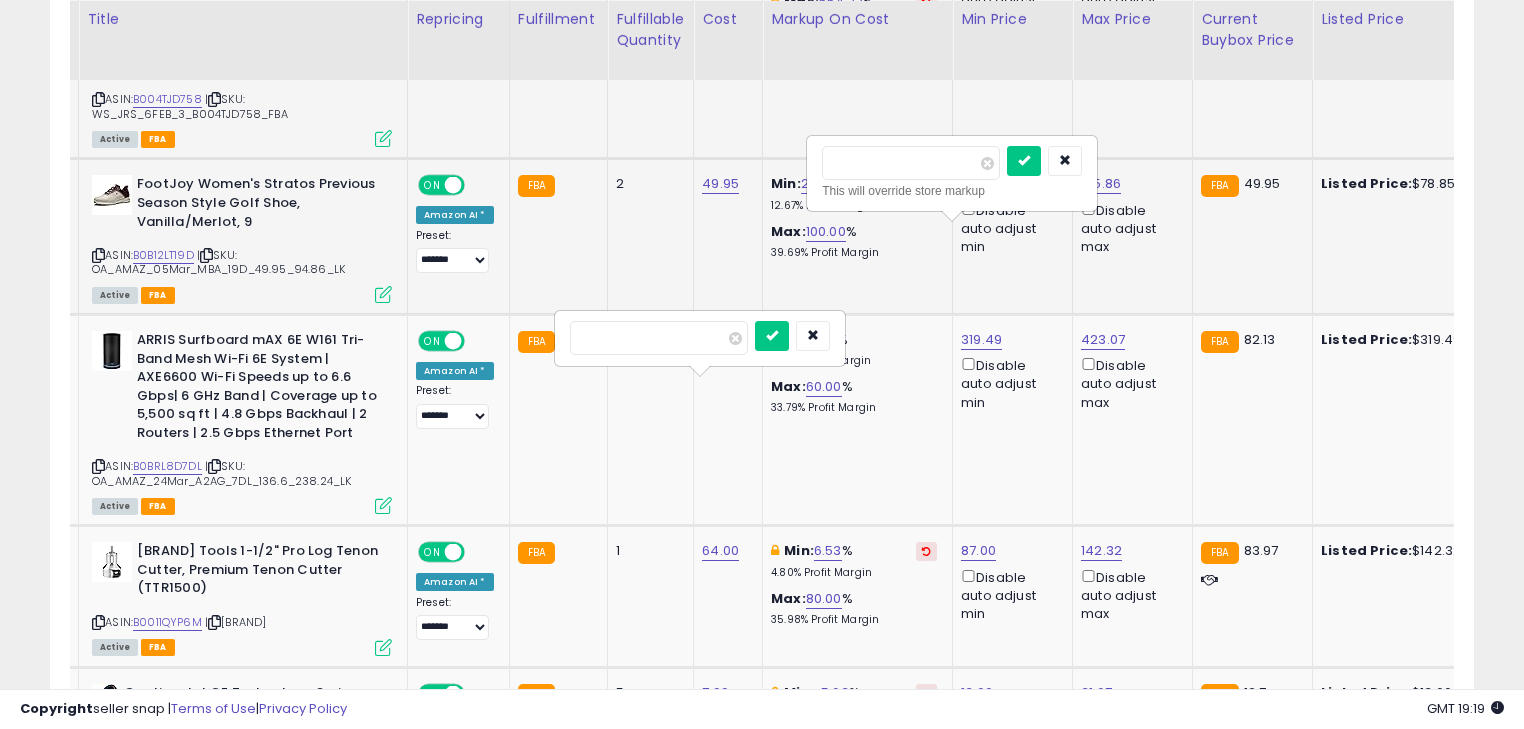 drag, startPoint x: 664, startPoint y: 334, endPoint x: 516, endPoint y: 332, distance: 148.01352 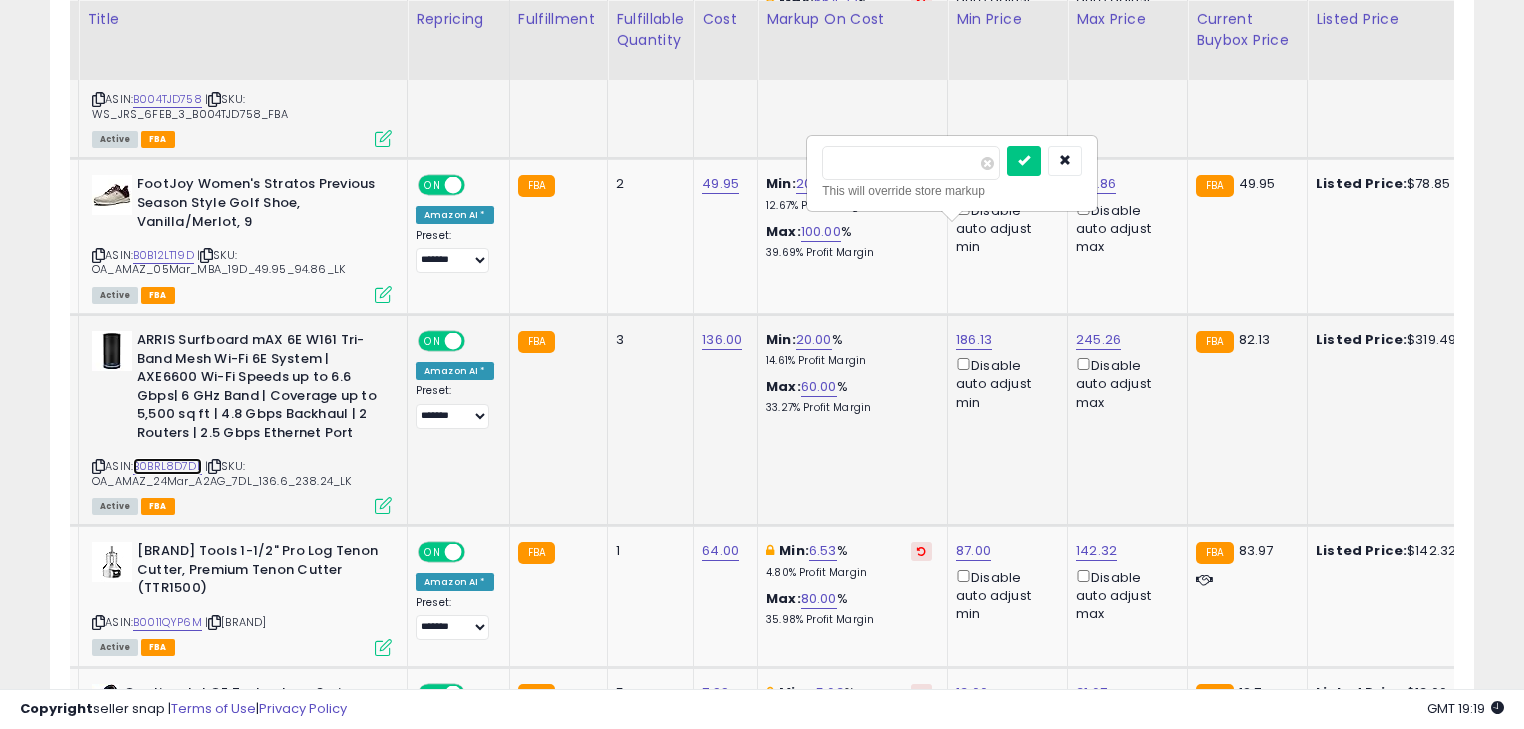 click on "B0BRL8D7DL" at bounding box center [167, 466] 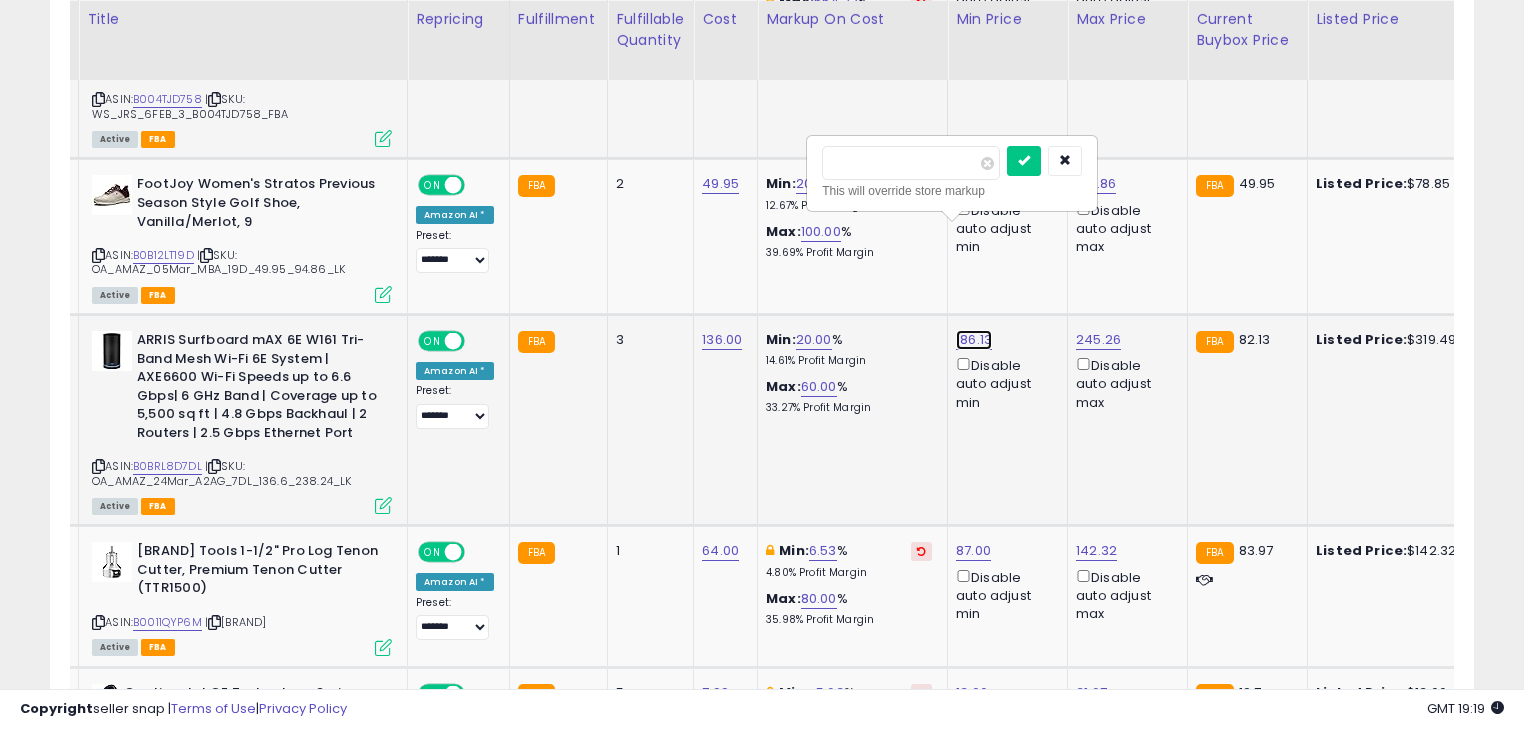 click on "186.13" at bounding box center (976, -2713) 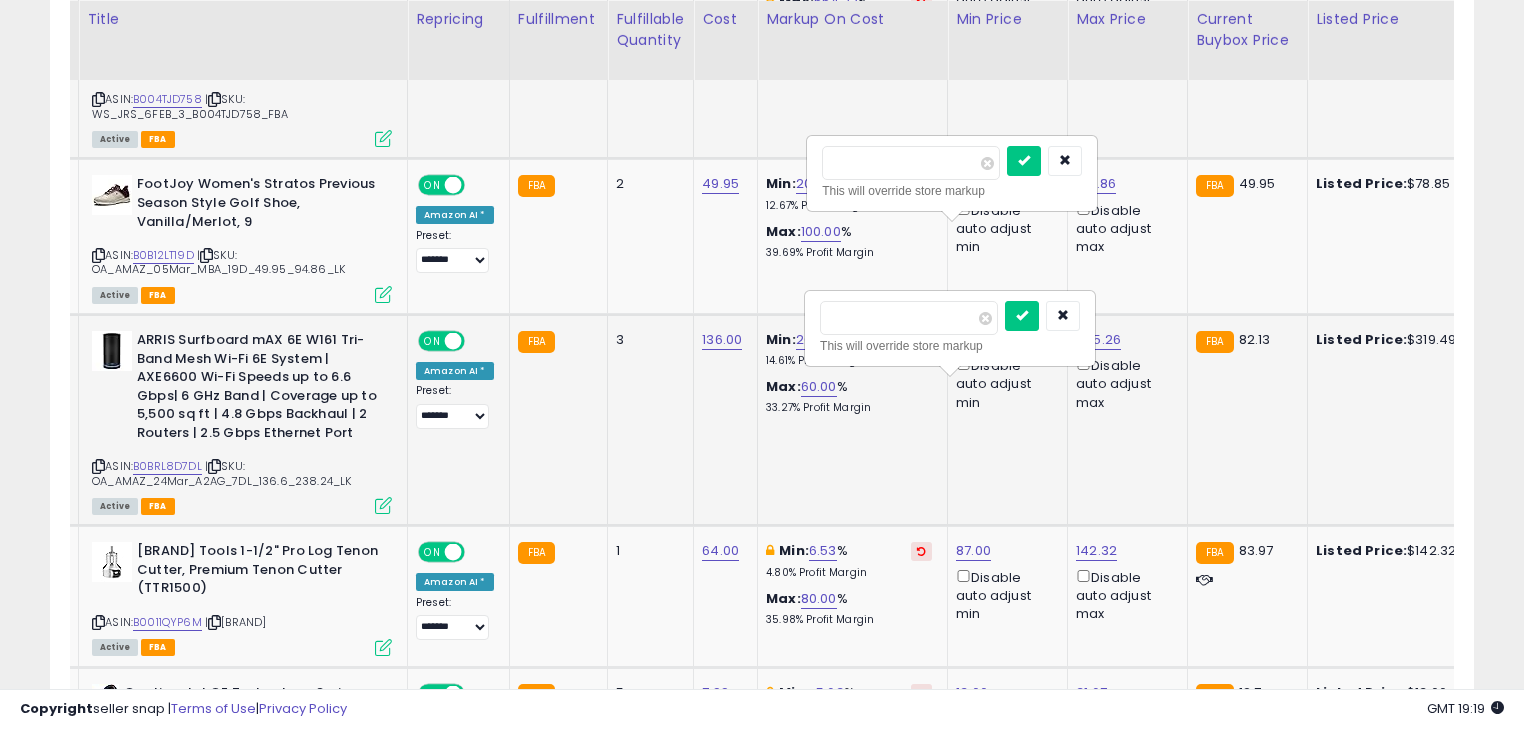 type on "*" 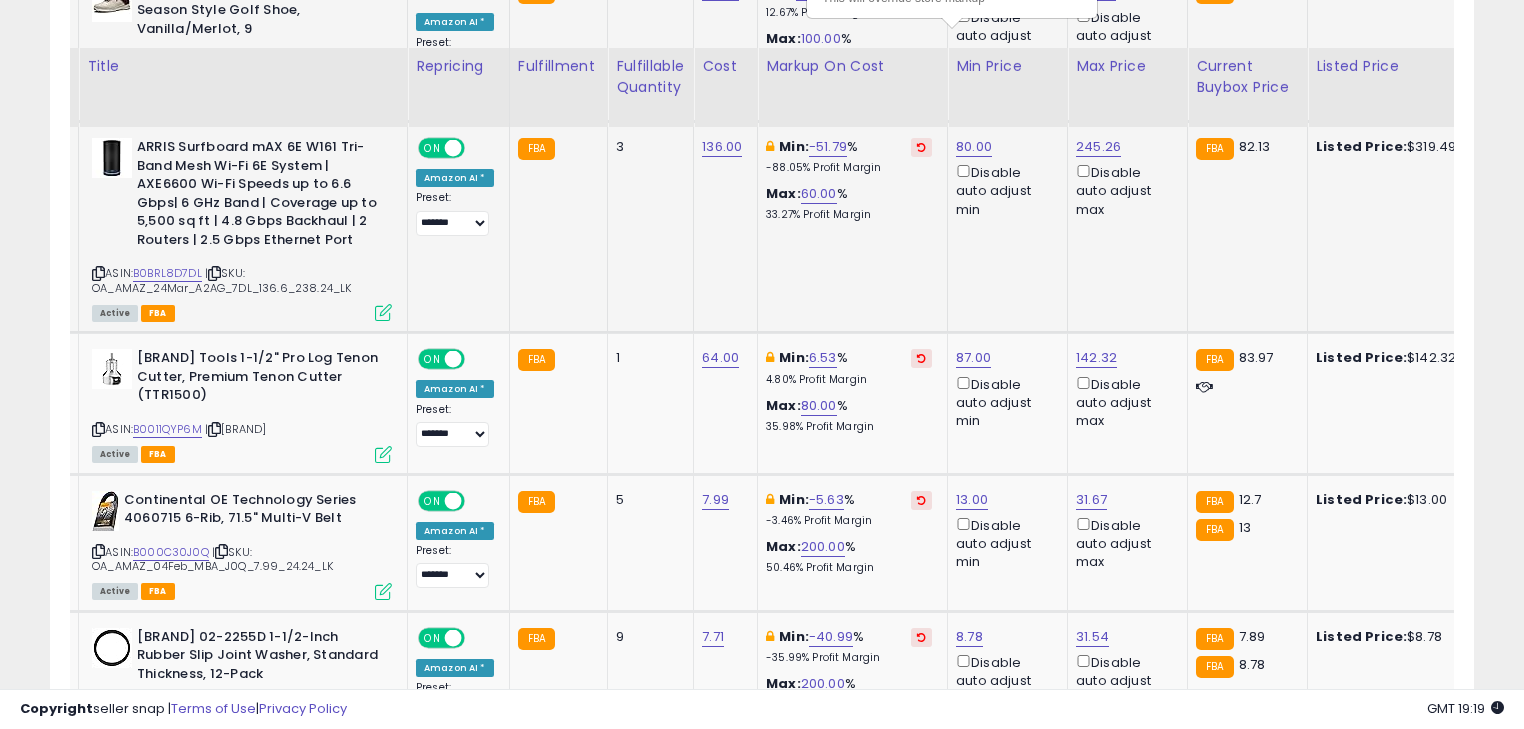 scroll, scrollTop: 4127, scrollLeft: 0, axis: vertical 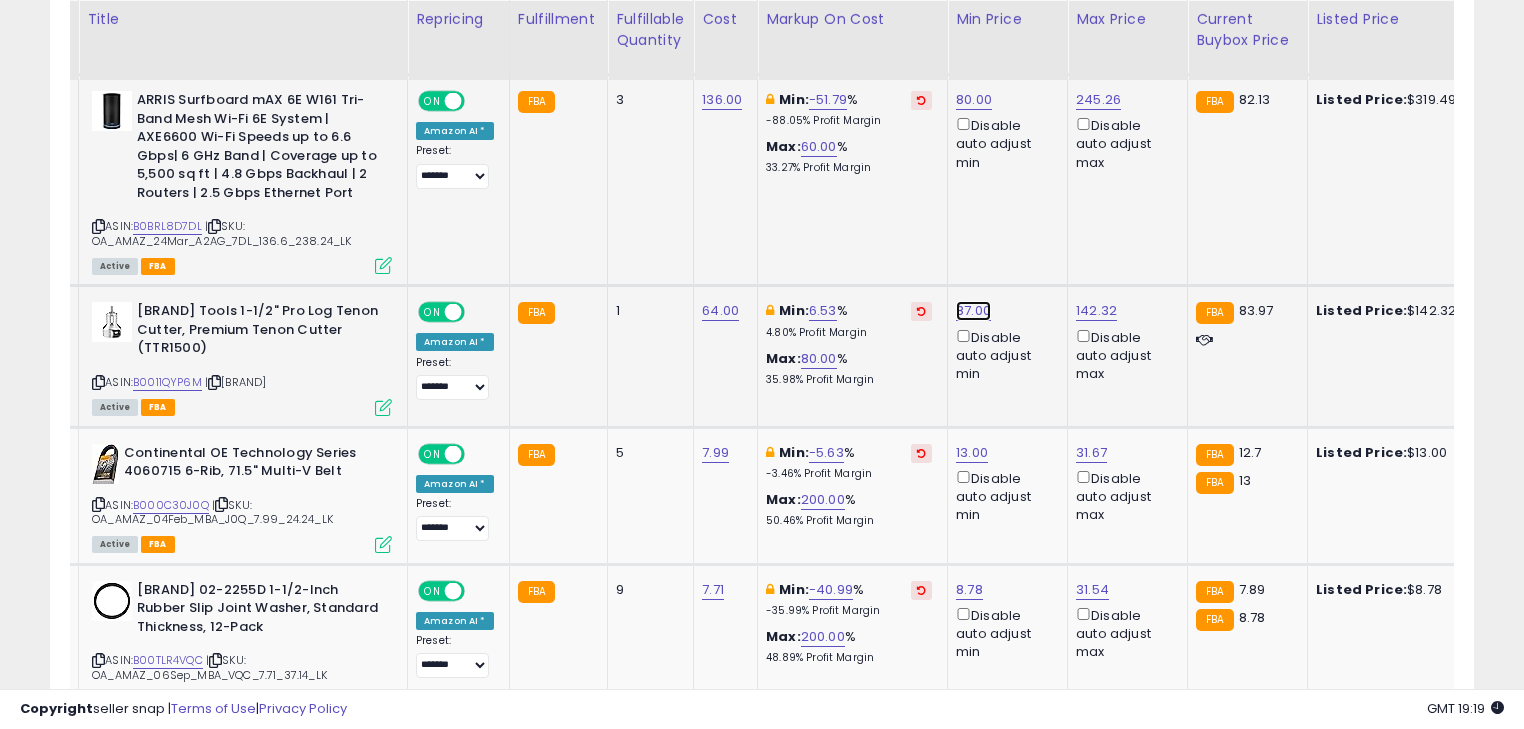 click on "87.00" at bounding box center [976, -2953] 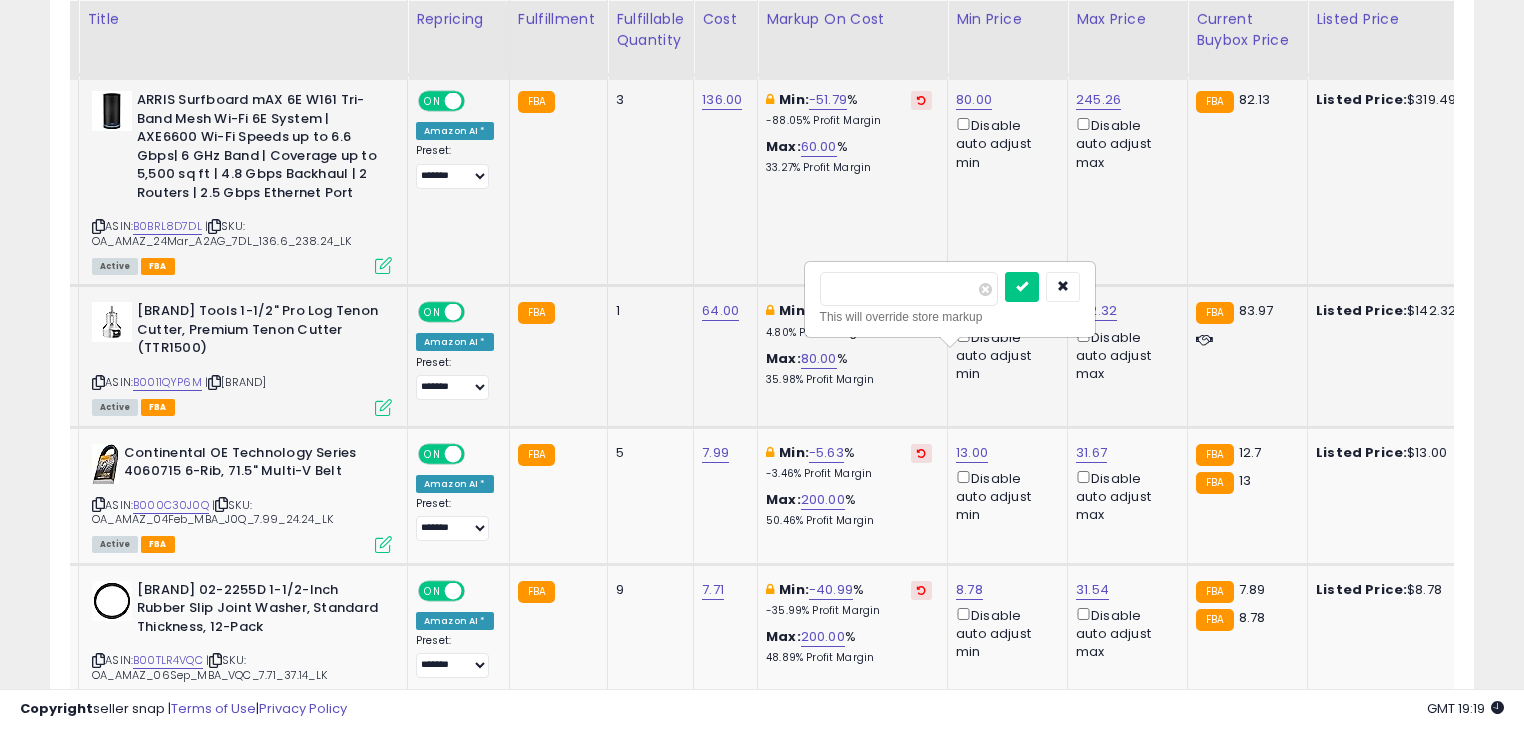 type on "*" 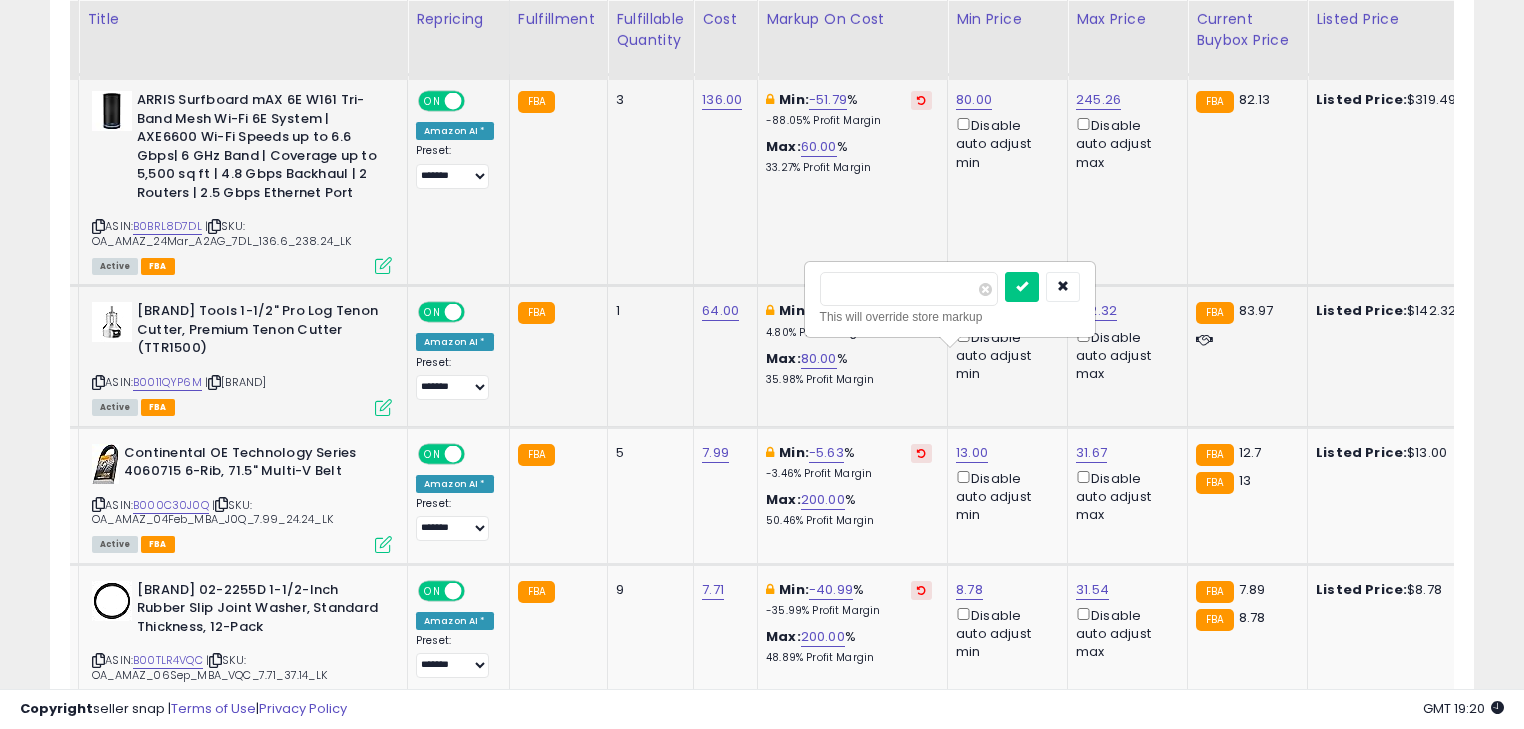 type on "**" 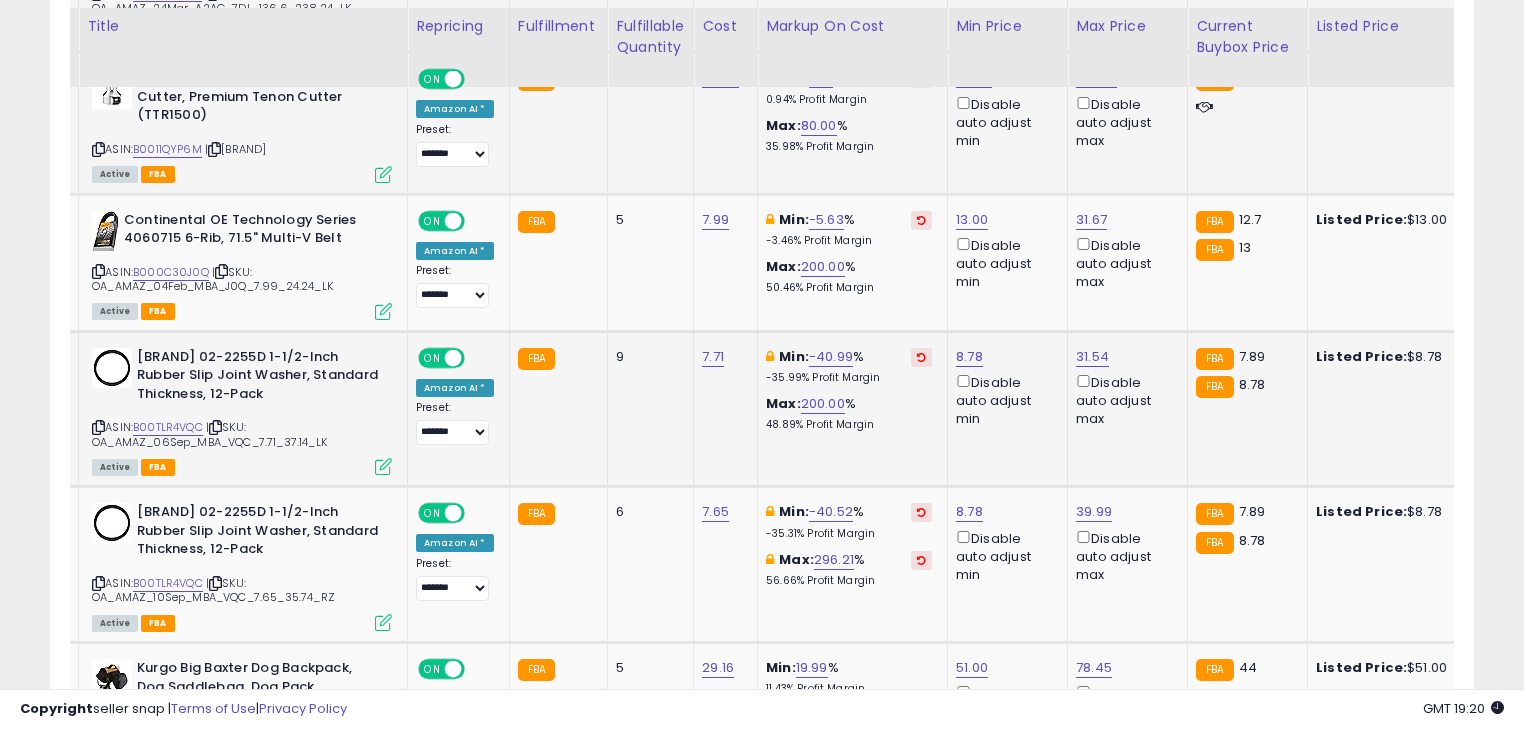scroll, scrollTop: 4367, scrollLeft: 0, axis: vertical 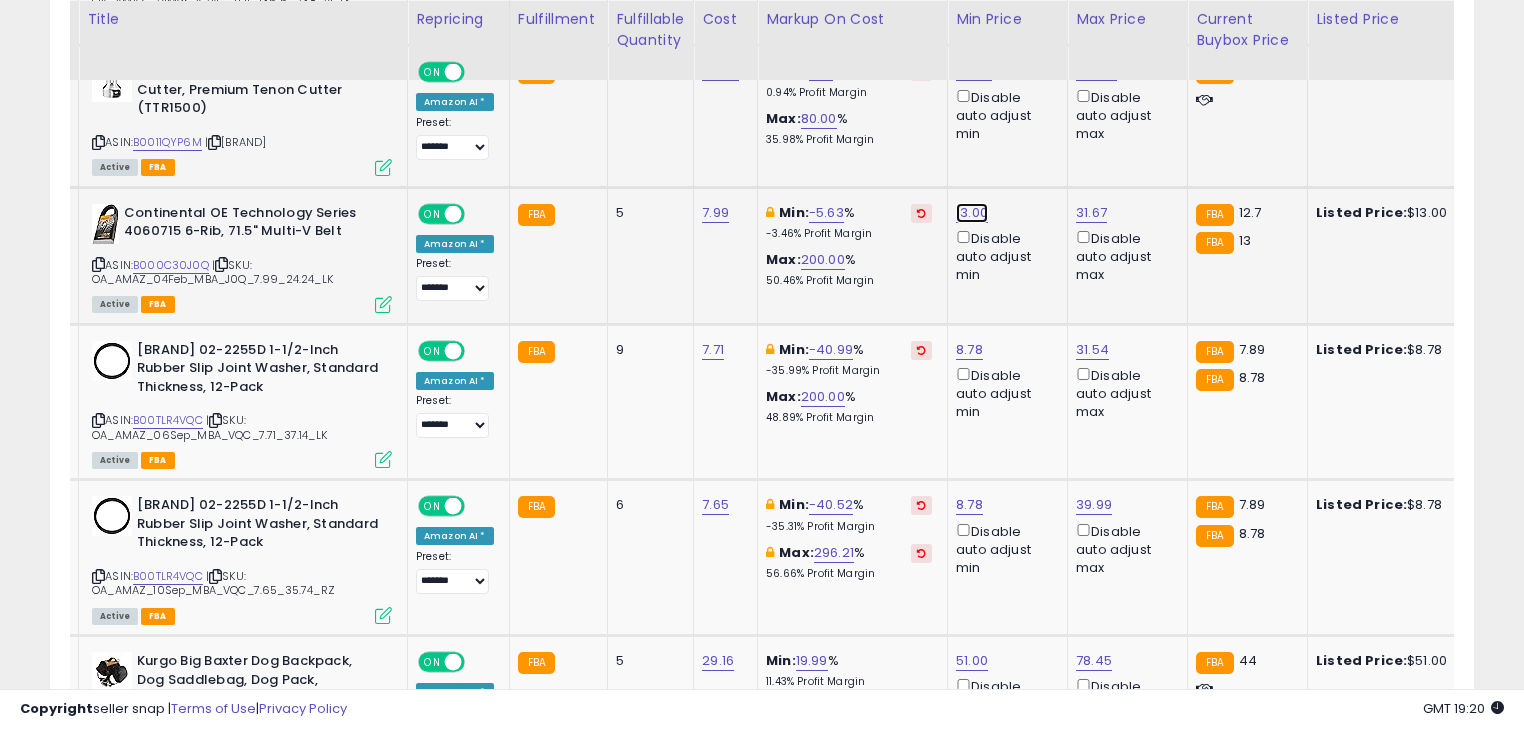 click on "13.00" at bounding box center [976, -3193] 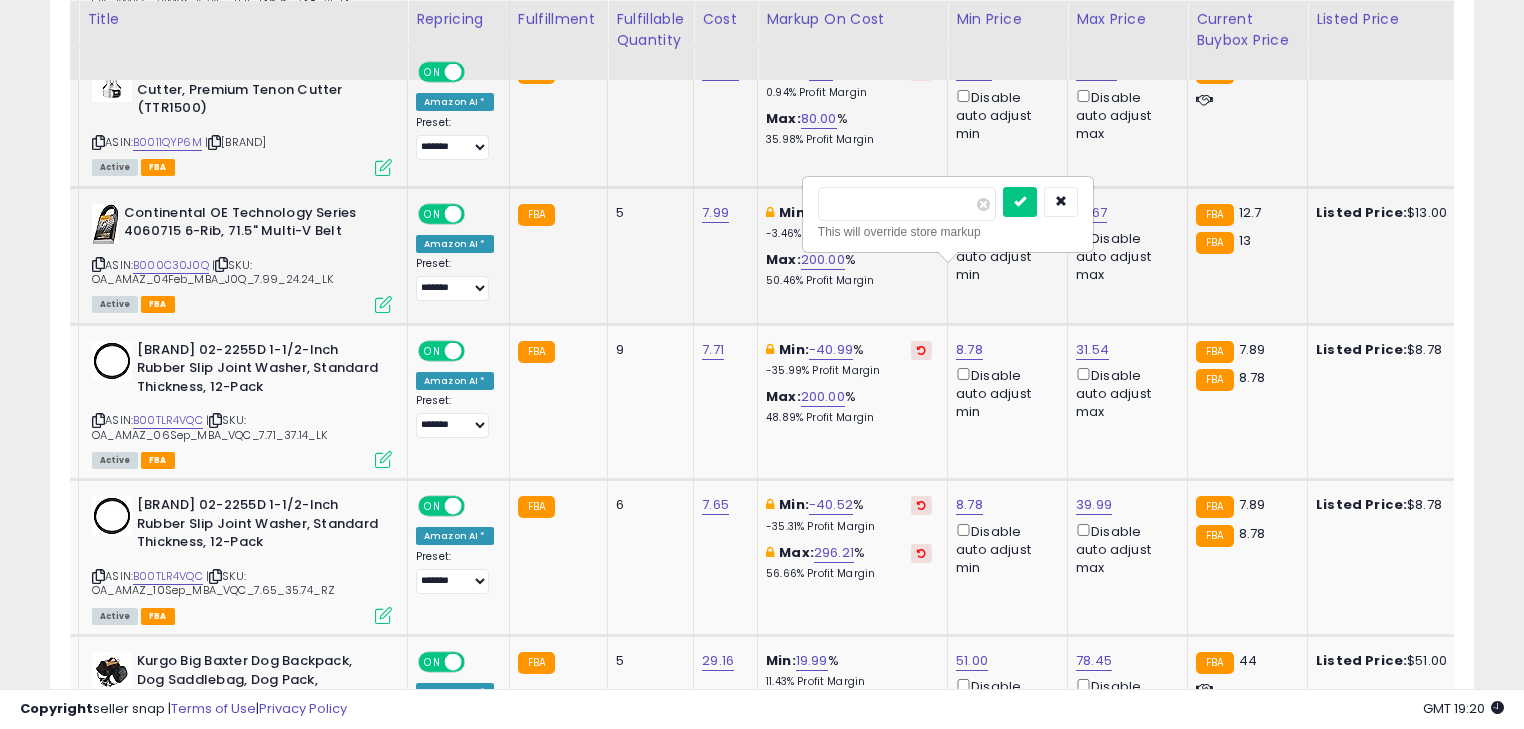 type on "*" 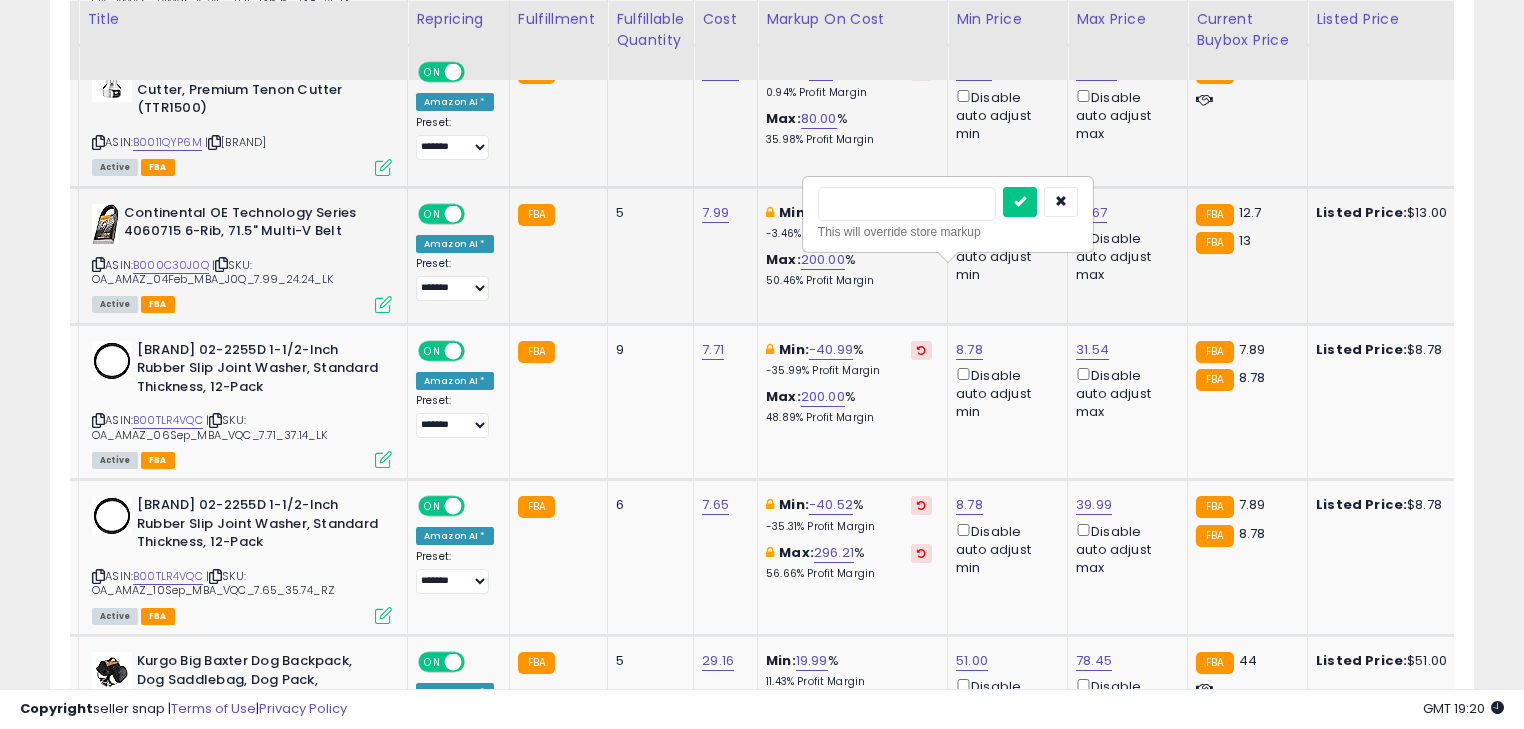 type on "**" 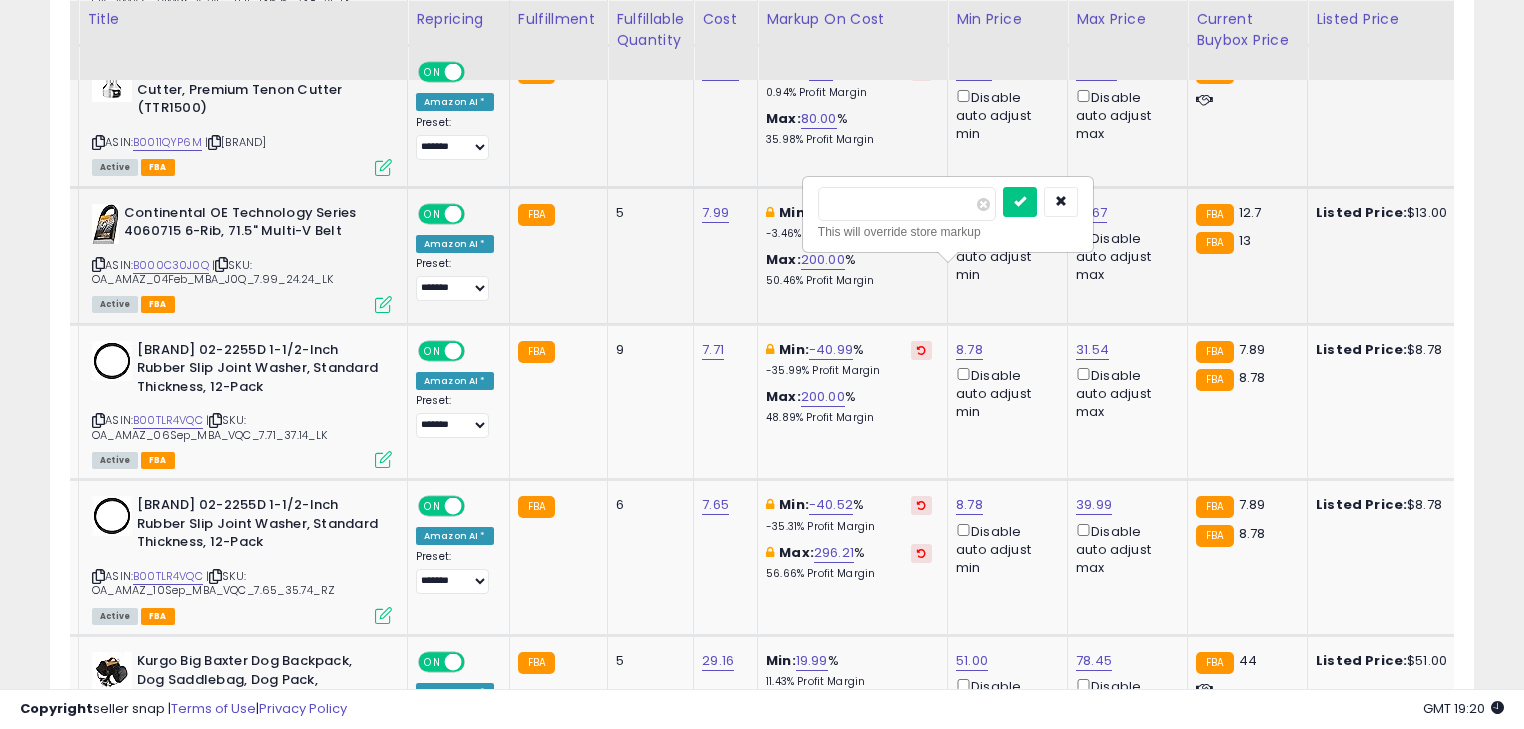 click at bounding box center (1020, 202) 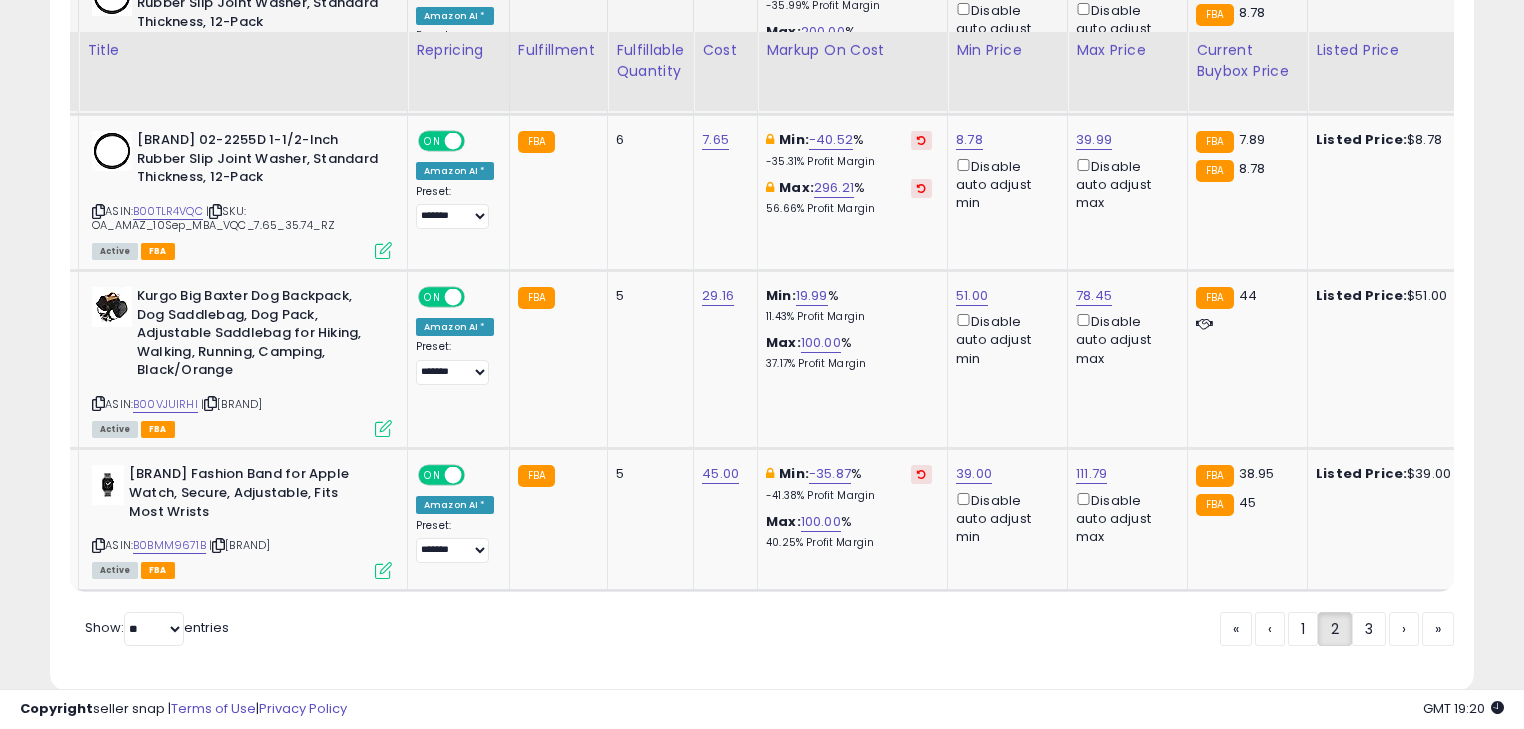 scroll, scrollTop: 4767, scrollLeft: 0, axis: vertical 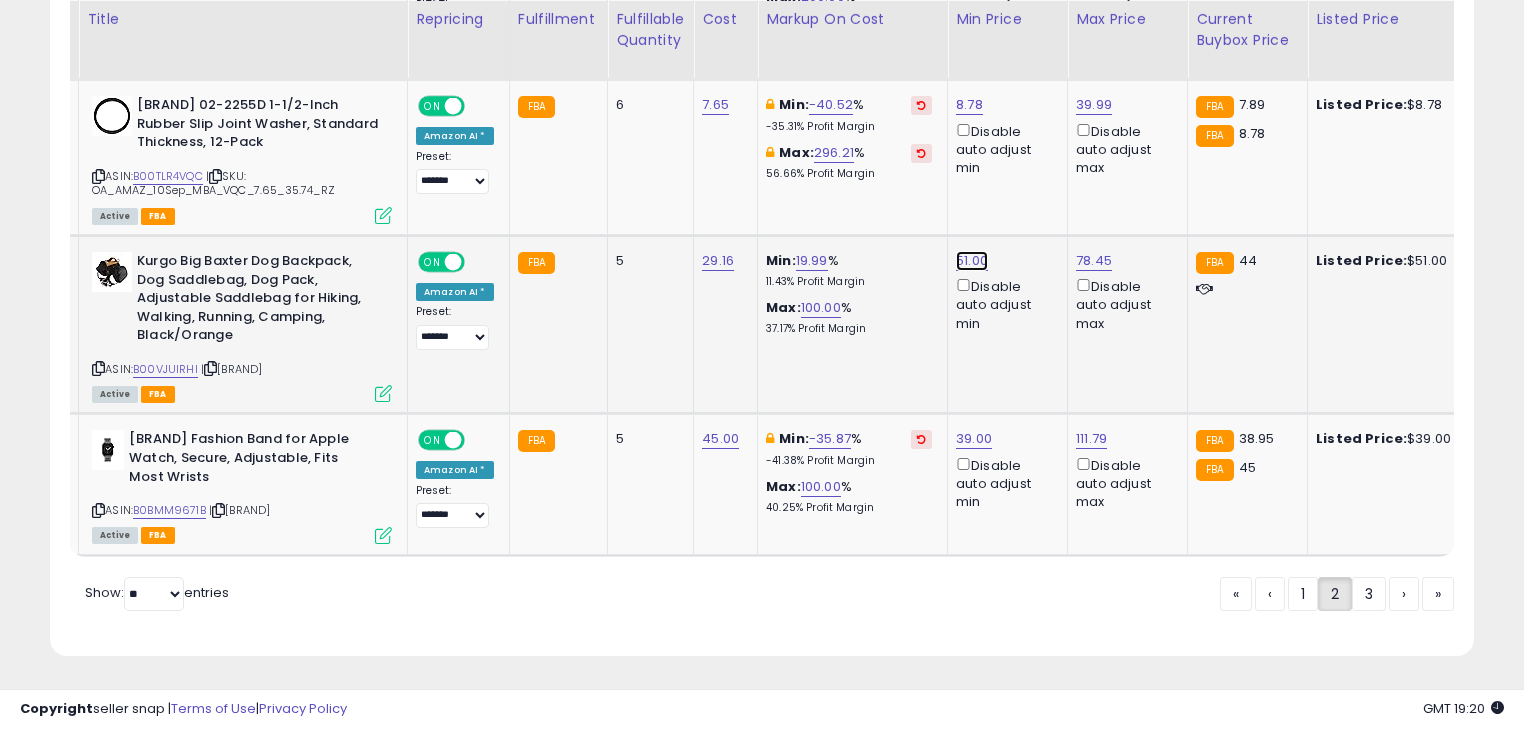 click on "51.00" at bounding box center (976, -3593) 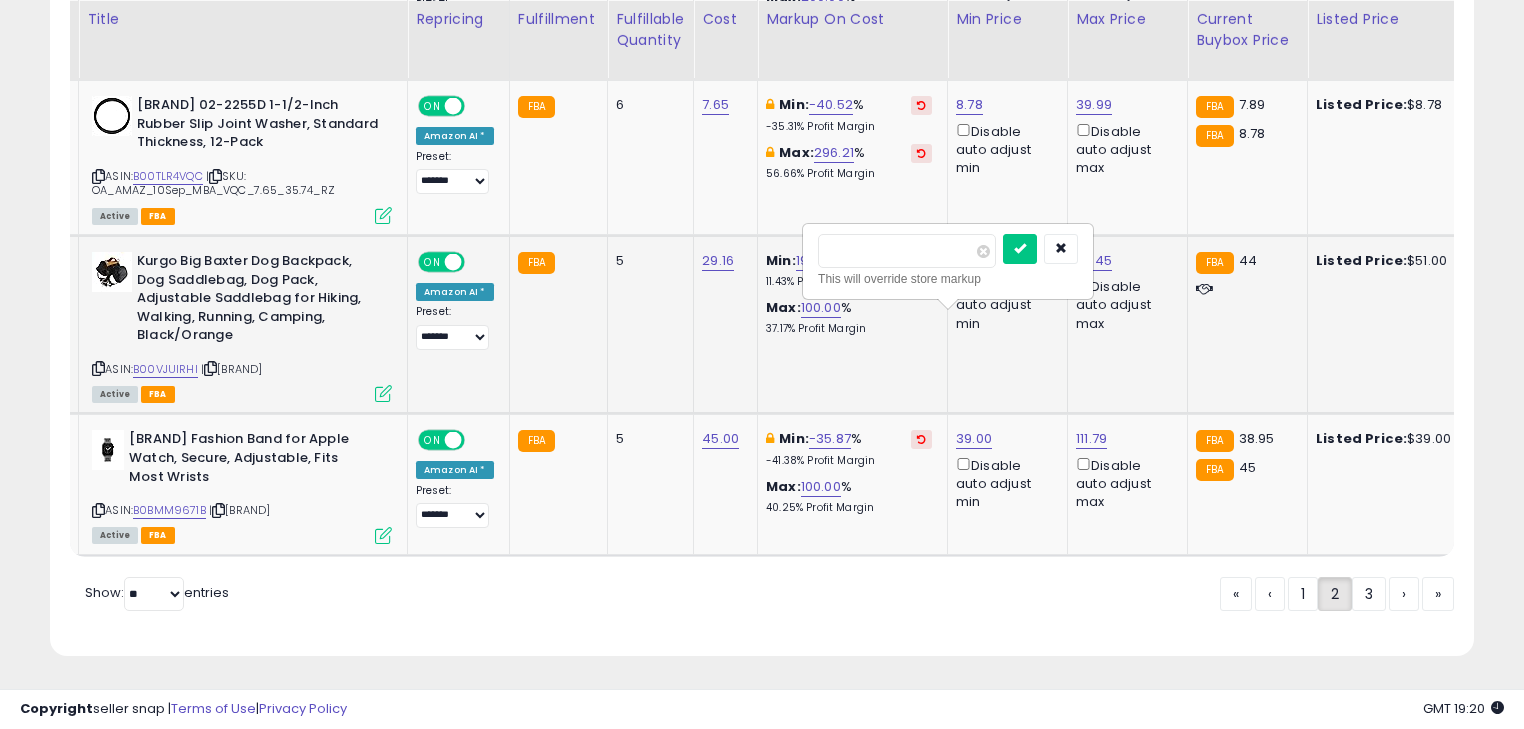 type on "*" 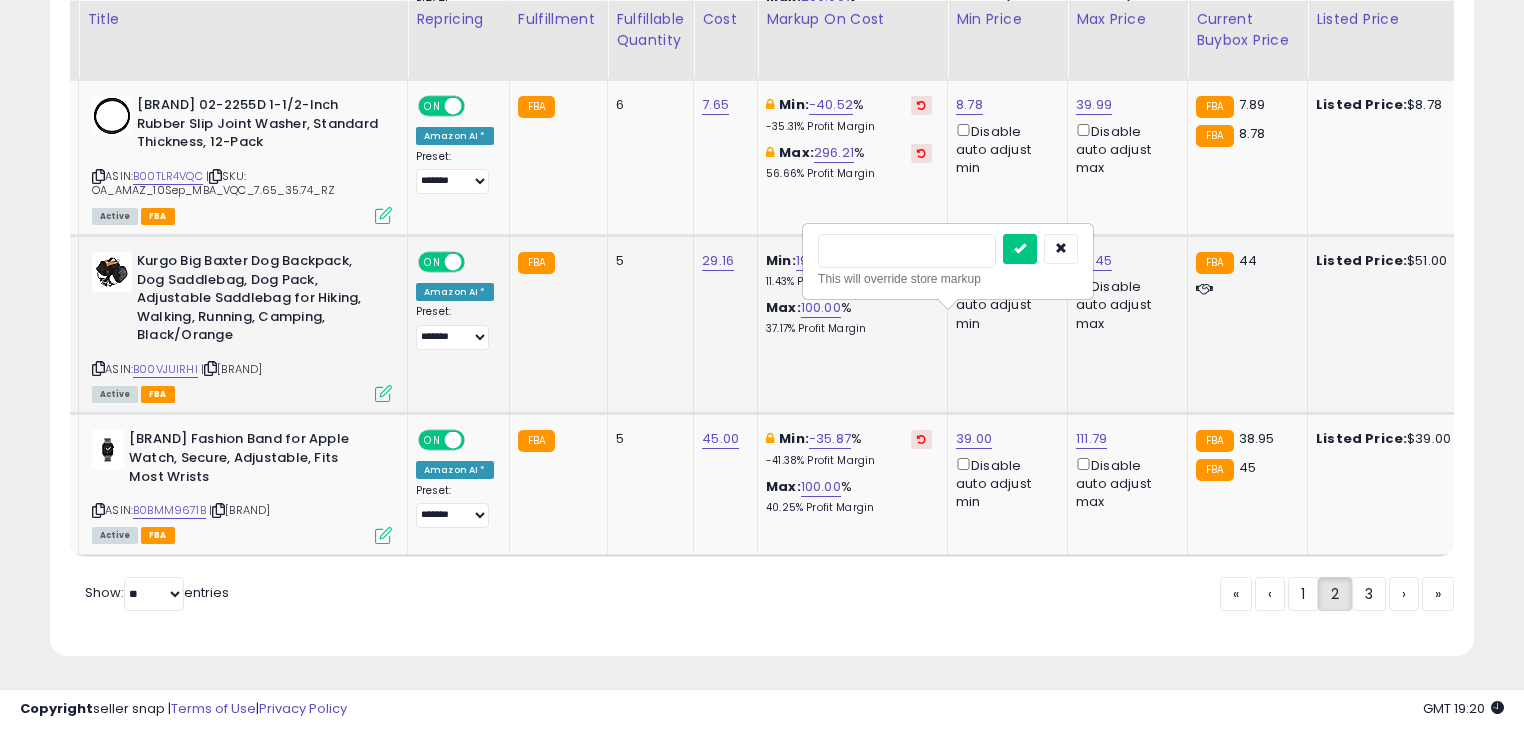 type on "**" 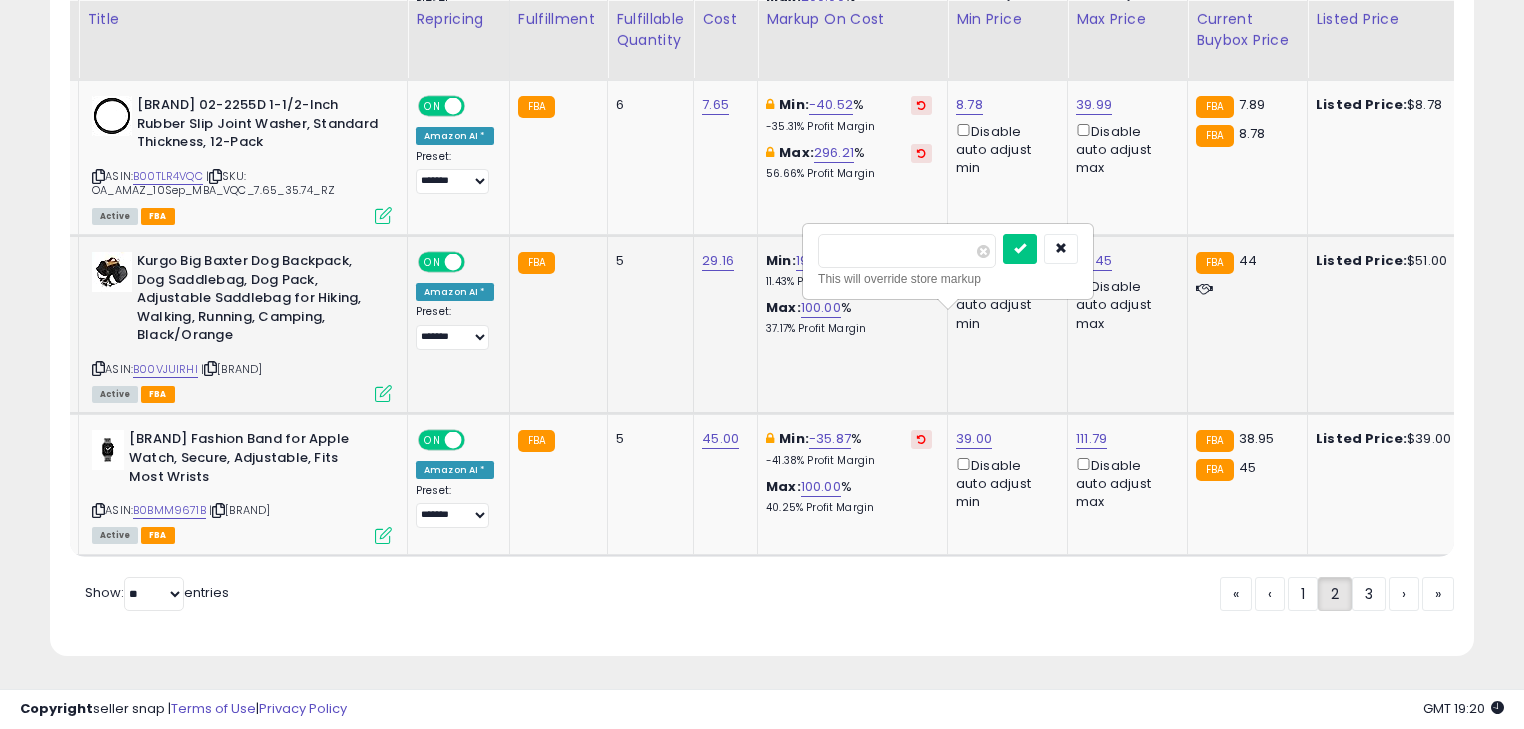 click at bounding box center [1020, 249] 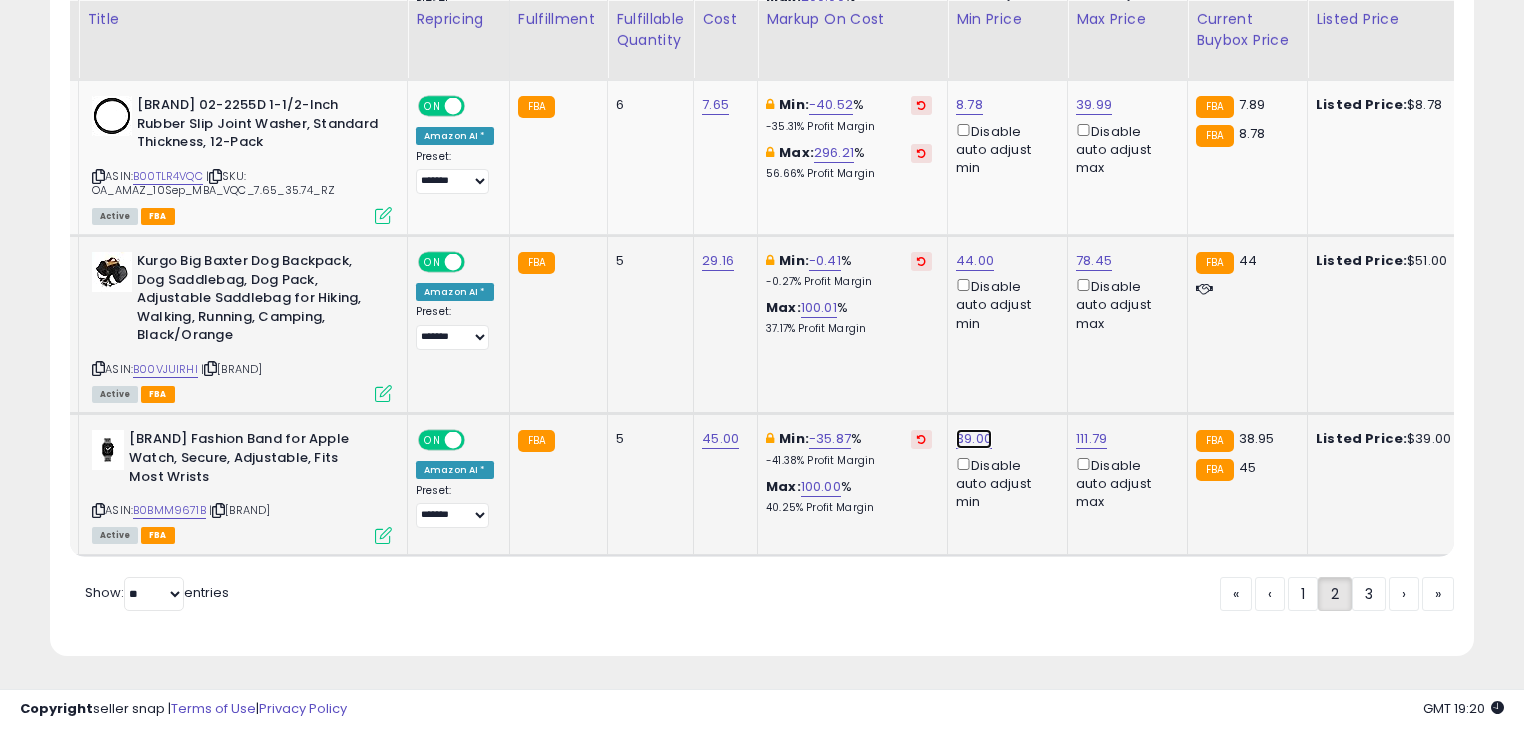 click on "39.00" at bounding box center (976, -3593) 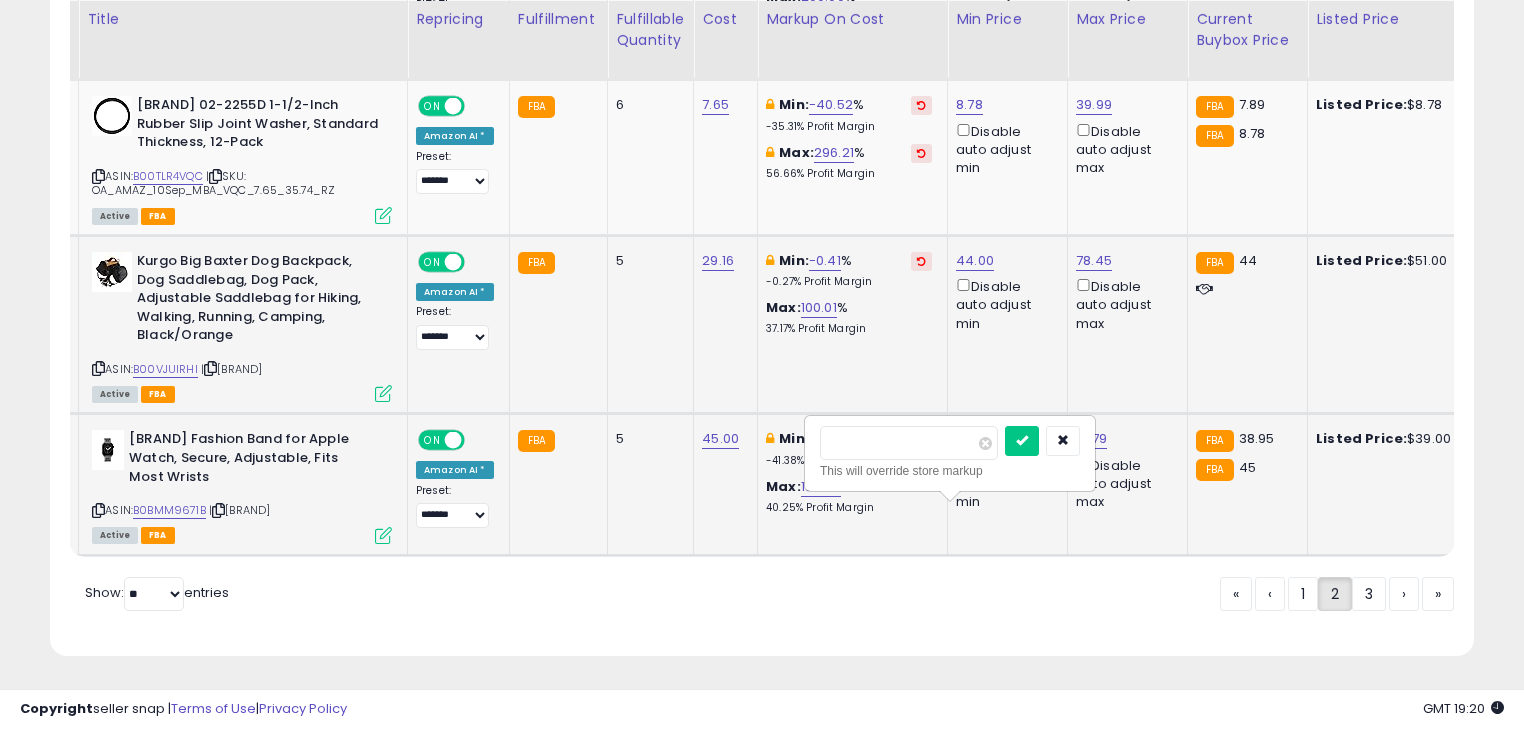 type on "*" 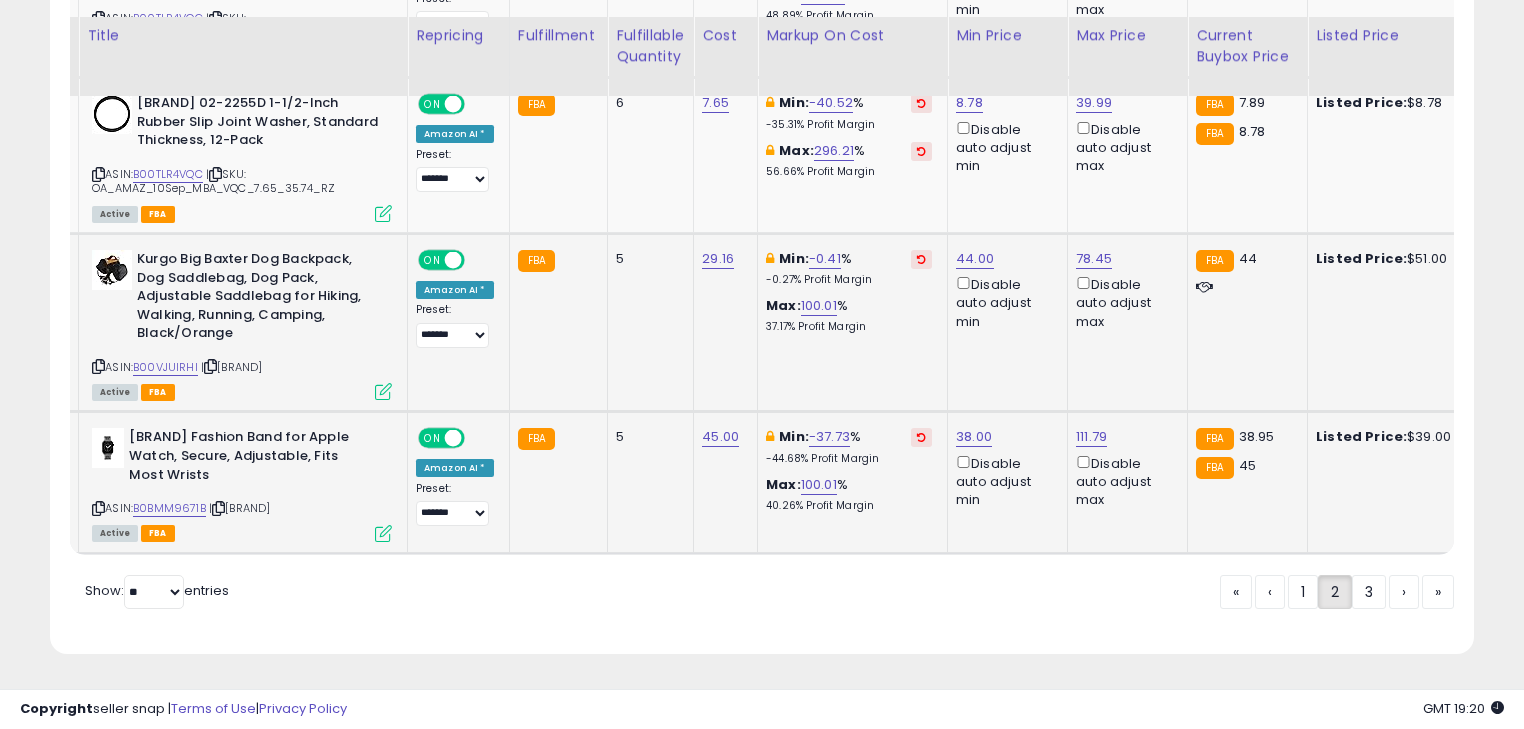 scroll, scrollTop: 4864, scrollLeft: 0, axis: vertical 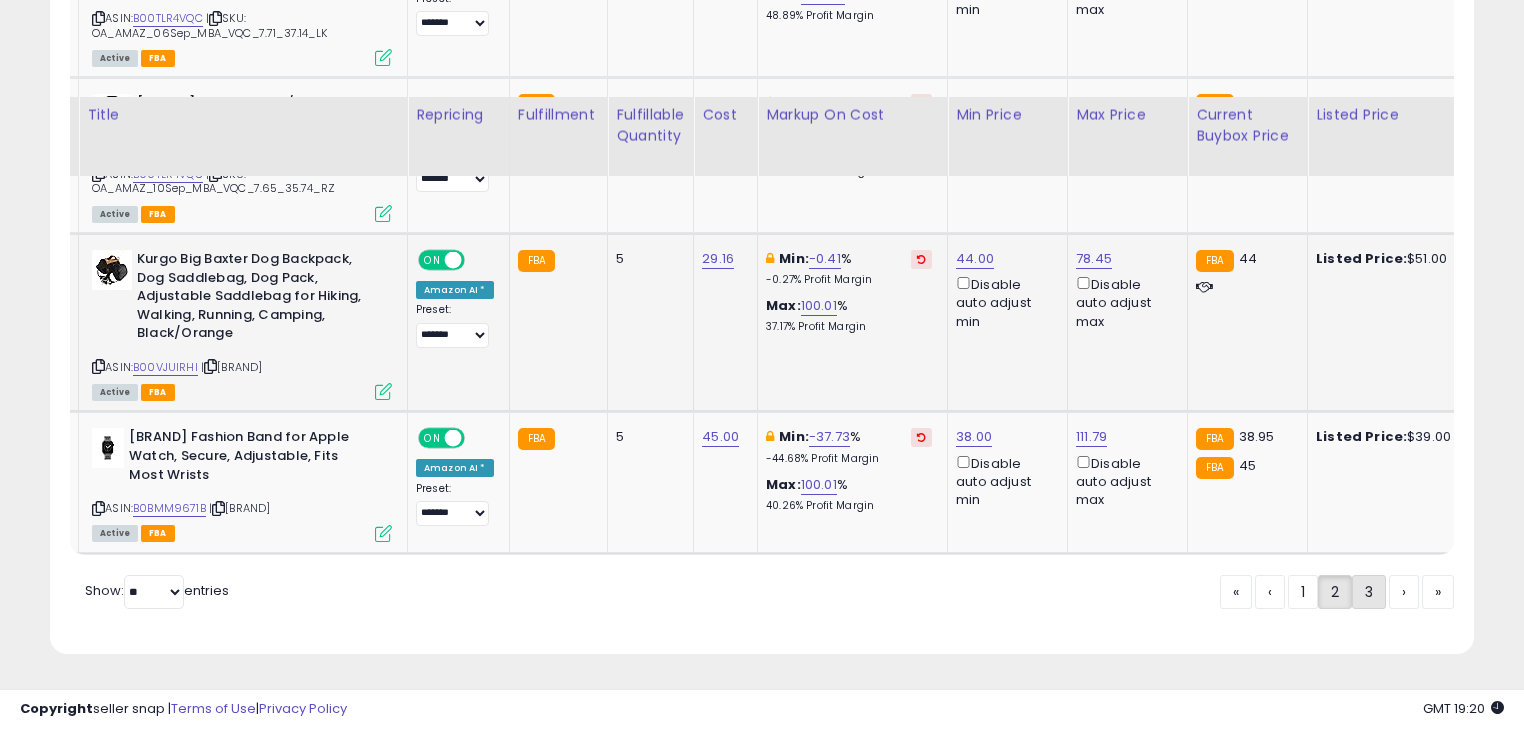 click on "3" 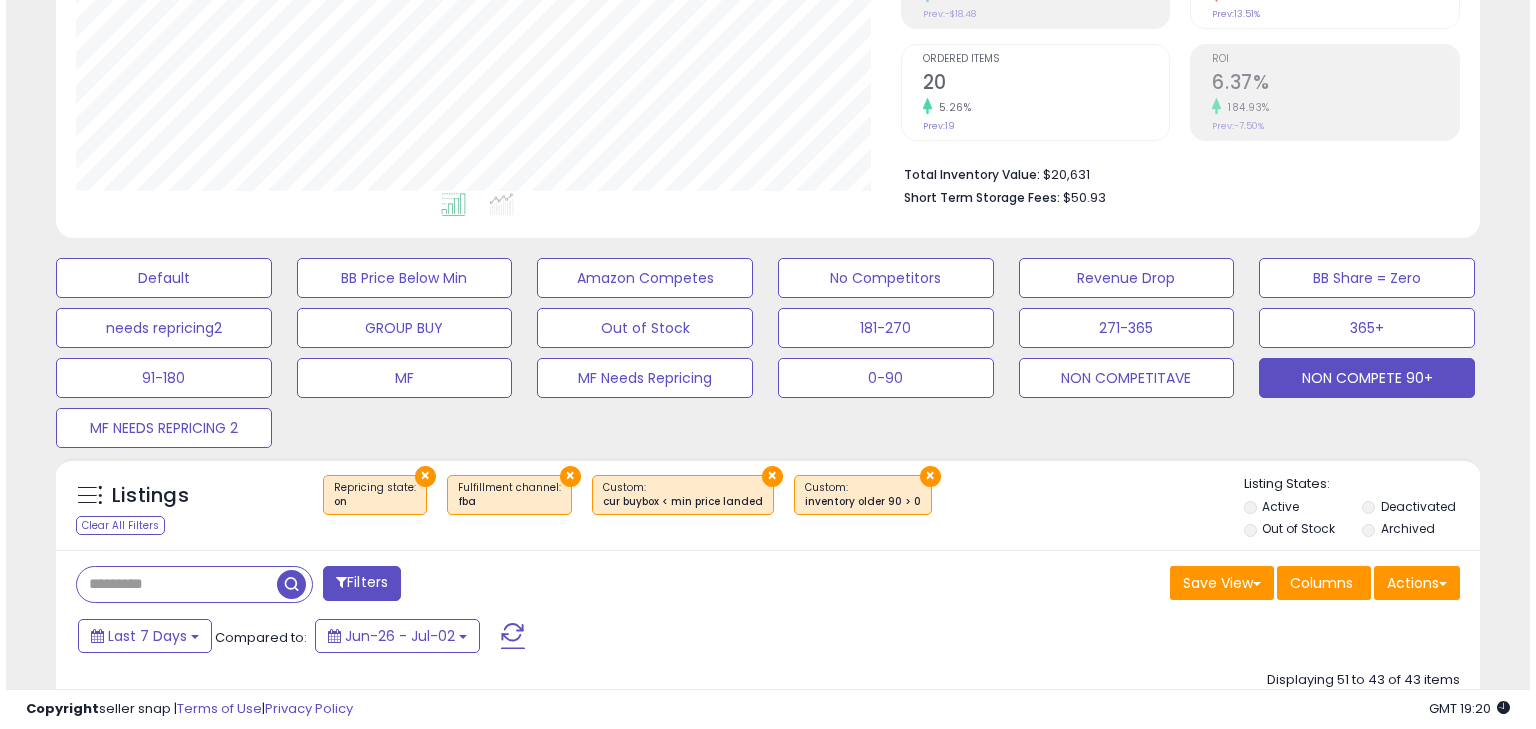scroll, scrollTop: 367, scrollLeft: 0, axis: vertical 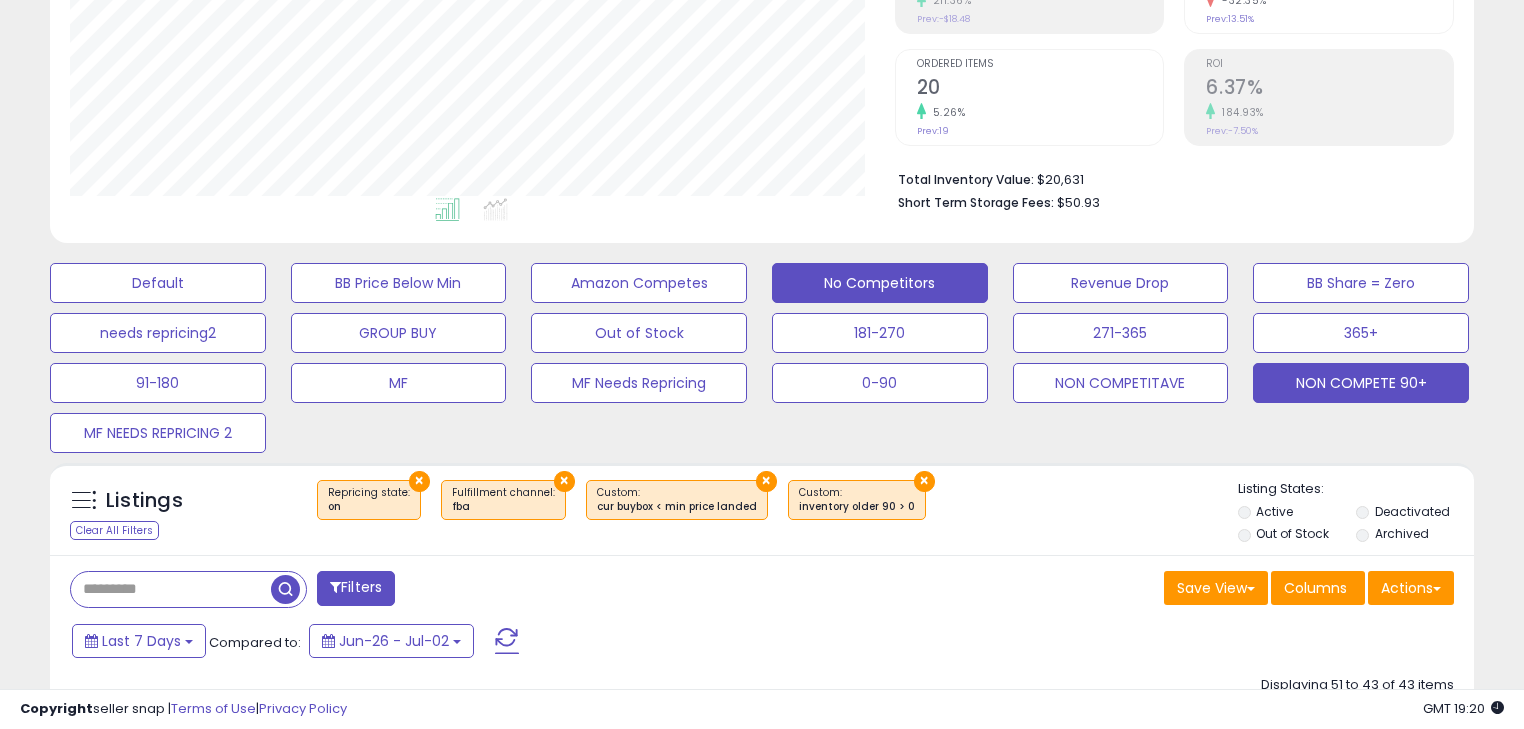 click on "No Competitors" at bounding box center [158, 283] 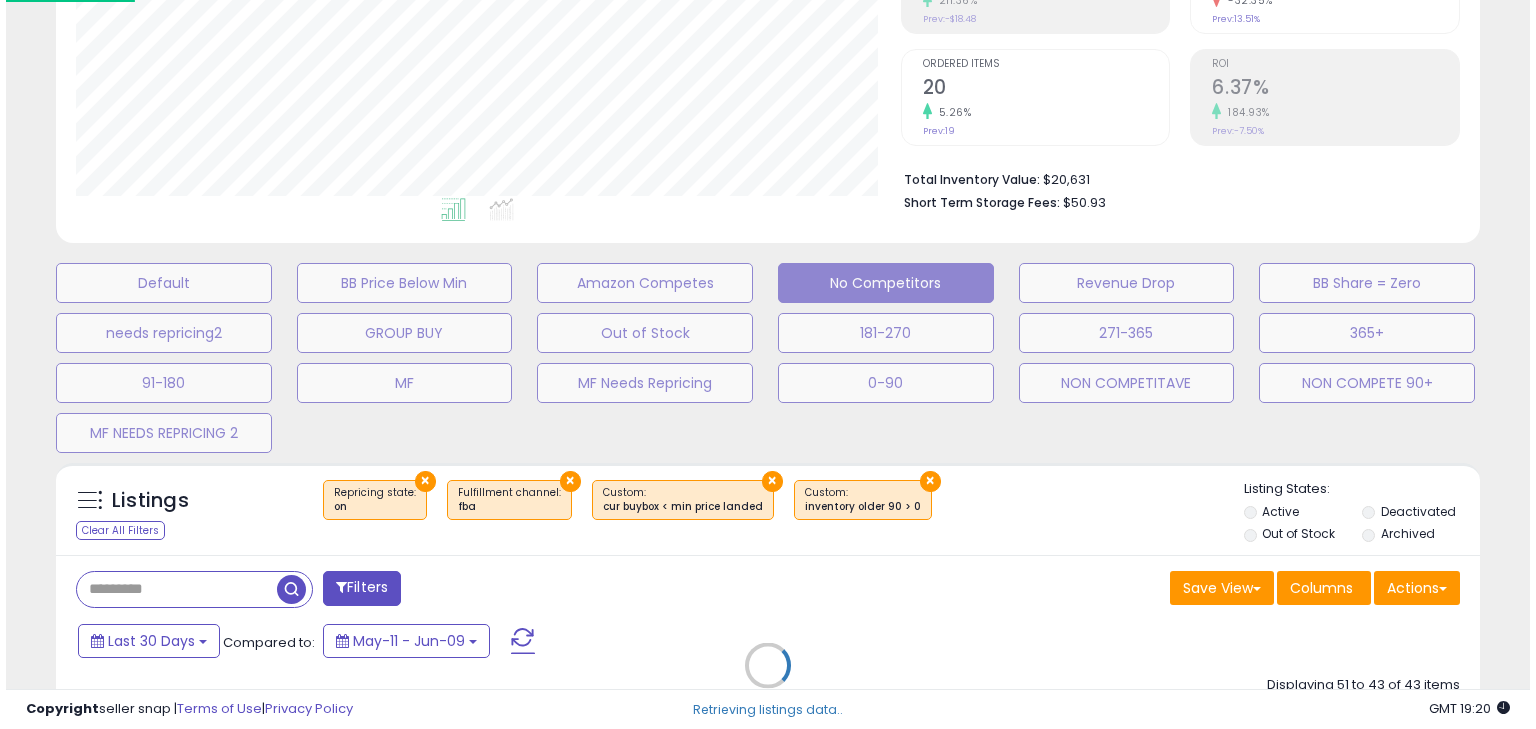 scroll, scrollTop: 999589, scrollLeft: 999168, axis: both 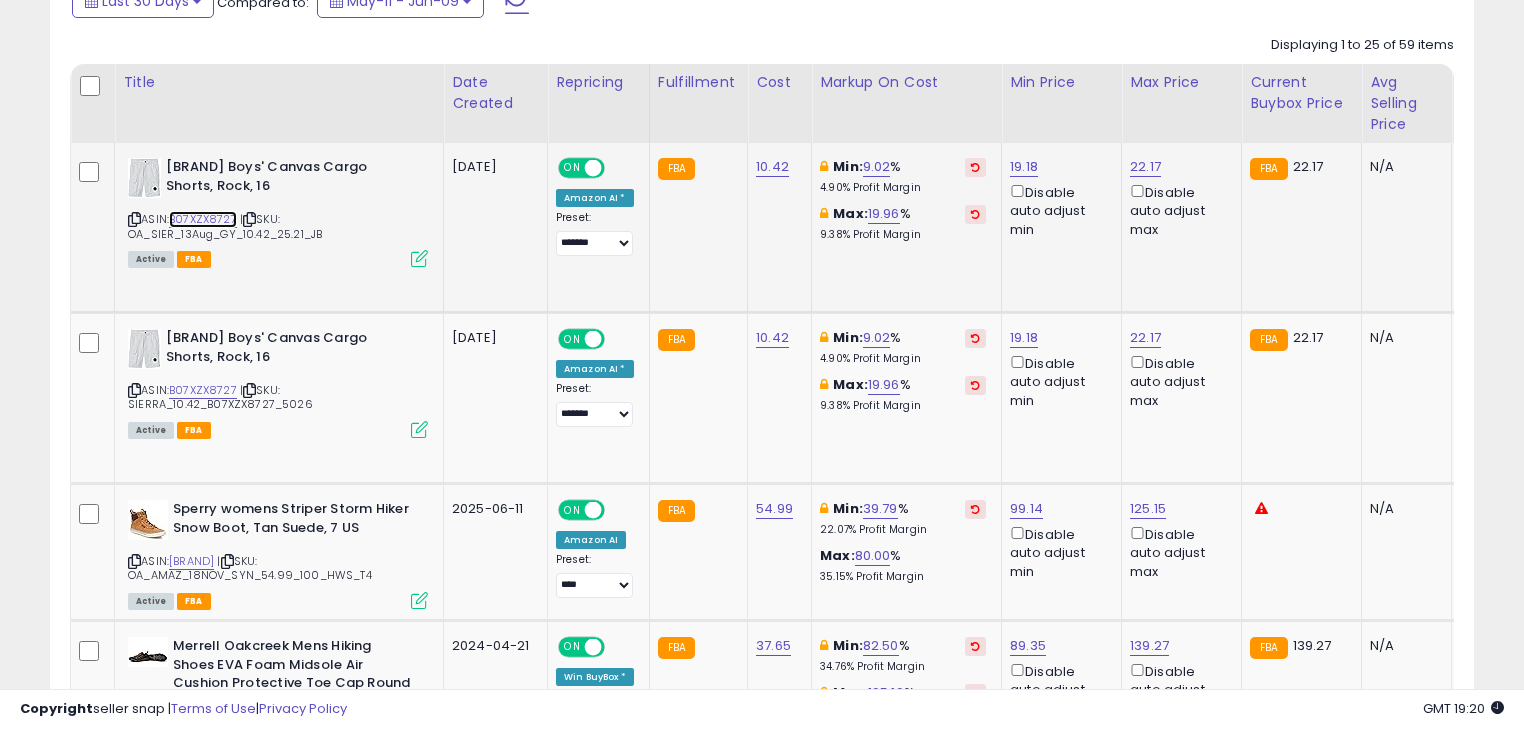 click on "B07XZX8727" at bounding box center (203, 219) 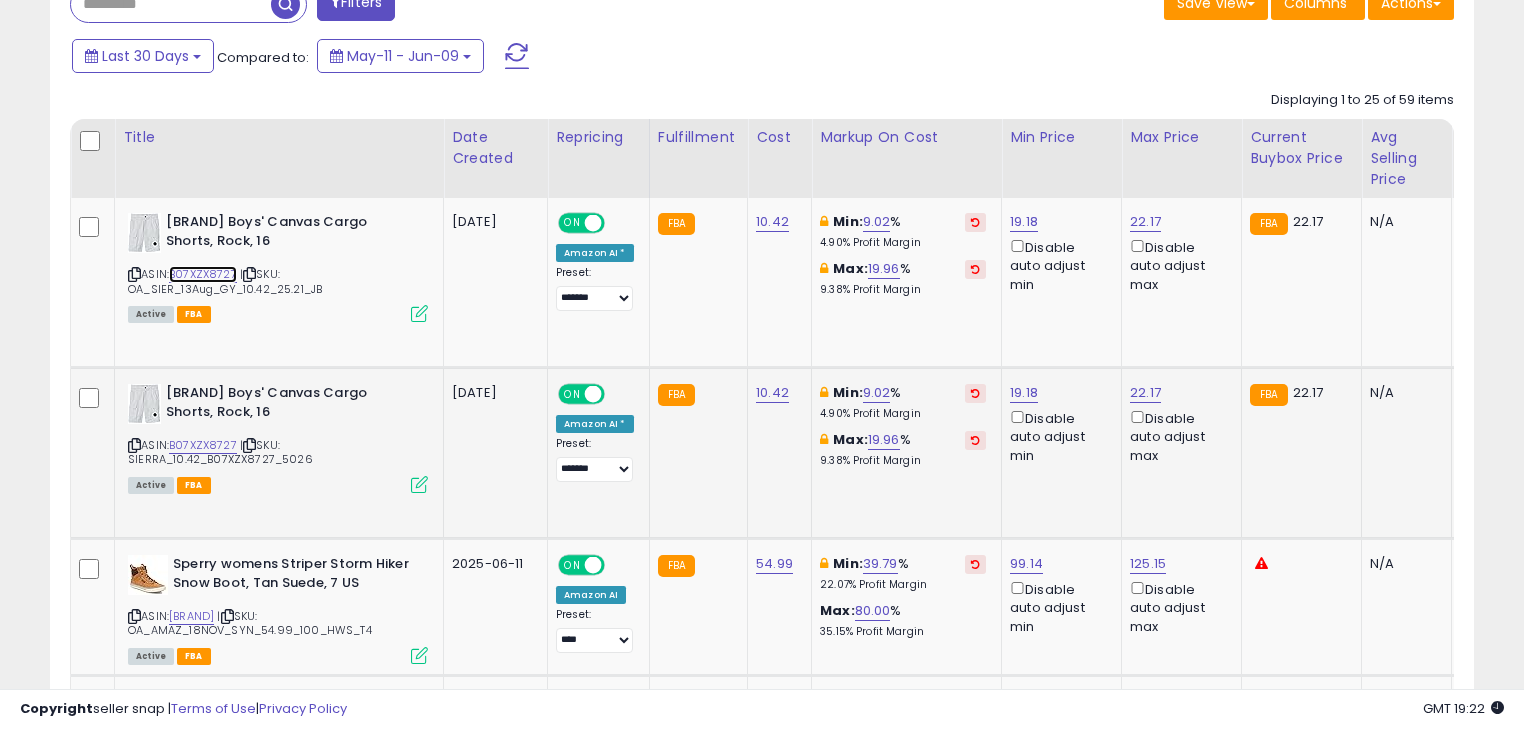 scroll, scrollTop: 927, scrollLeft: 0, axis: vertical 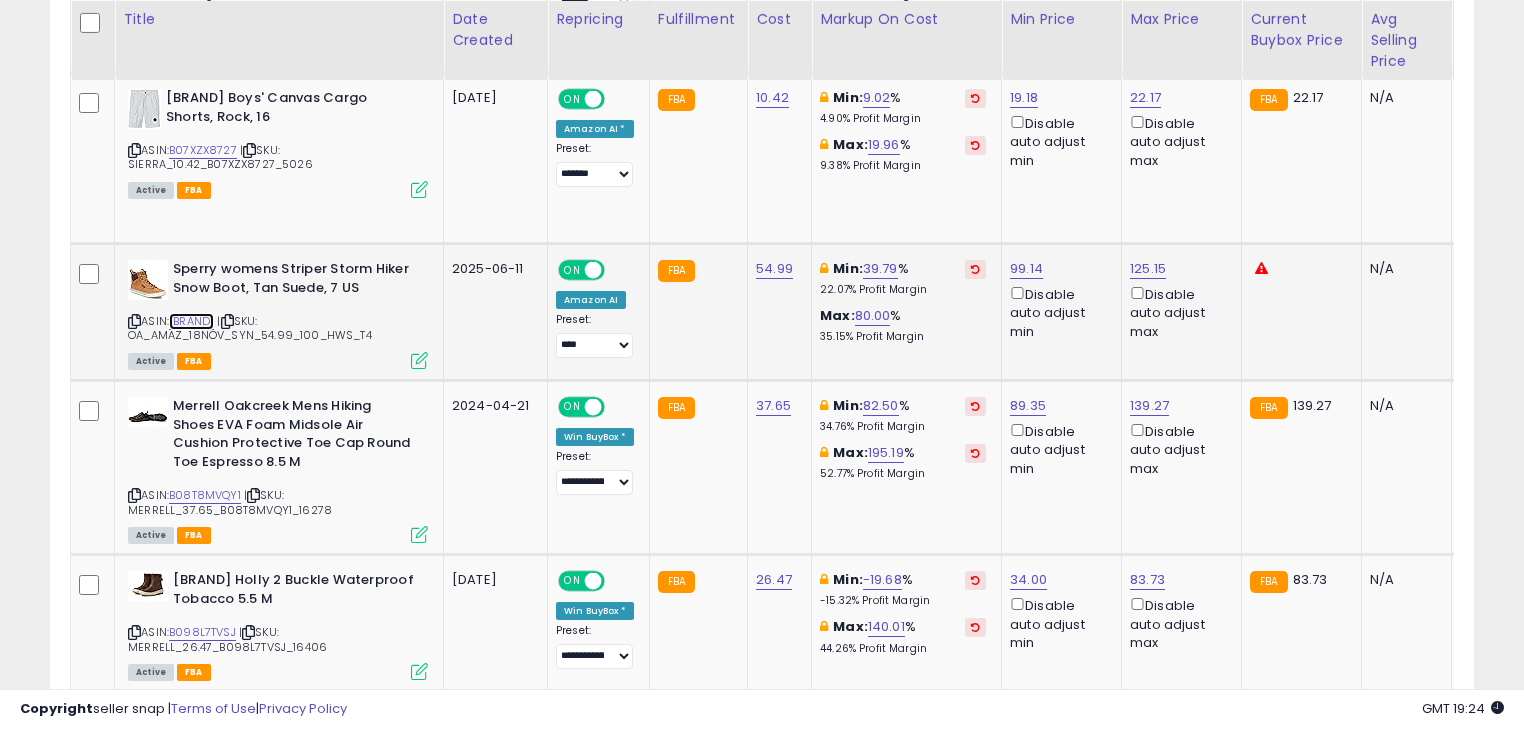 click on "[BRAND]" at bounding box center (191, 321) 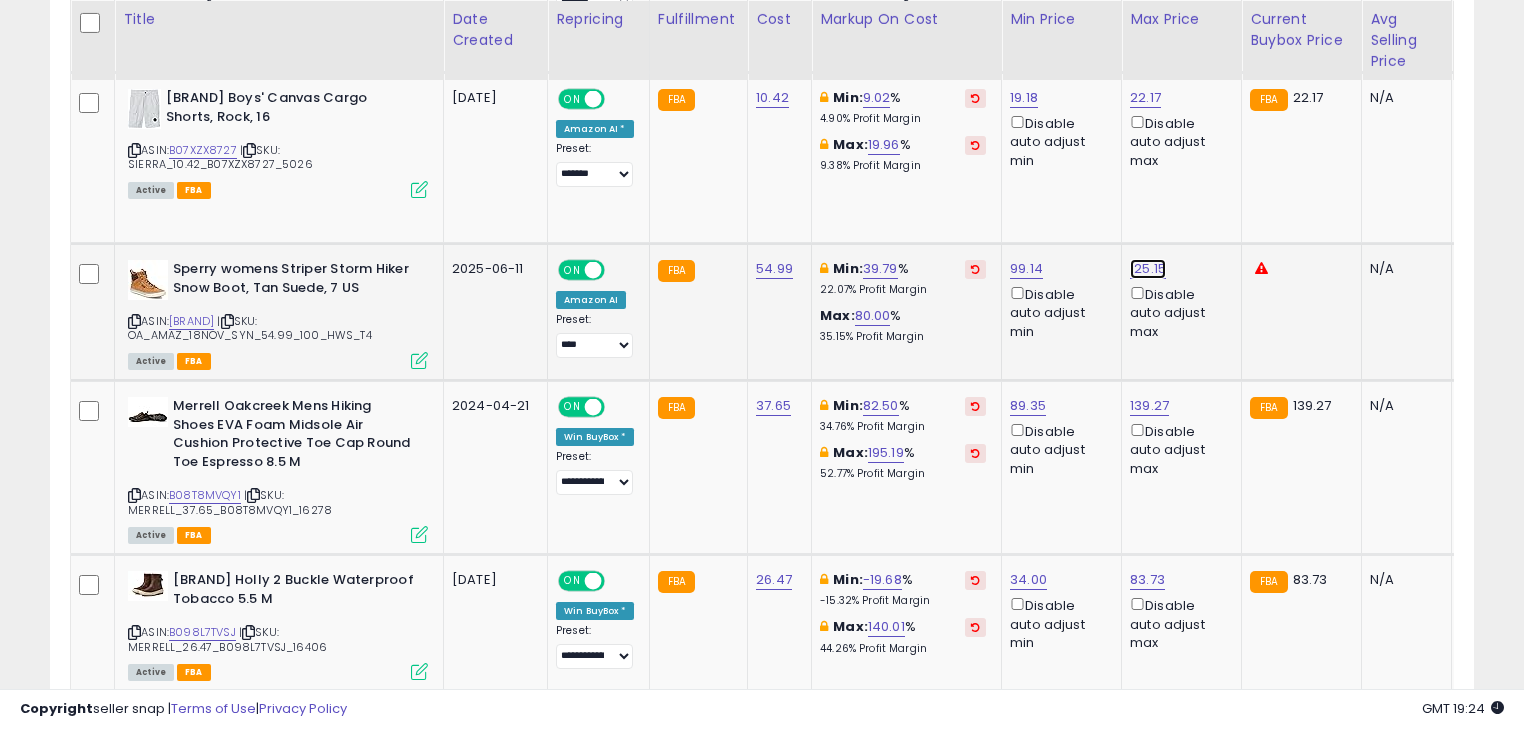 click on "125.15" at bounding box center [1145, -73] 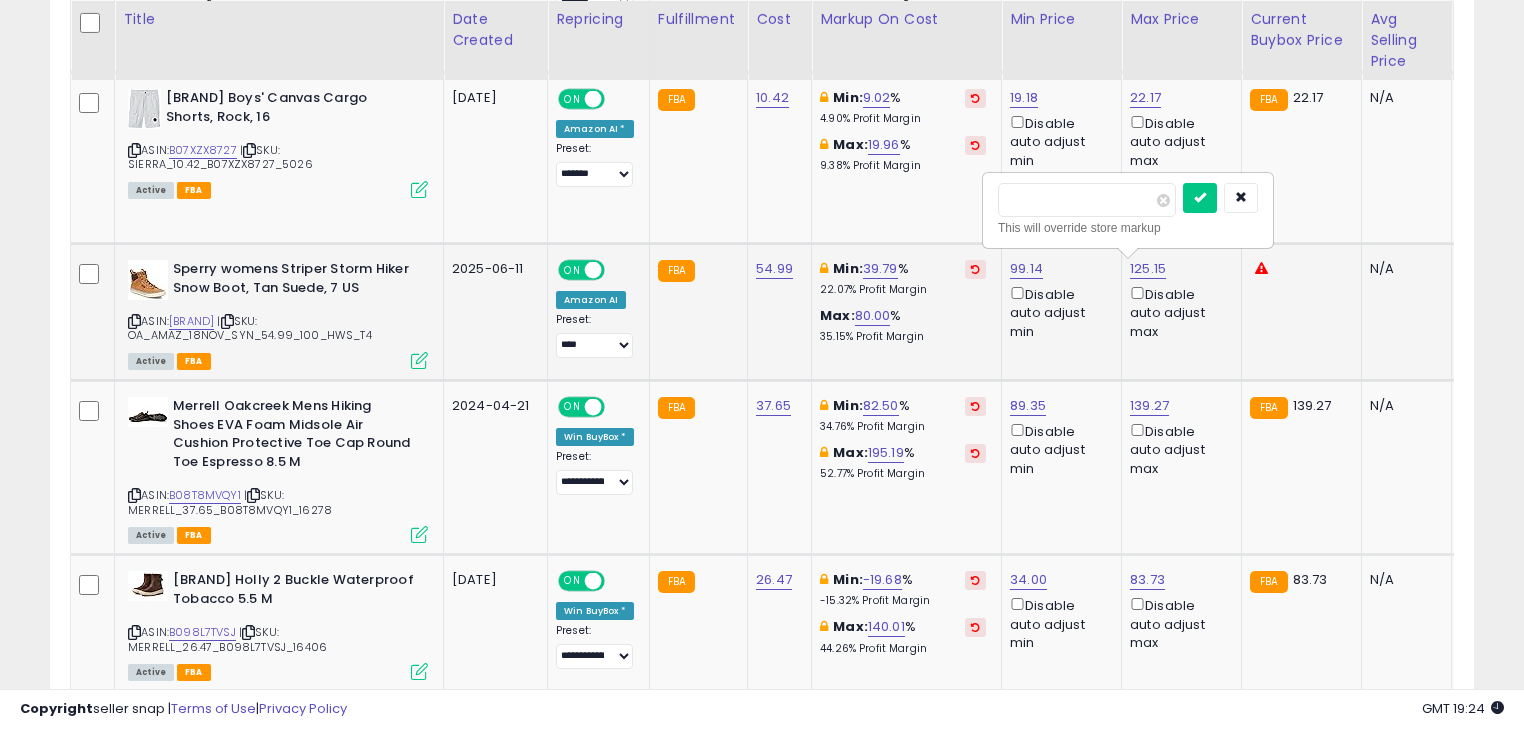 type on "*" 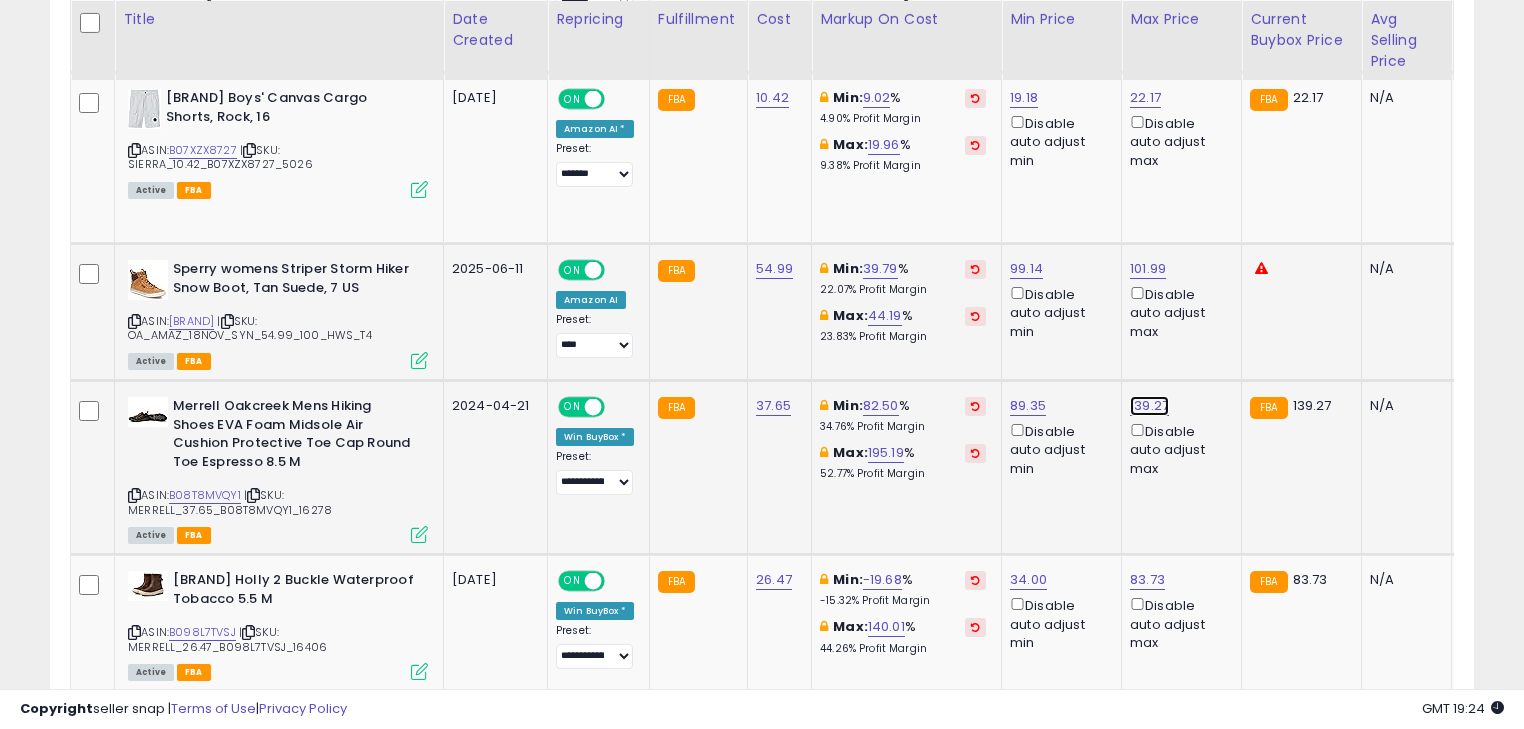 click on "139.27" at bounding box center [1145, -73] 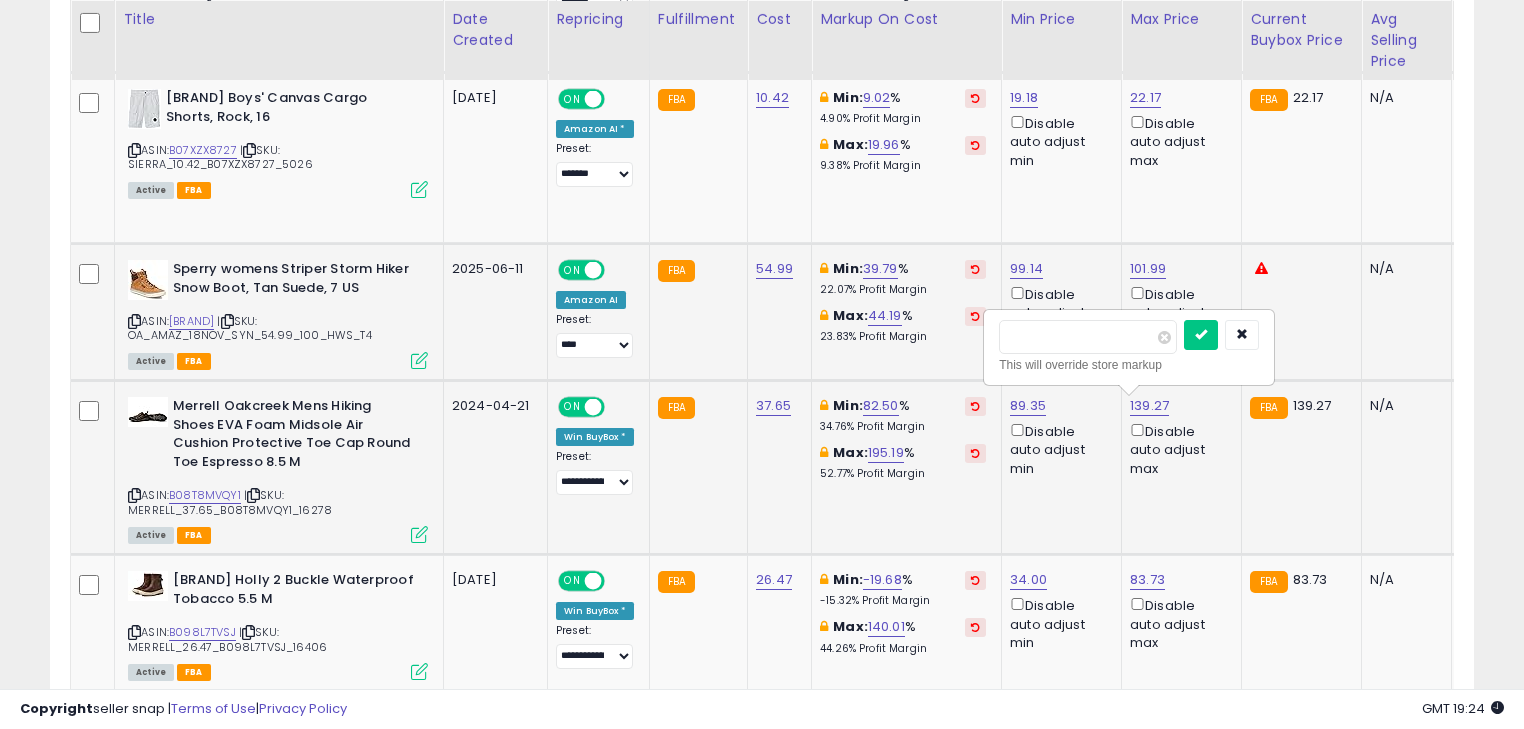 type on "*" 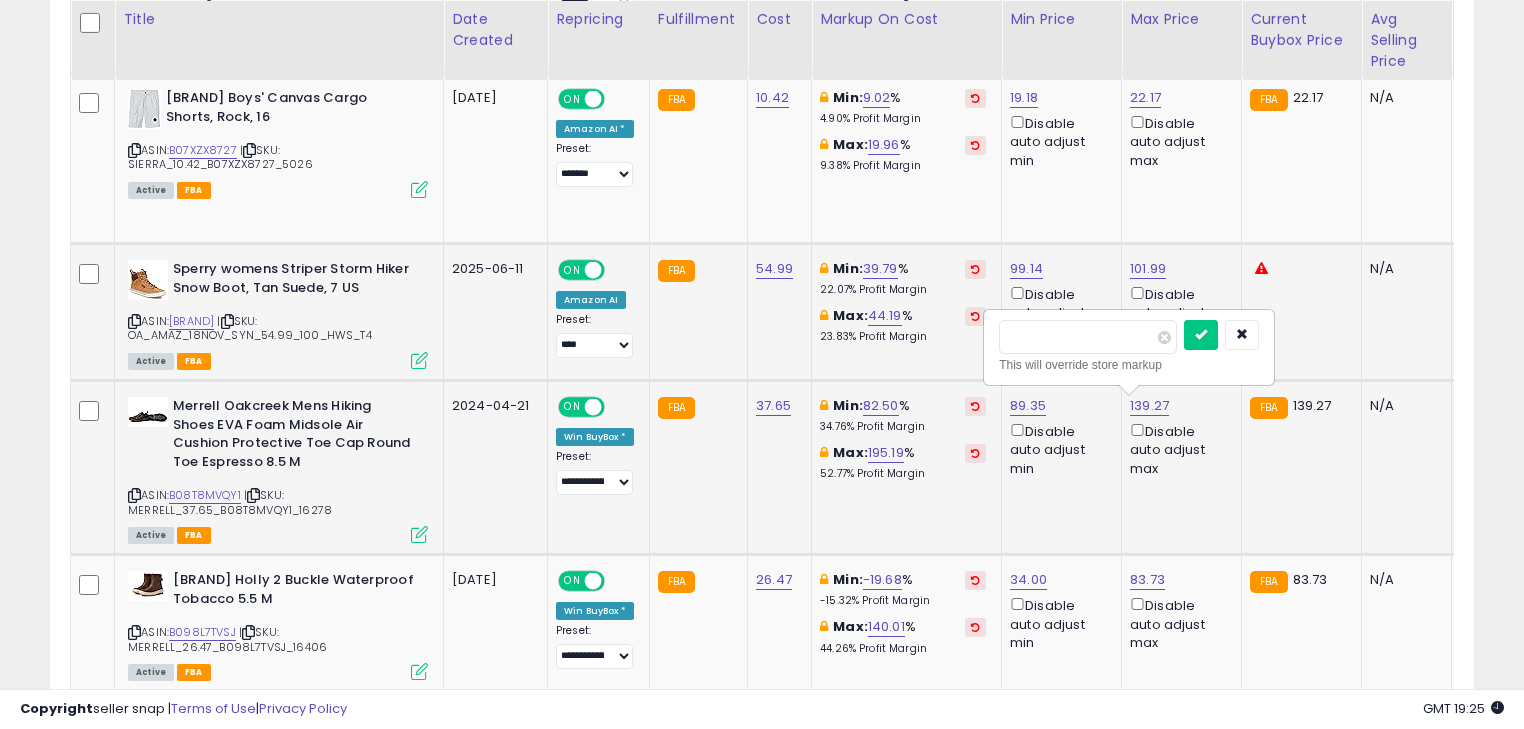 type on "*****" 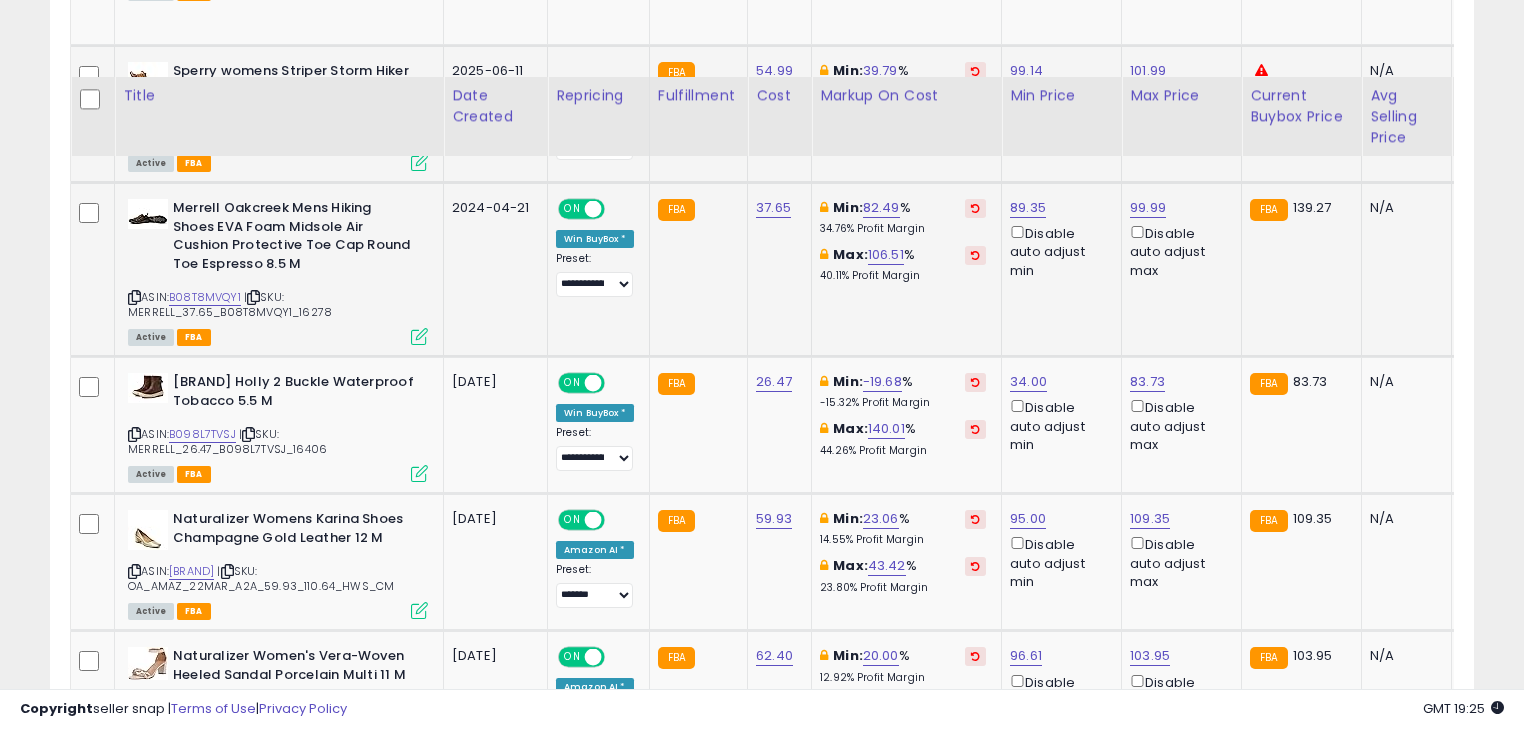 scroll, scrollTop: 1567, scrollLeft: 0, axis: vertical 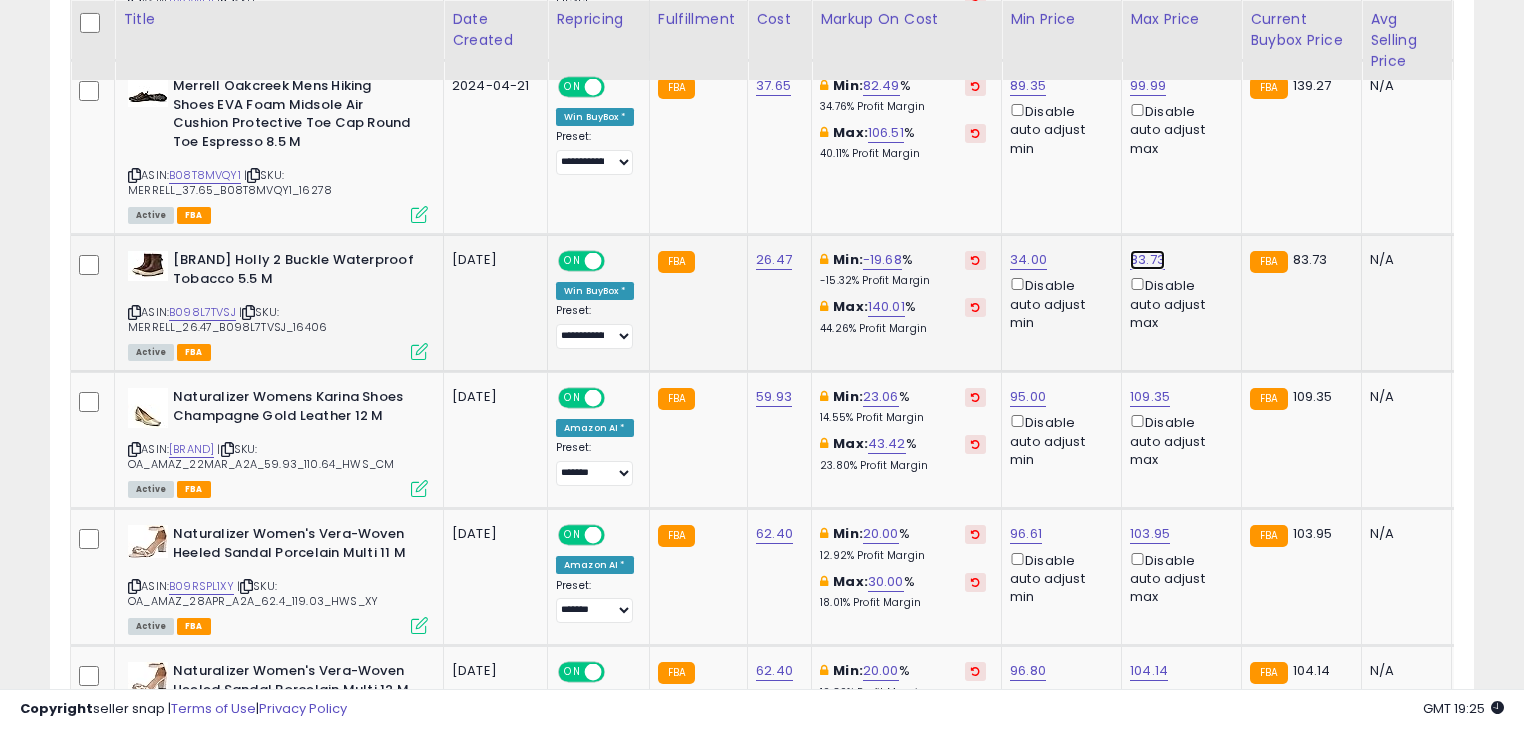 click on "83.73" at bounding box center (1145, -393) 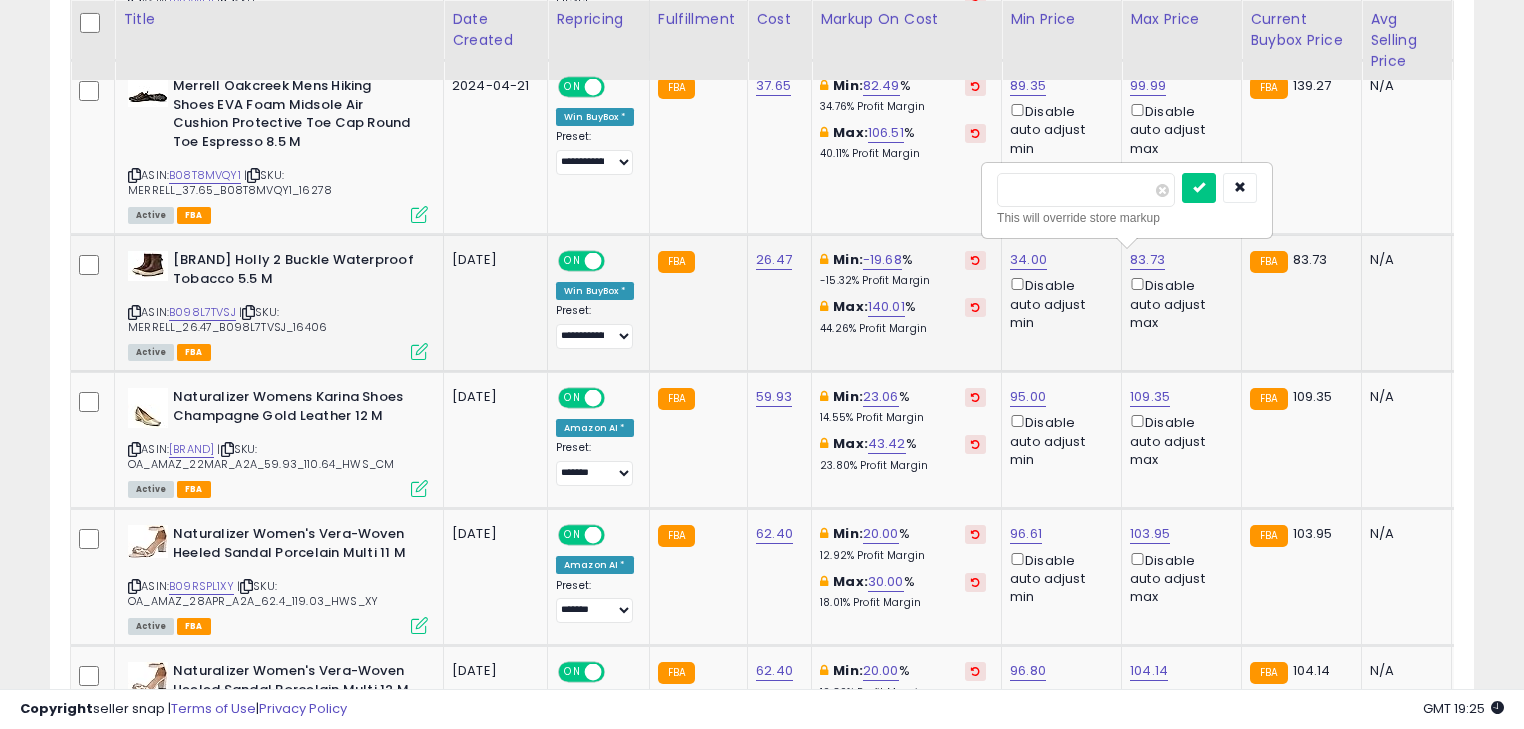 type on "*" 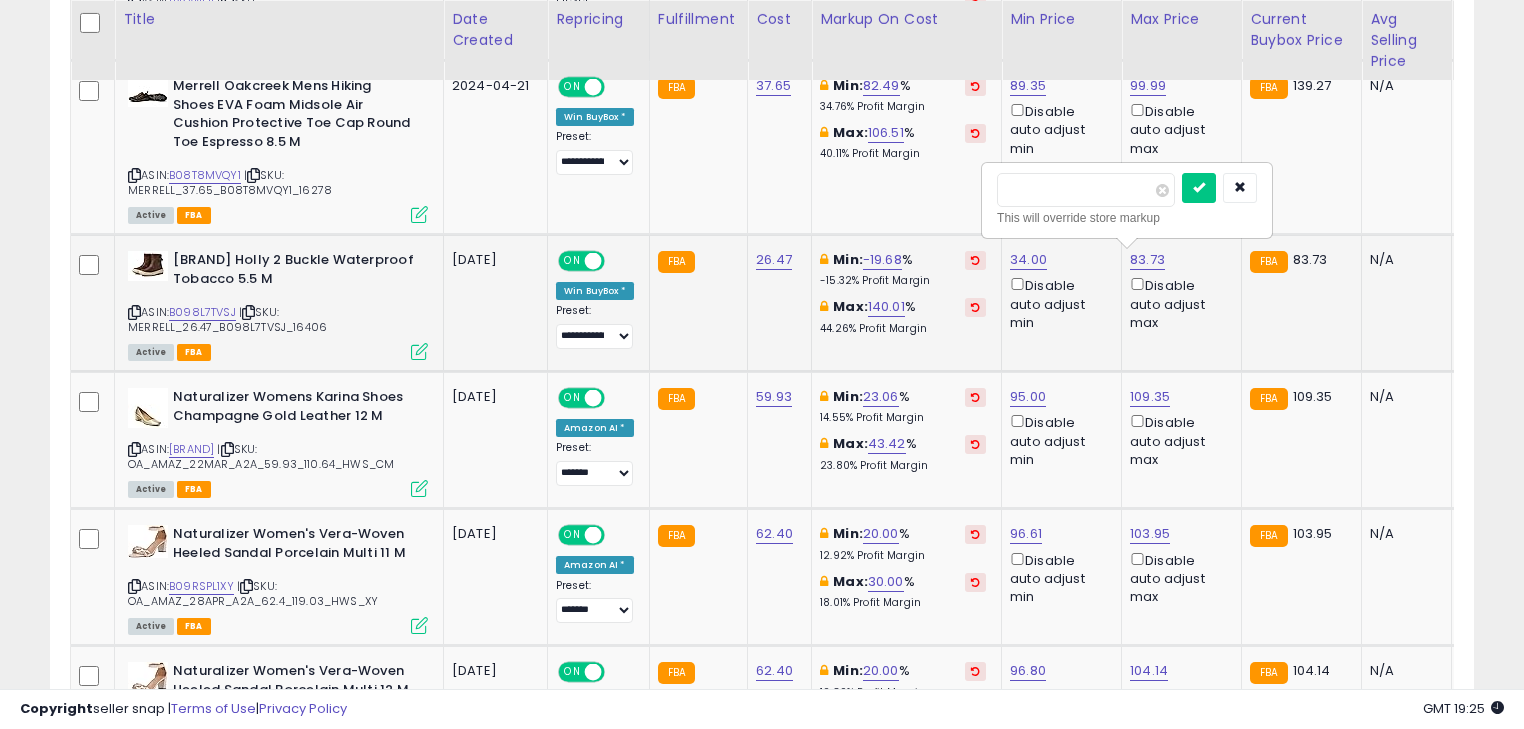 type on "*****" 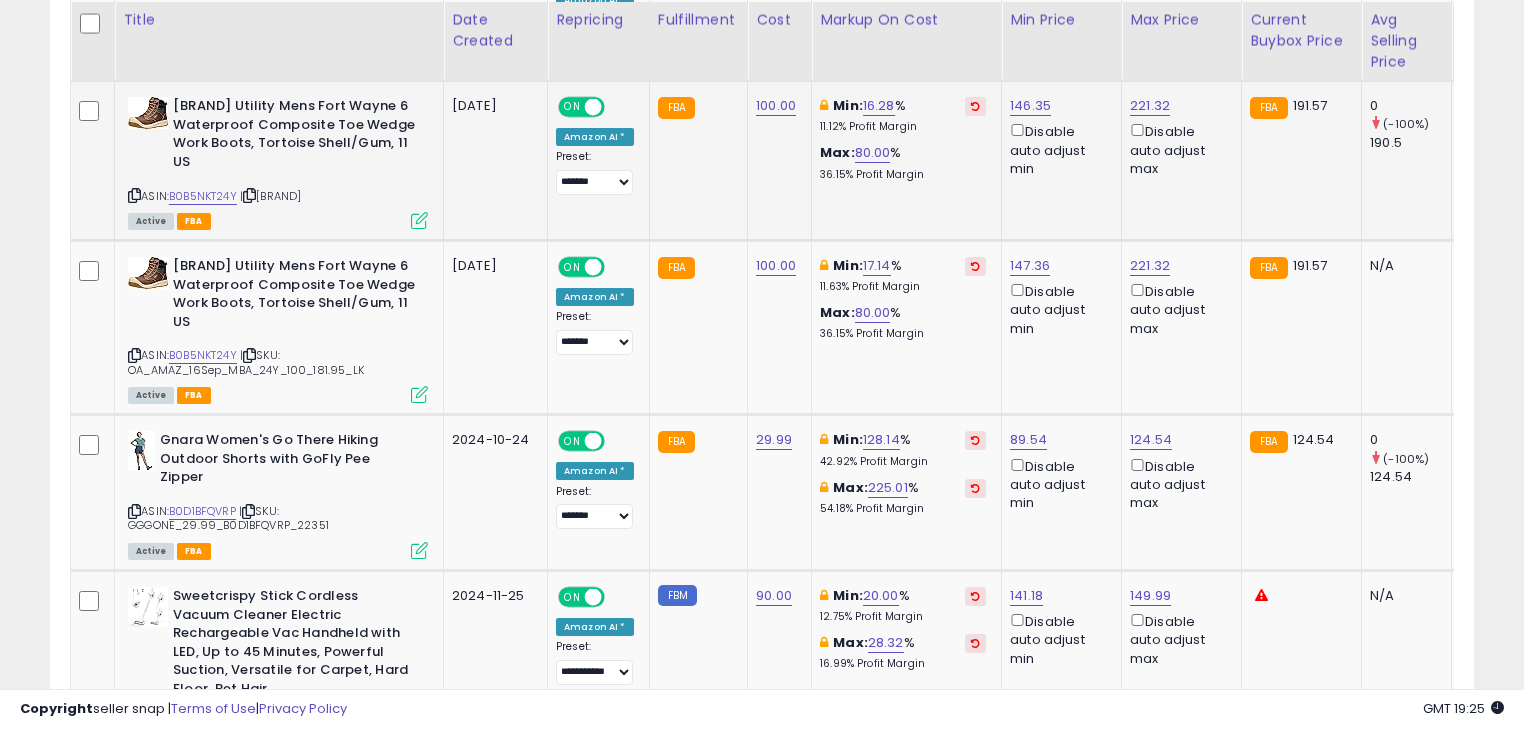 scroll, scrollTop: 3007, scrollLeft: 0, axis: vertical 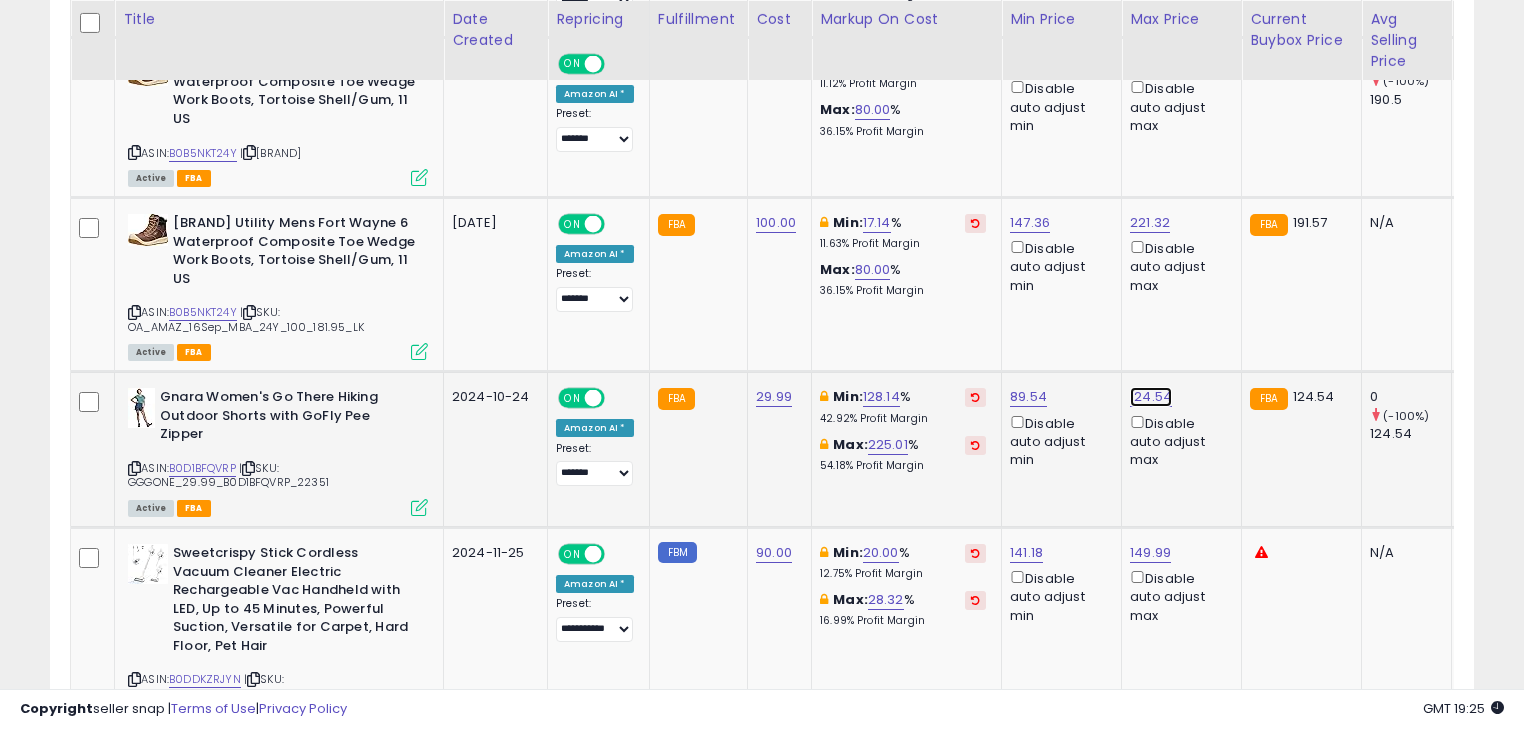 click on "124.54" at bounding box center (1145, -1833) 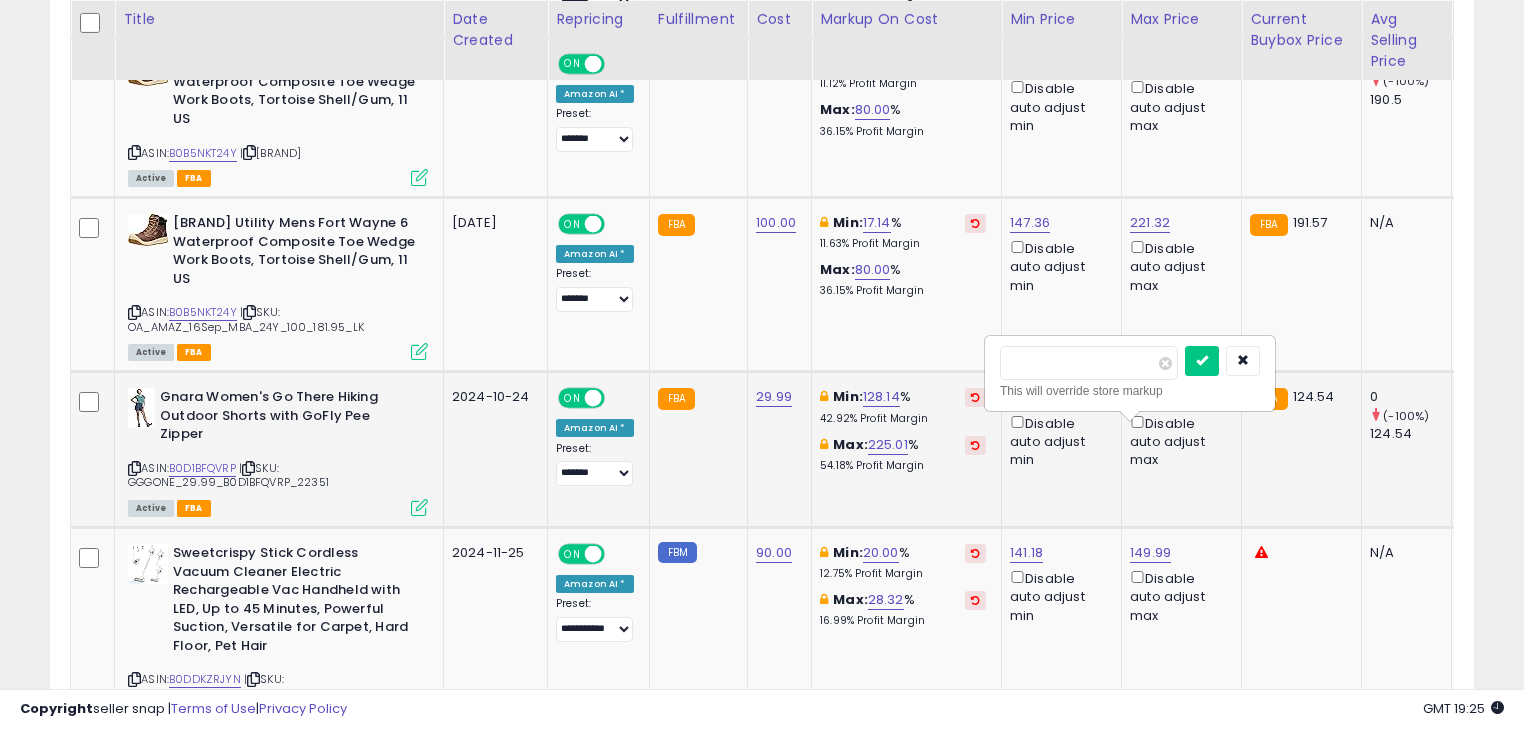 type on "*" 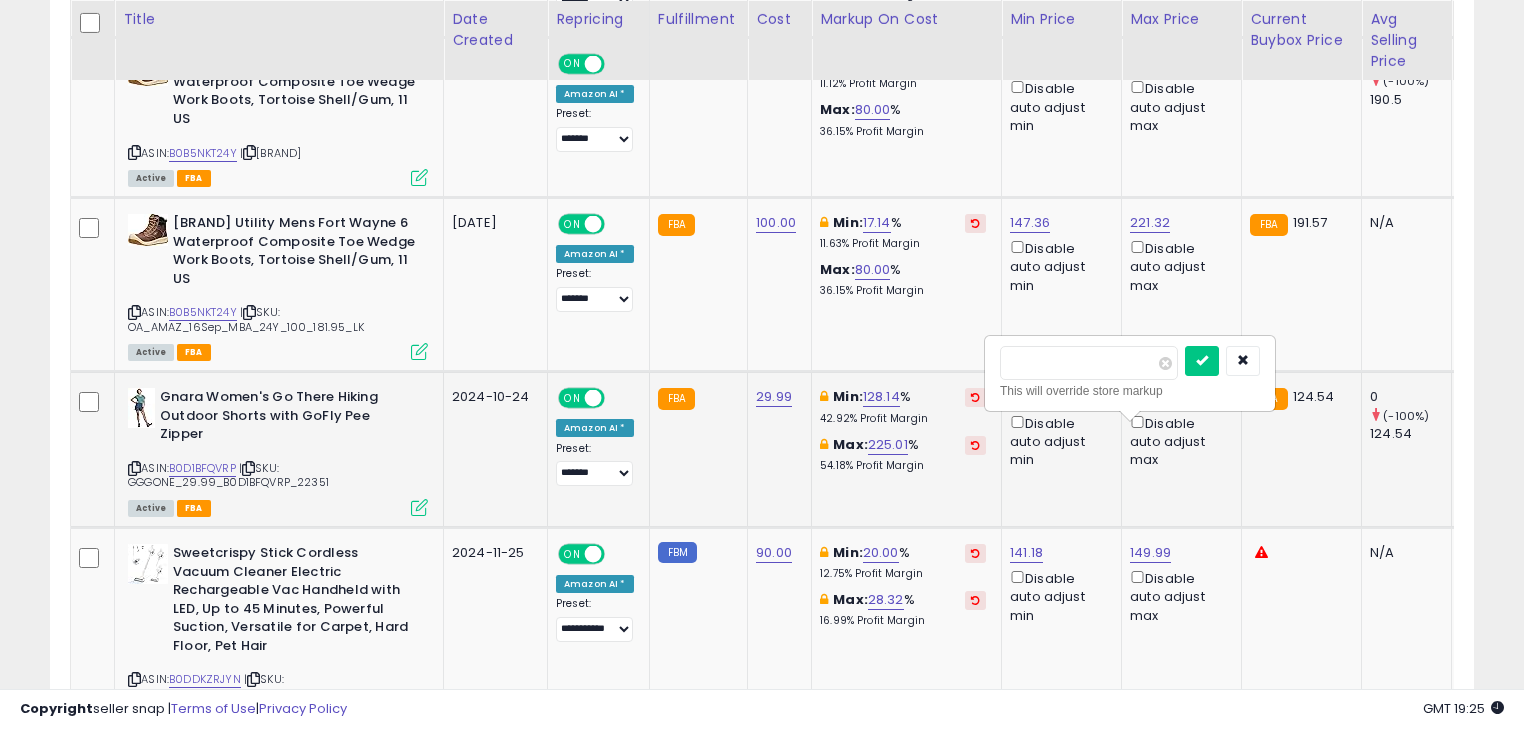 type on "*****" 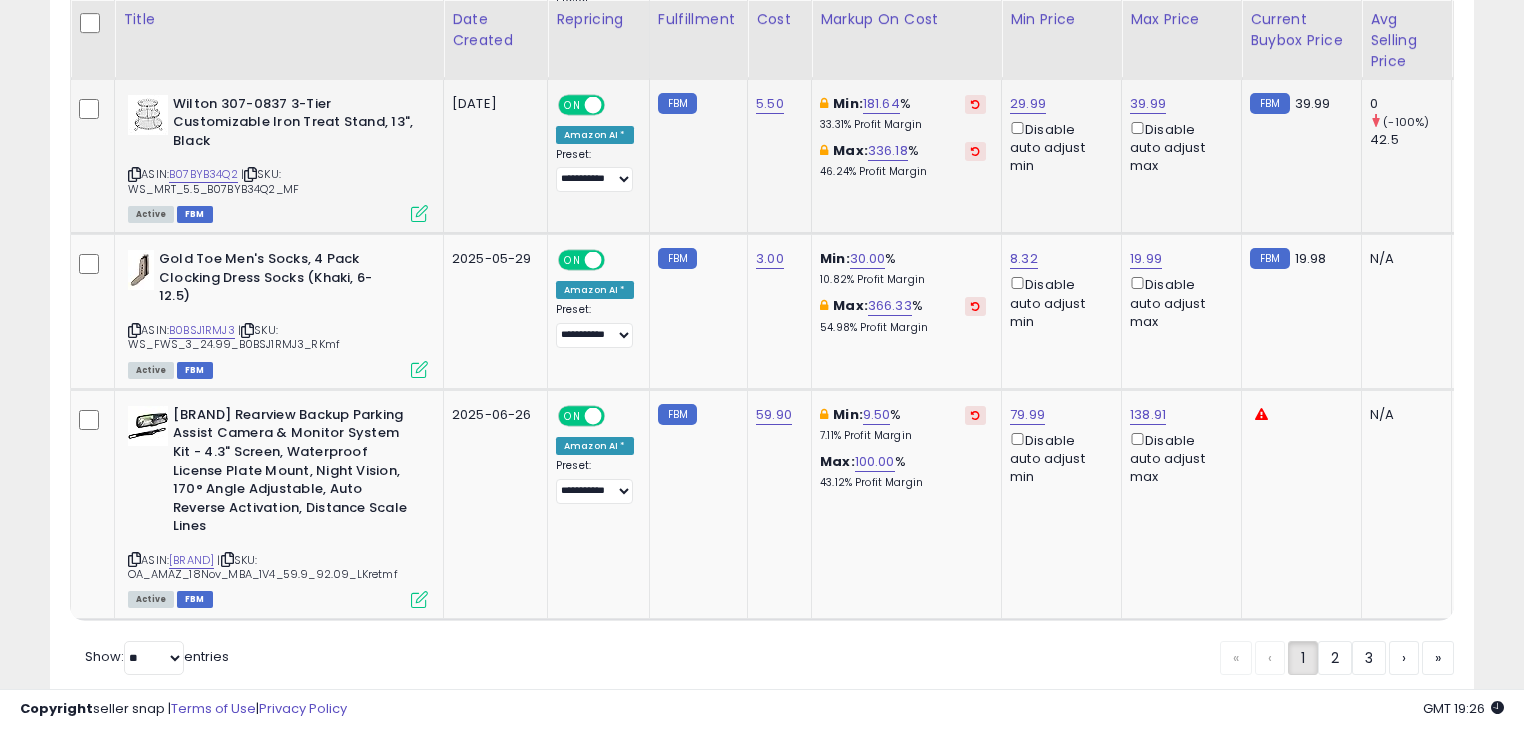 scroll, scrollTop: 4494, scrollLeft: 0, axis: vertical 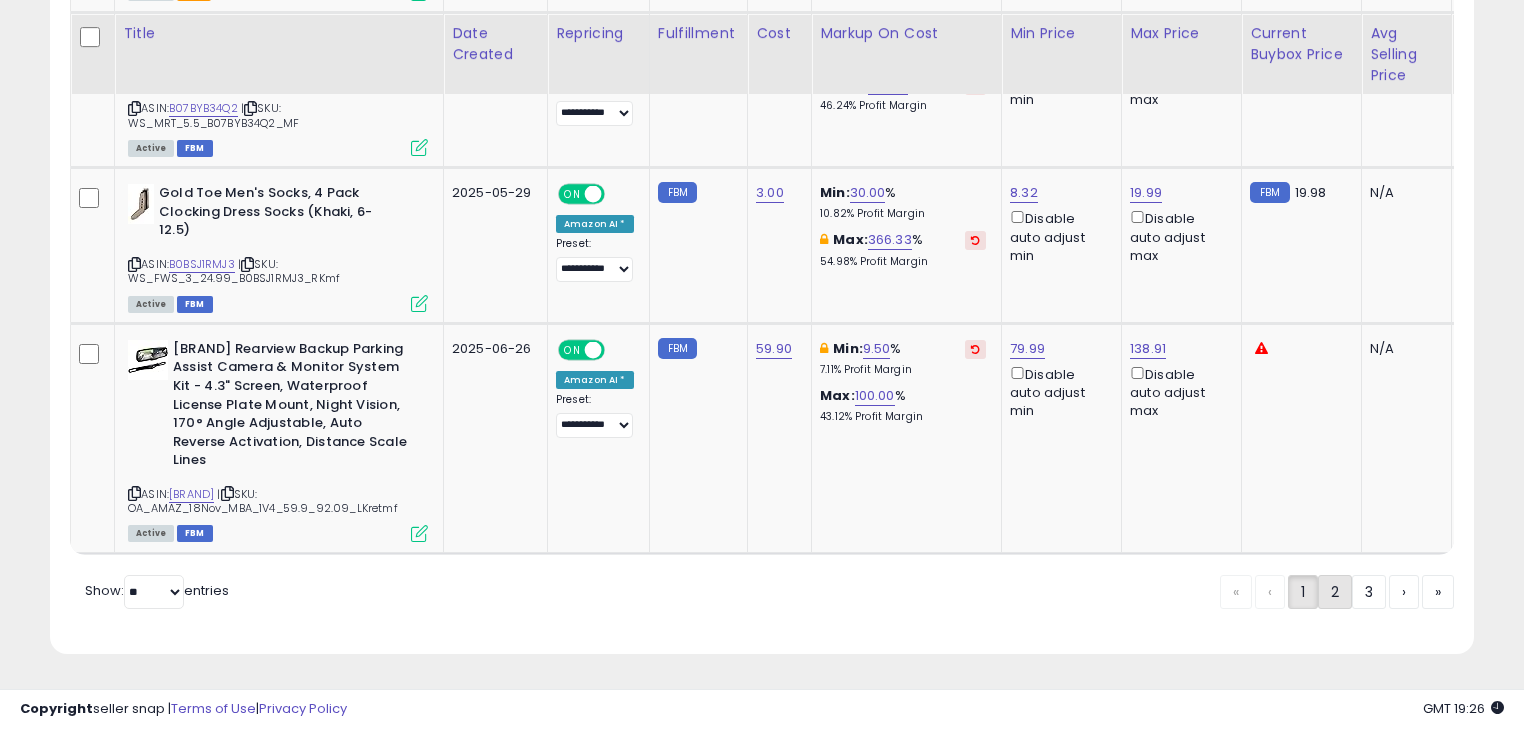 click on "2" 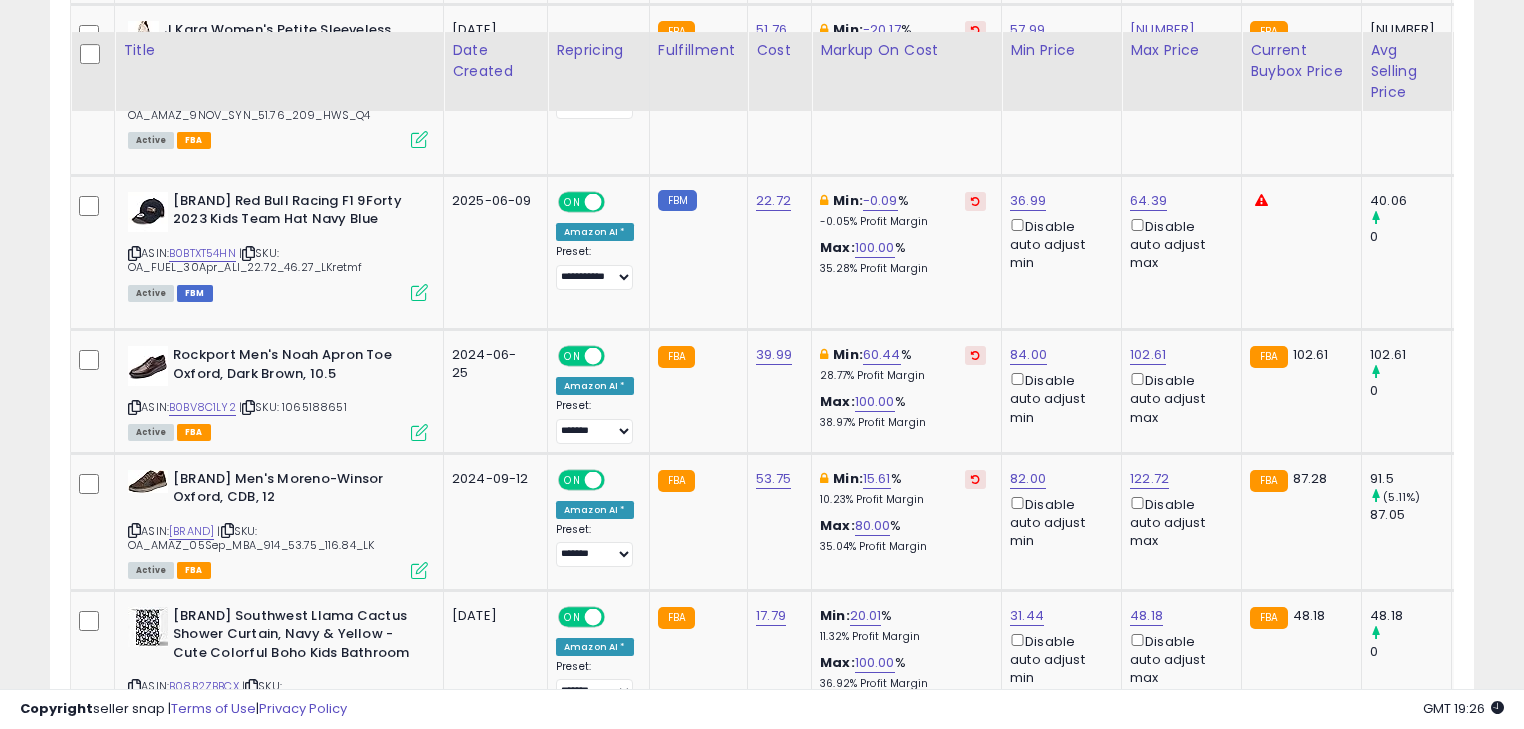 scroll, scrollTop: 4207, scrollLeft: 0, axis: vertical 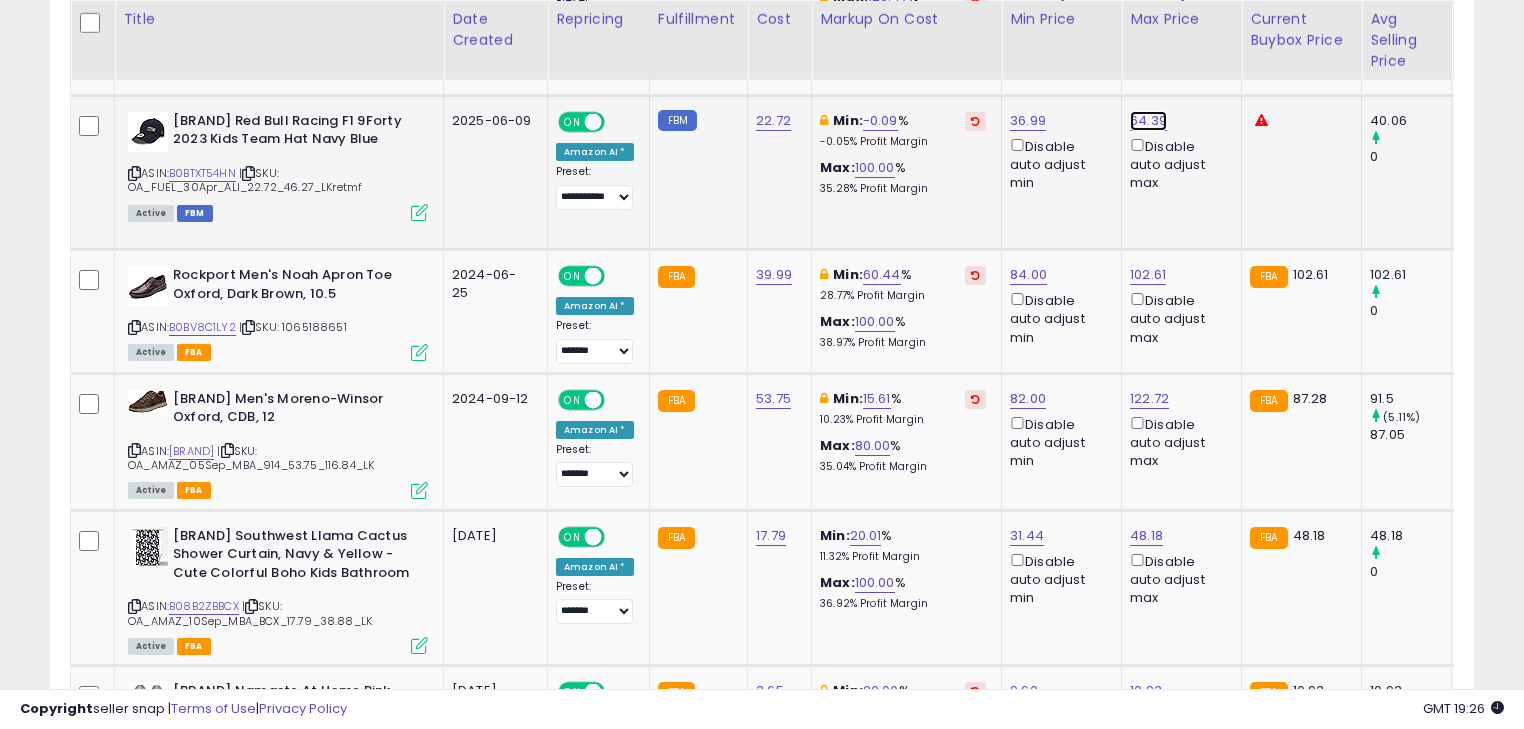click on "64.39" at bounding box center (1148, -3033) 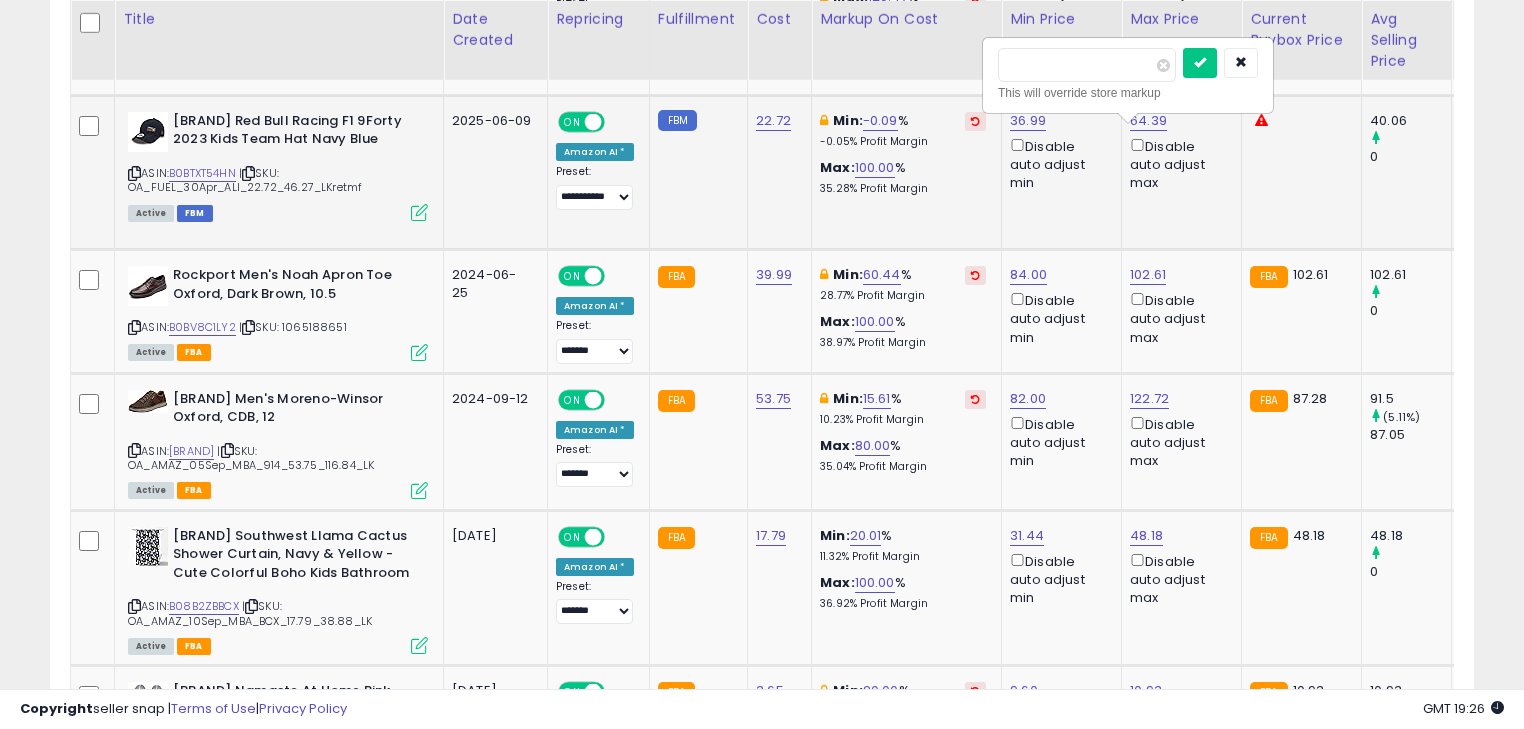 type on "*" 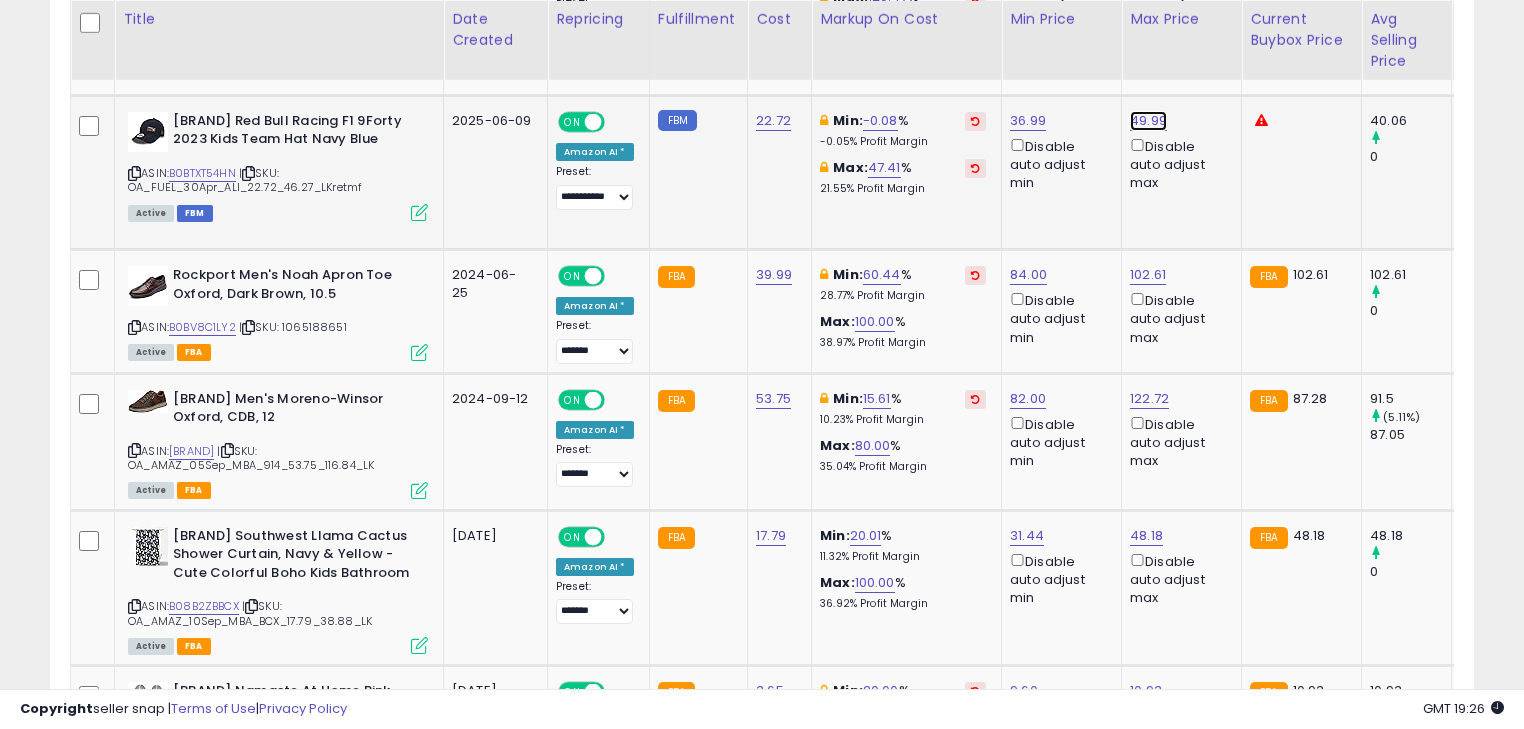 click on "49.99" at bounding box center [1148, -3033] 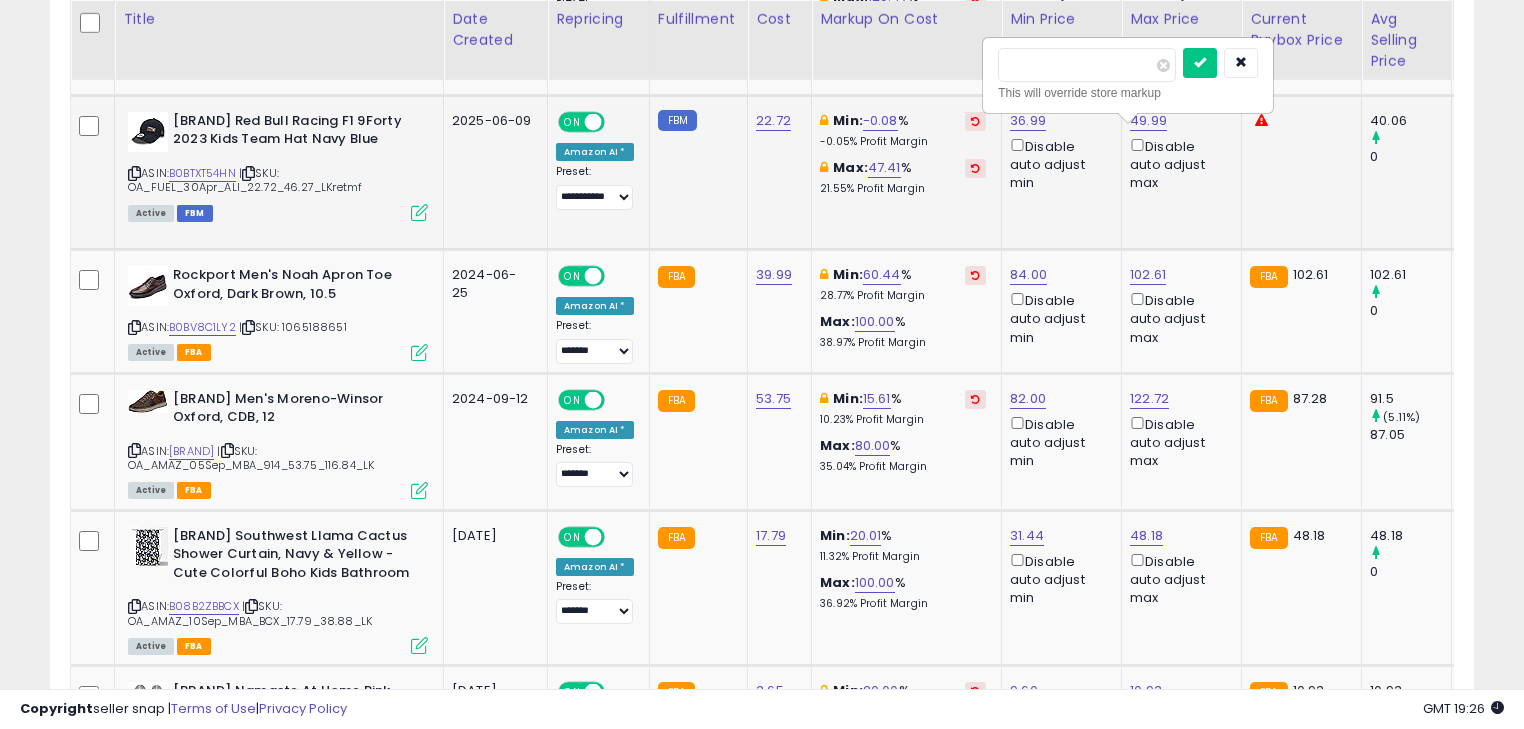 type on "*" 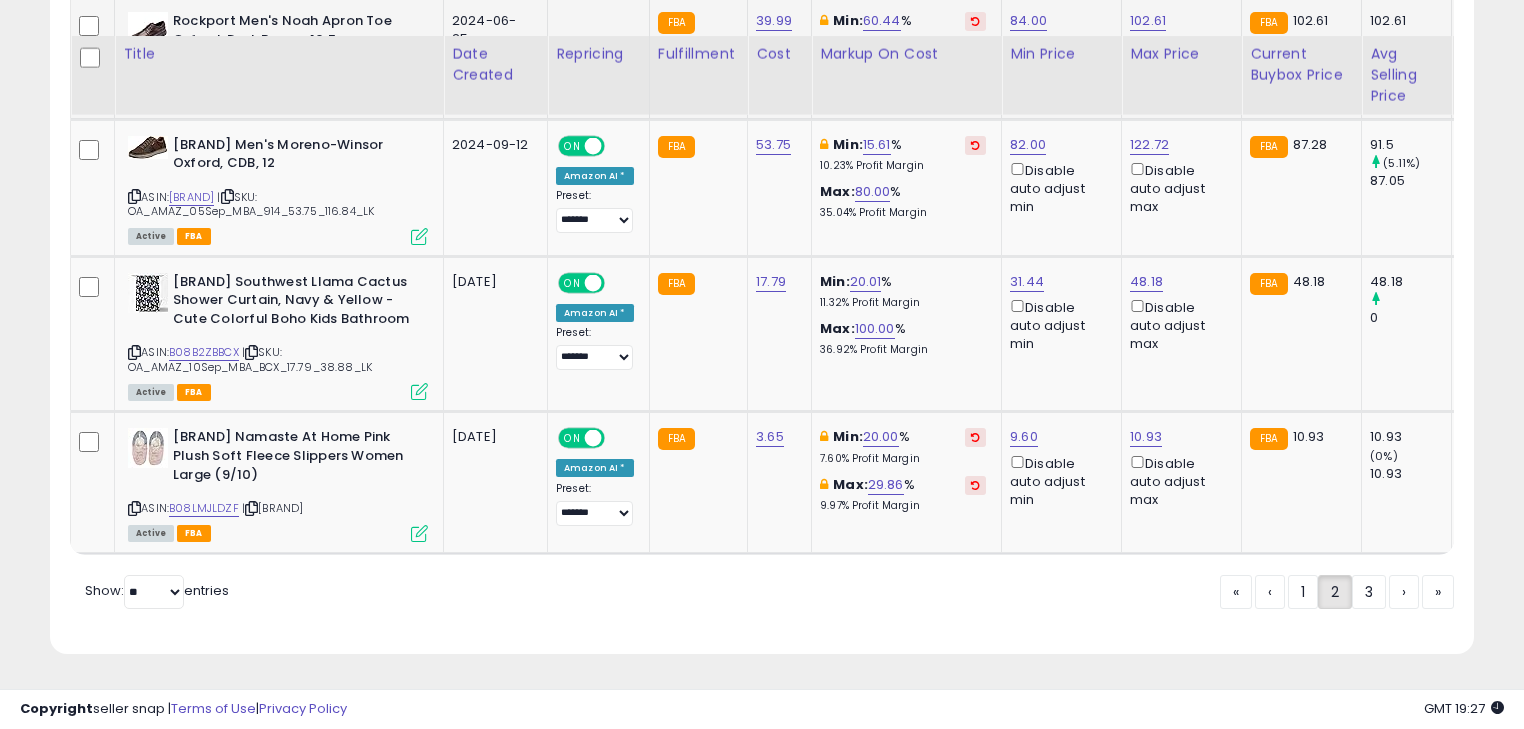 scroll, scrollTop: 4513, scrollLeft: 0, axis: vertical 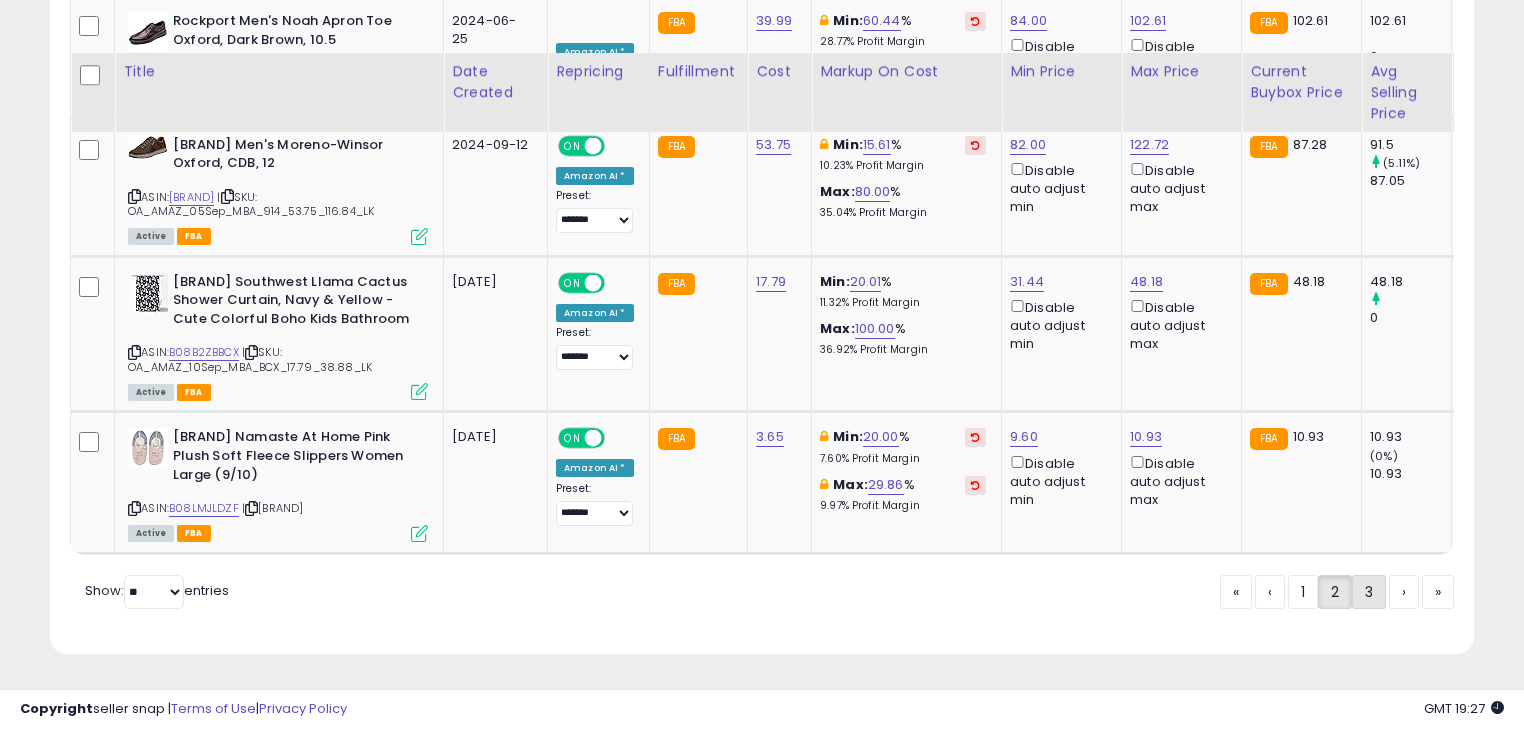click on "3" 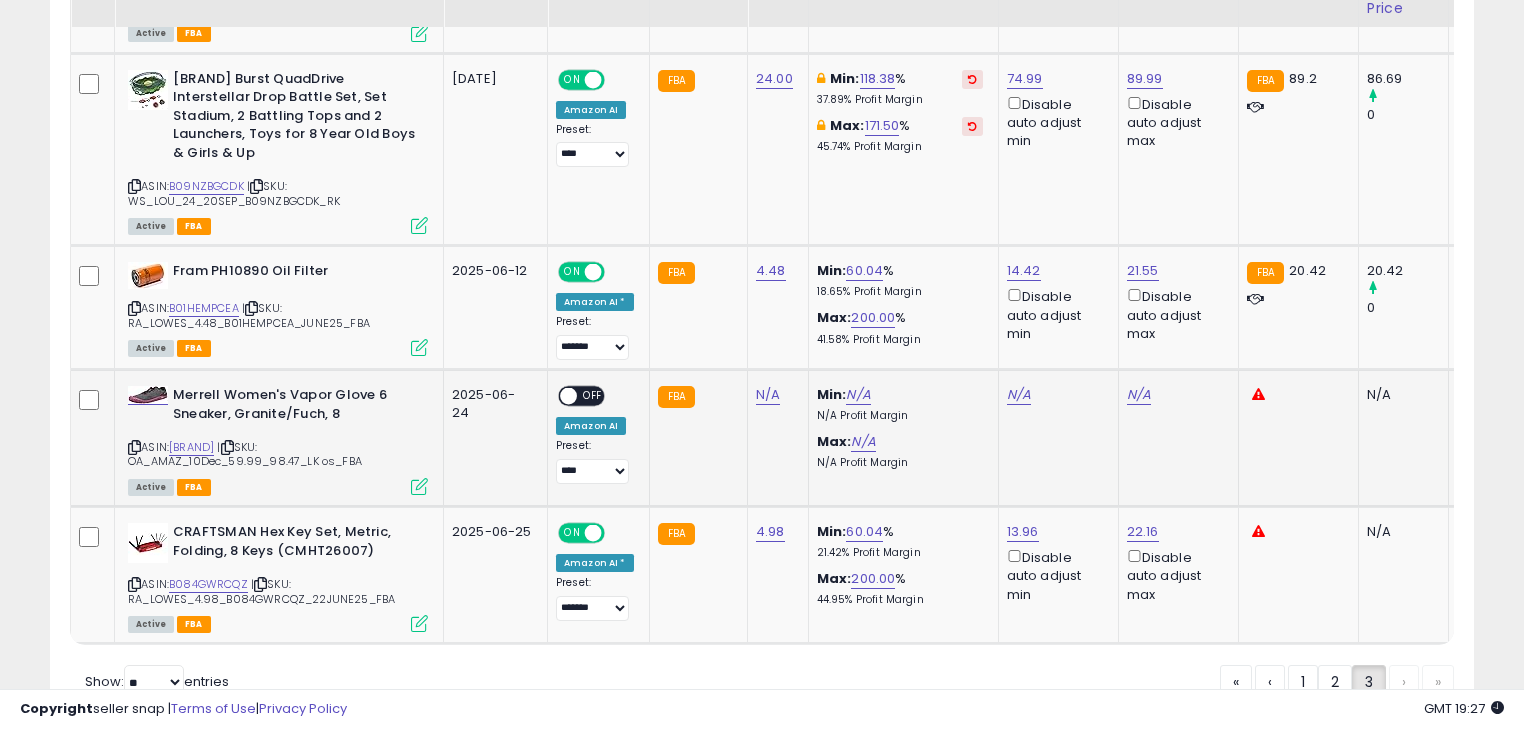 scroll, scrollTop: 1729, scrollLeft: 0, axis: vertical 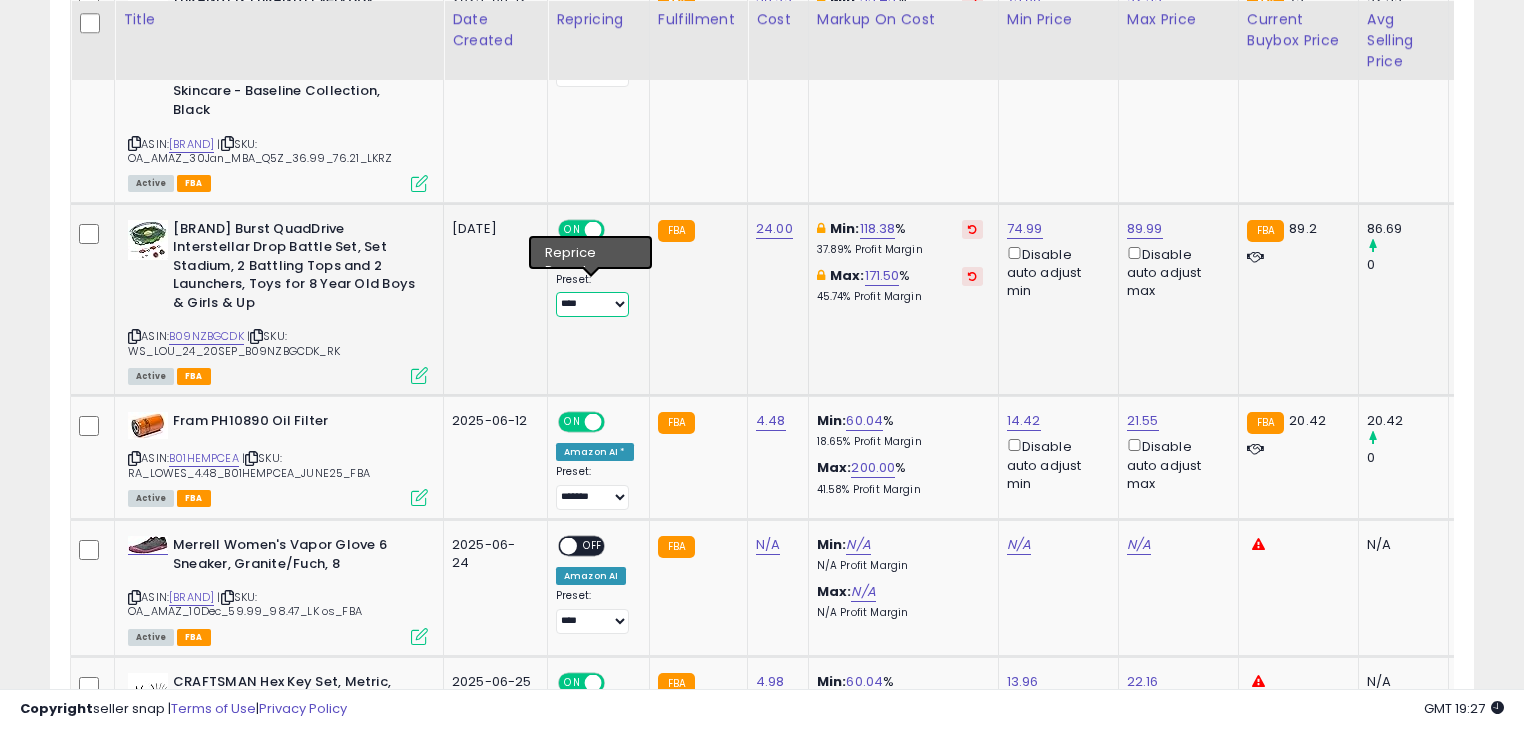 click on "**********" at bounding box center [592, 304] 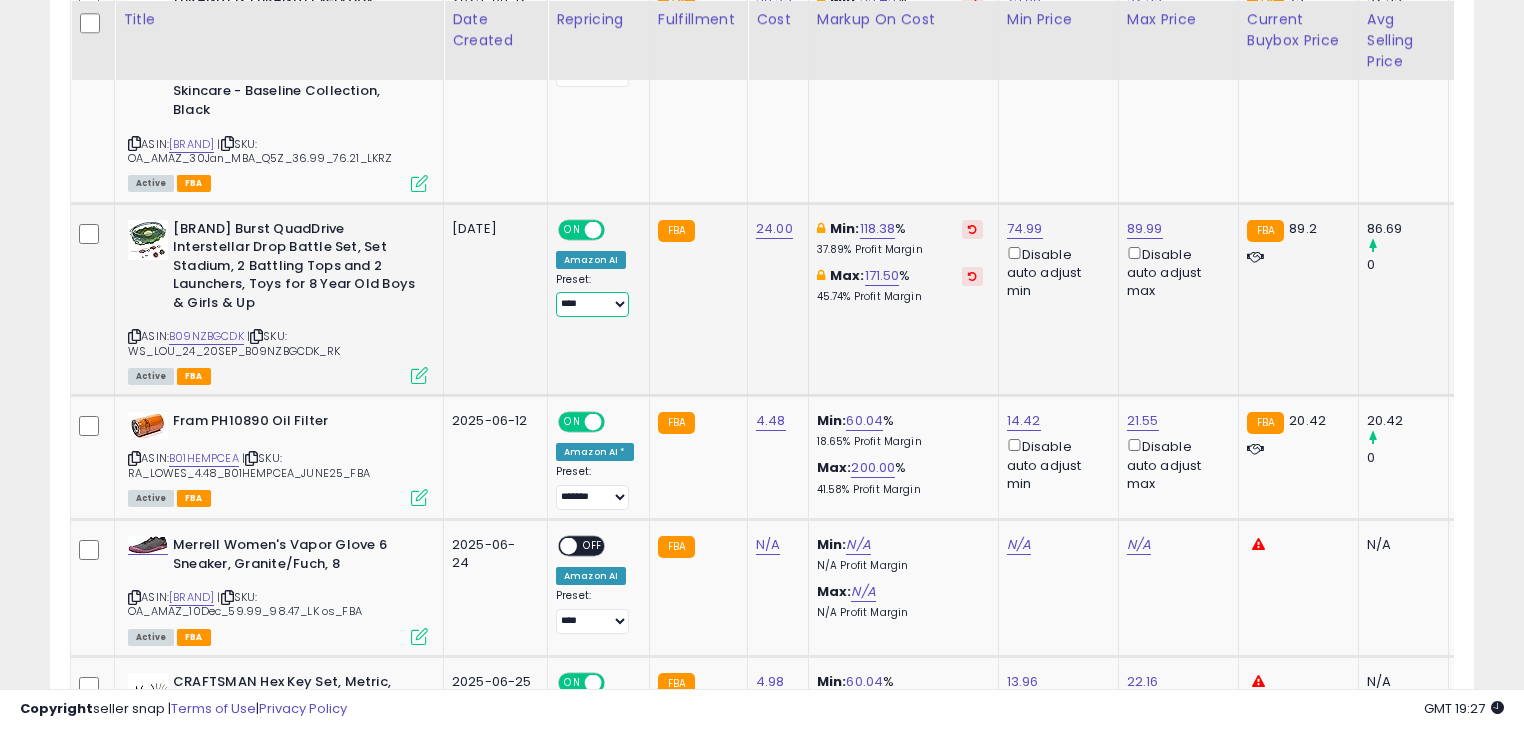 select on "*******" 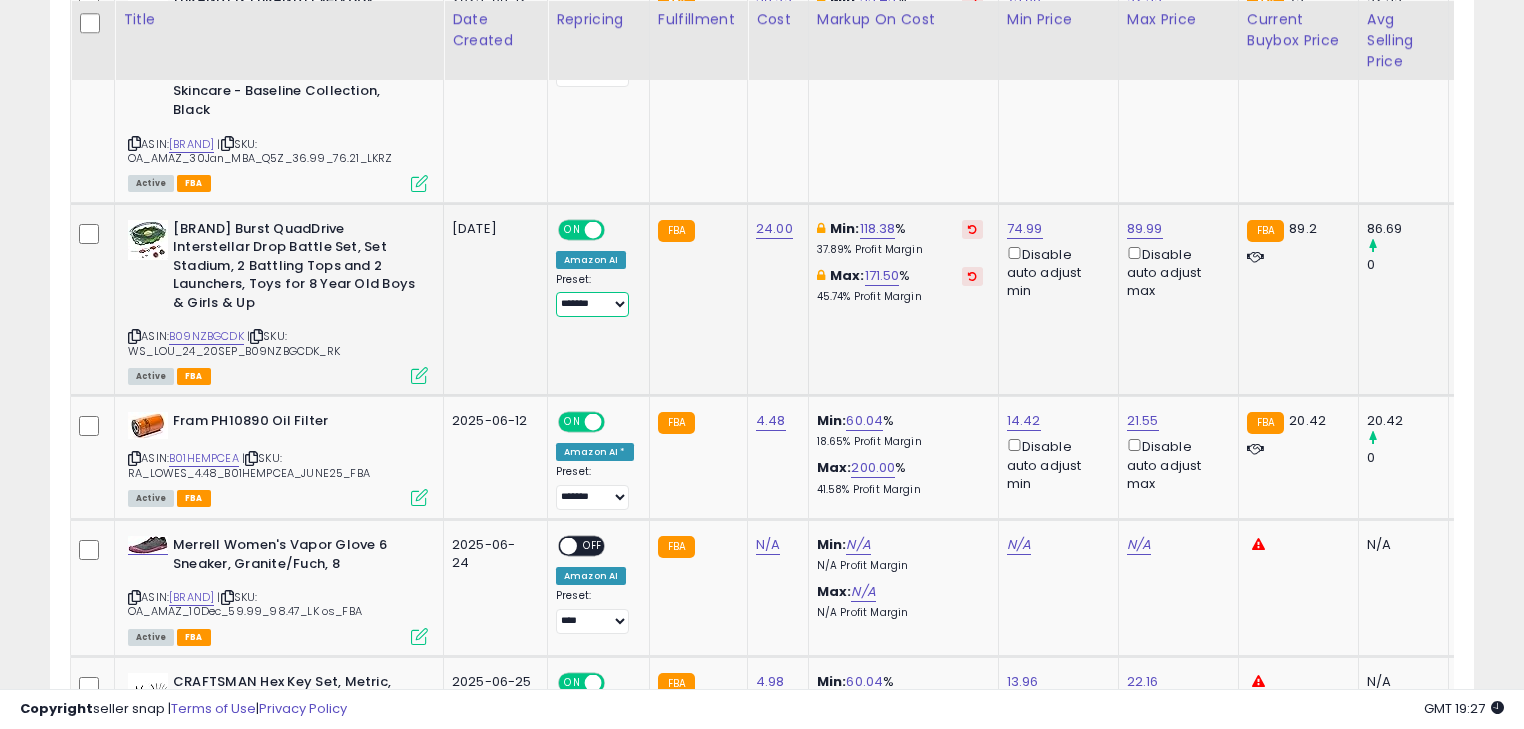 click on "**********" at bounding box center [592, 304] 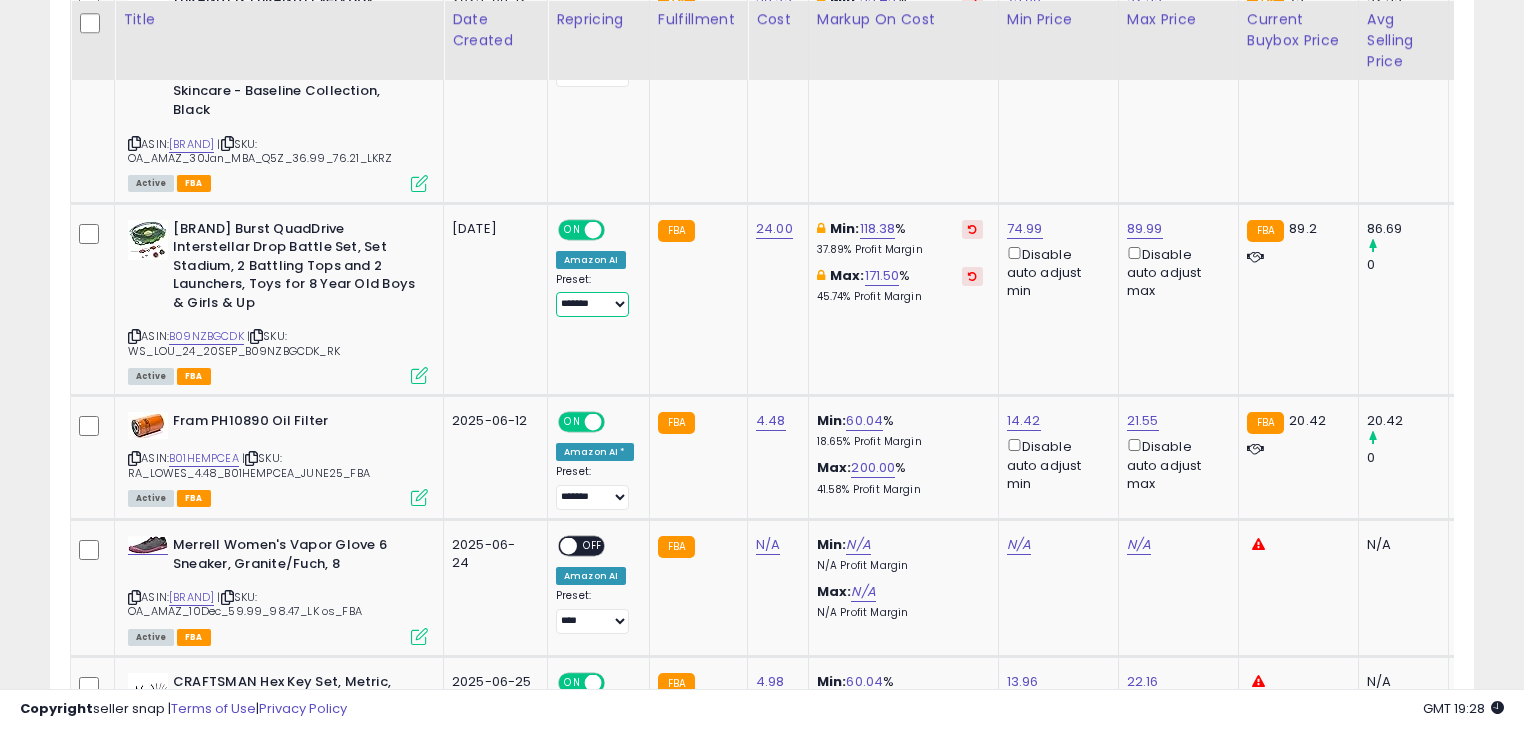 scroll, scrollTop: 0, scrollLeft: 52, axis: horizontal 